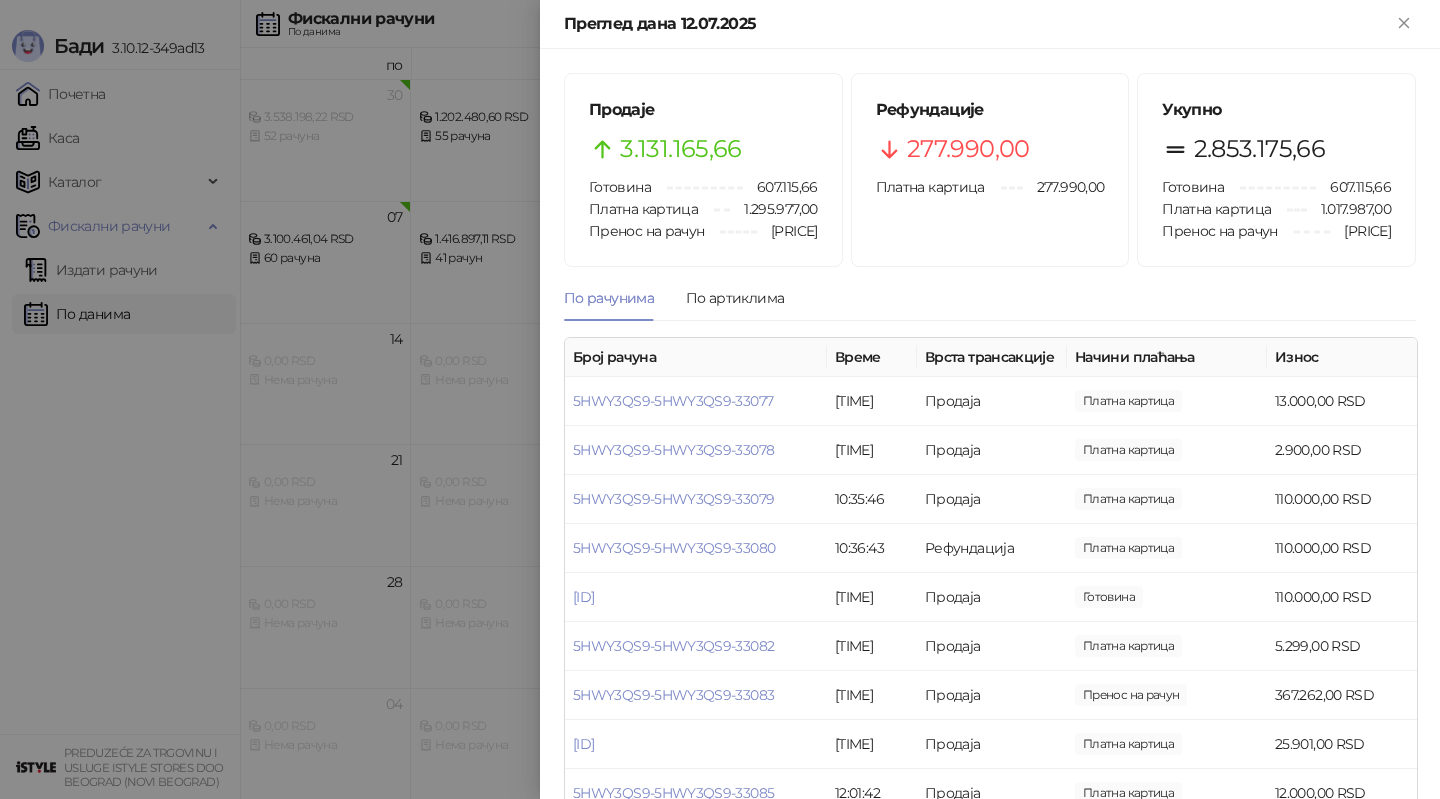 click at bounding box center [720, 399] 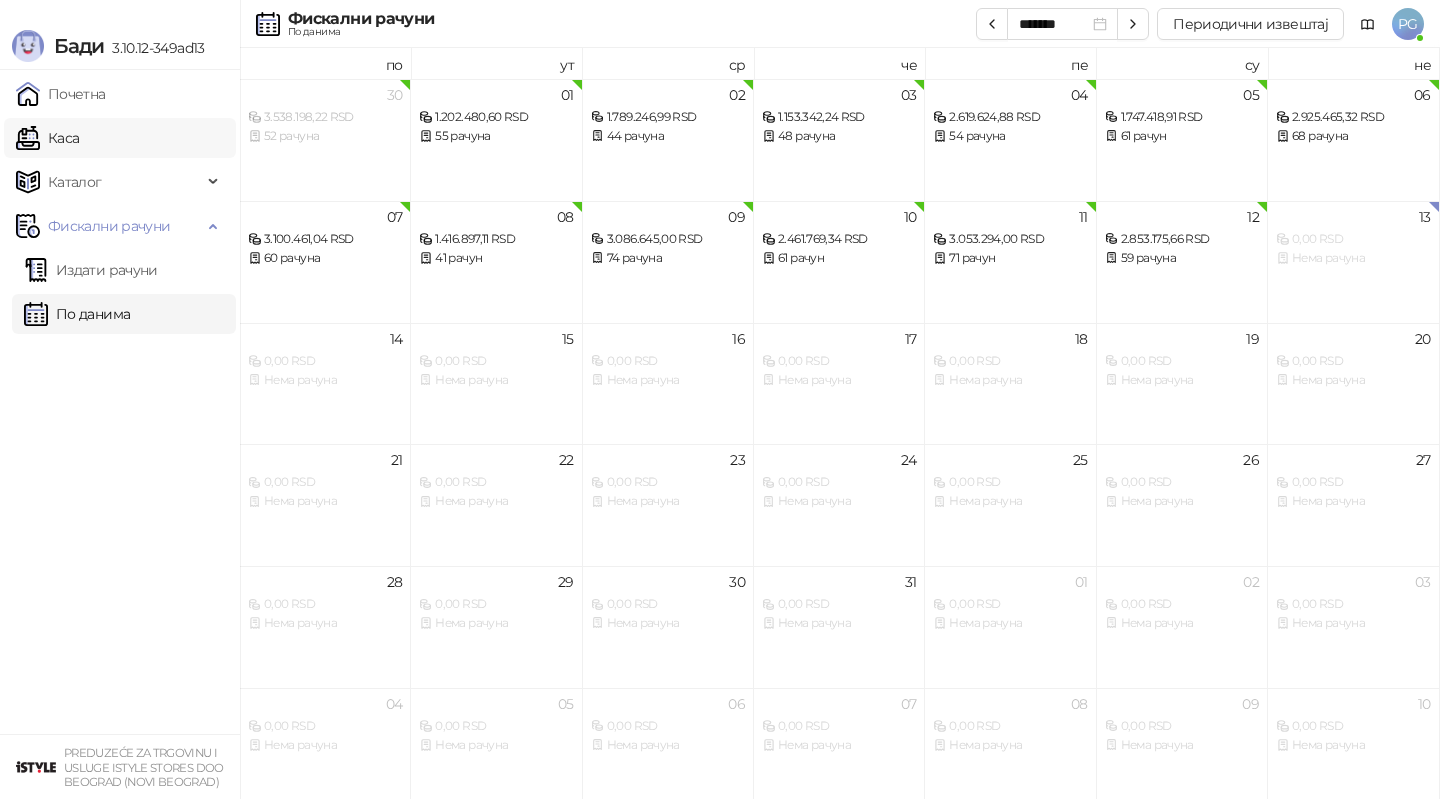 click on "Каса" at bounding box center [47, 138] 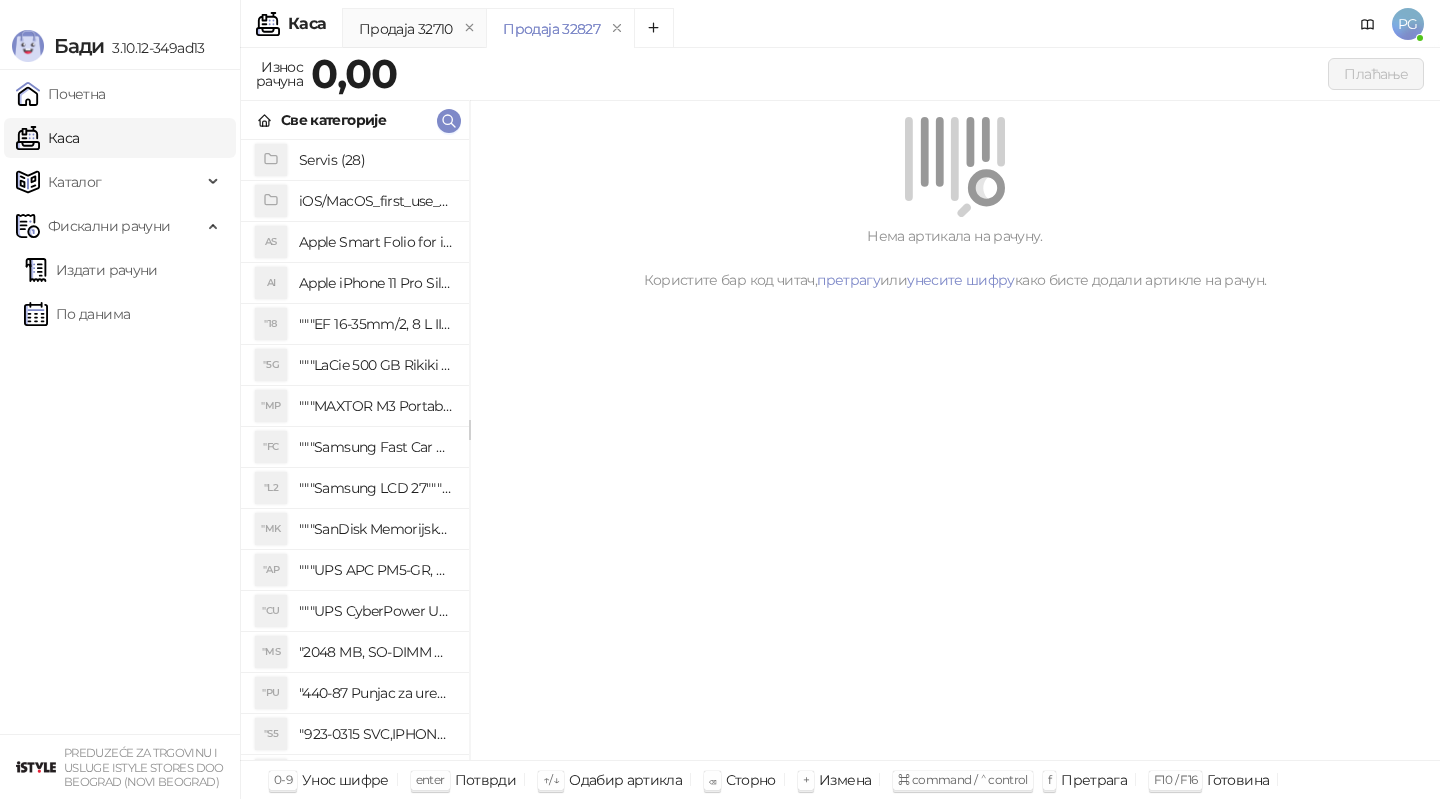 click on "Све категорије" at bounding box center [355, 120] 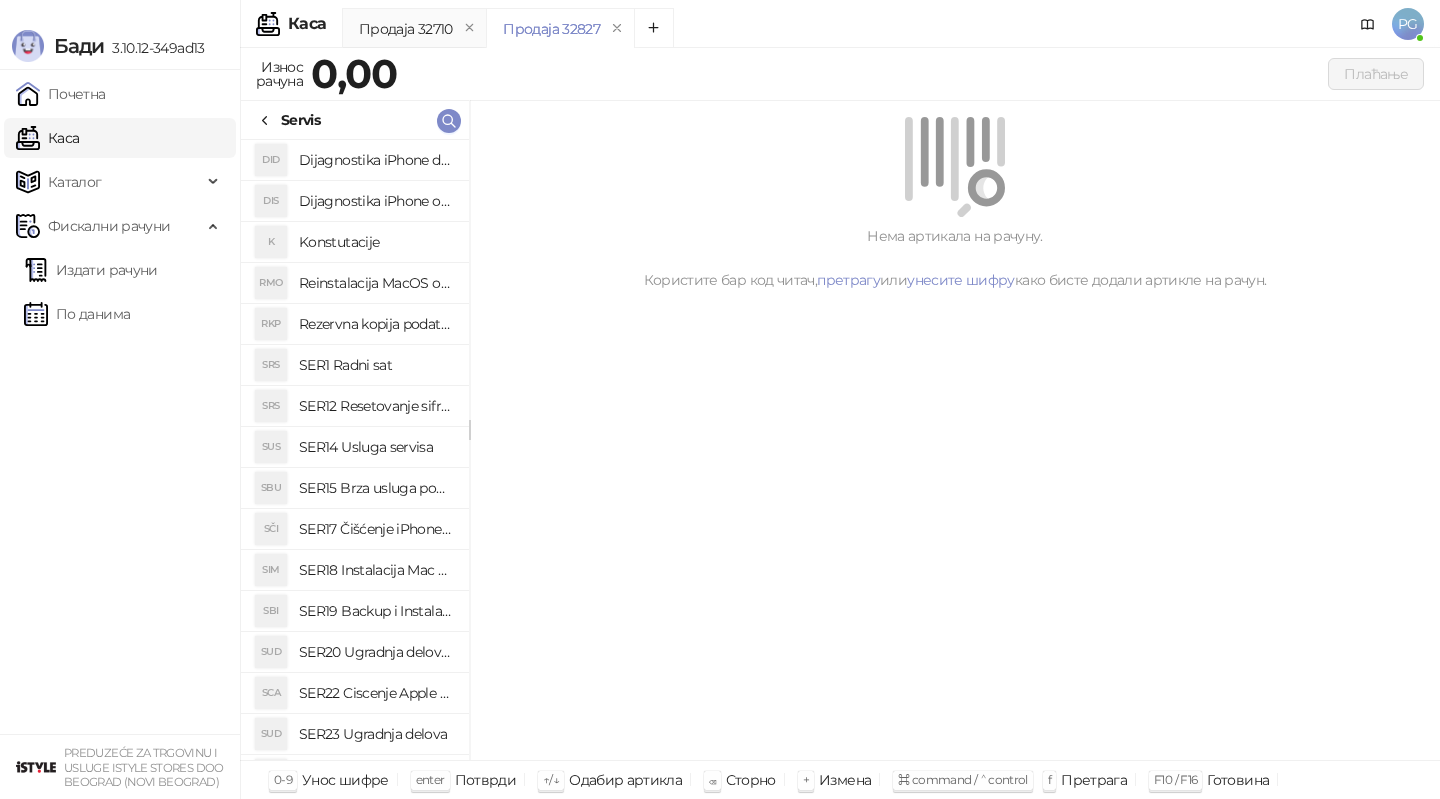 click on "Servis" at bounding box center (355, 120) 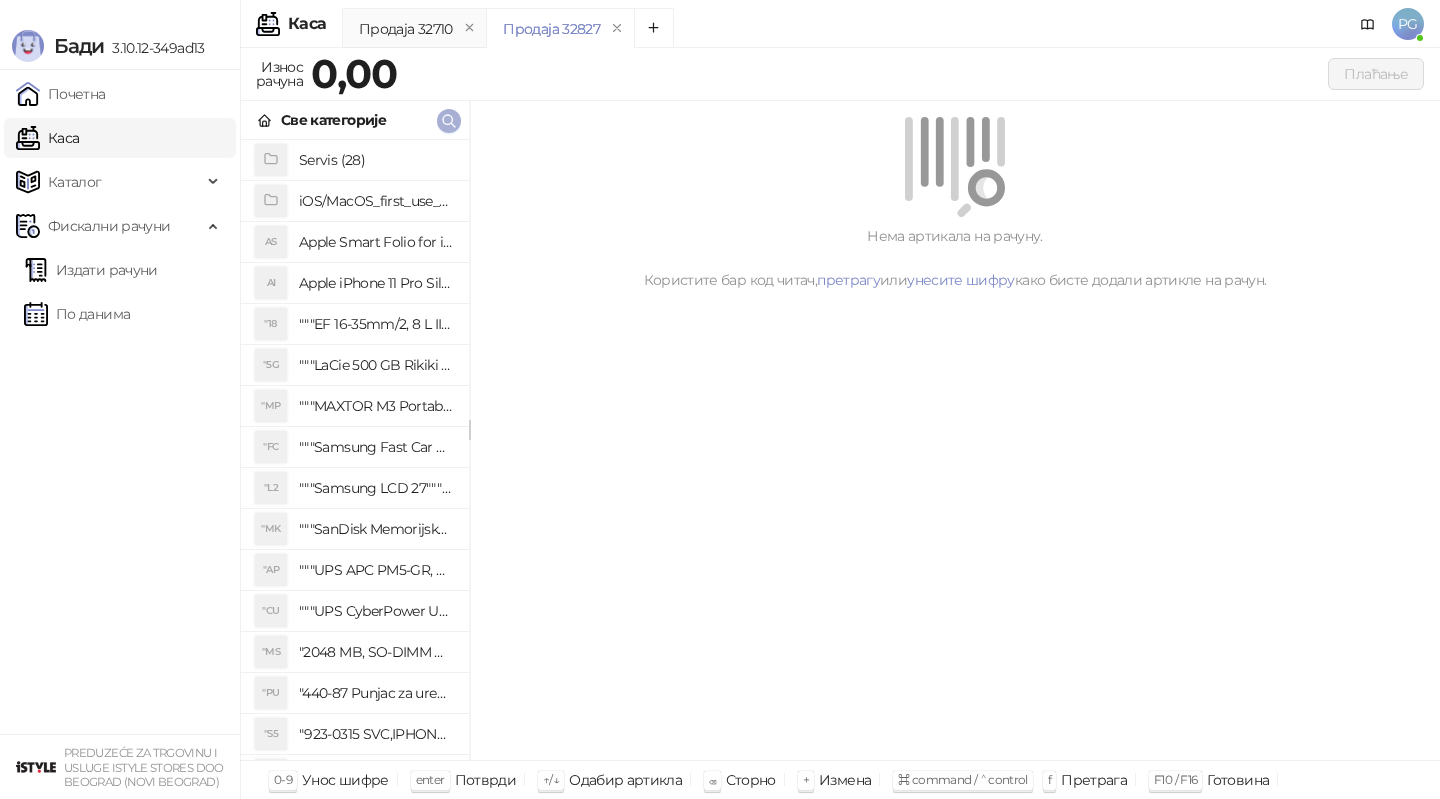 click at bounding box center (449, 120) 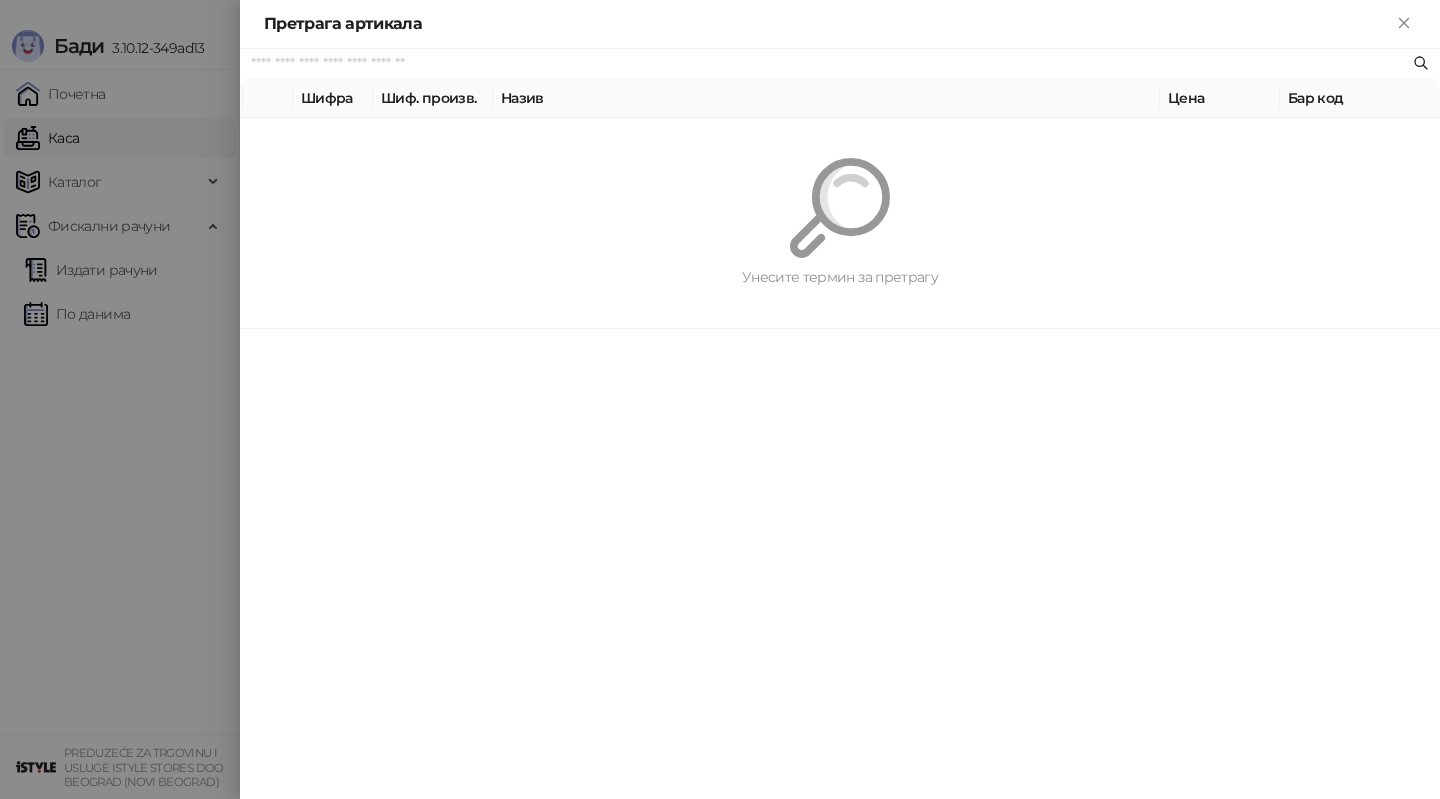 paste on "**********" 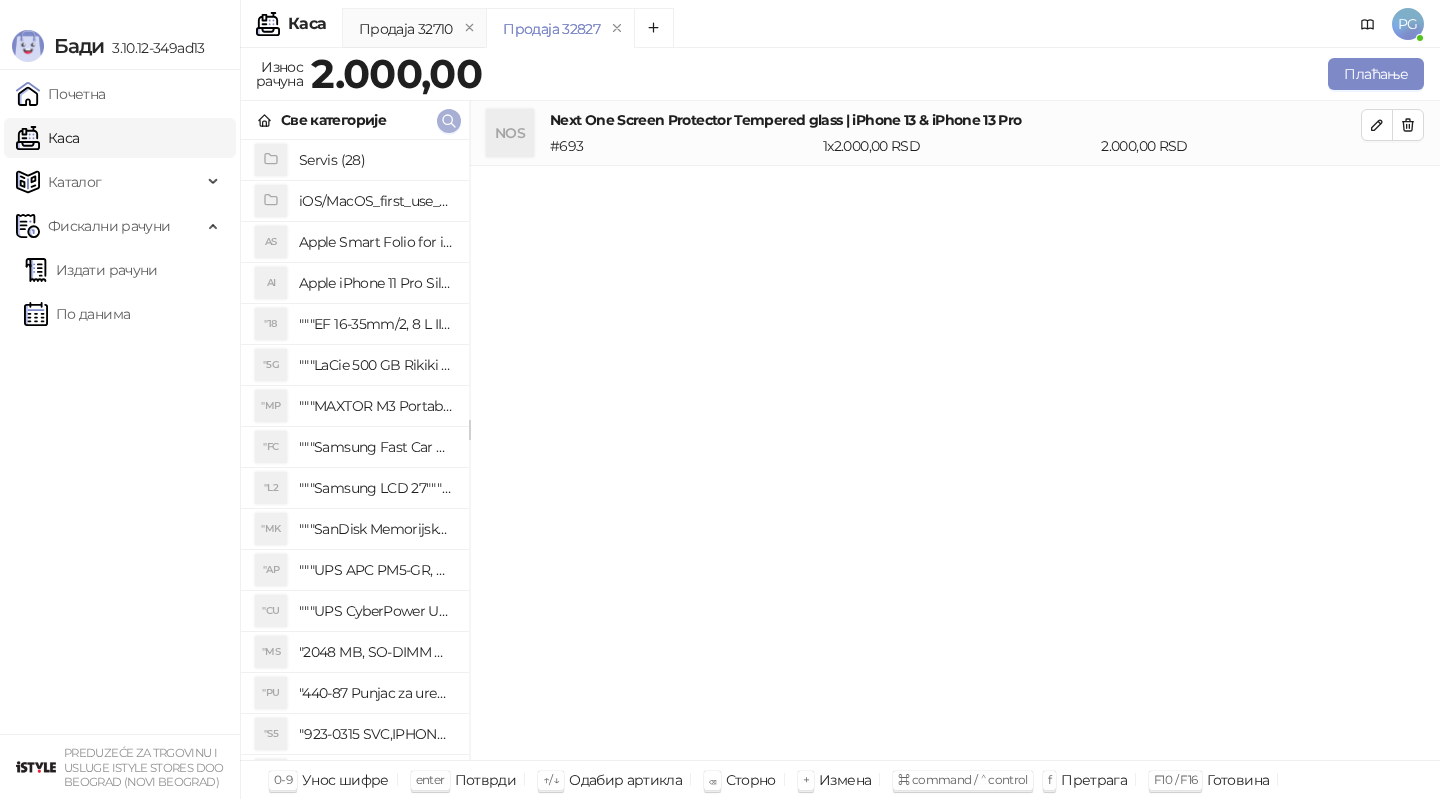 click at bounding box center (449, 120) 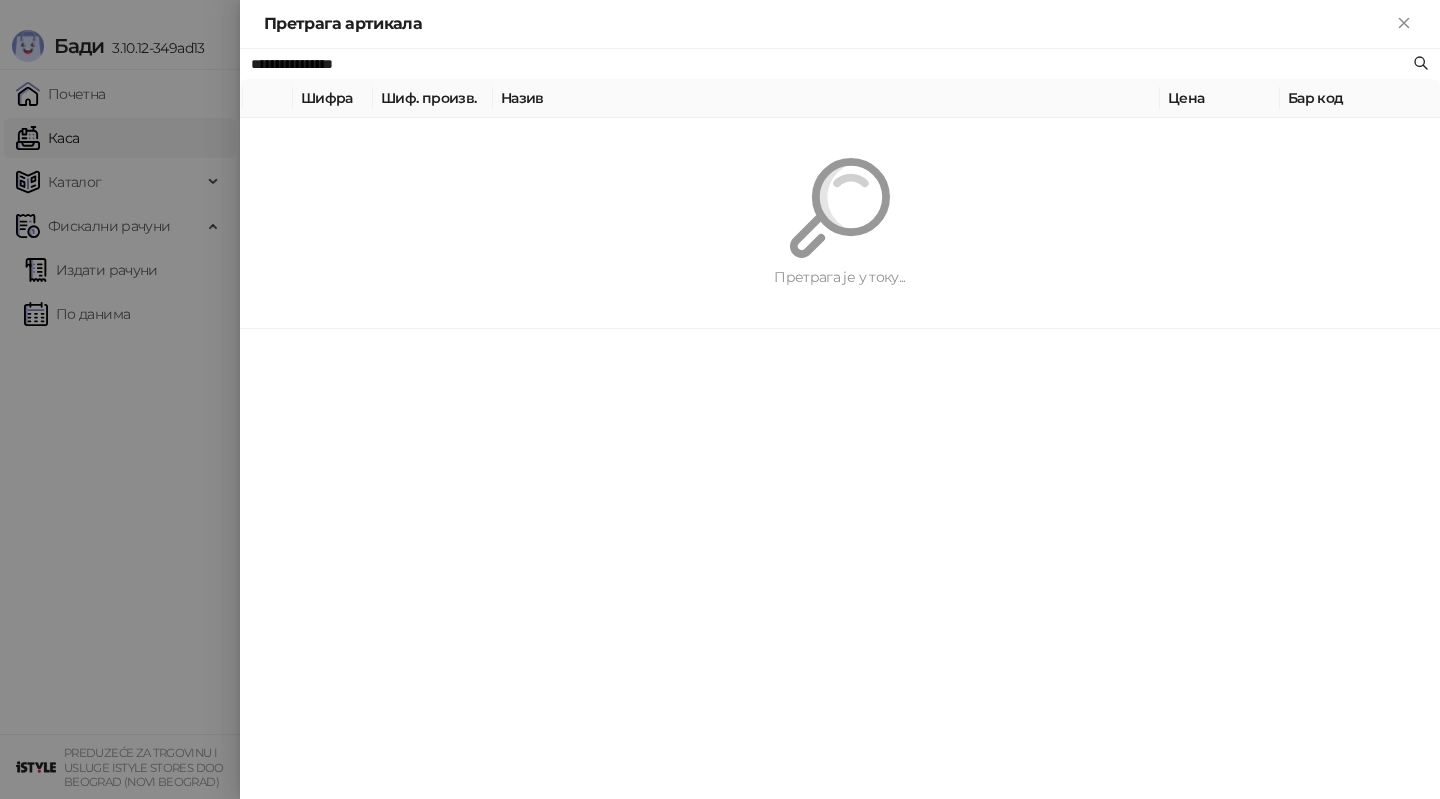 paste on "*********" 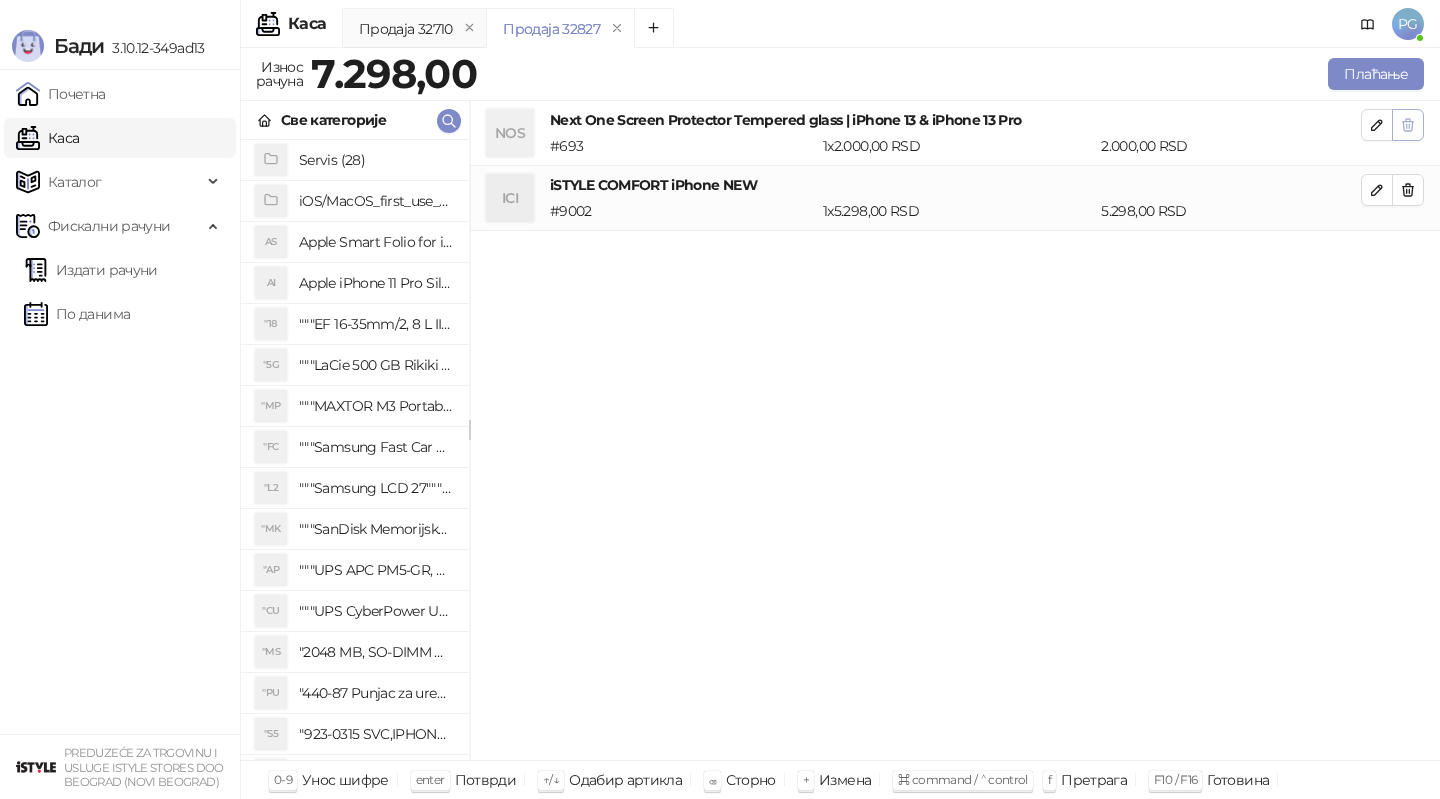 click at bounding box center (1408, 125) 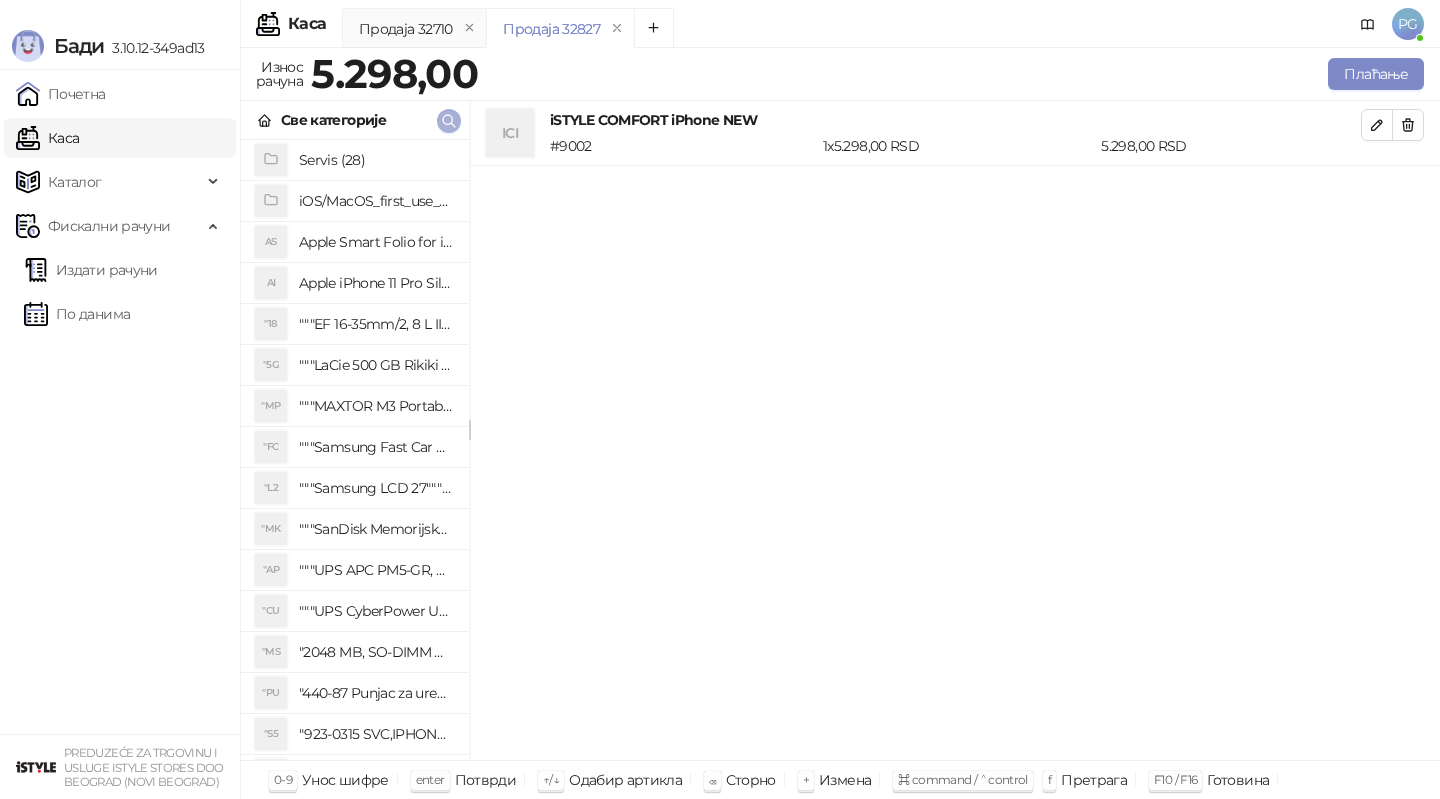 click 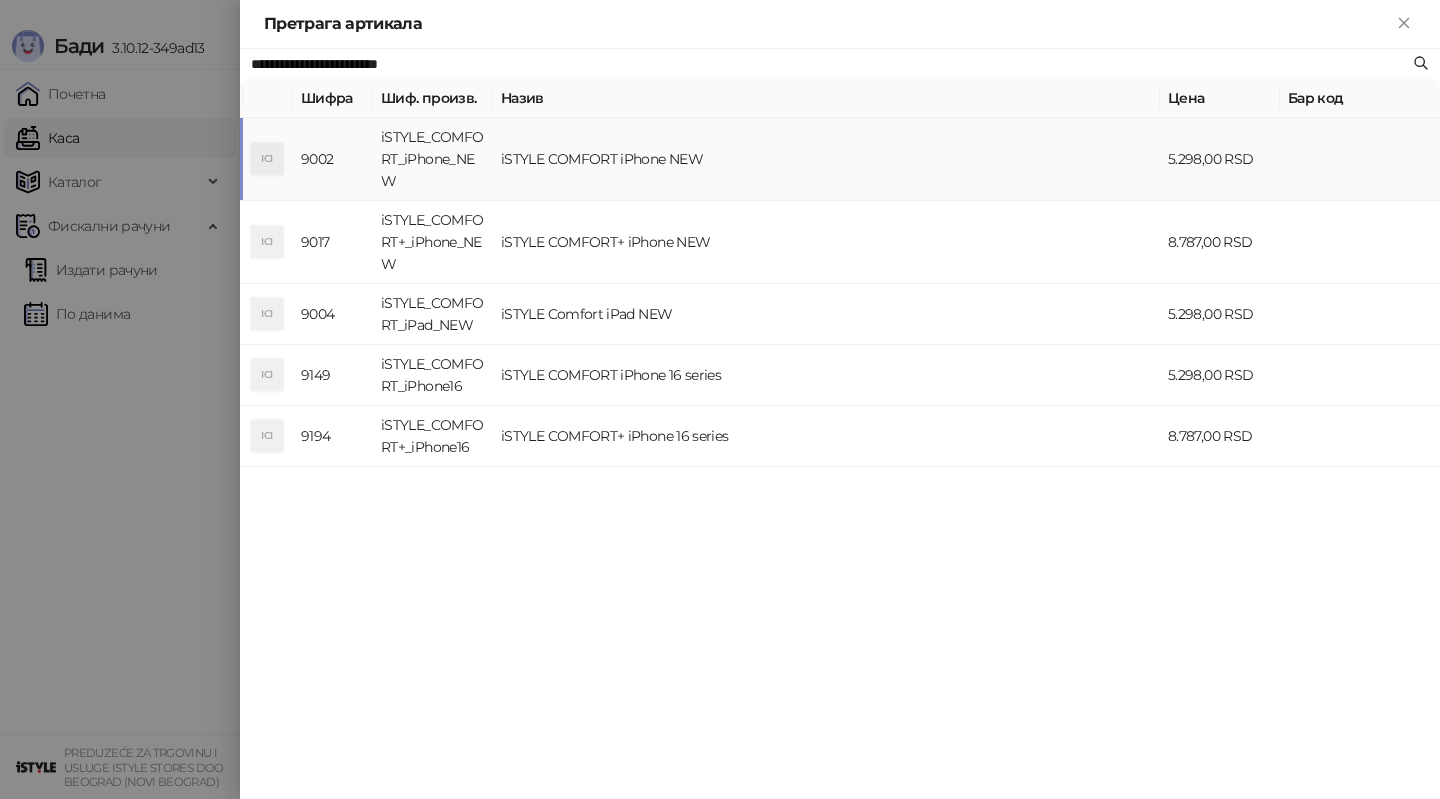 paste 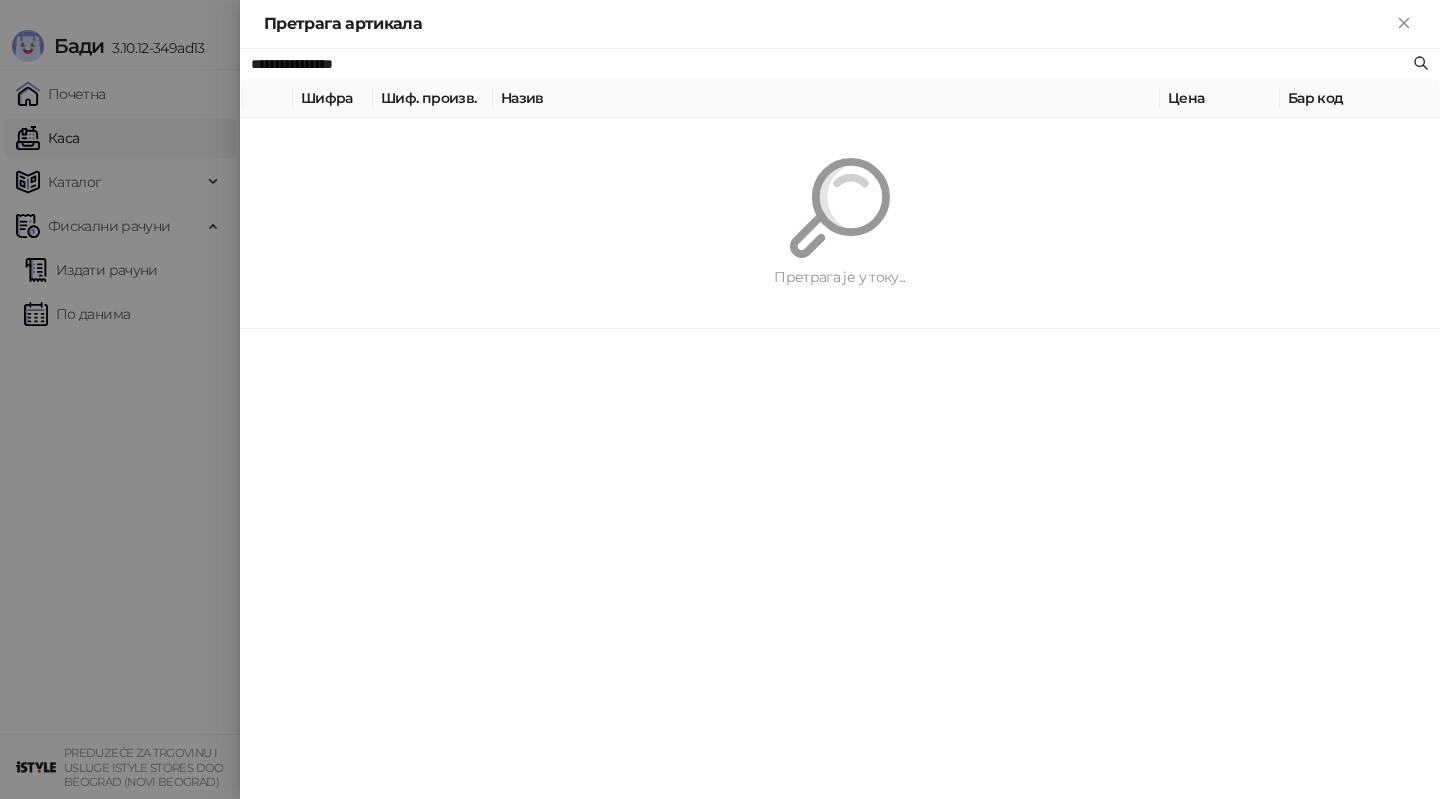 type on "**********" 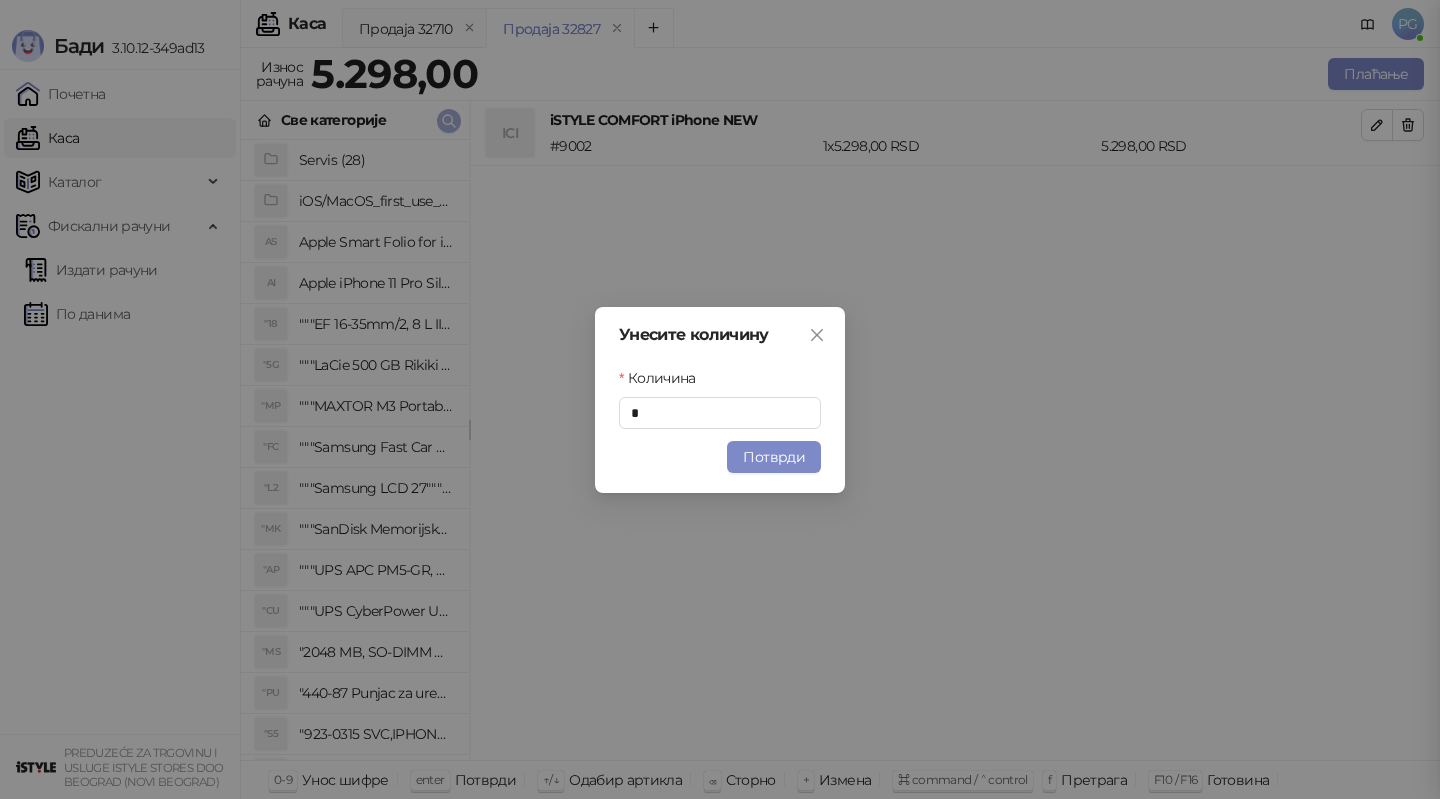 type 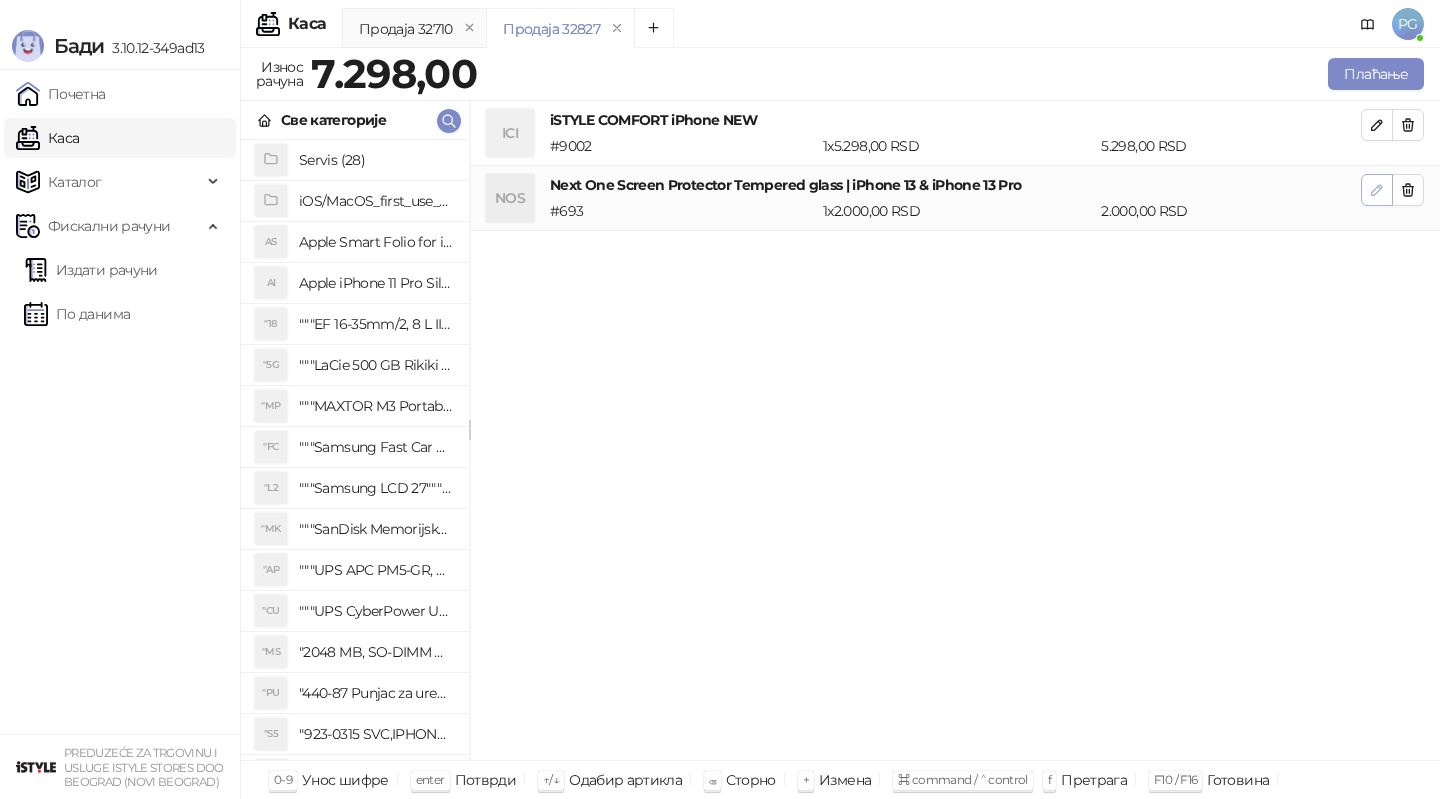 click at bounding box center (1377, 190) 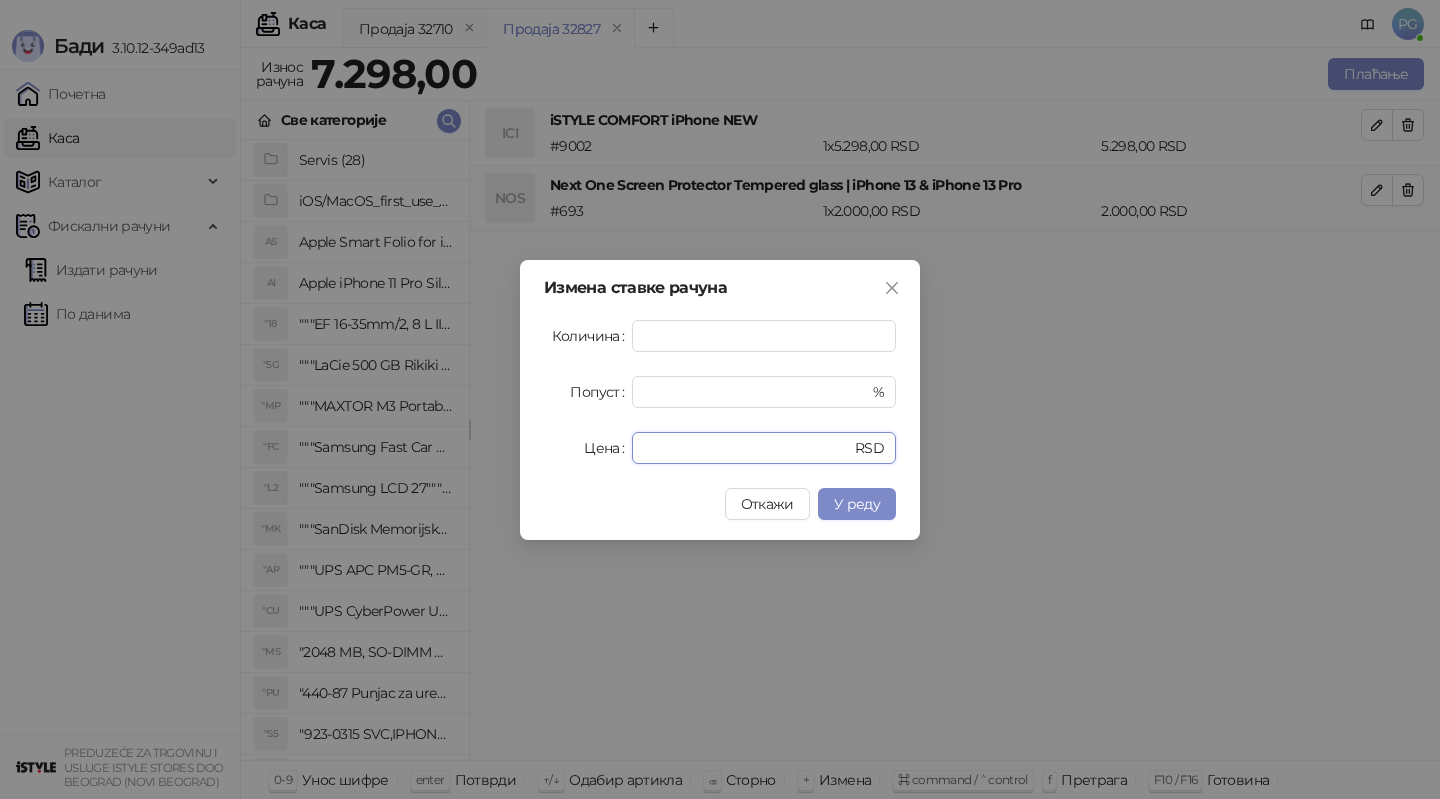 drag, startPoint x: 719, startPoint y: 446, endPoint x: 446, endPoint y: 453, distance: 273.08972 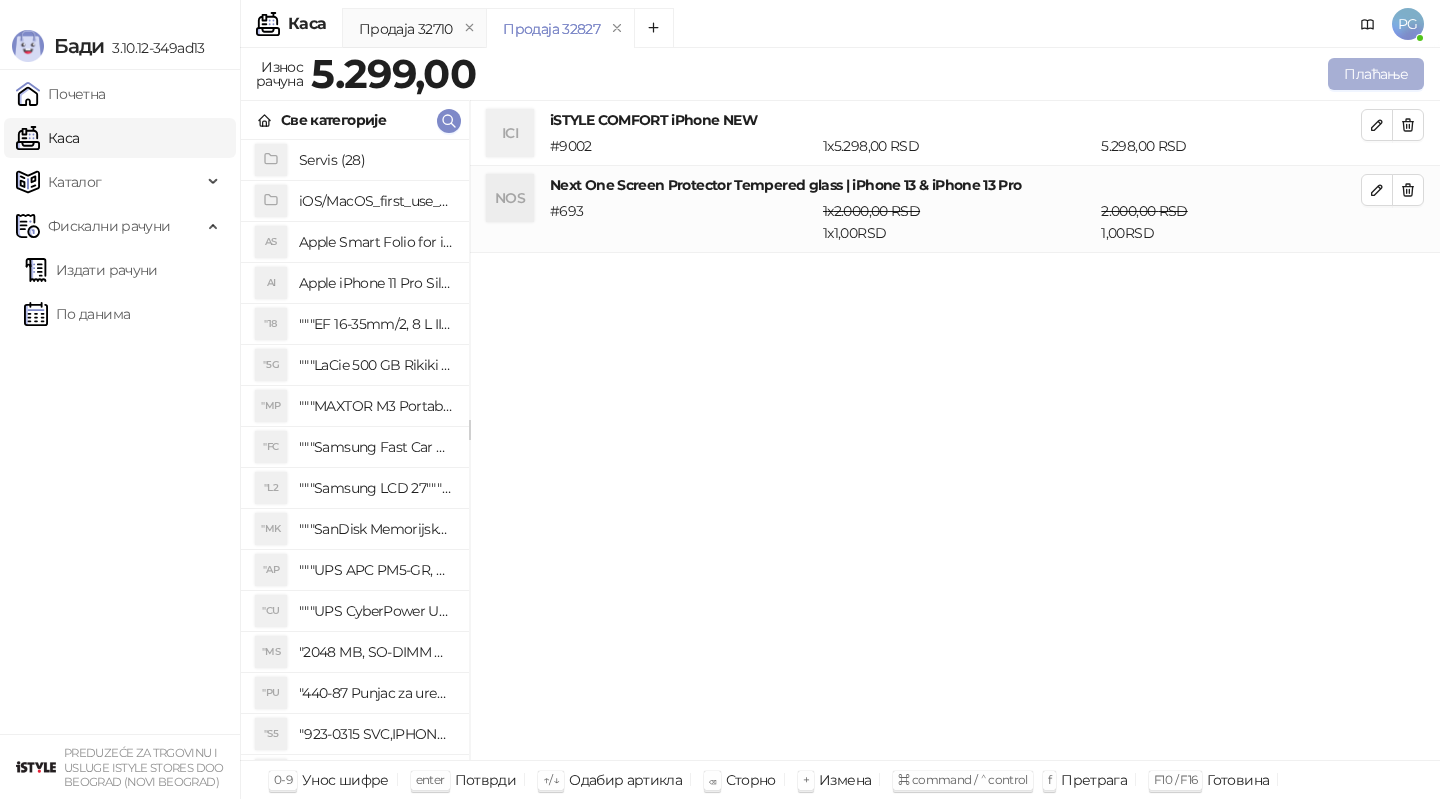click on "Плаћање" at bounding box center (1376, 74) 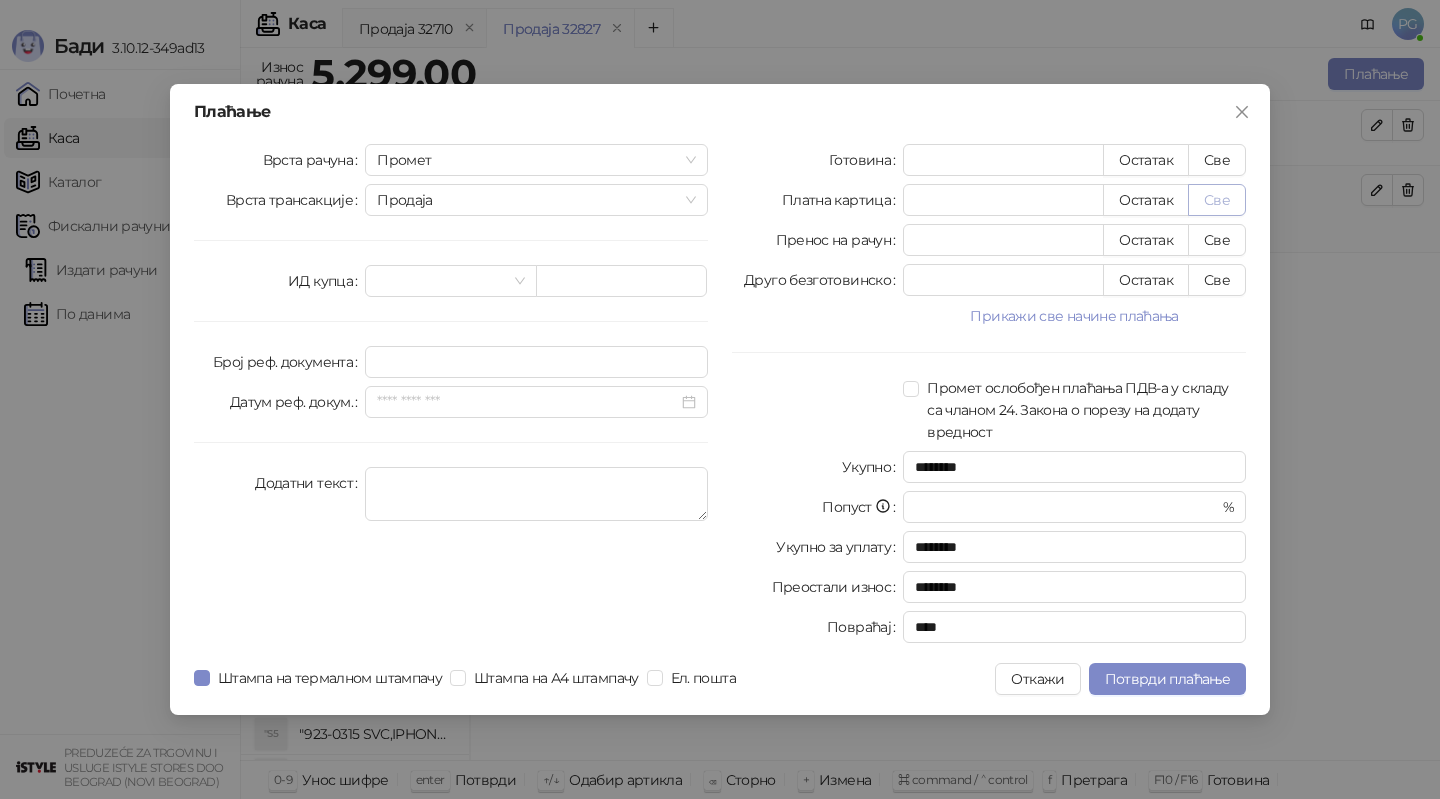click on "Све" at bounding box center (1217, 200) 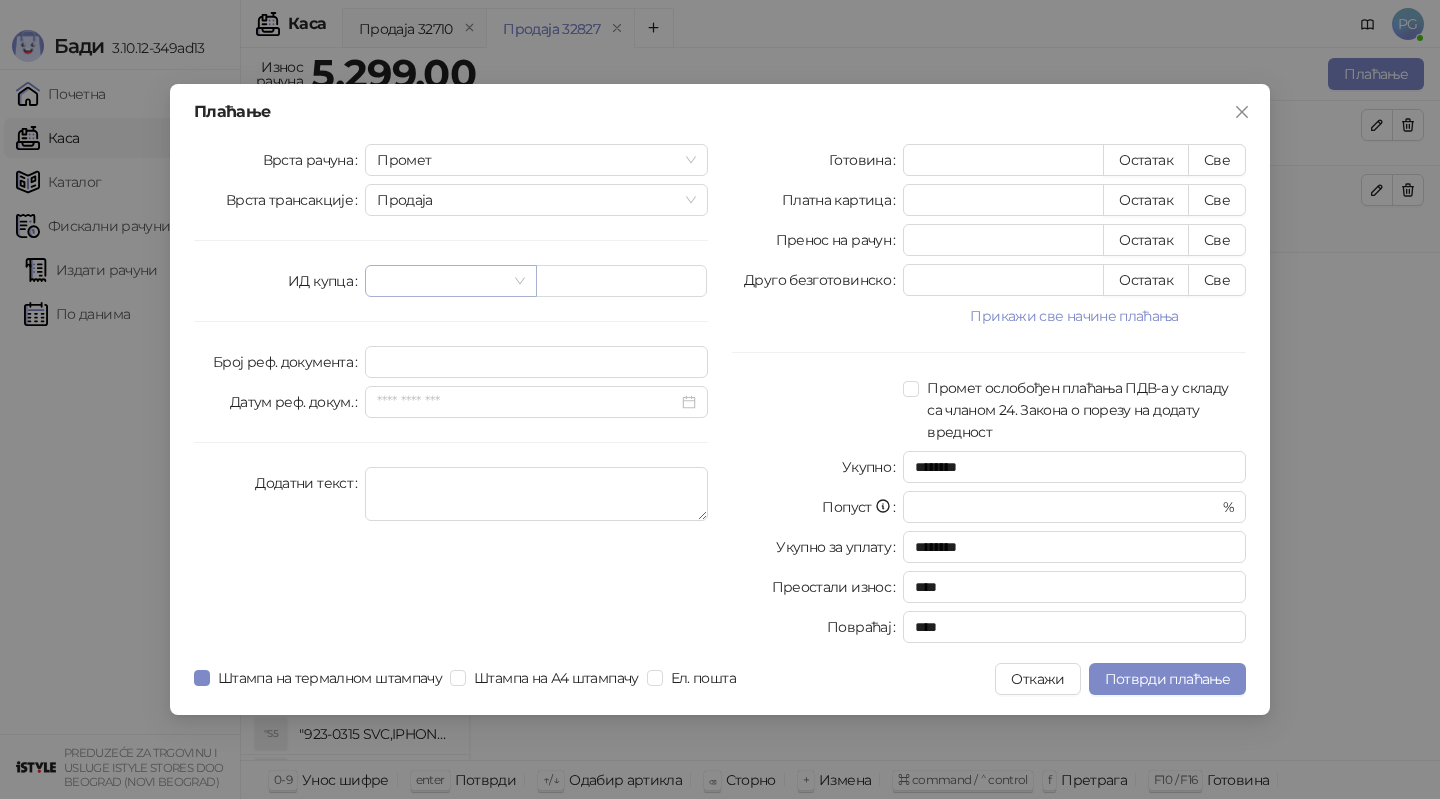 click at bounding box center [441, 281] 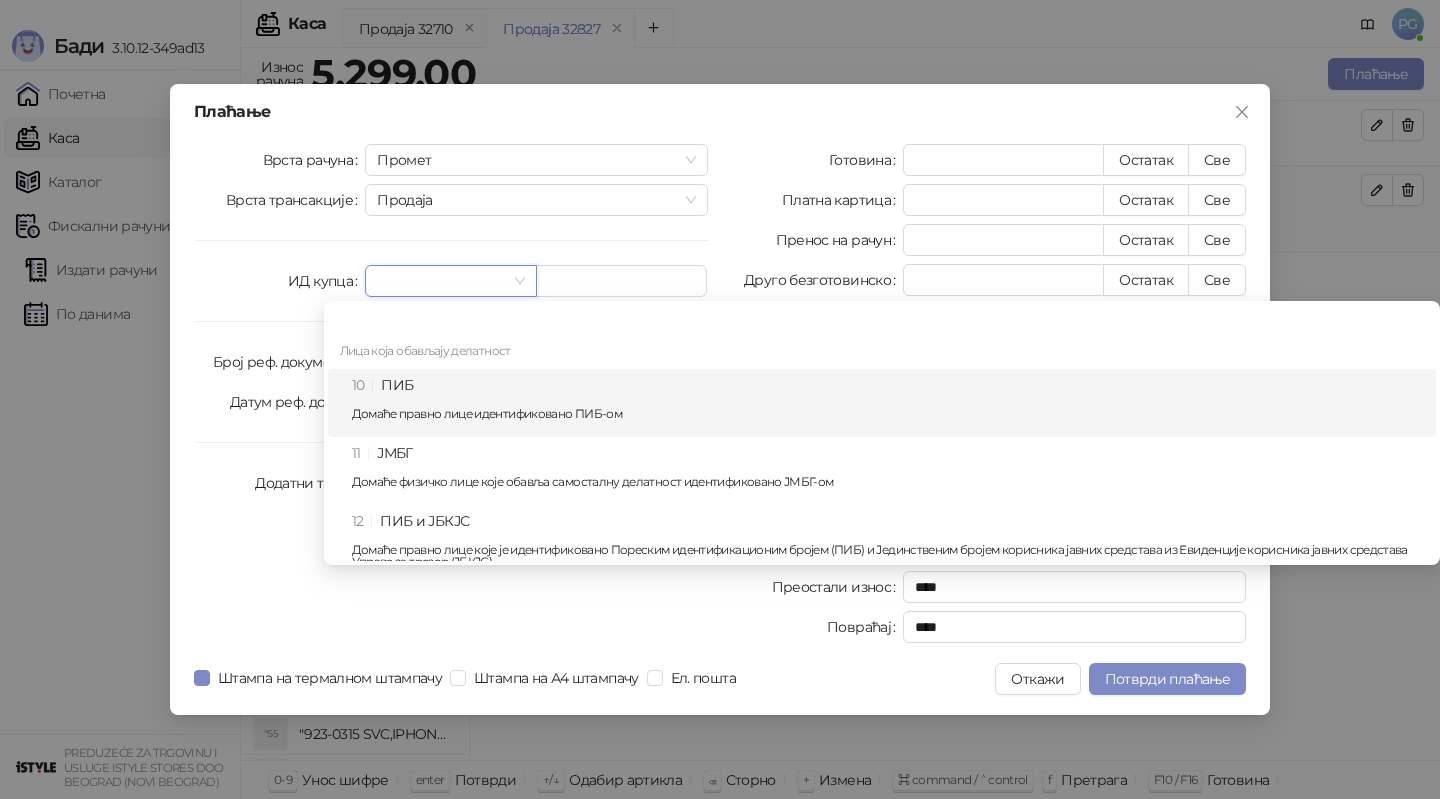 click on "10 ПИБ Домаће правно лице идентификовано ПИБ-ом" at bounding box center [882, 403] 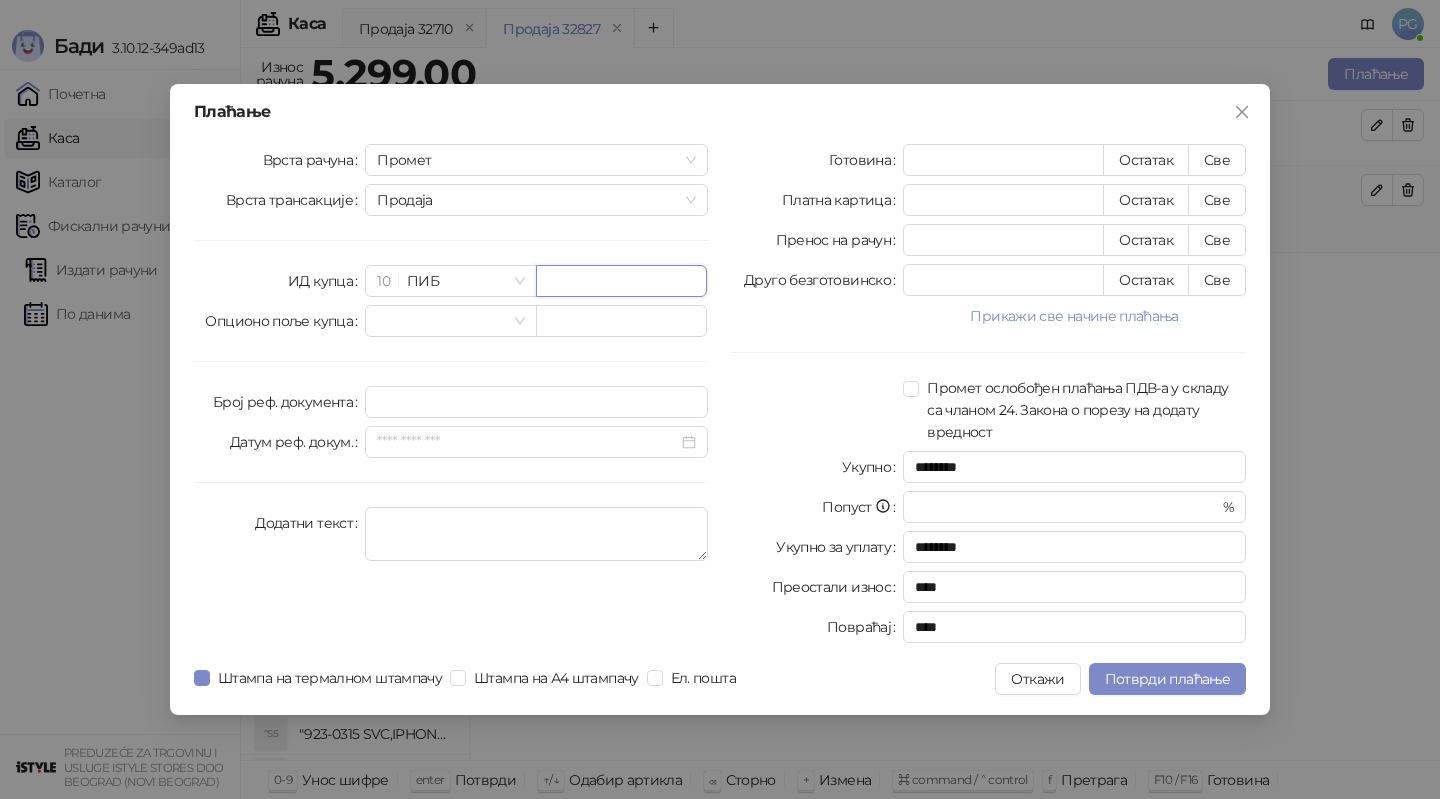 click at bounding box center (621, 281) 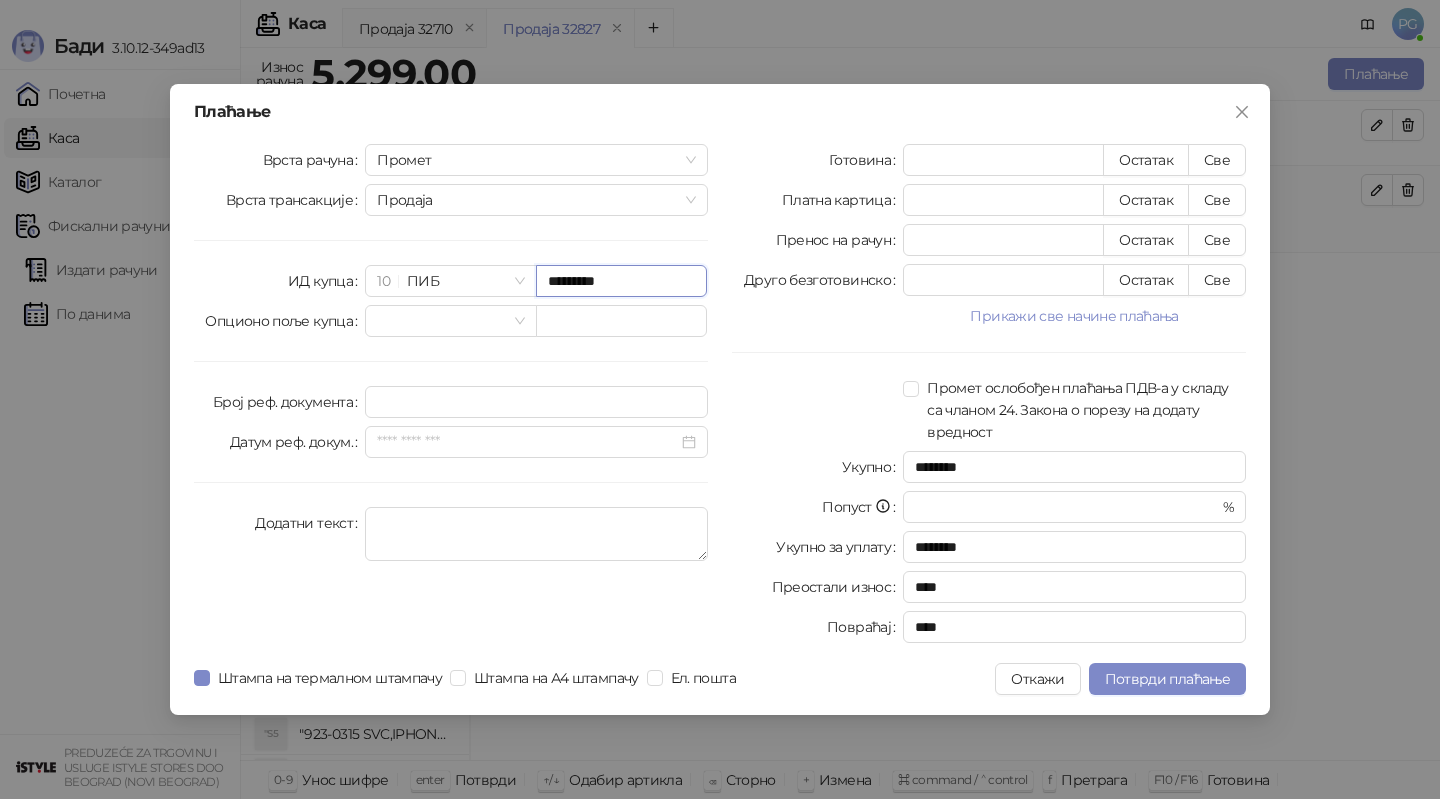 type on "*********" 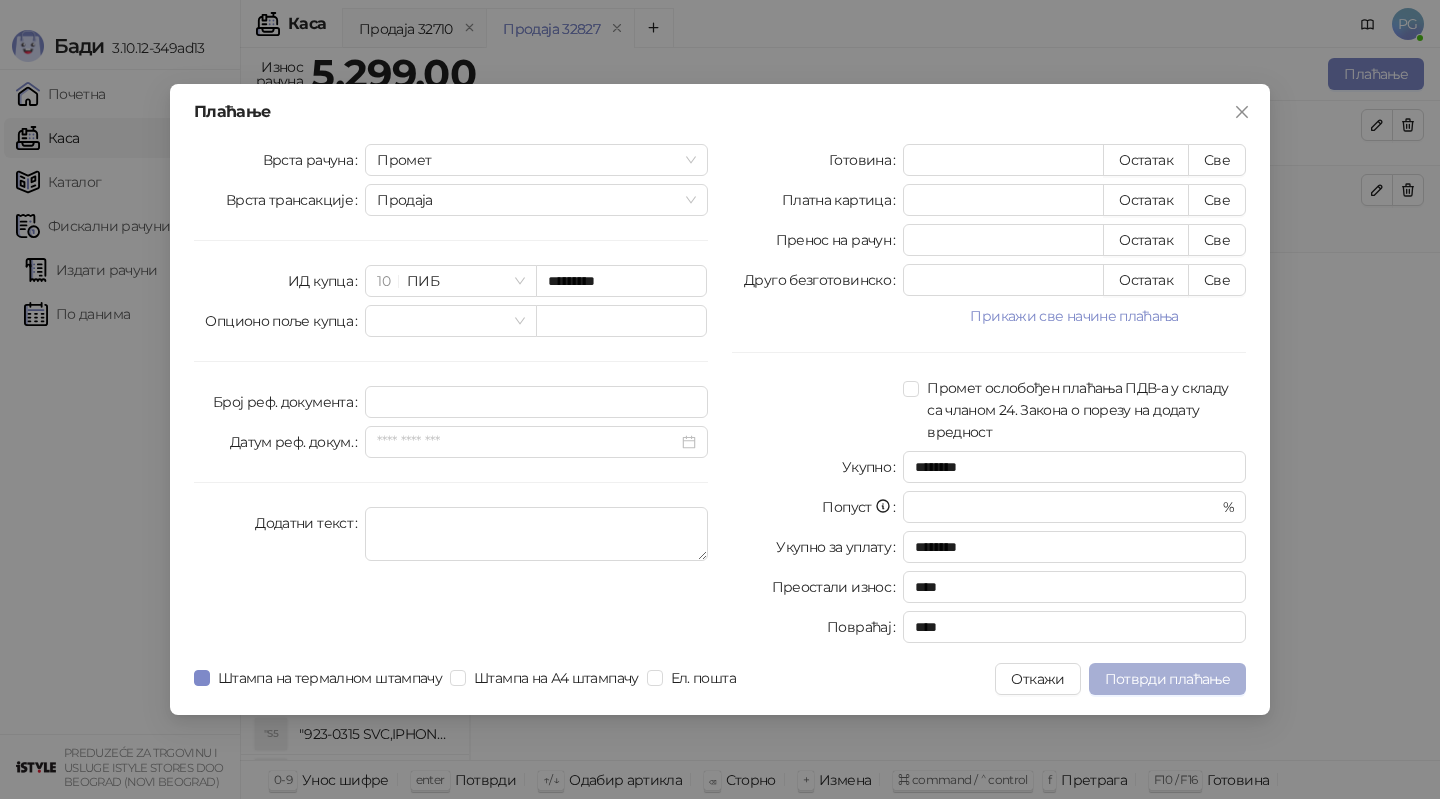 click on "Потврди плаћање" at bounding box center (1167, 679) 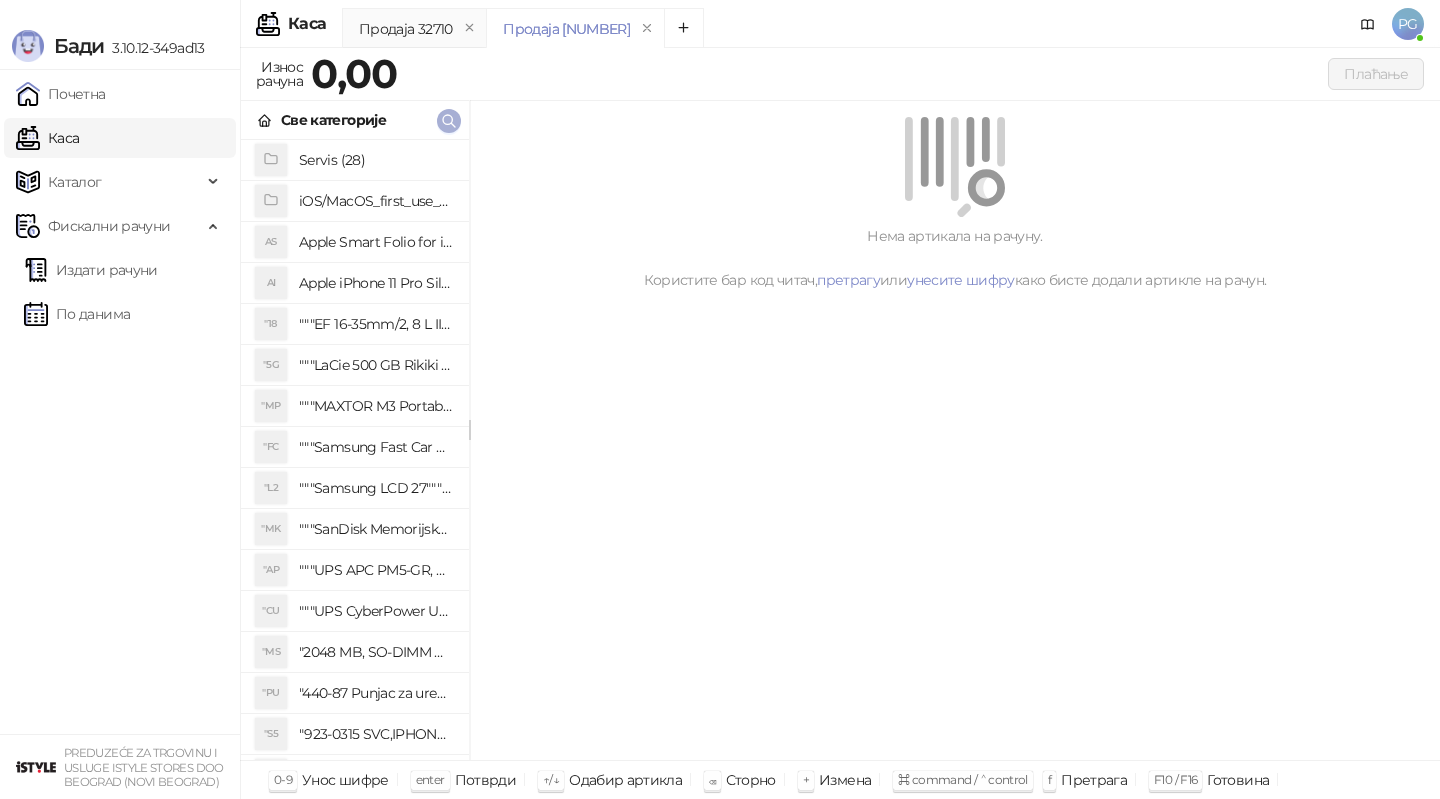 click 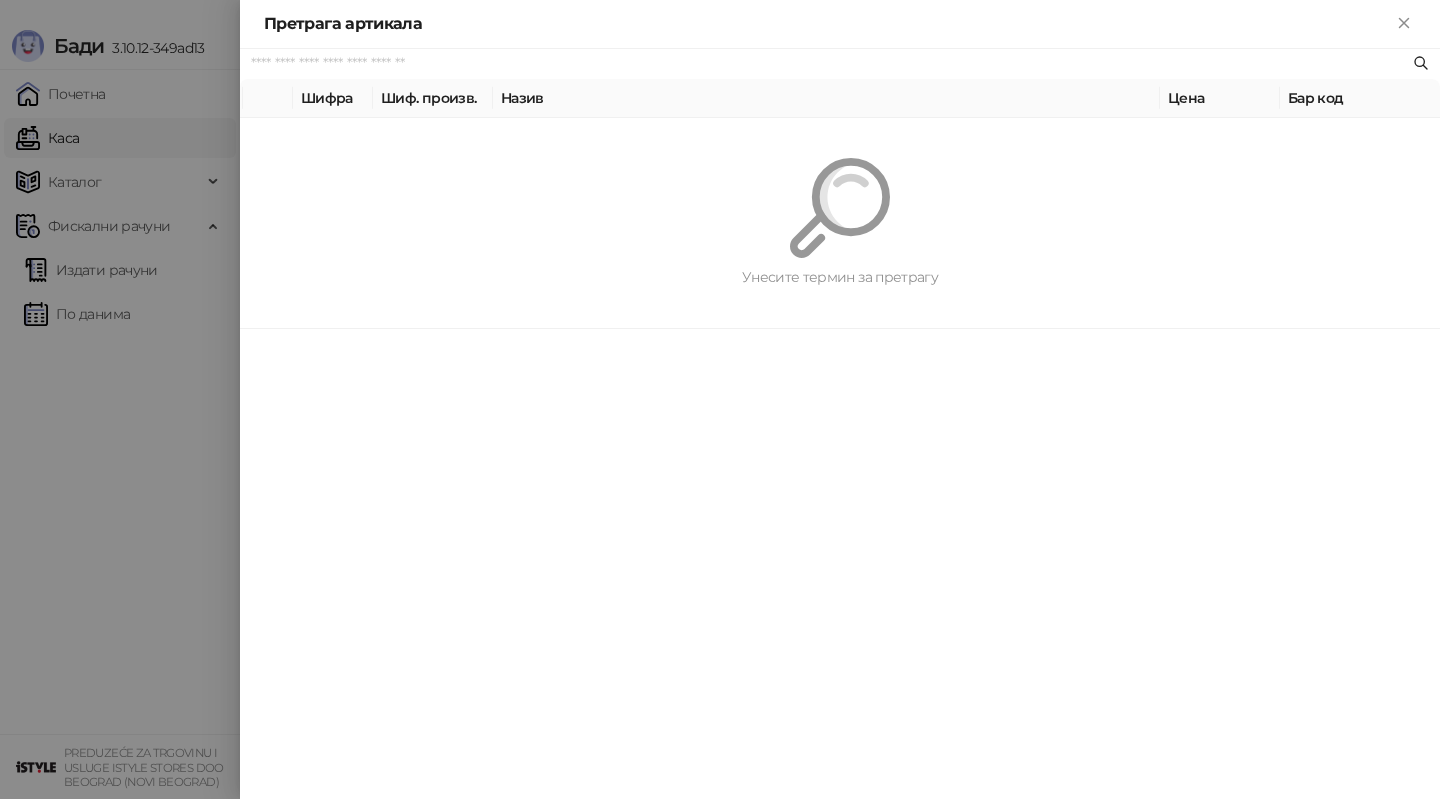 paste on "*********" 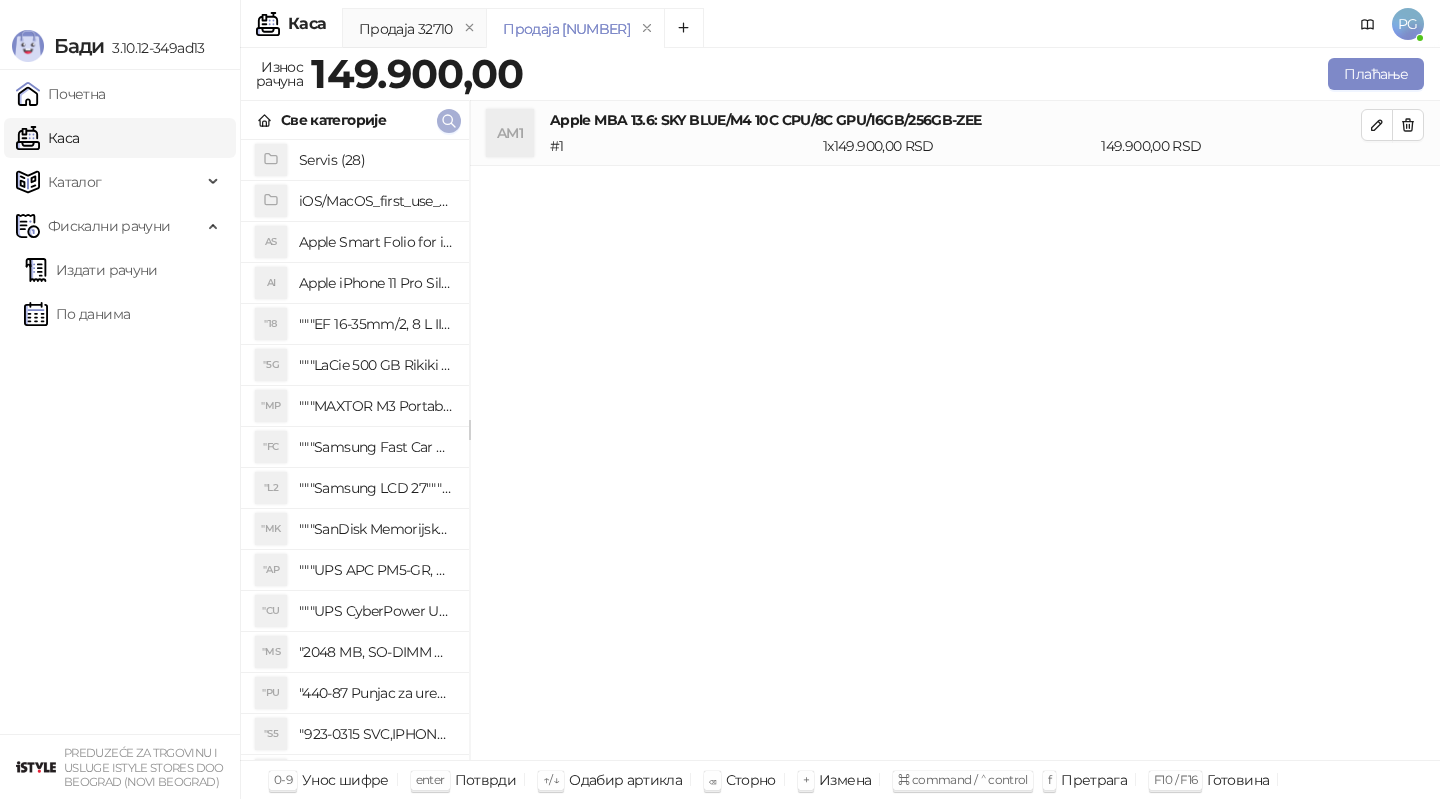 click 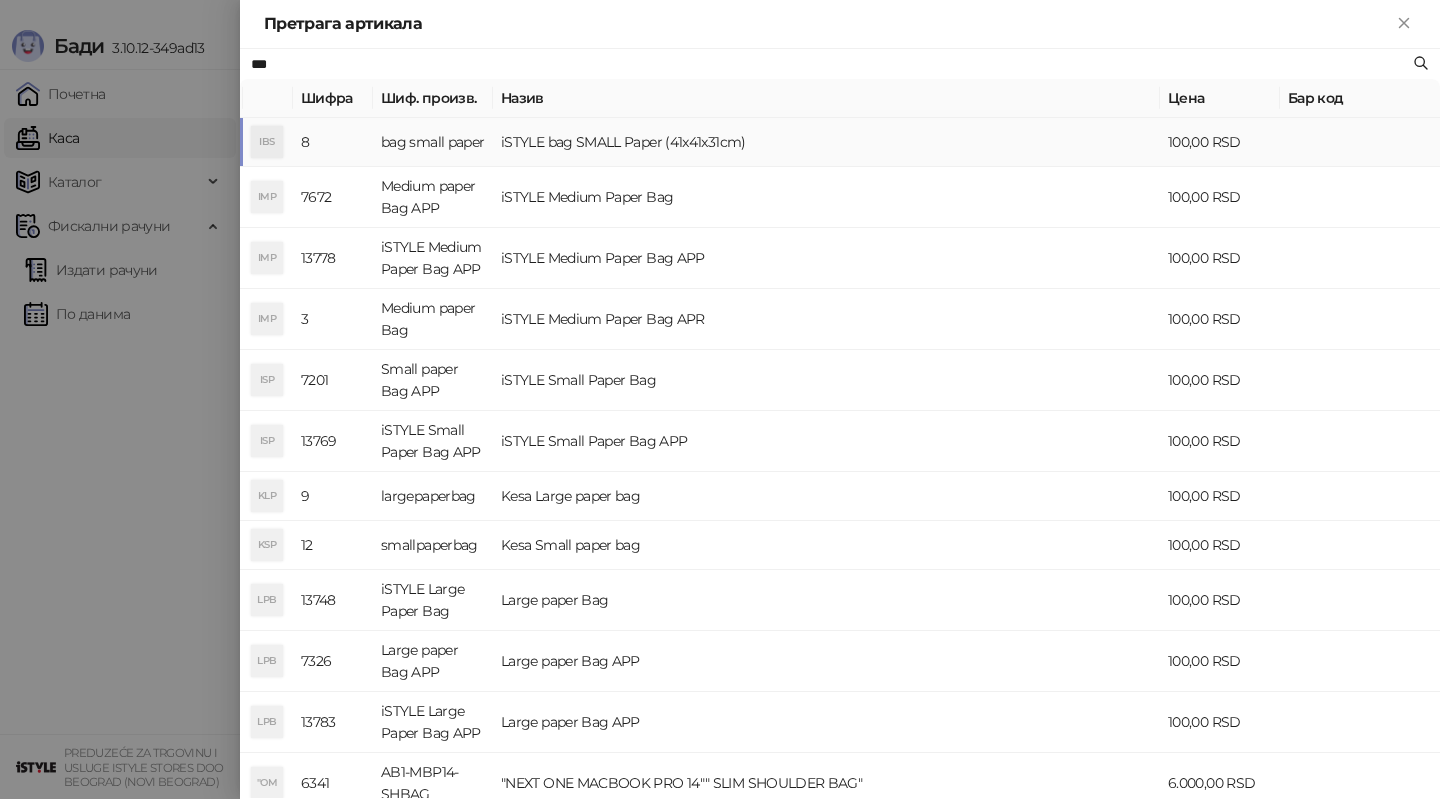 type on "***" 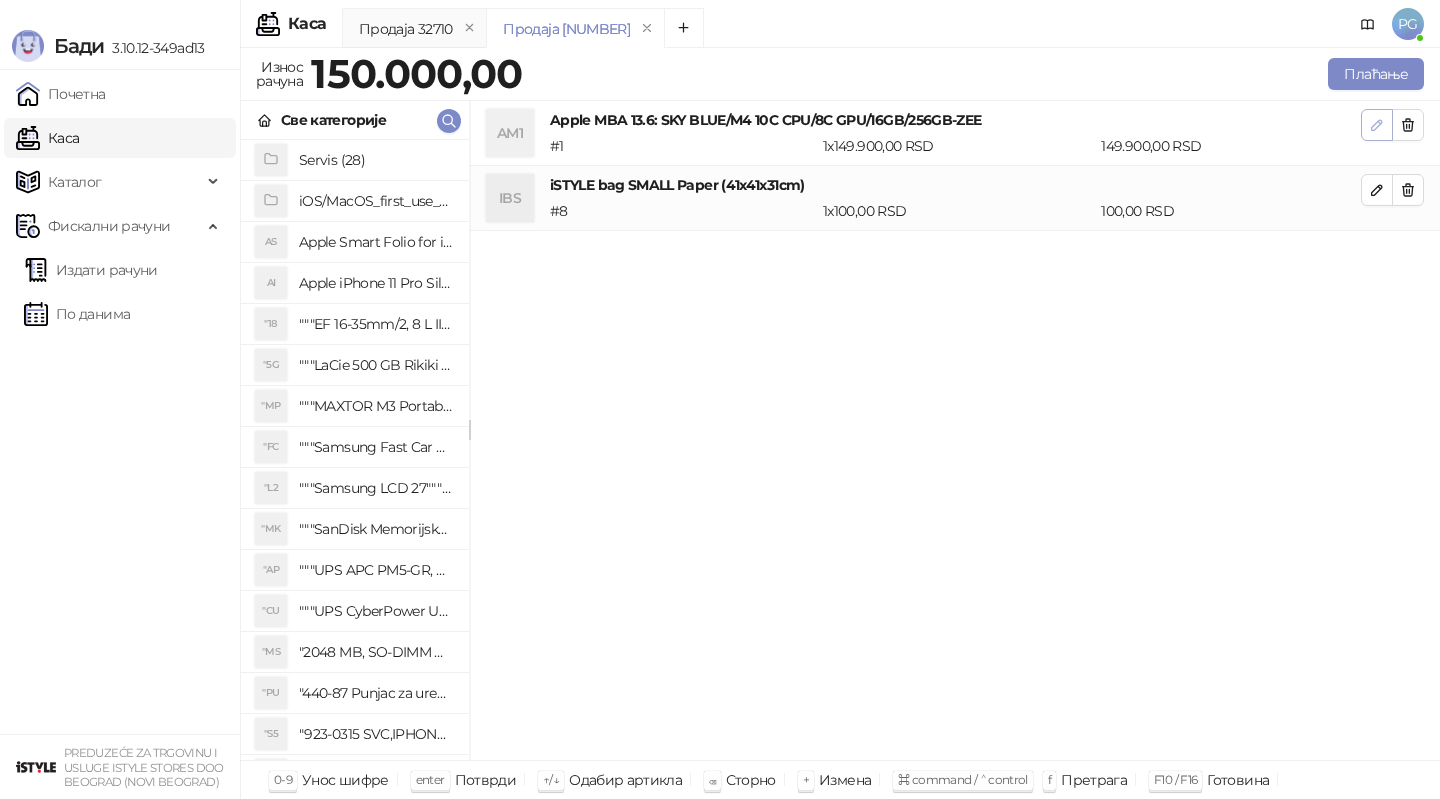 click at bounding box center (1377, 125) 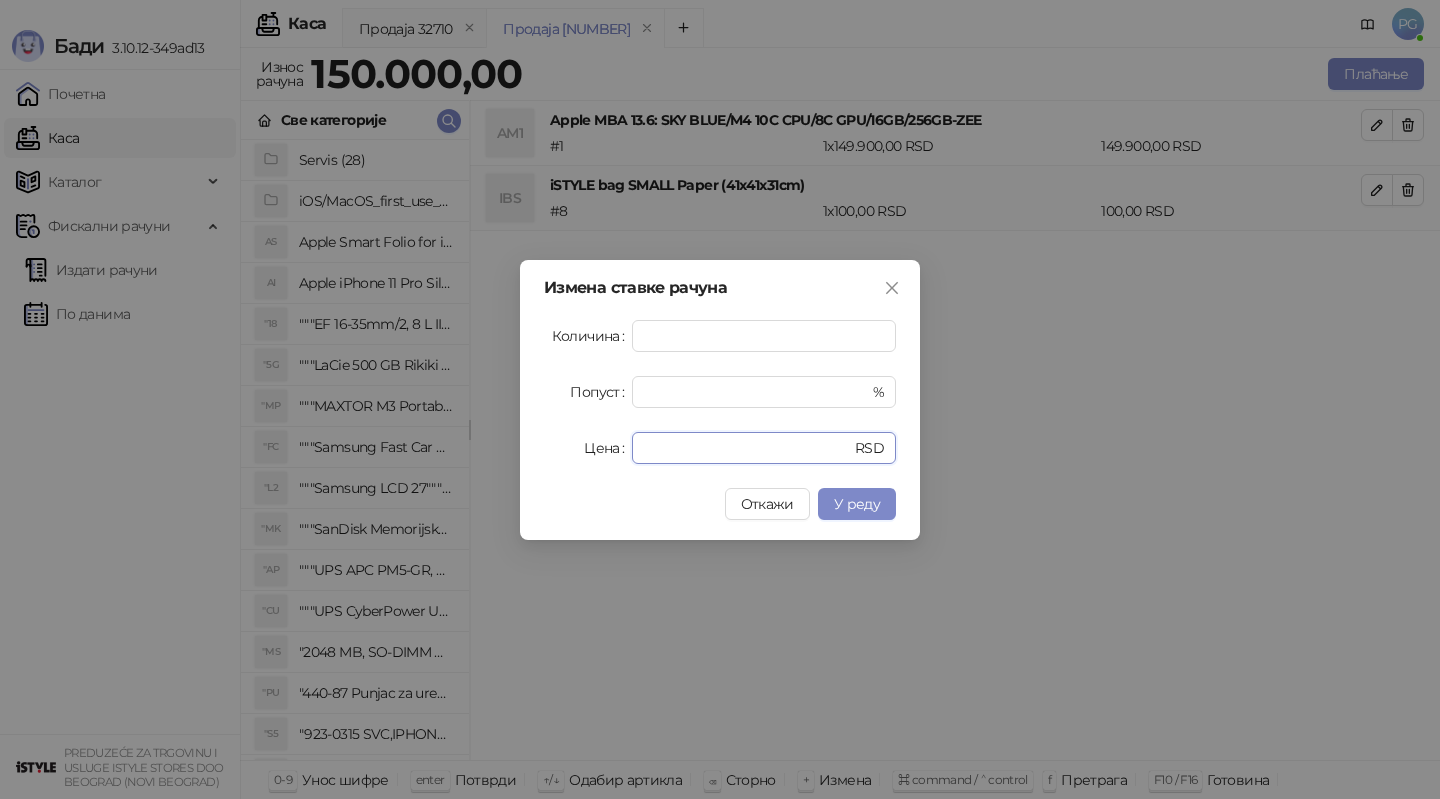 drag, startPoint x: 713, startPoint y: 456, endPoint x: 577, endPoint y: 455, distance: 136.00368 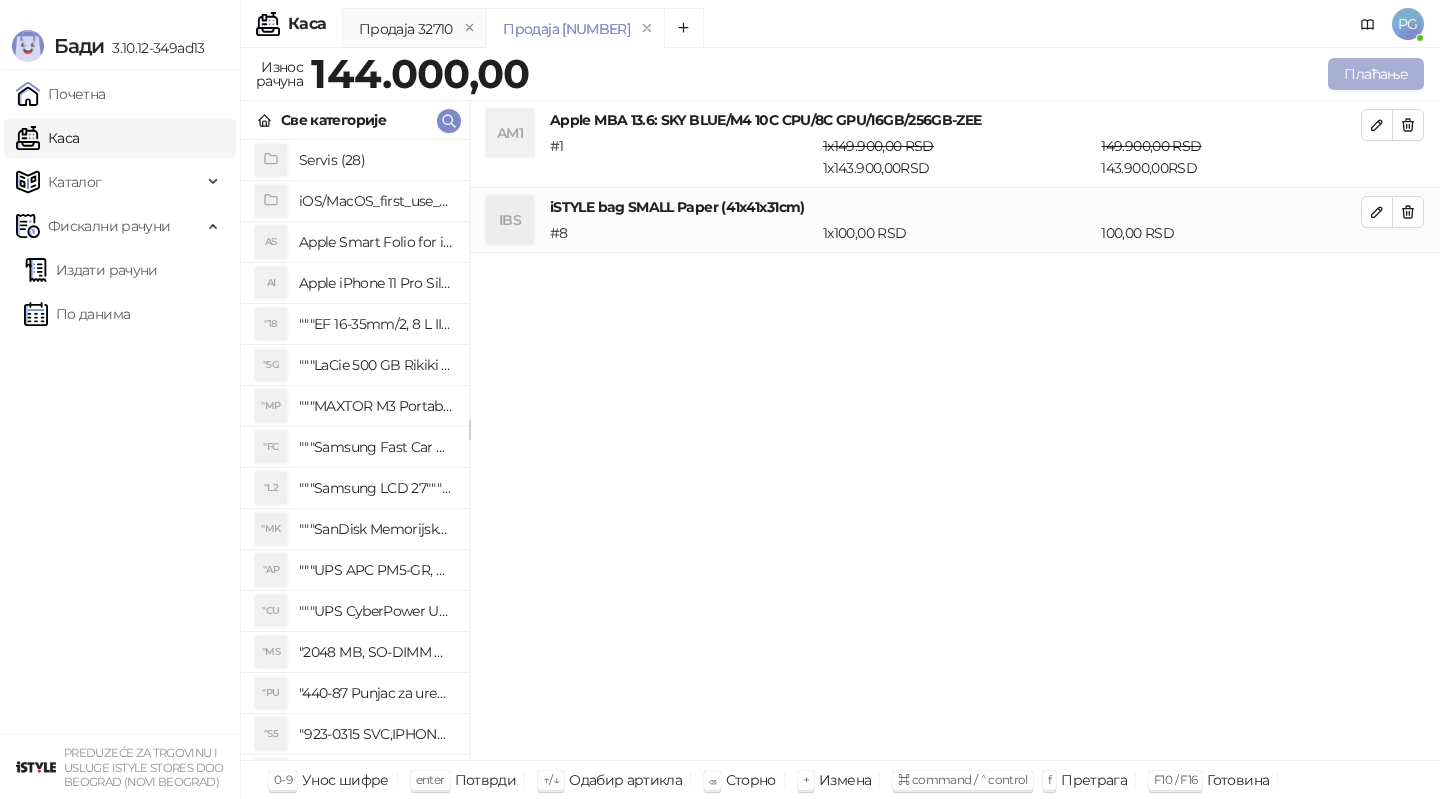 click on "Плаћање" at bounding box center [1376, 74] 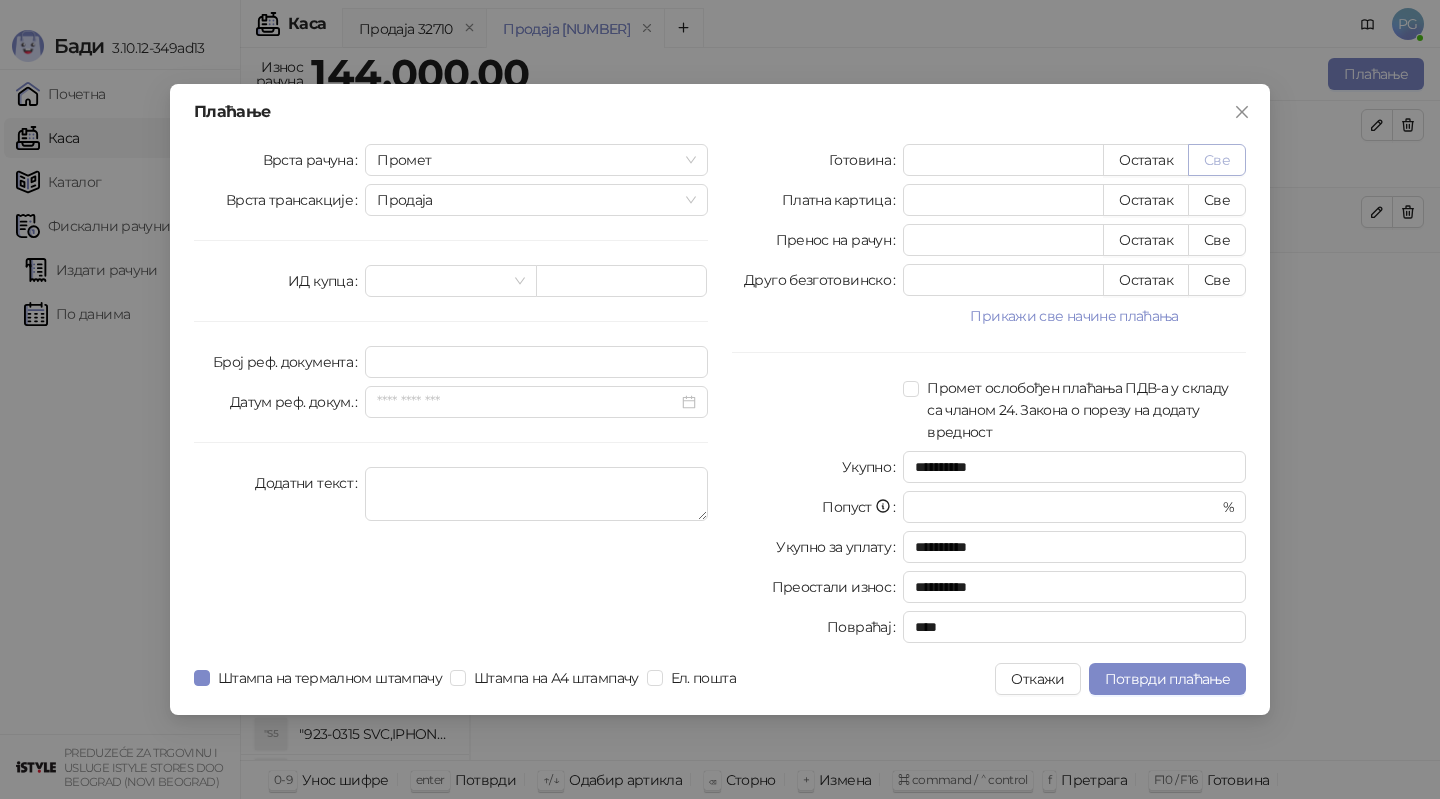 click on "Све" at bounding box center [1217, 160] 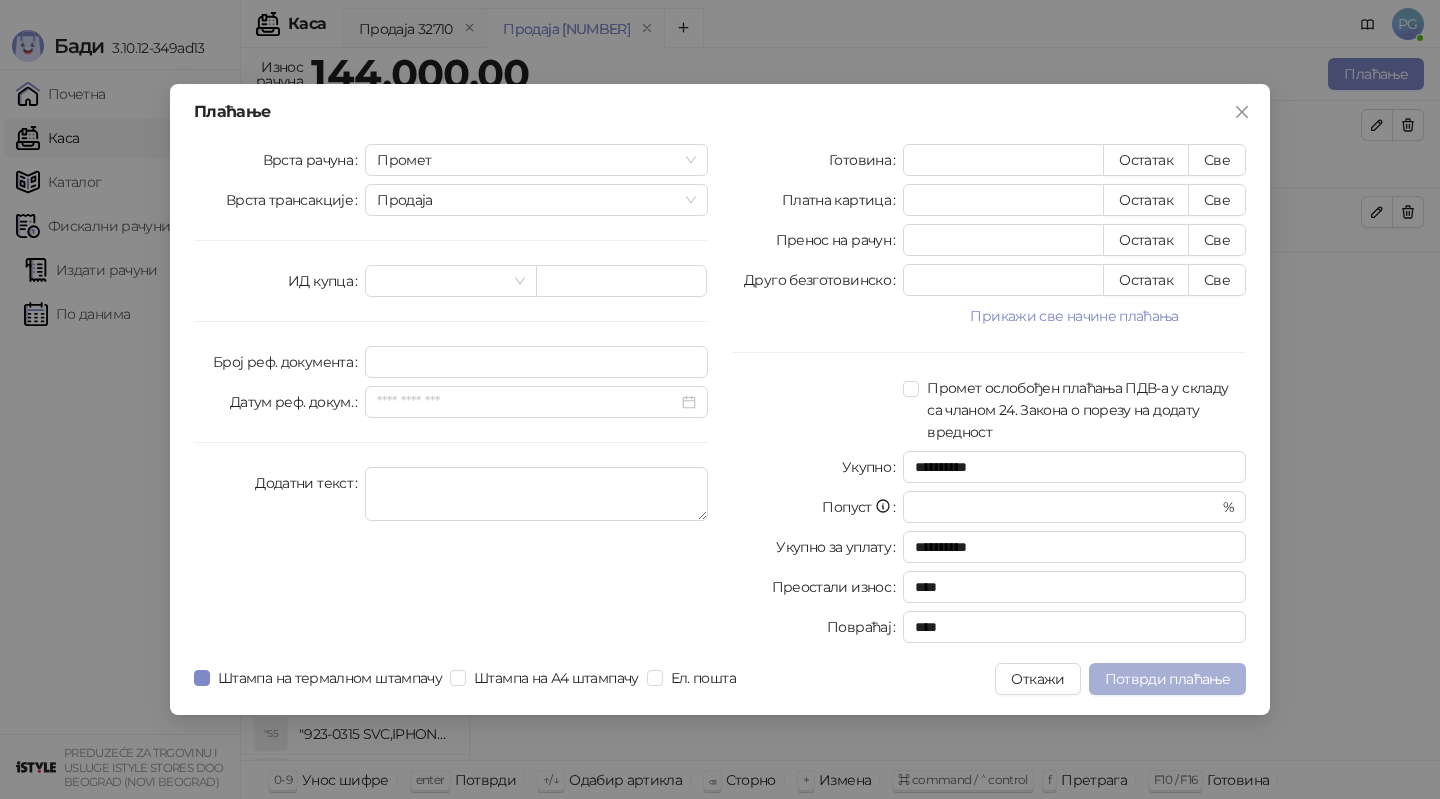 click on "Потврди плаћање" at bounding box center (1167, 679) 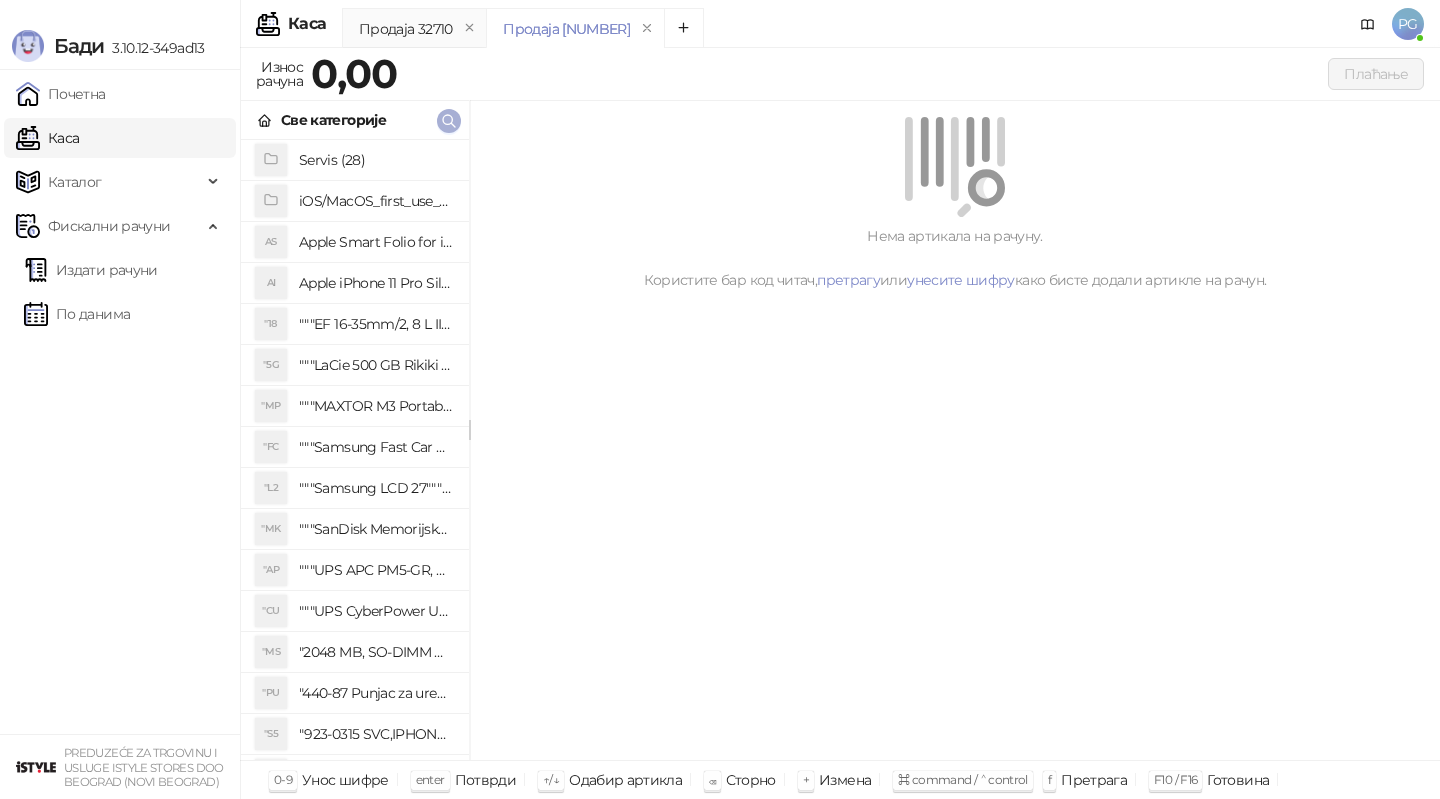 click 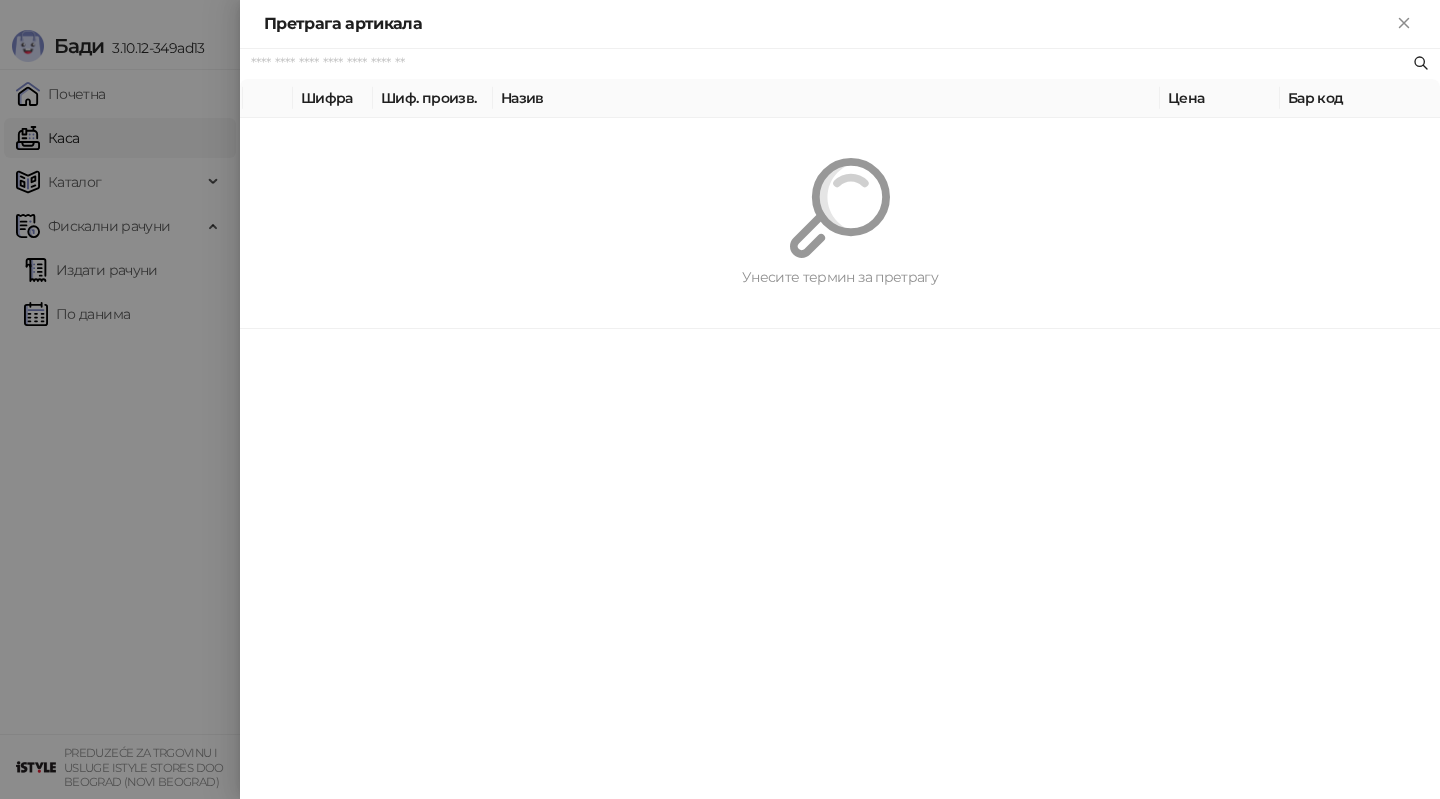 paste on "**********" 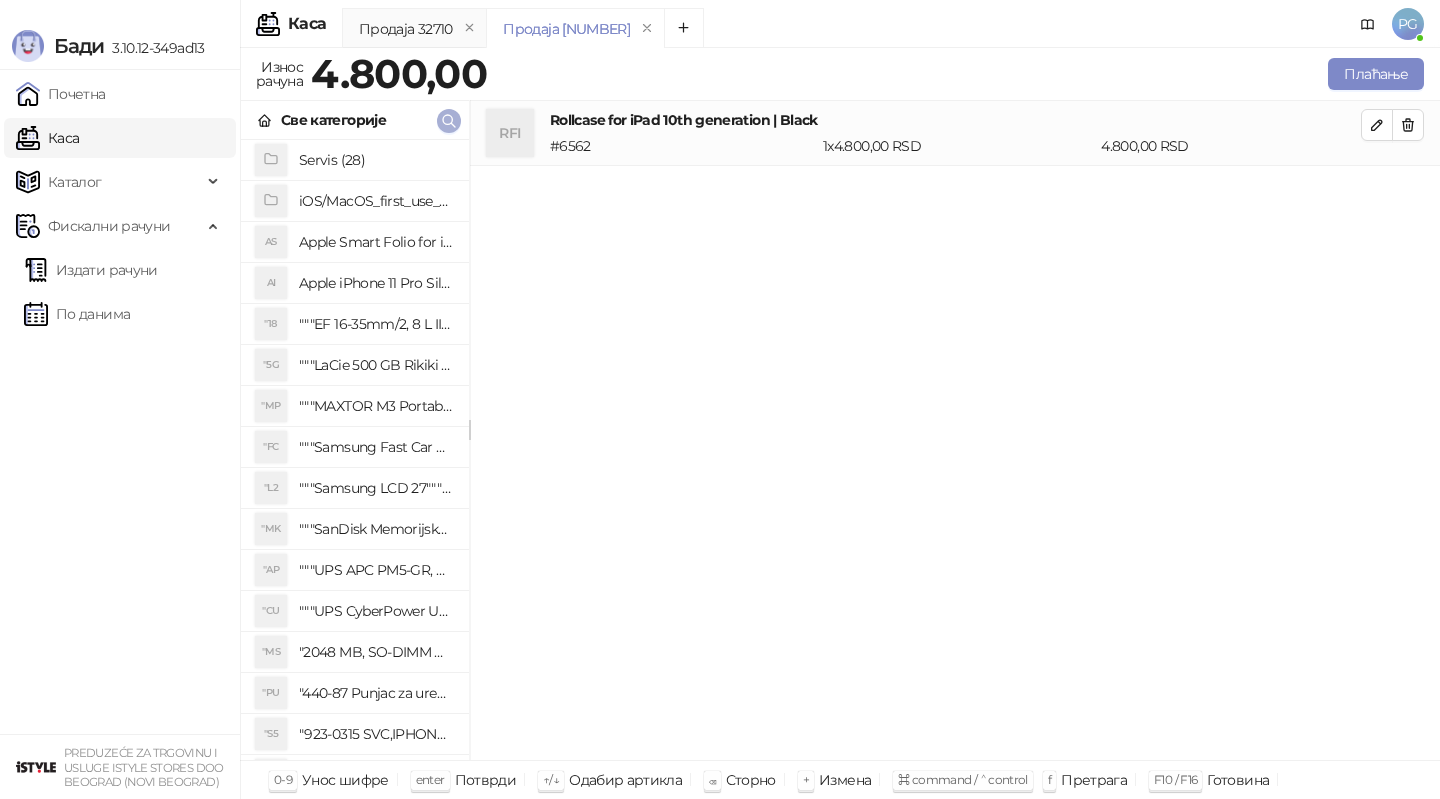 click 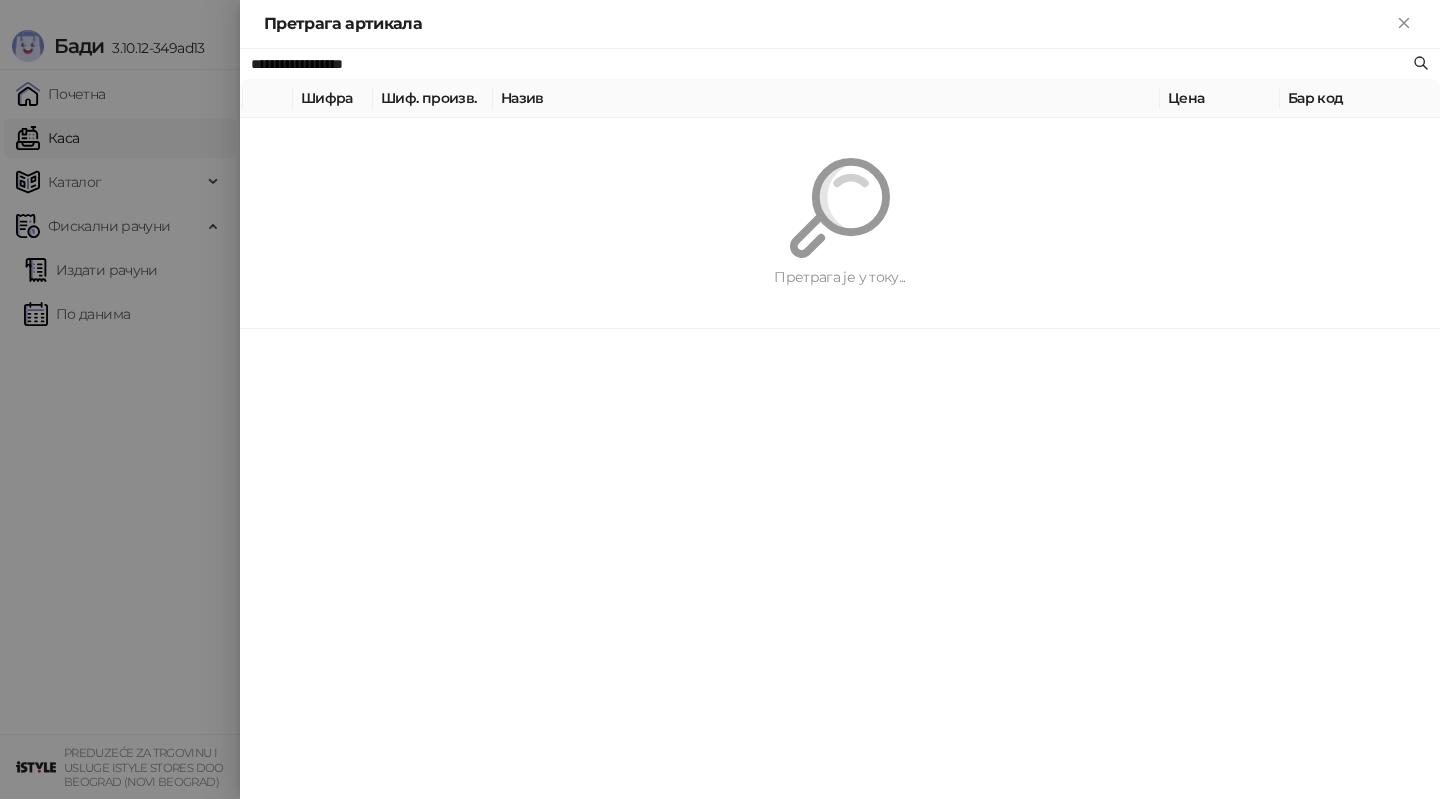 paste on "*****" 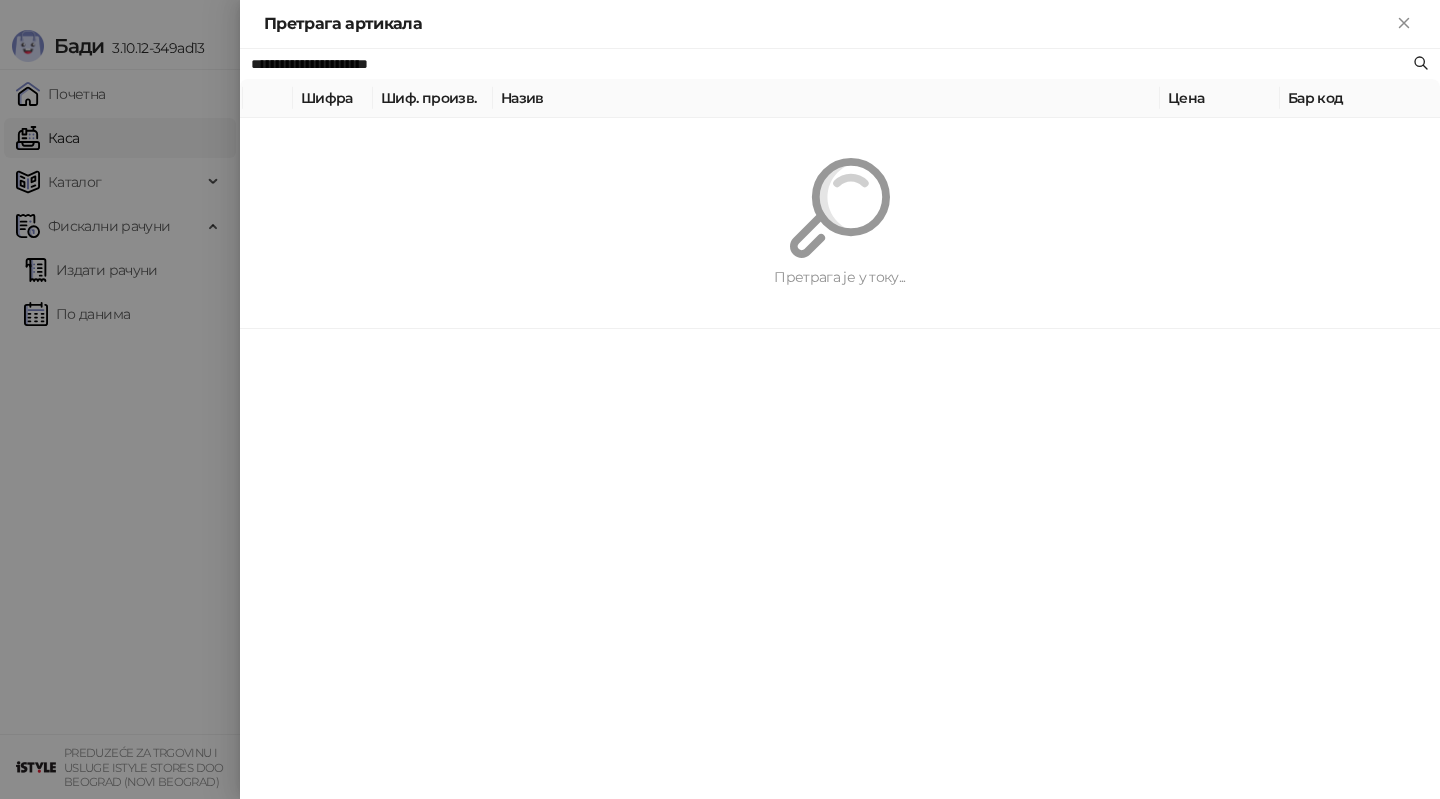 type on "**********" 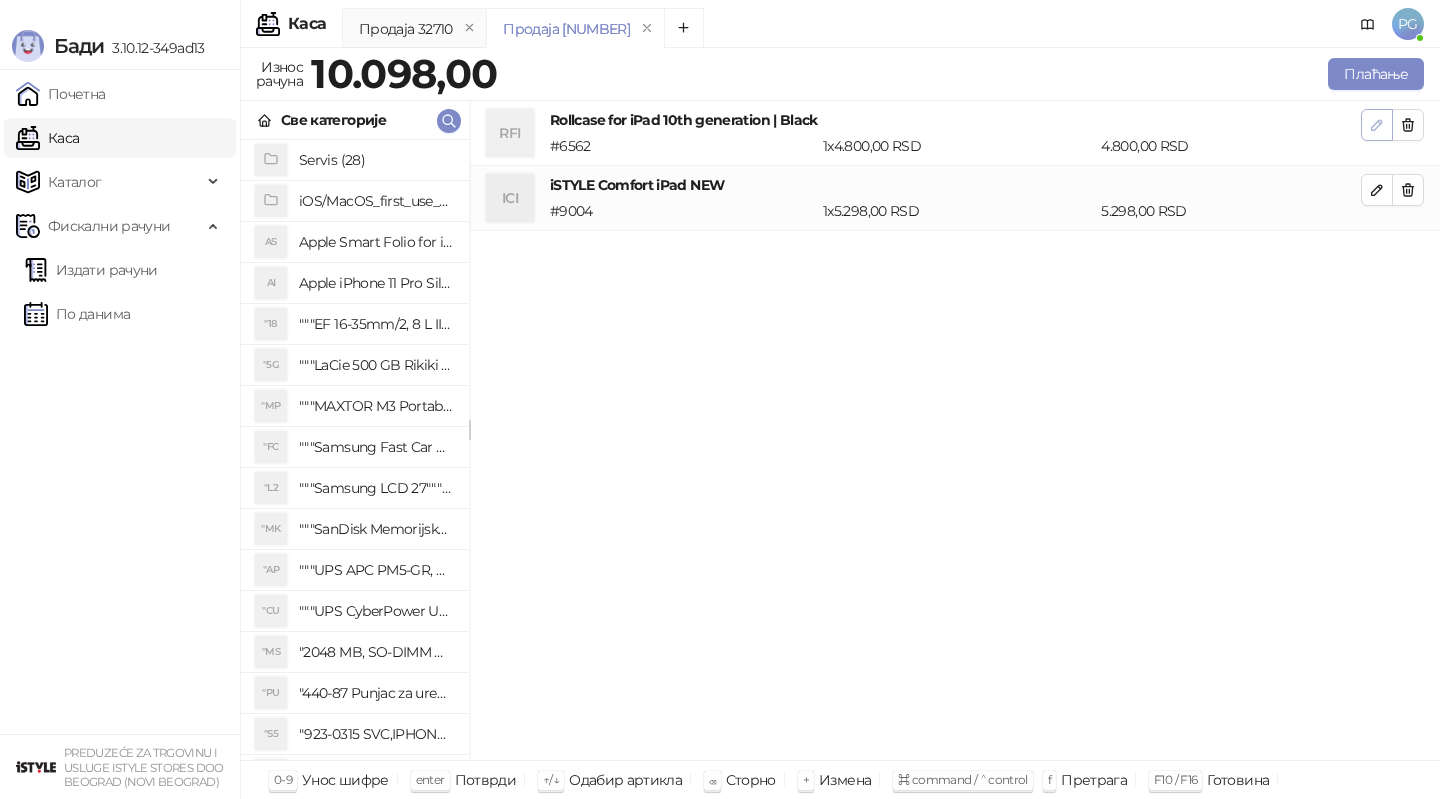 click 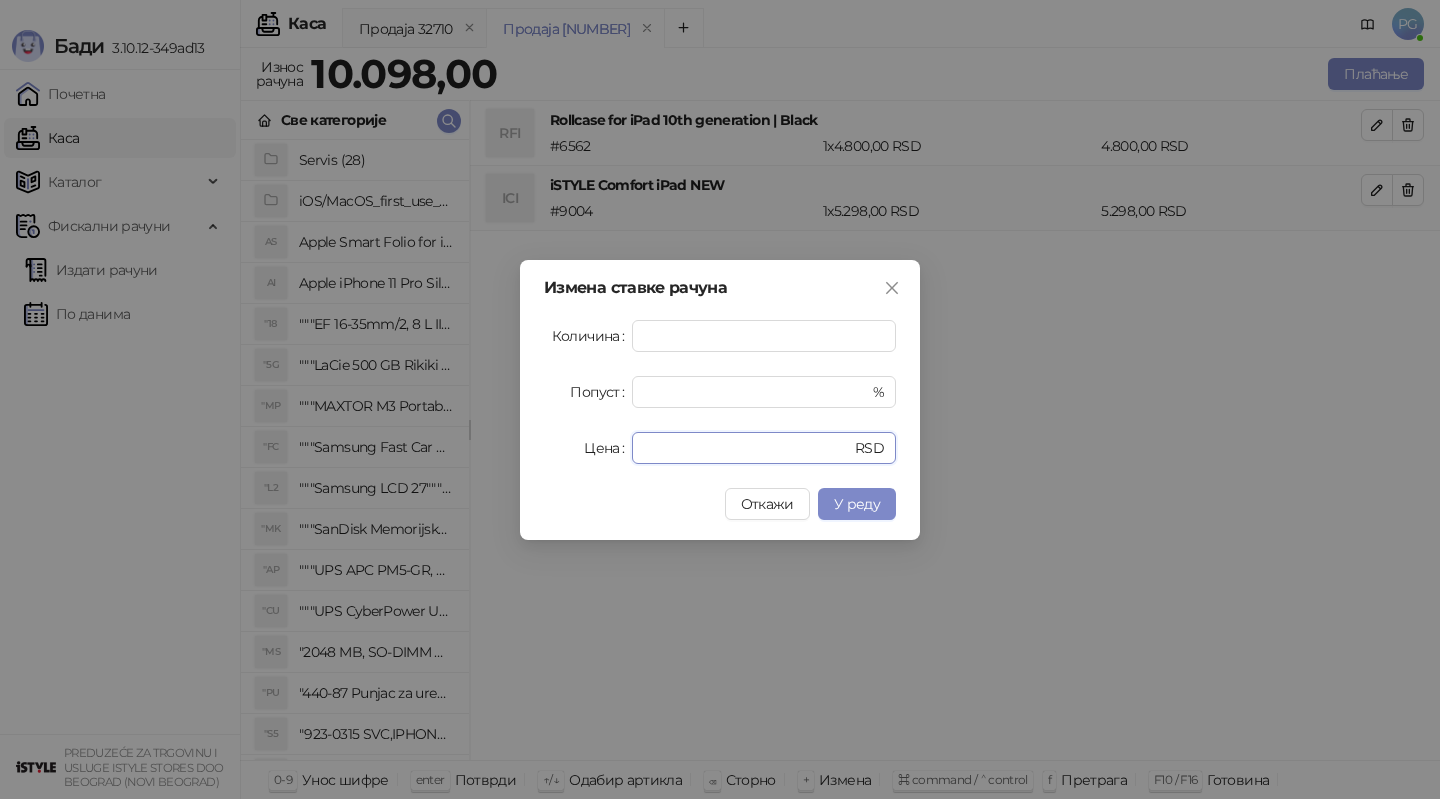 drag, startPoint x: 735, startPoint y: 447, endPoint x: 484, endPoint y: 470, distance: 252.05157 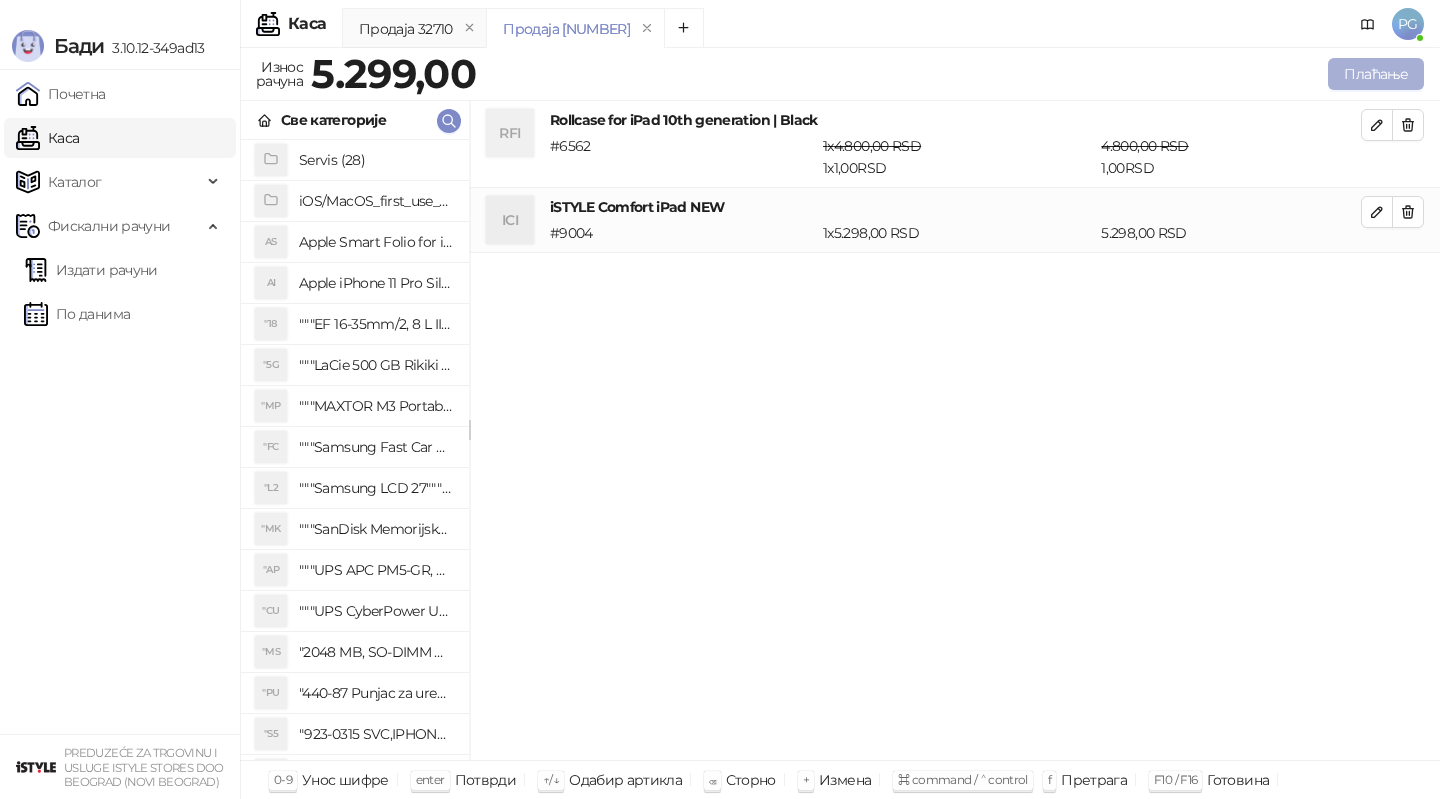 click on "Плаћање" at bounding box center [1376, 74] 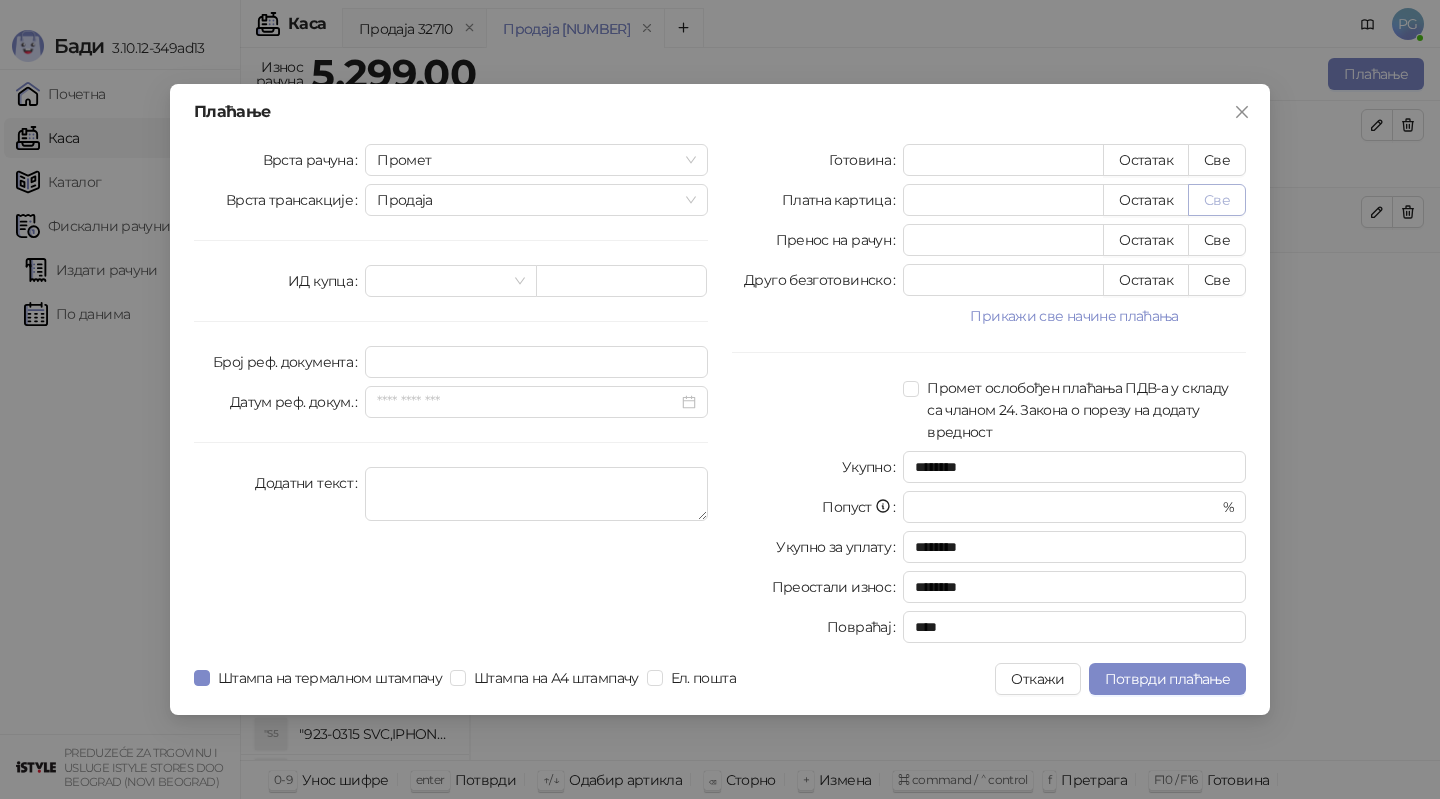 click on "Све" at bounding box center (1217, 200) 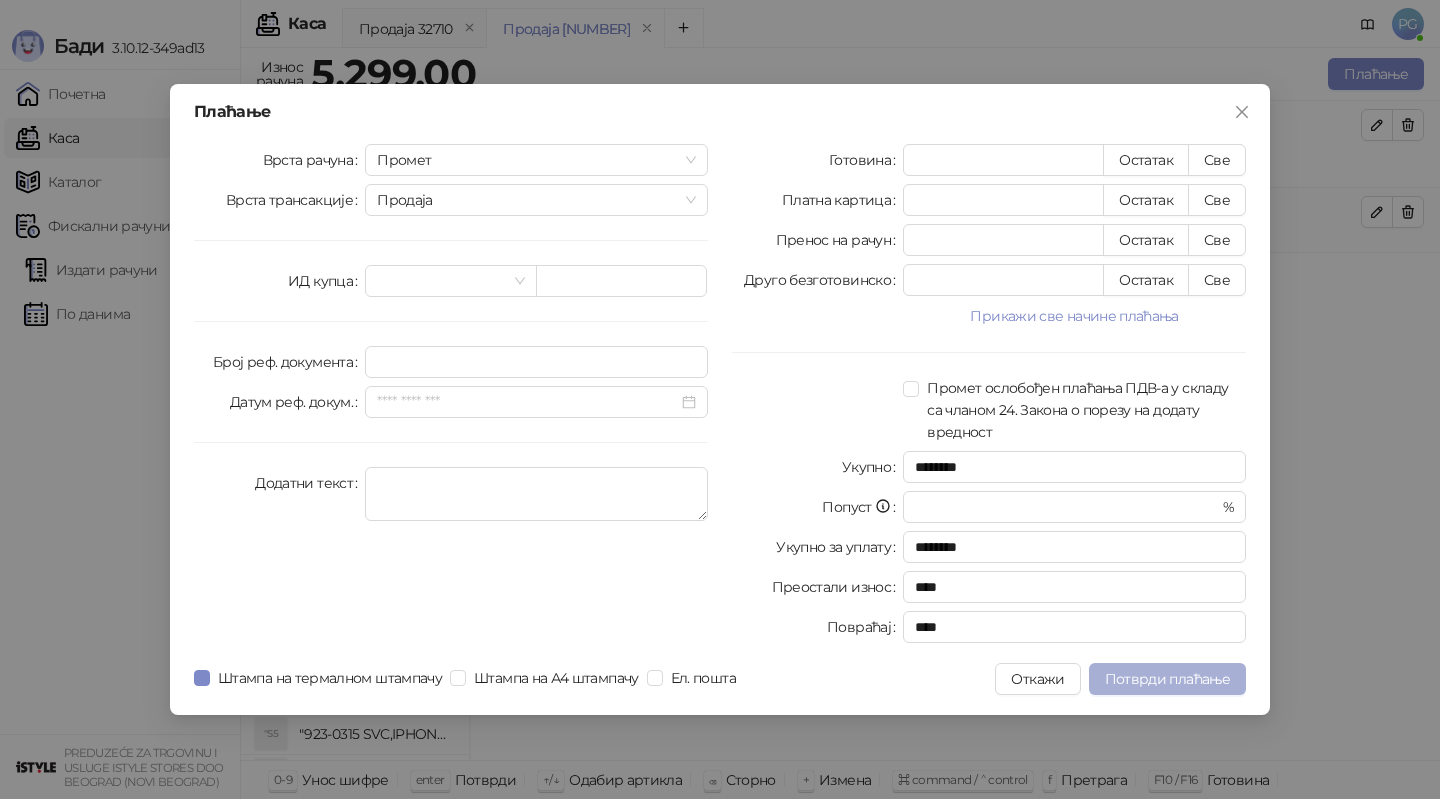 click on "Потврди плаћање" at bounding box center (1167, 679) 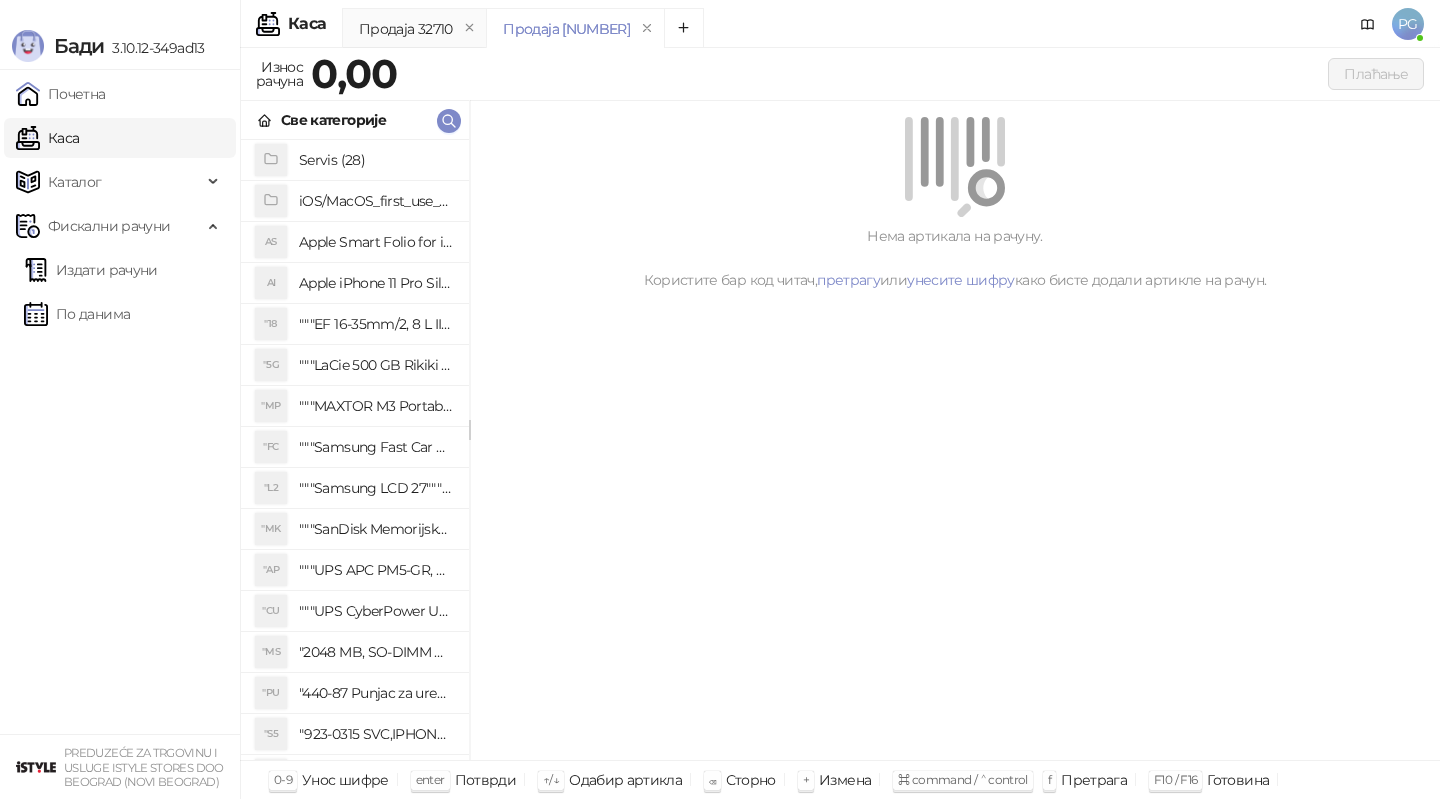 click on "Све категорије" at bounding box center (355, 120) 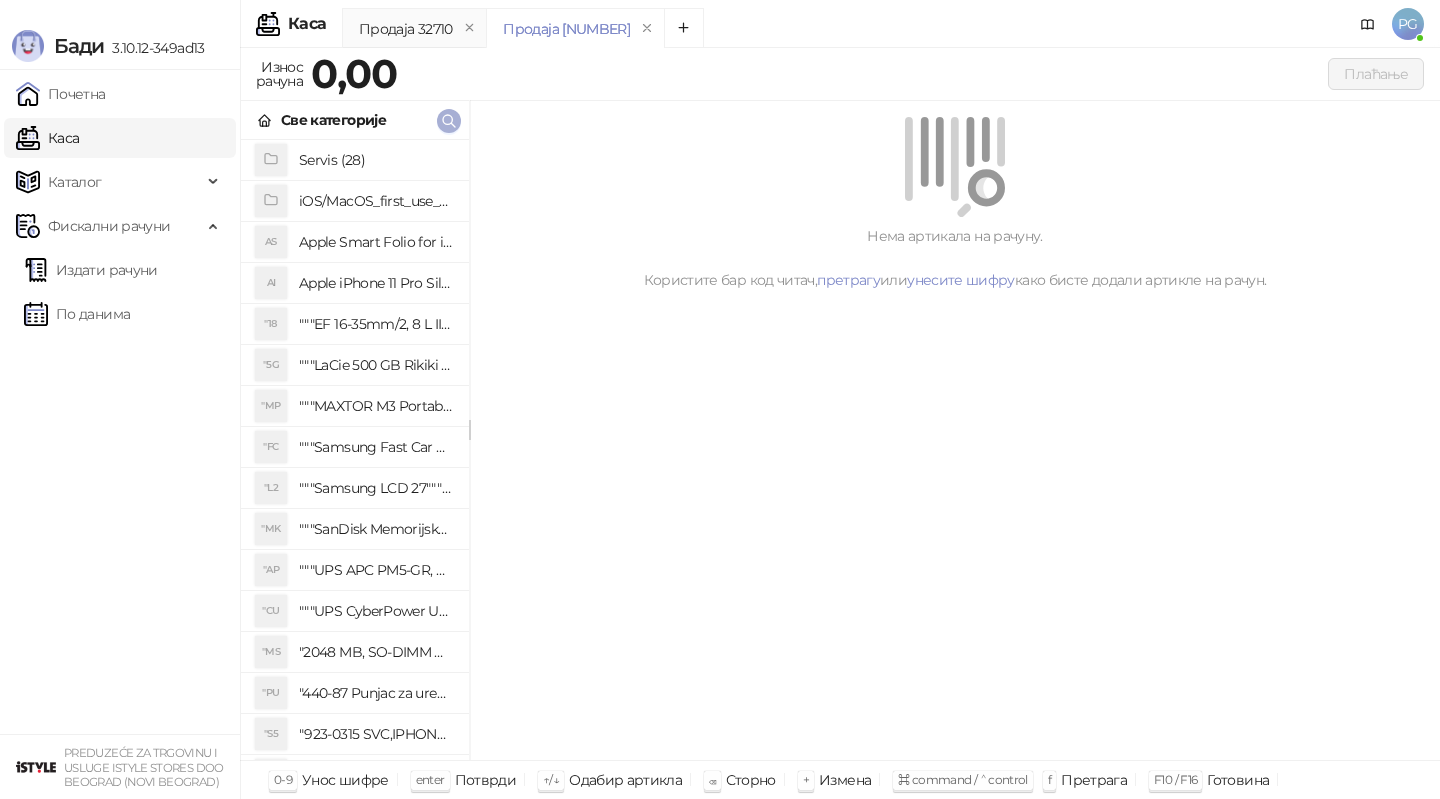 click at bounding box center [449, 121] 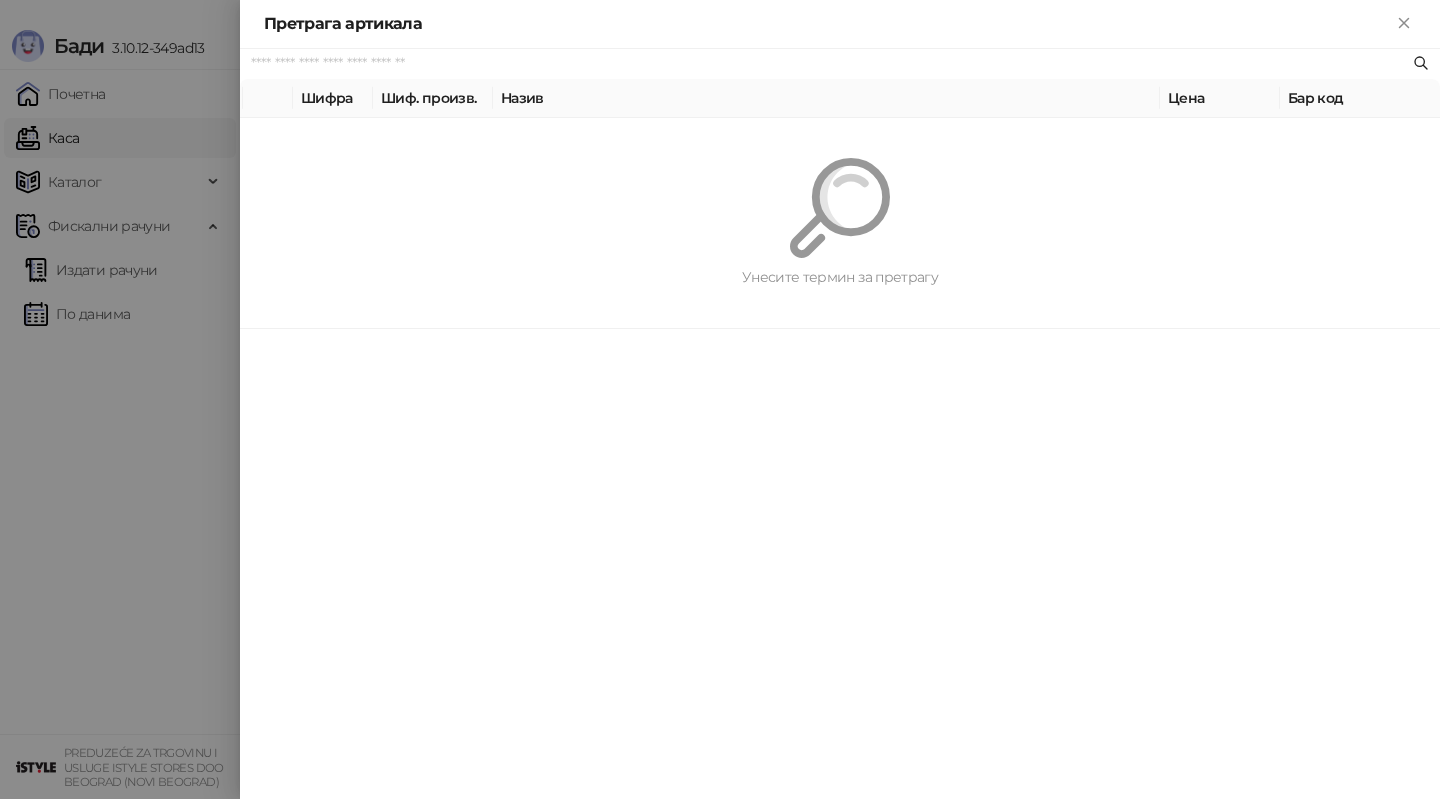 paste on "*********" 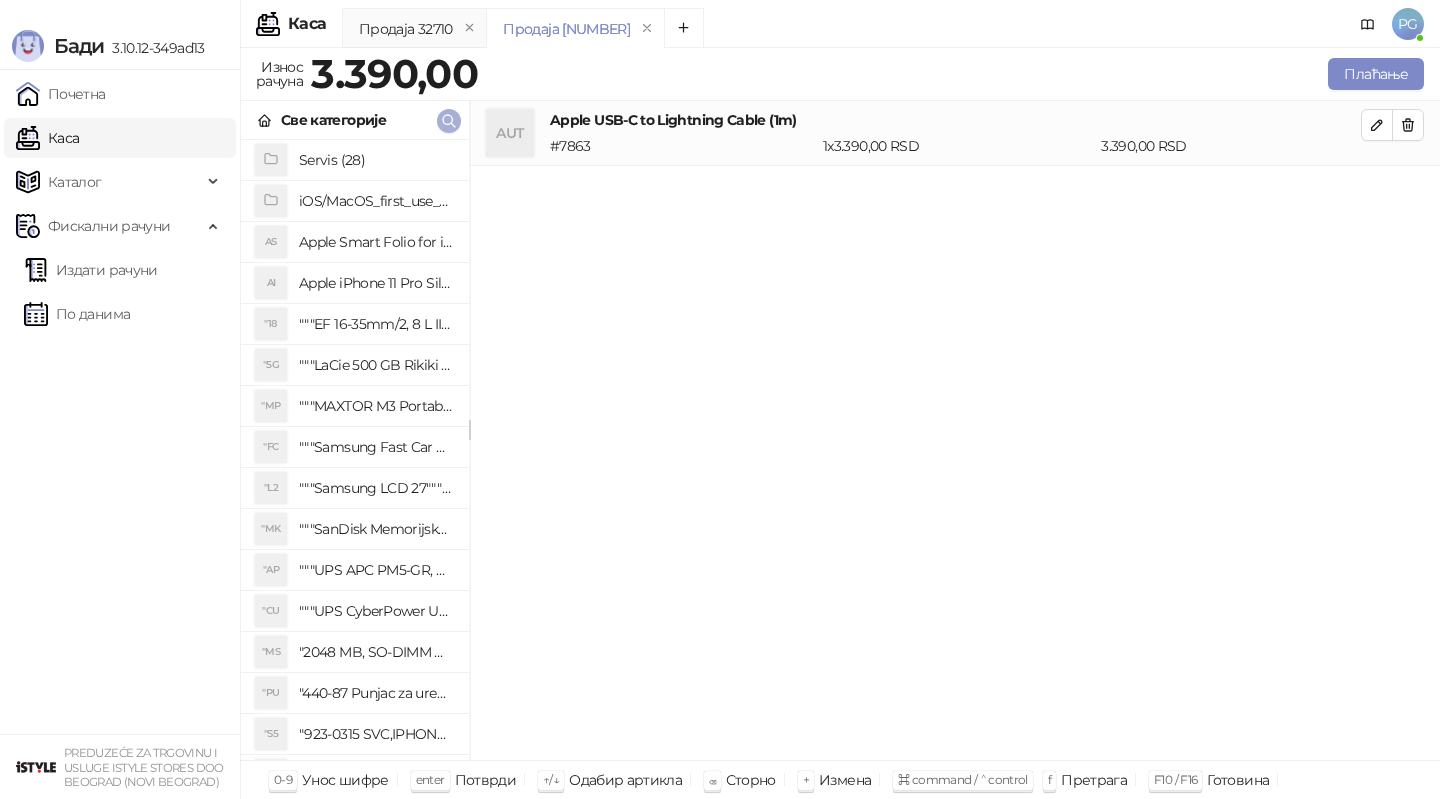 click 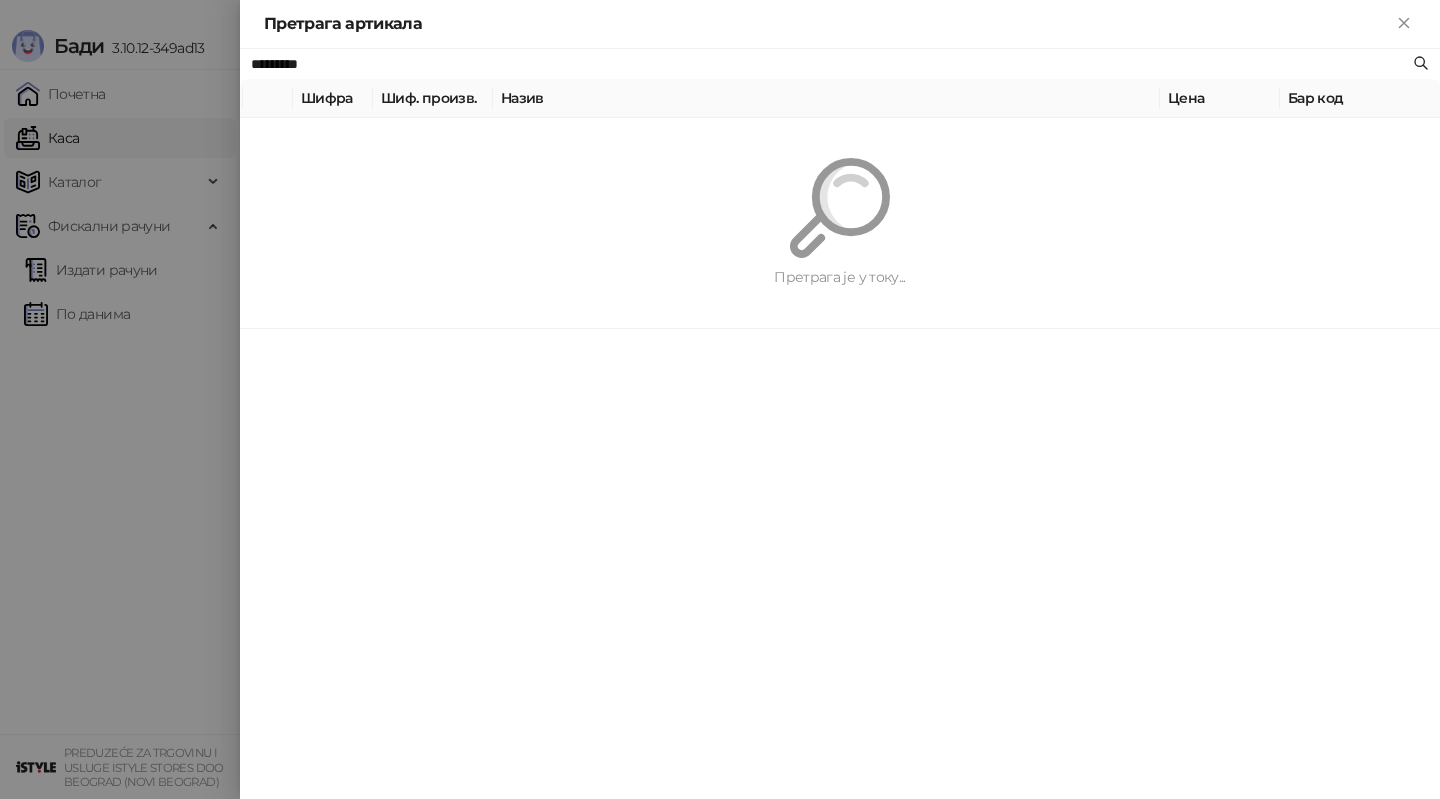 paste 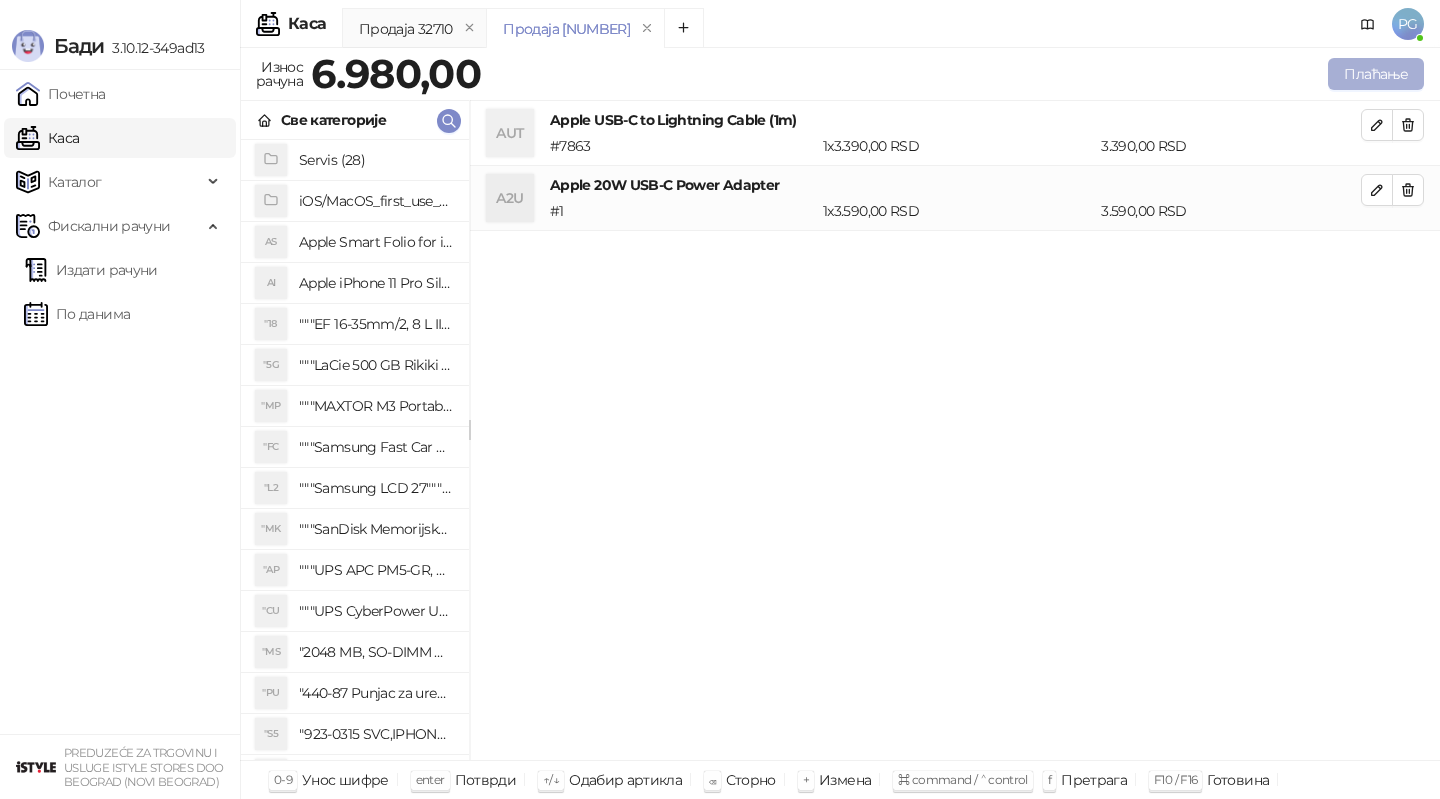 click on "Плаћање" at bounding box center [1376, 74] 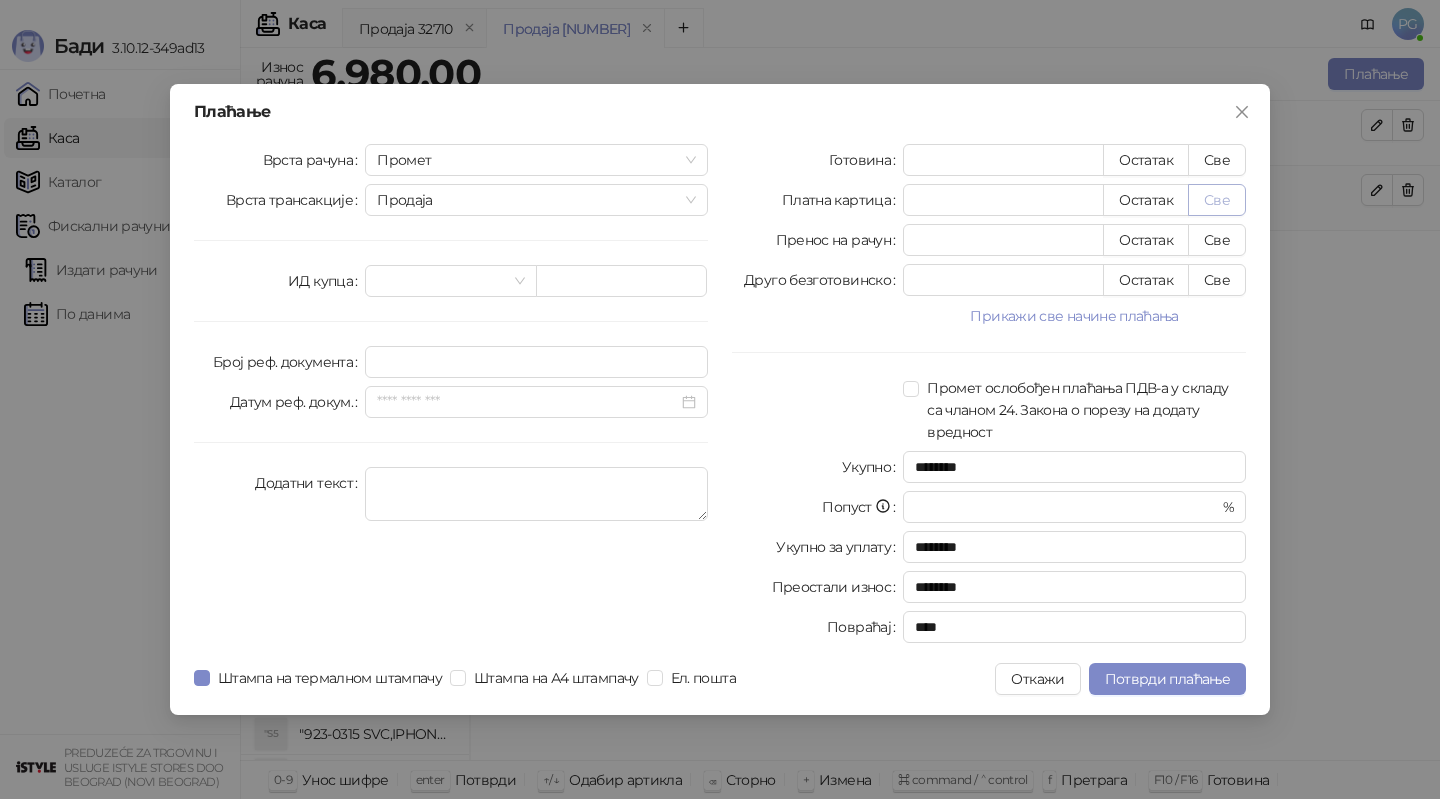 click on "Све" at bounding box center [1217, 200] 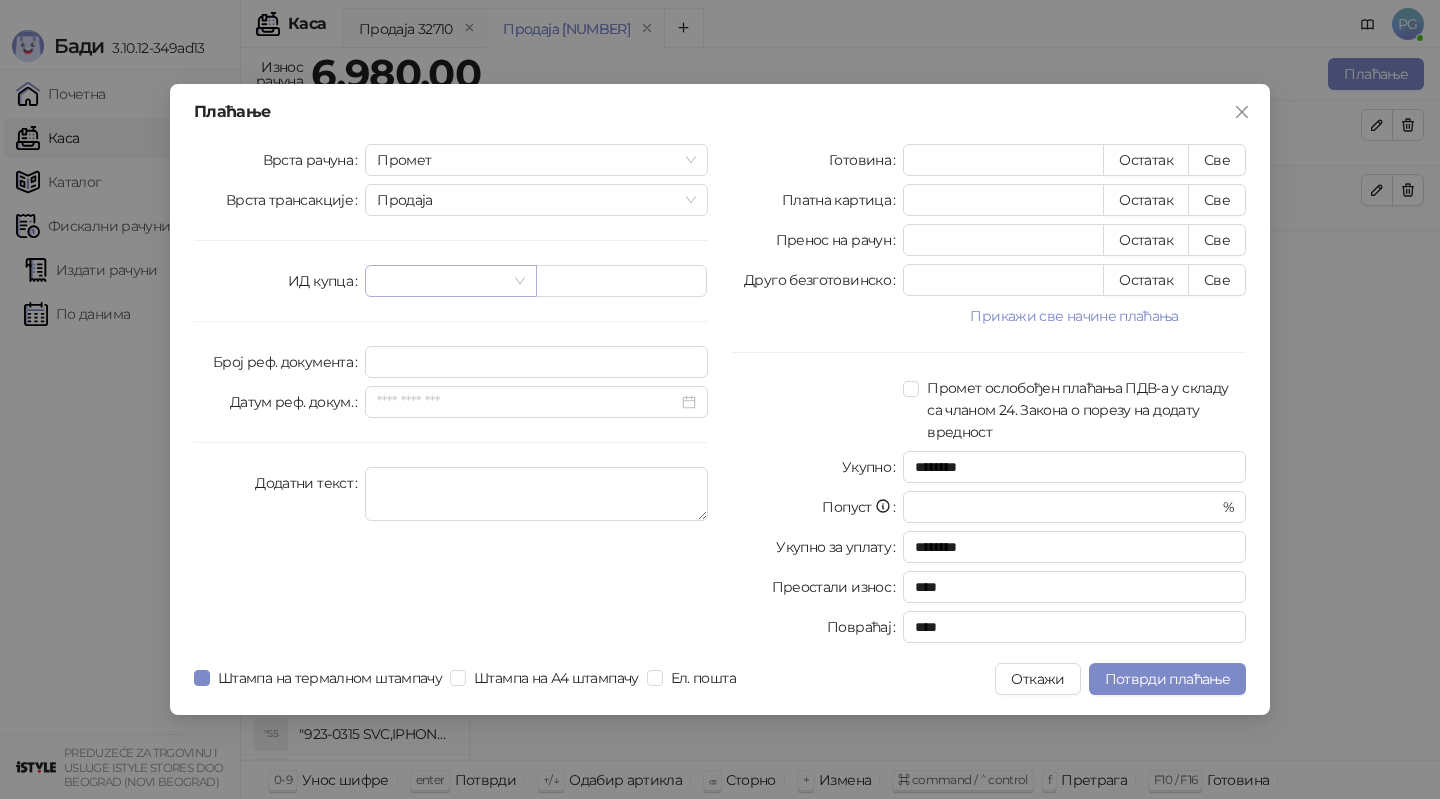 click at bounding box center [441, 281] 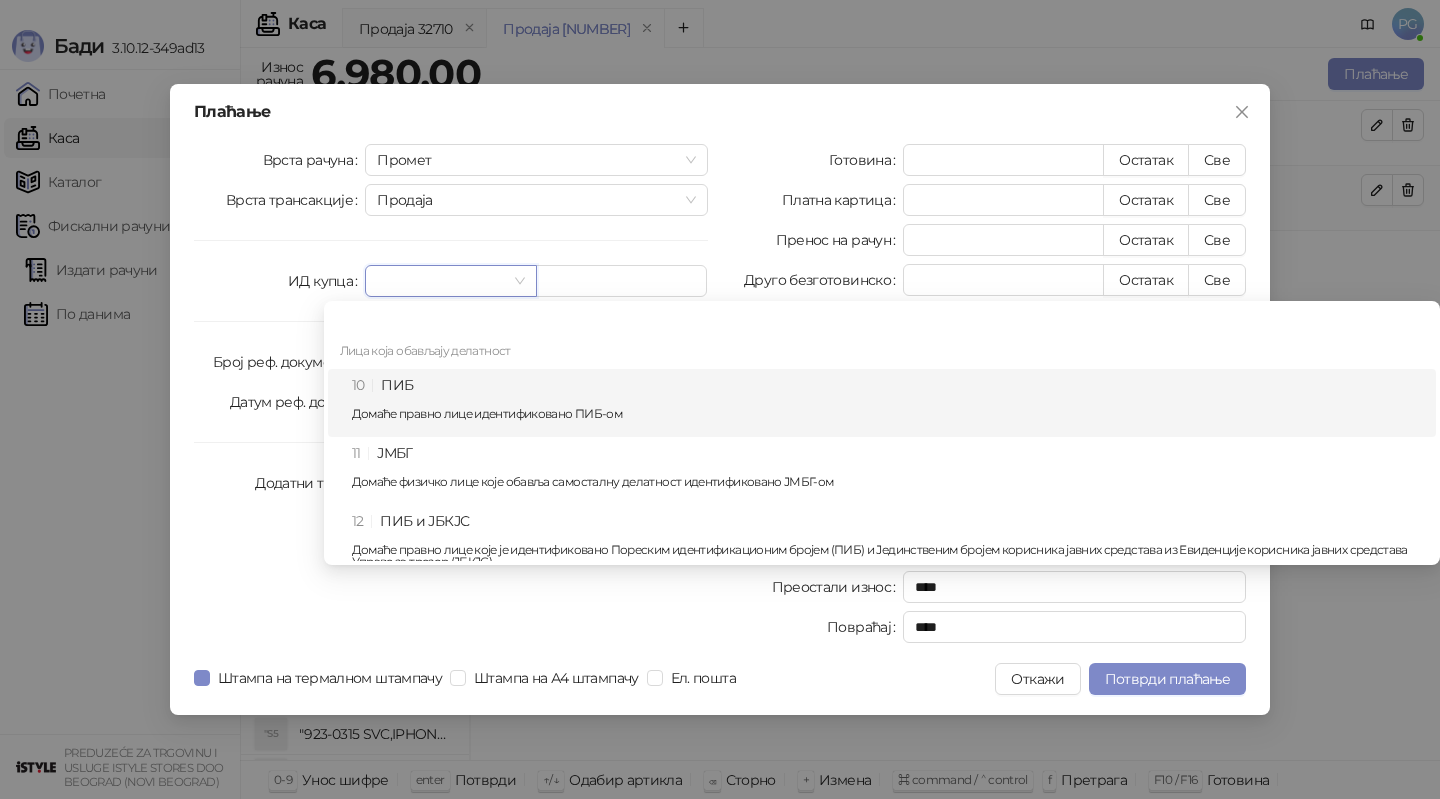 click on "10 ПИБ Домаће правно лице идентификовано ПИБ-ом" at bounding box center [888, 403] 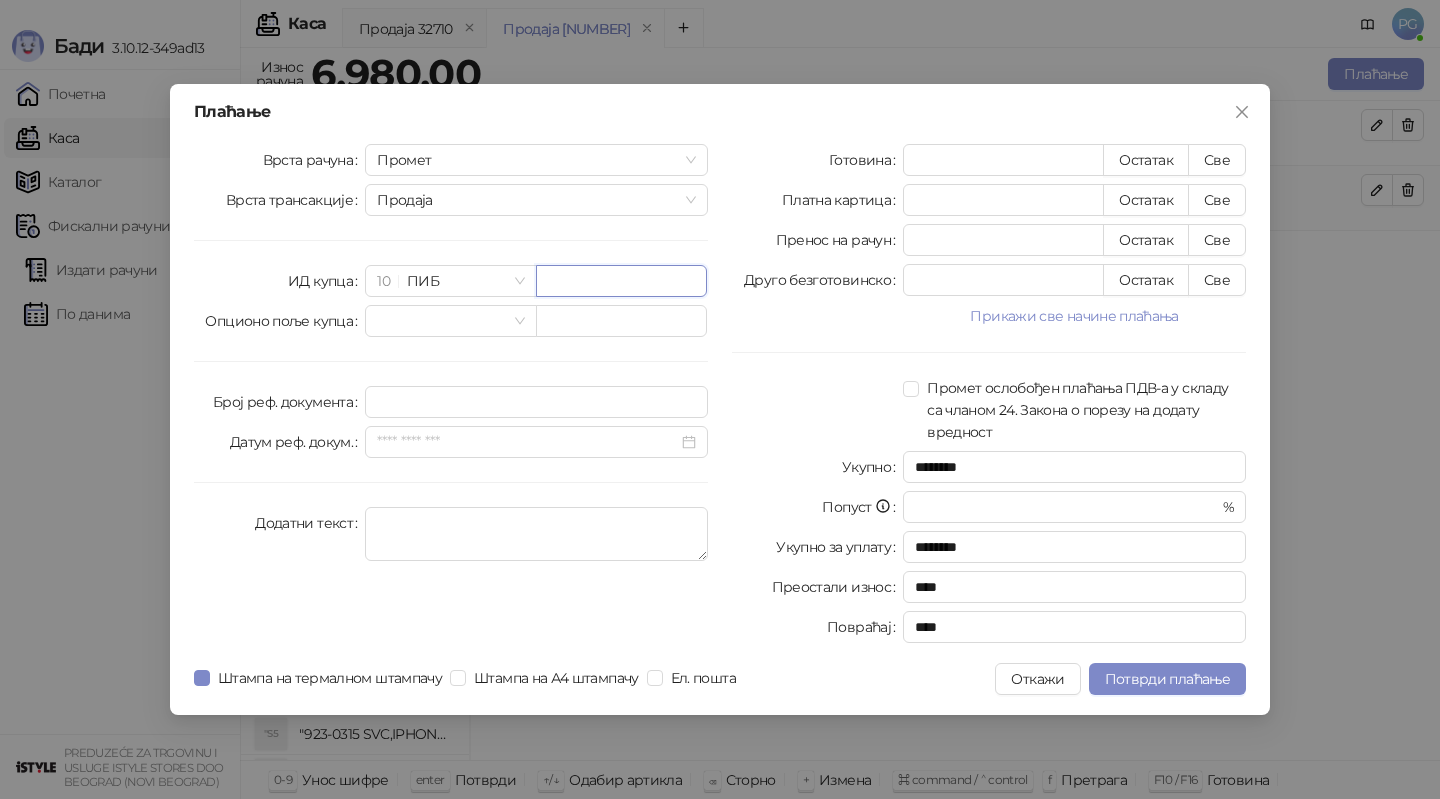 paste on "*********" 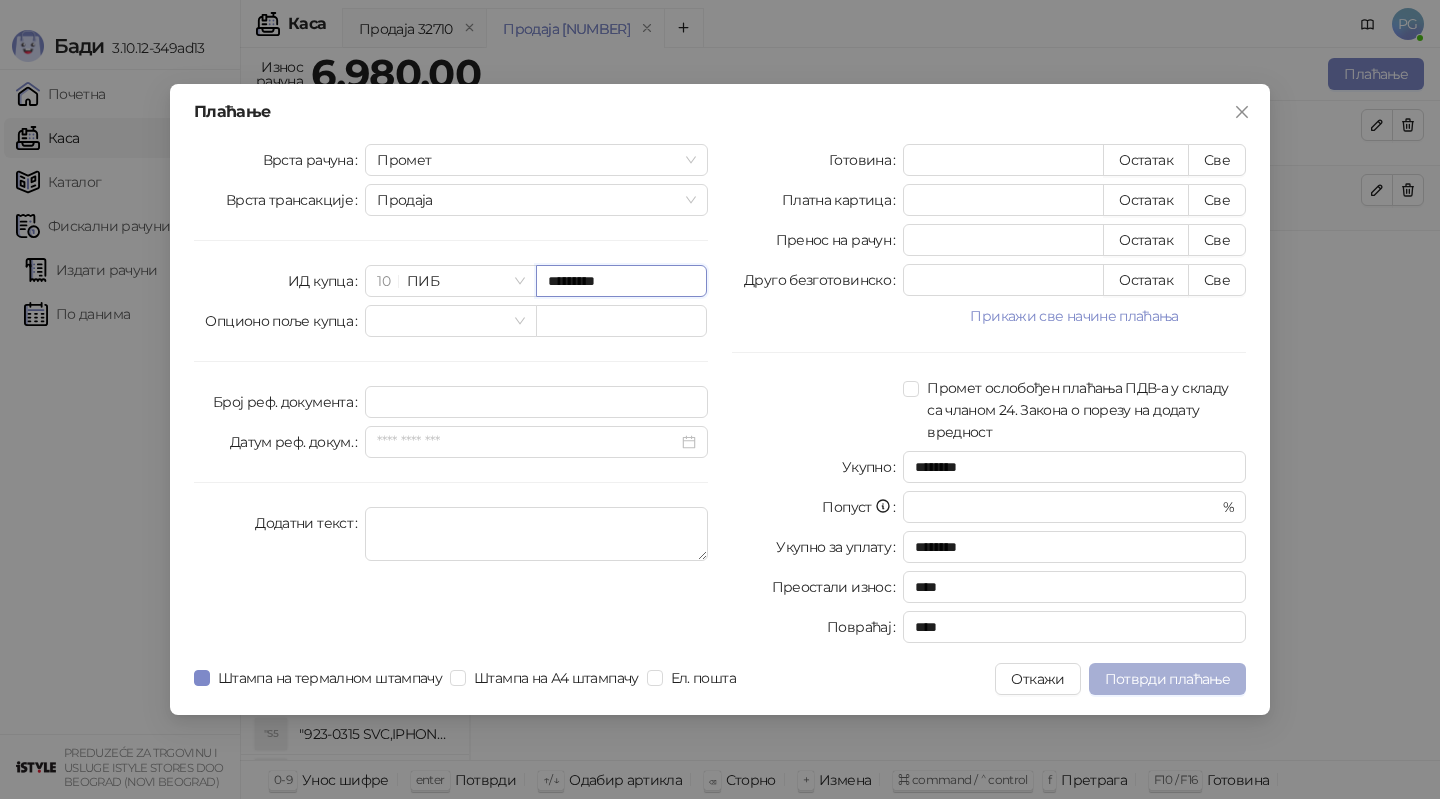 type on "*********" 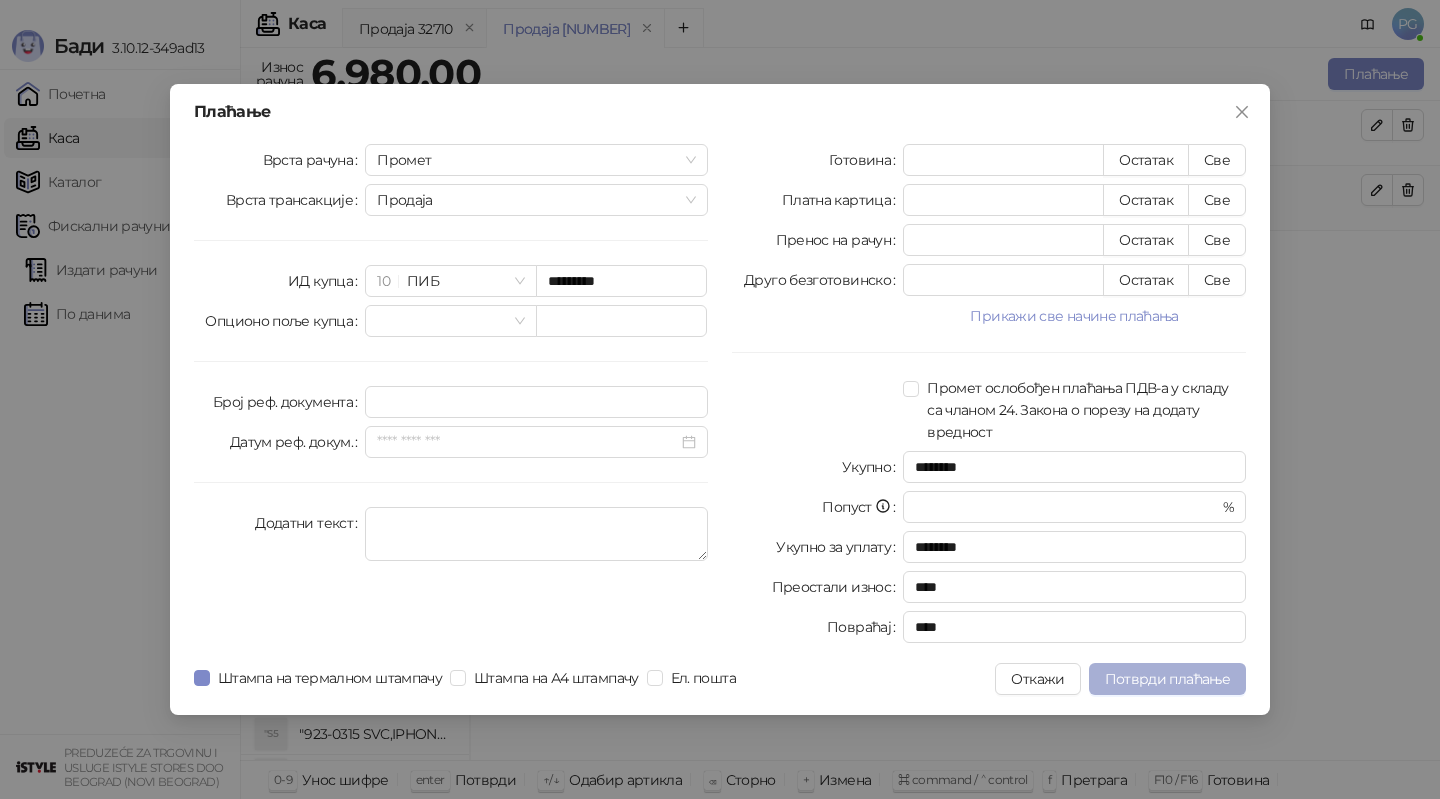 click on "Потврди плаћање" at bounding box center (1167, 679) 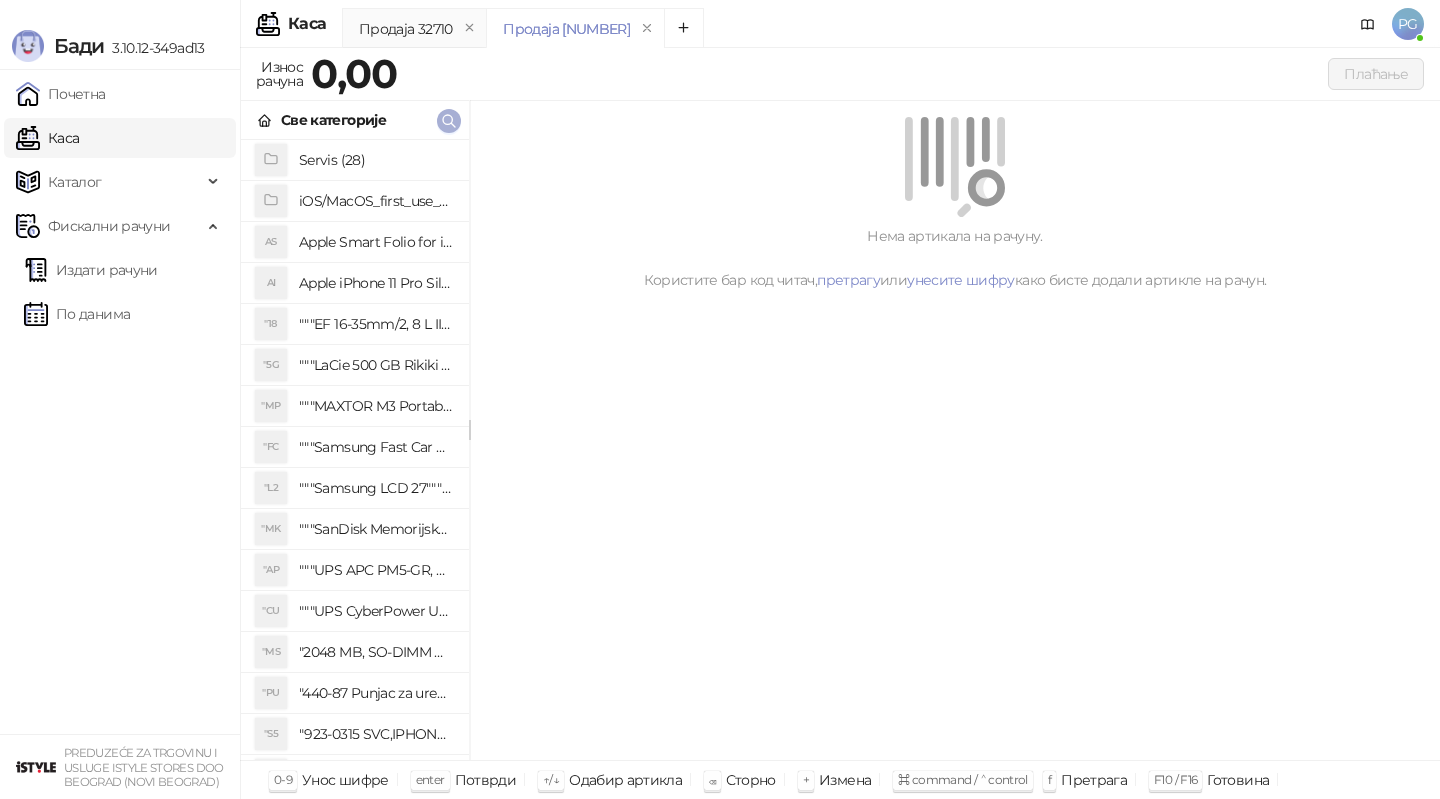 click 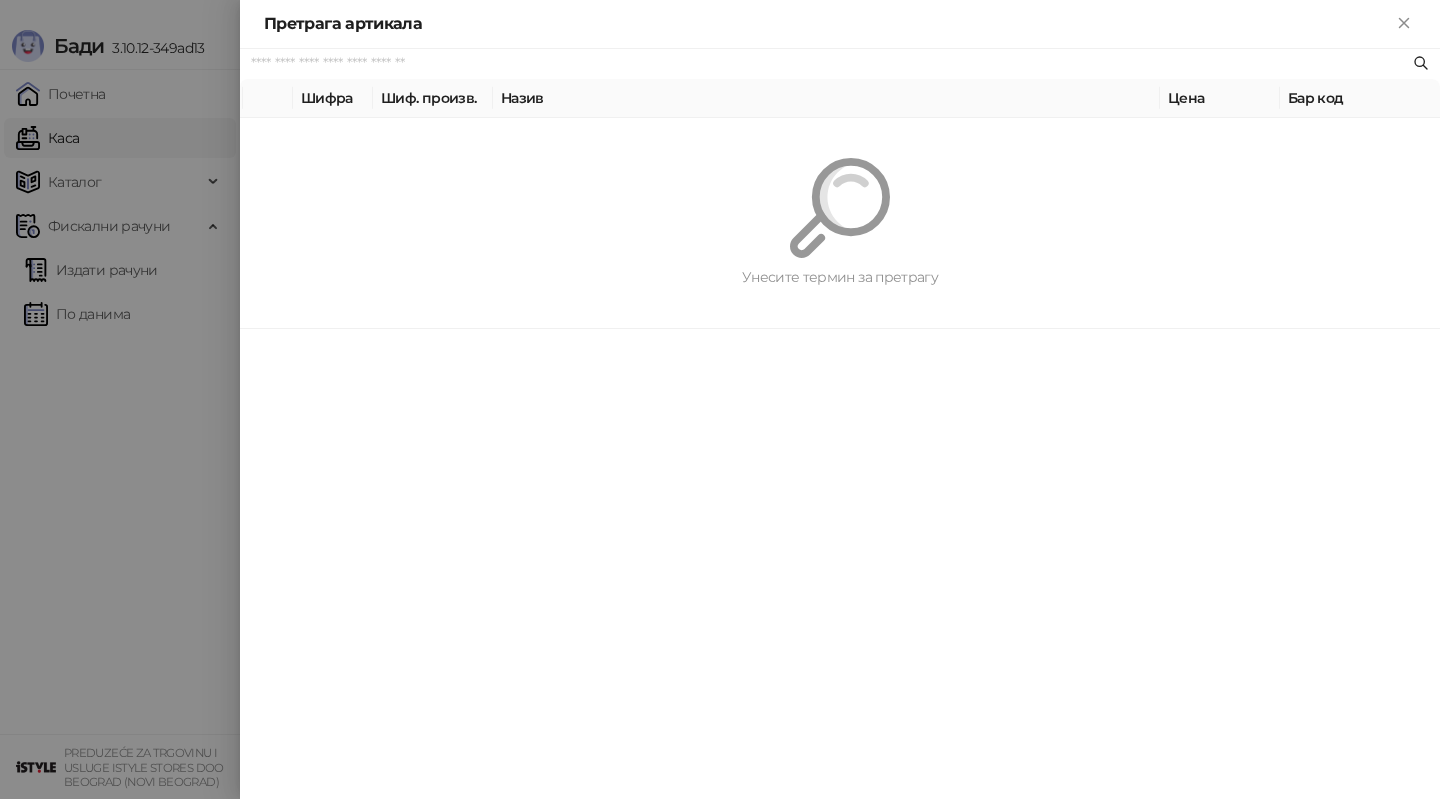 paste on "*********" 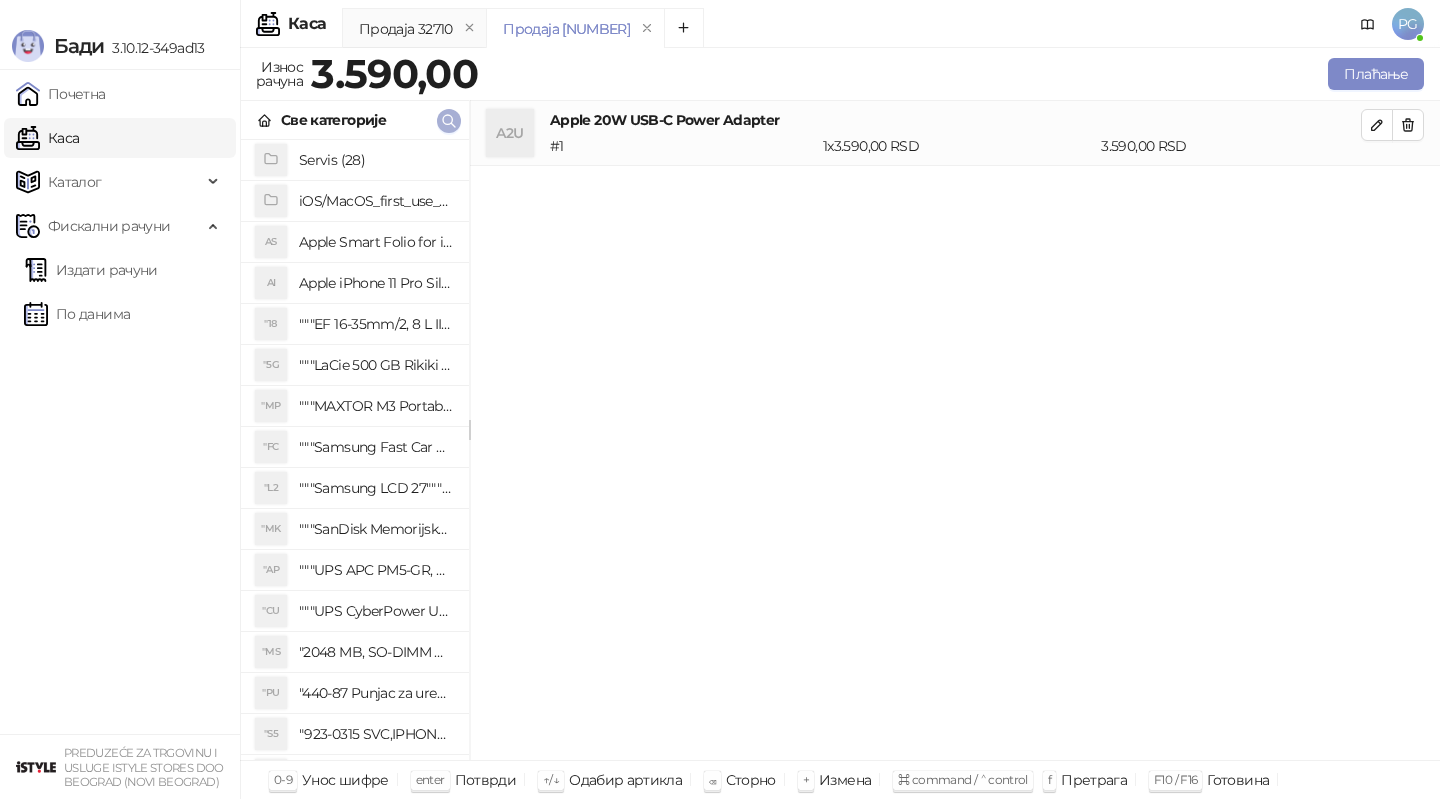 click 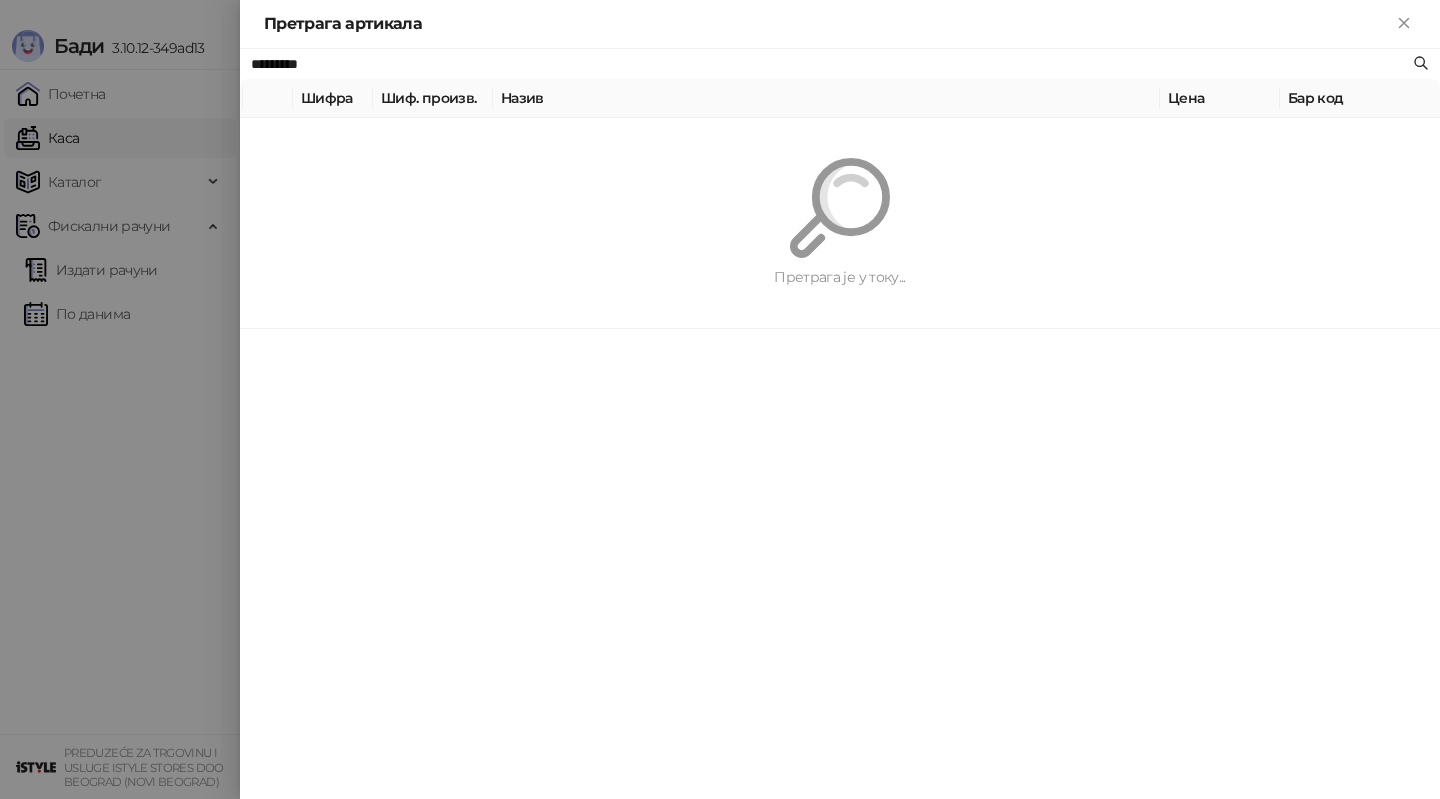 paste 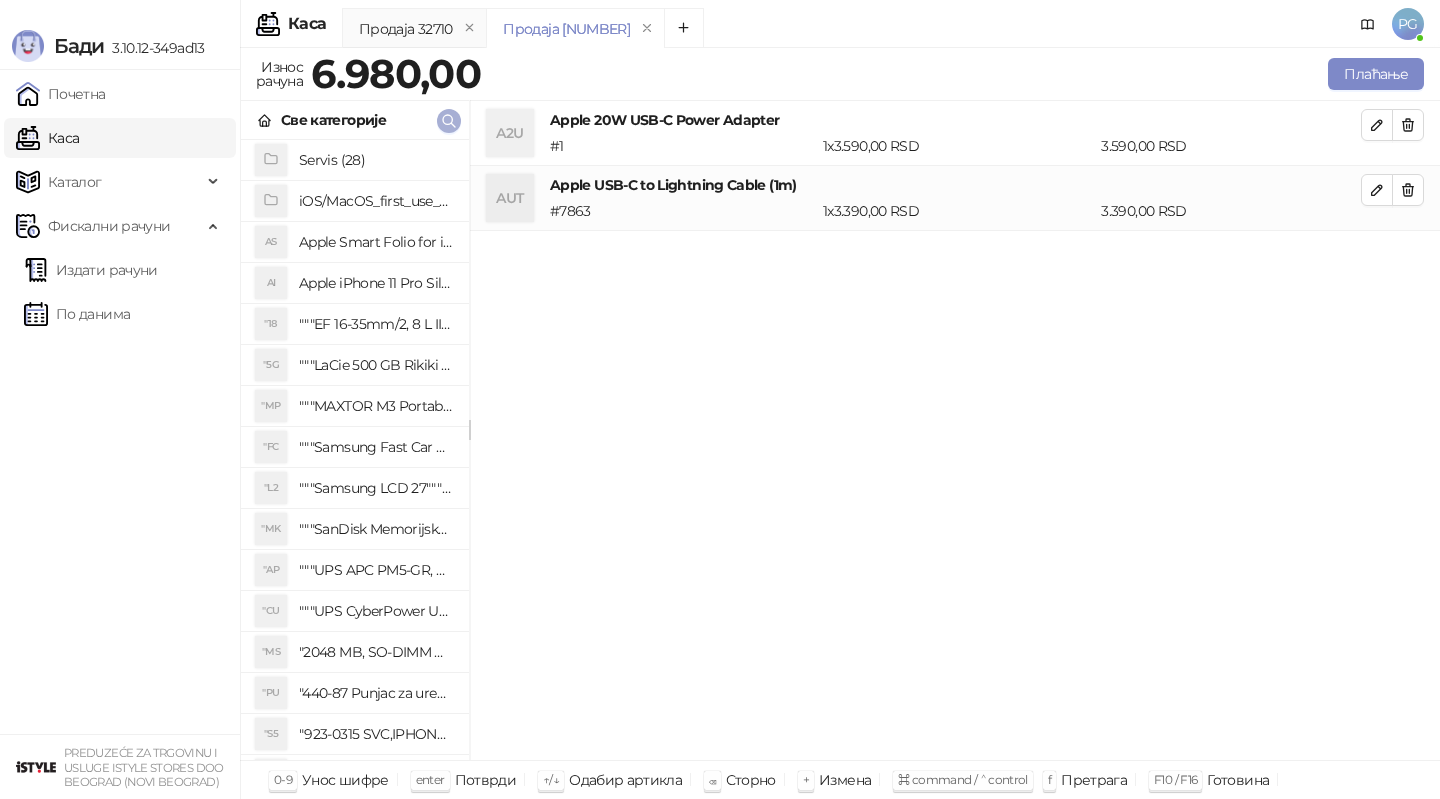 click 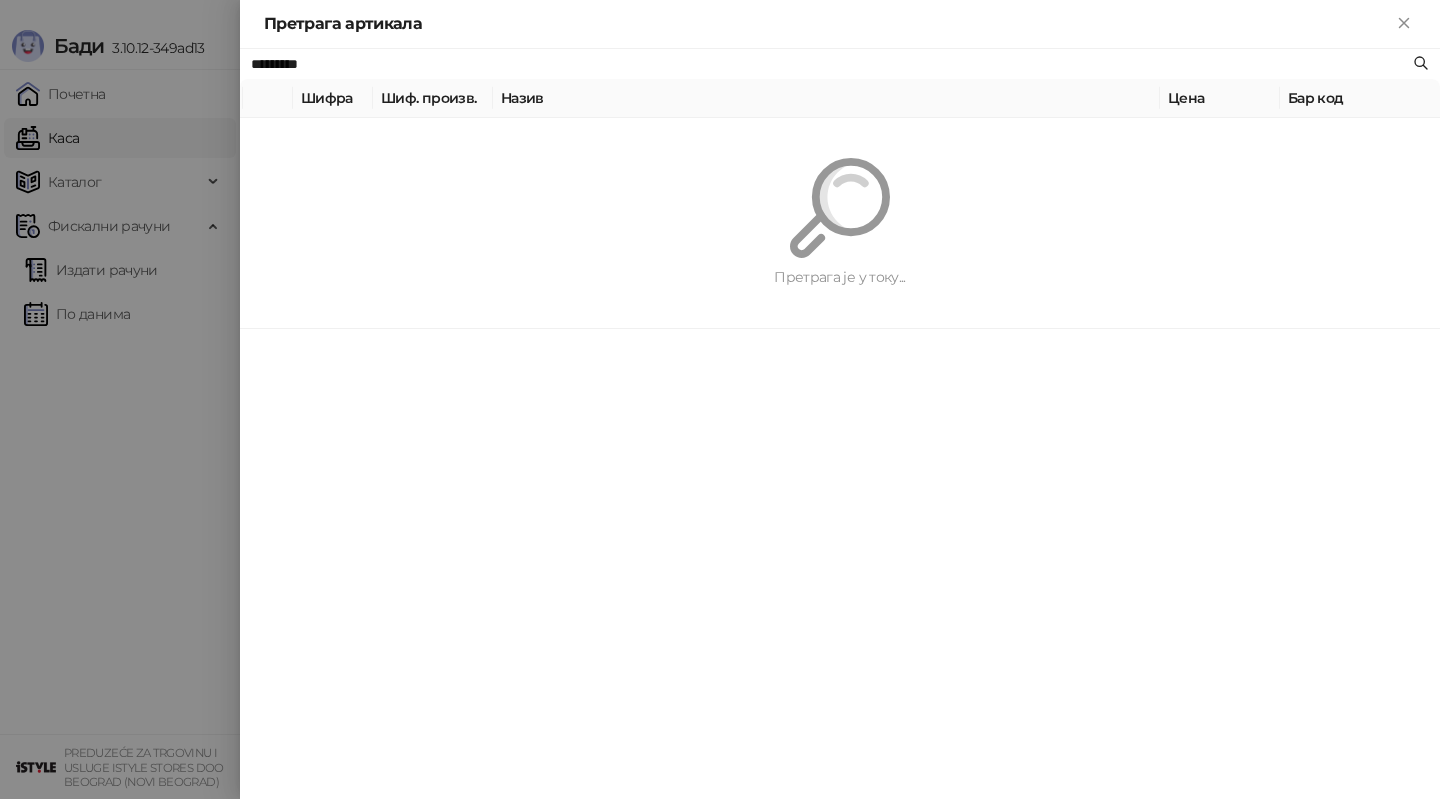 paste 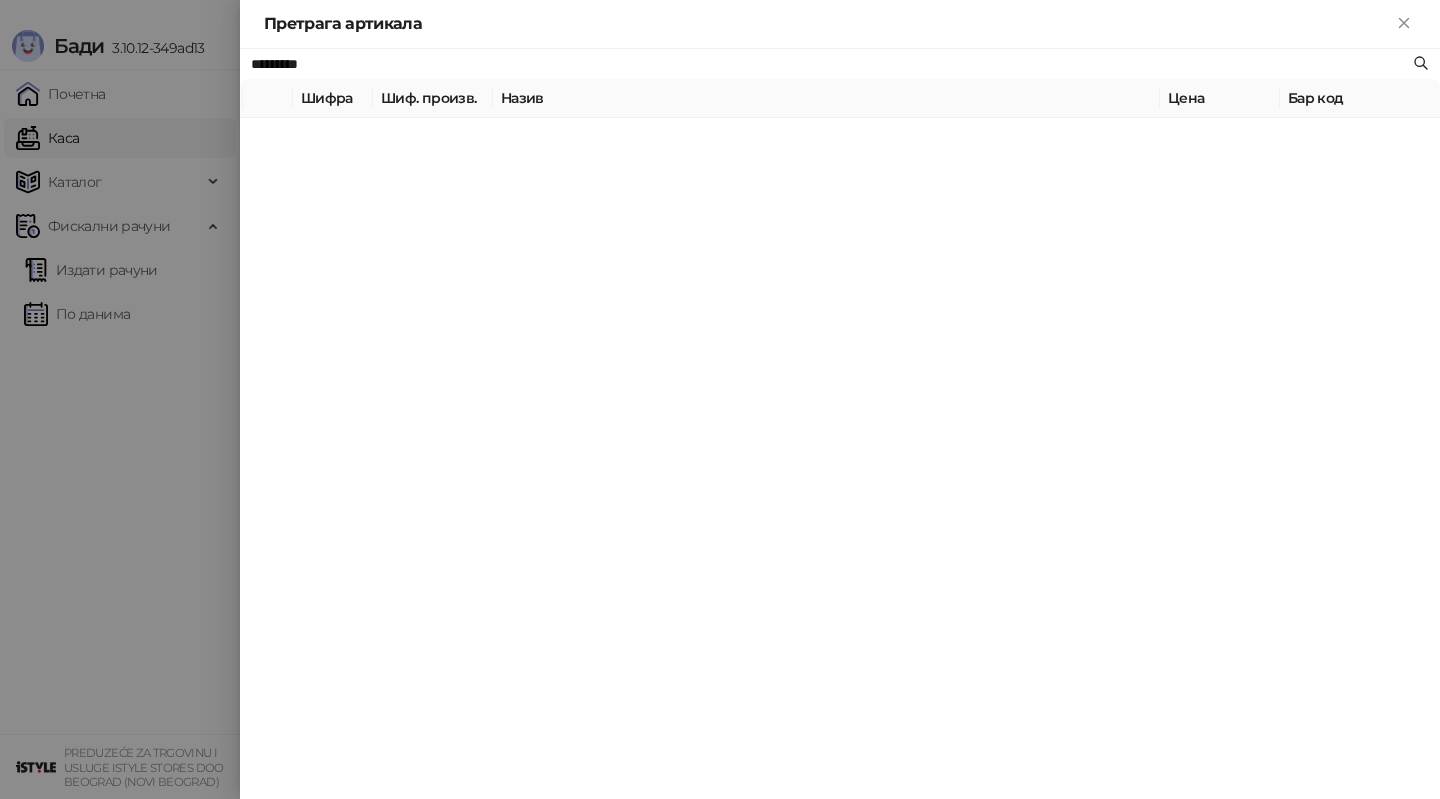 type on "*********" 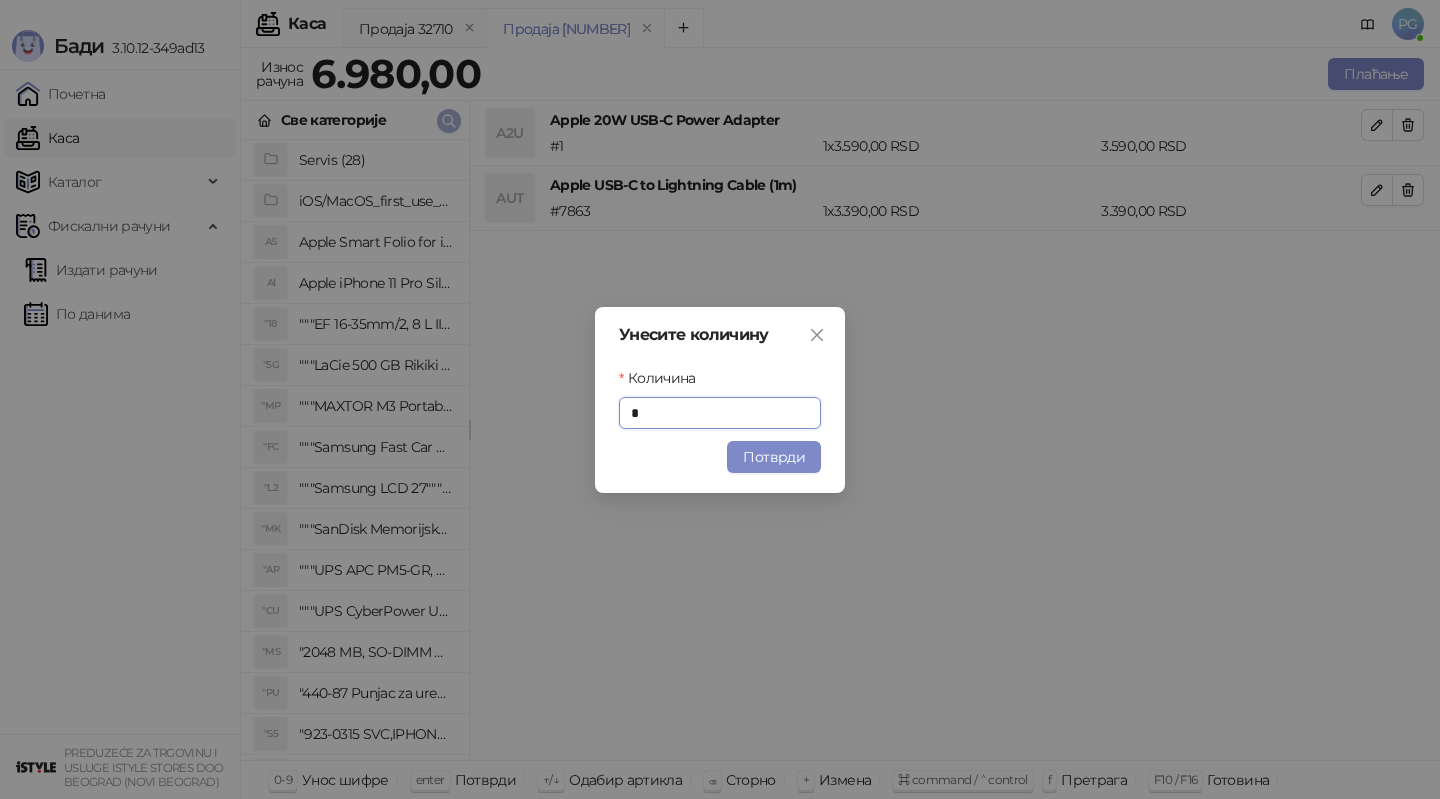 type on "*" 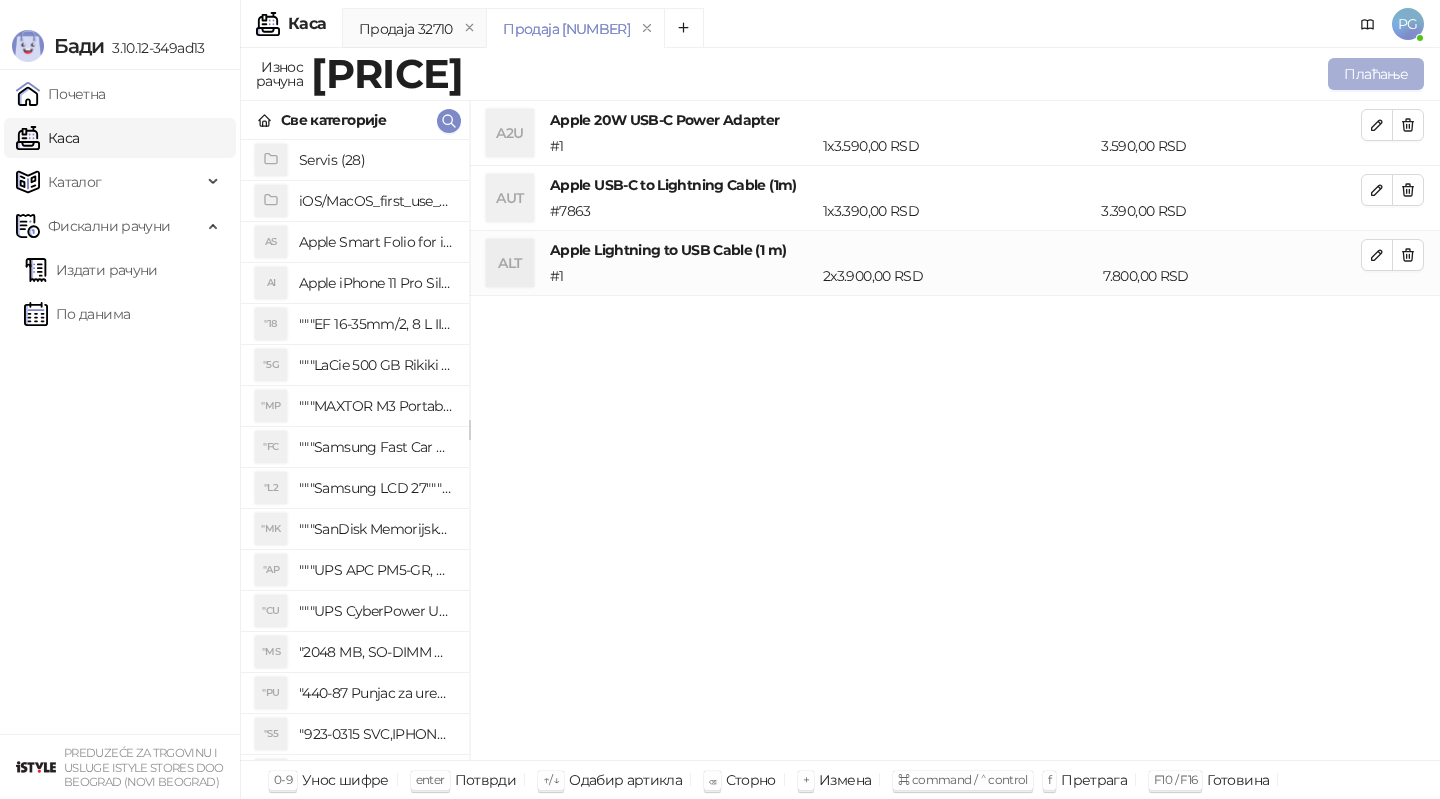 click on "Плаћање" at bounding box center [1376, 74] 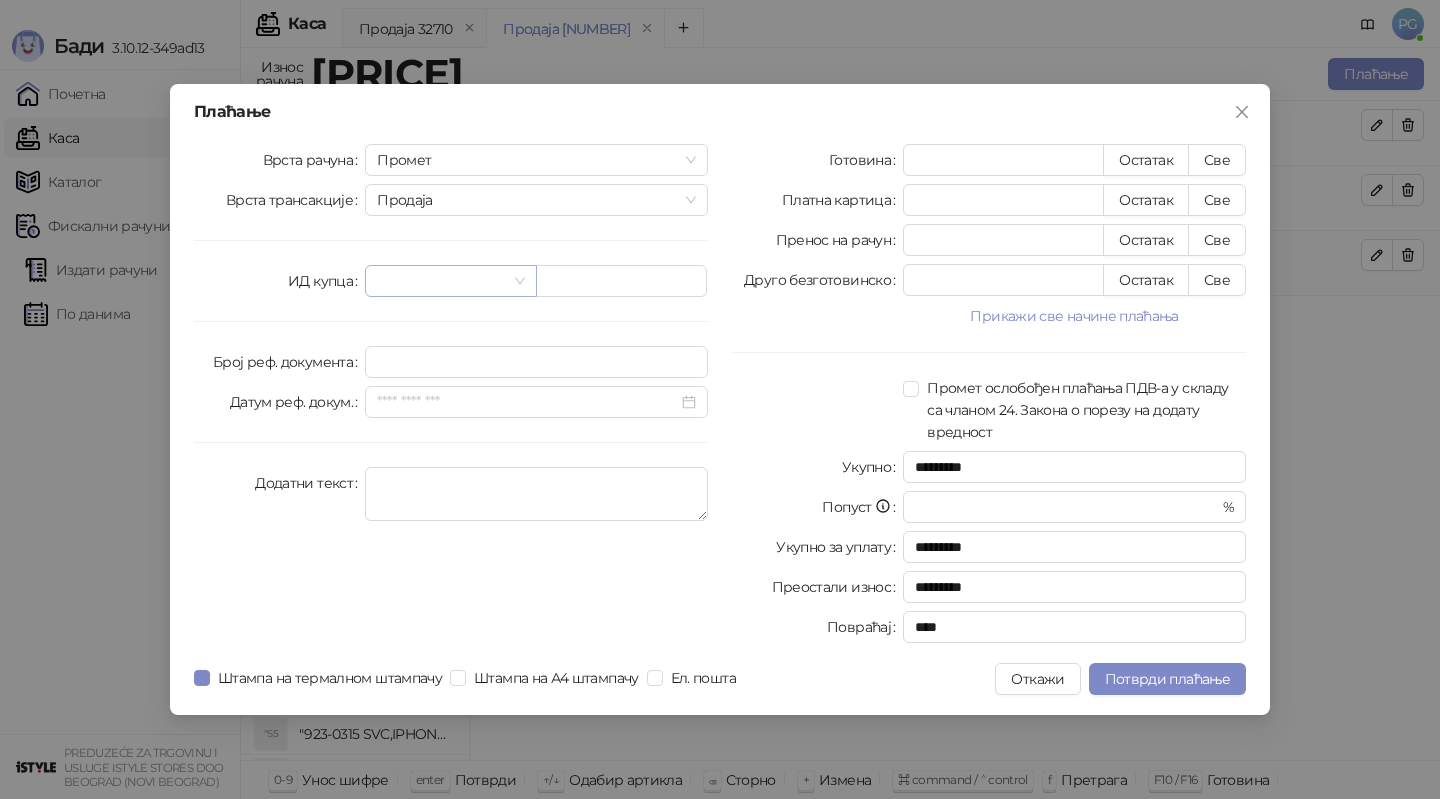 click at bounding box center (441, 281) 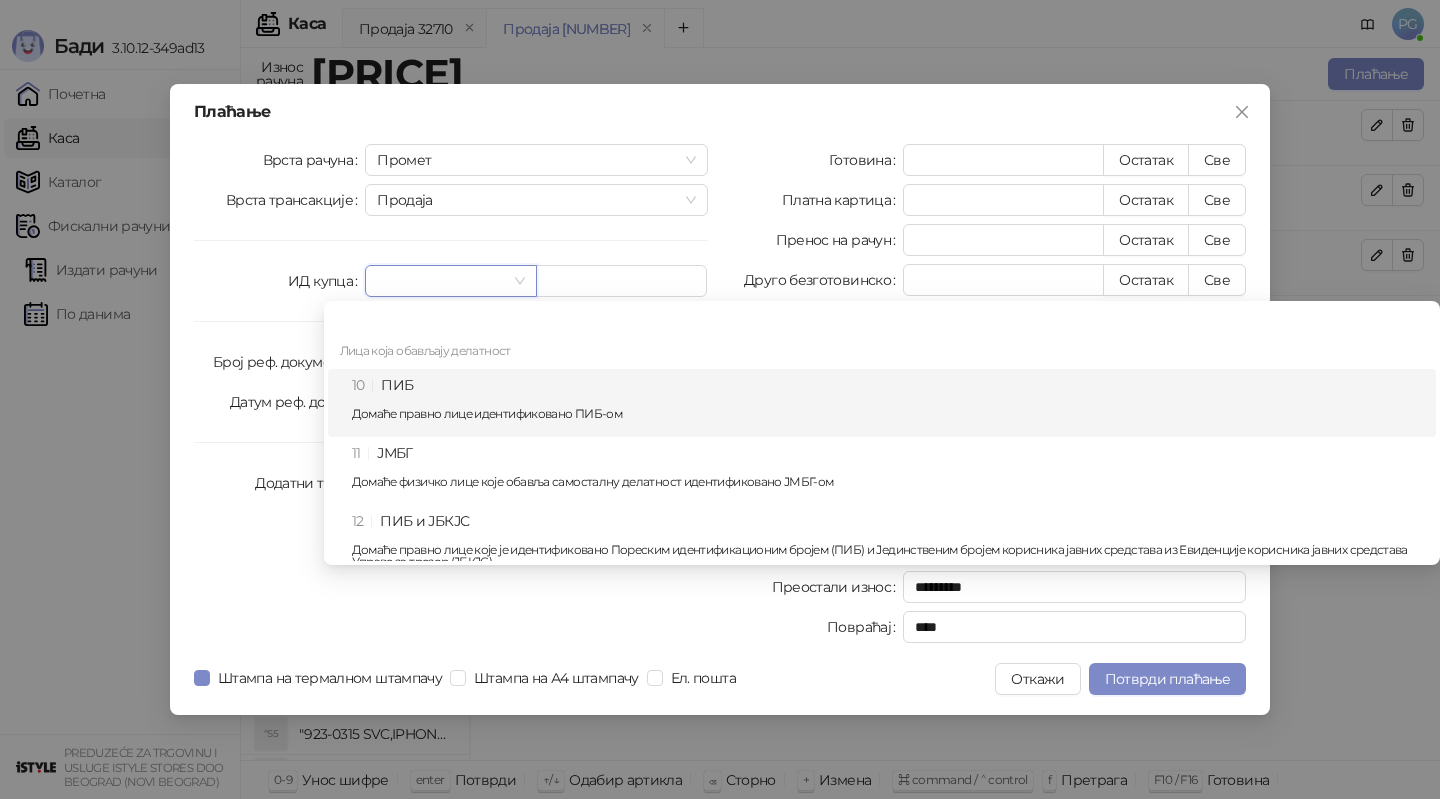 click on "10 ПИБ Домаће правно лице идентификовано ПИБ-ом" at bounding box center [888, 403] 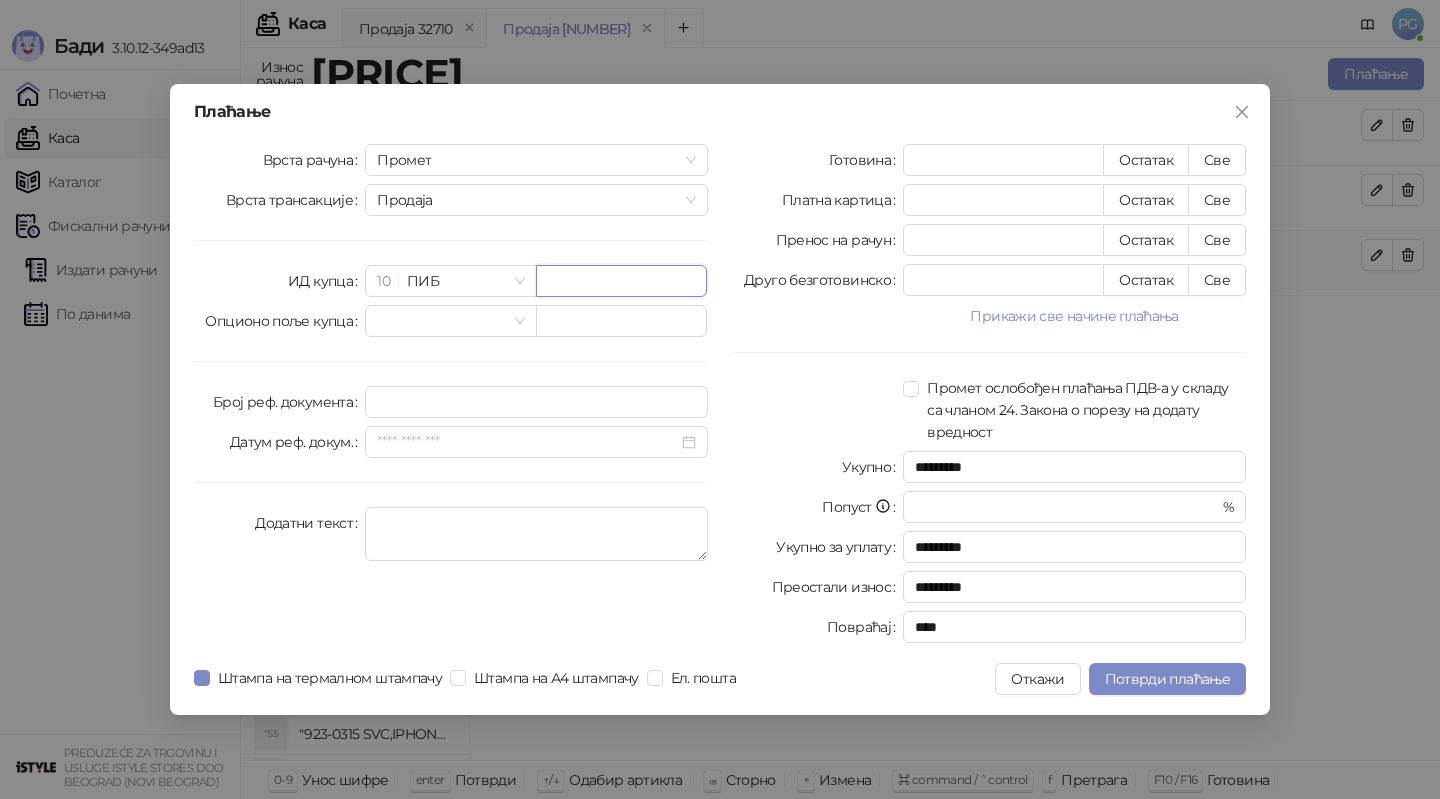 paste on "*********" 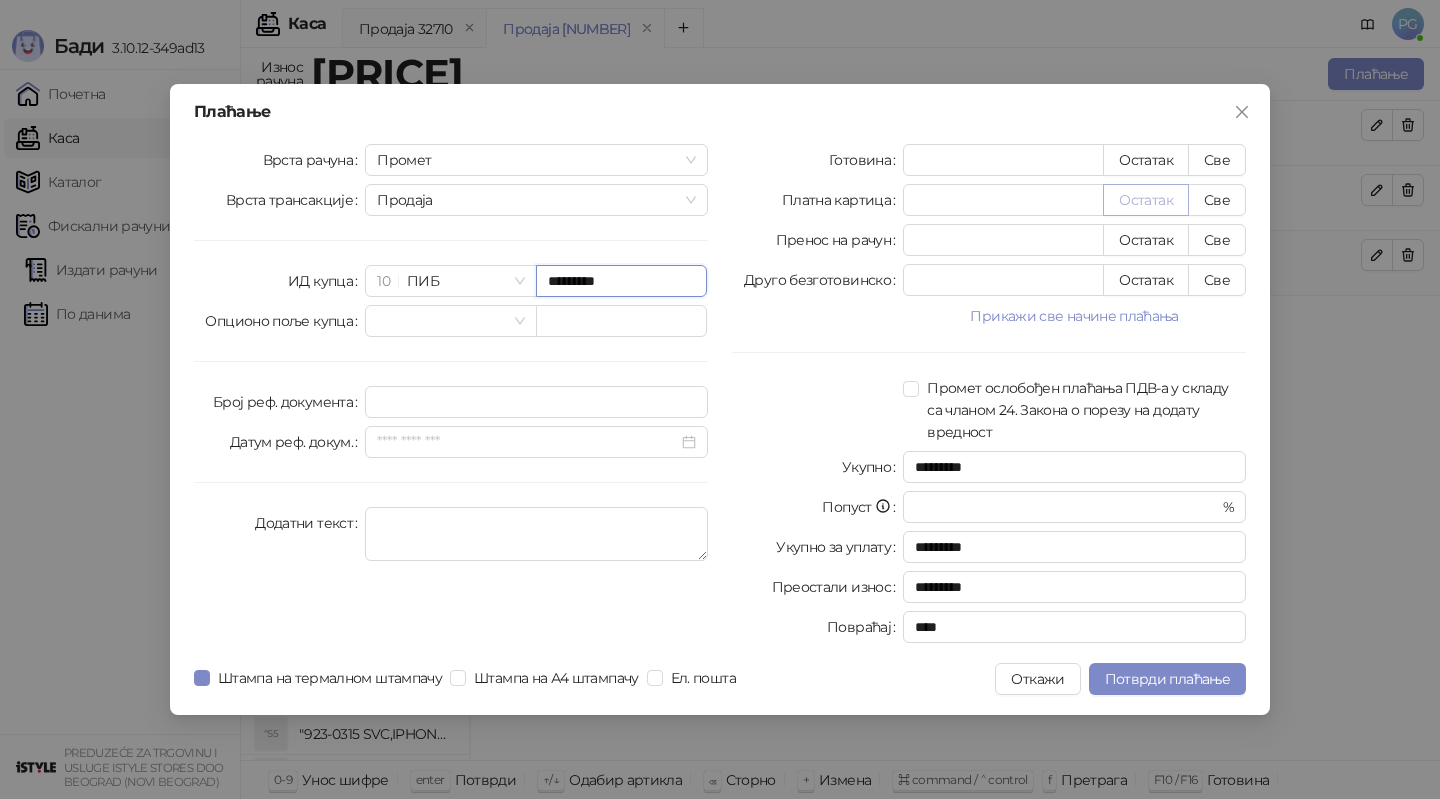 type on "*********" 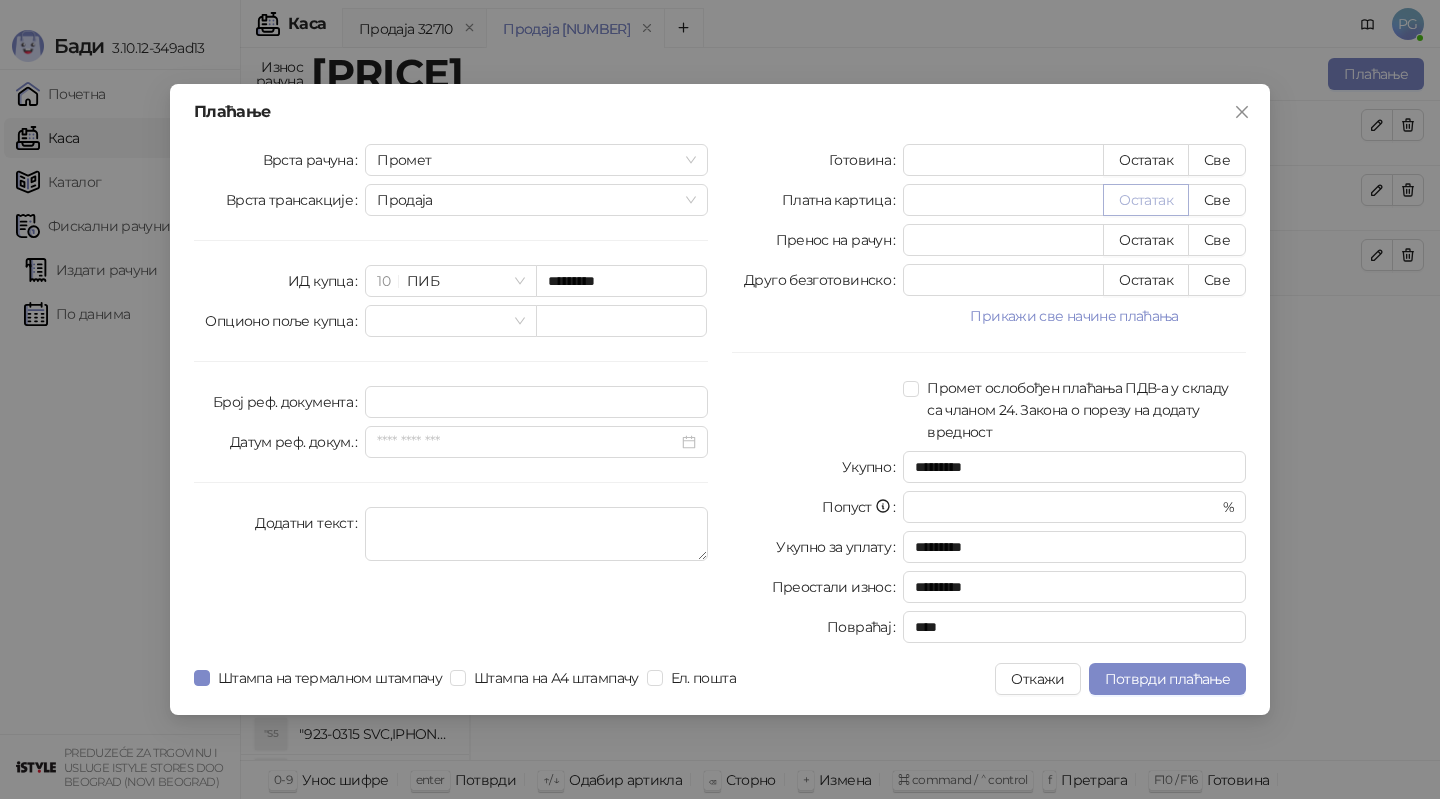 click on "Остатак" at bounding box center (1146, 200) 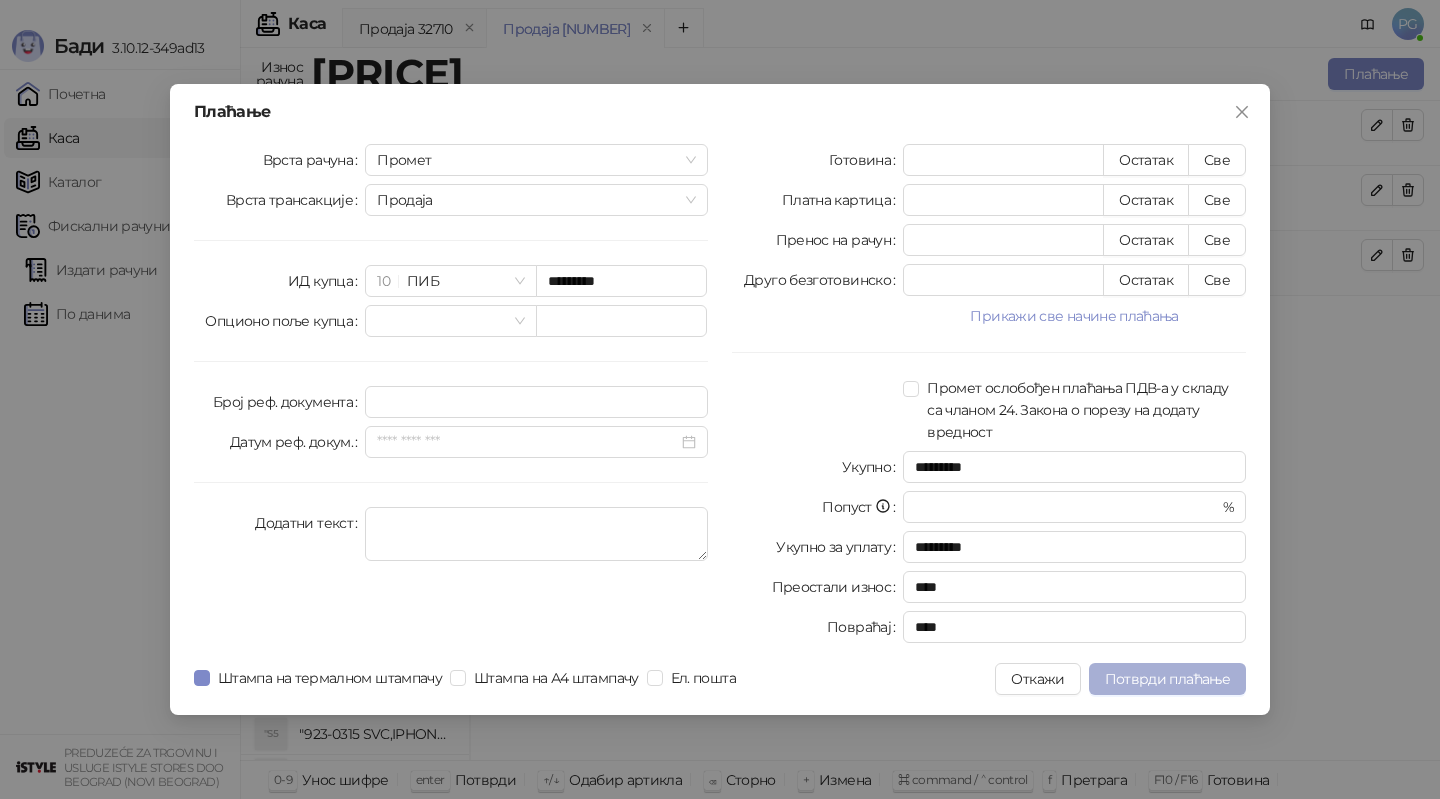 click on "Потврди плаћање" at bounding box center [1167, 679] 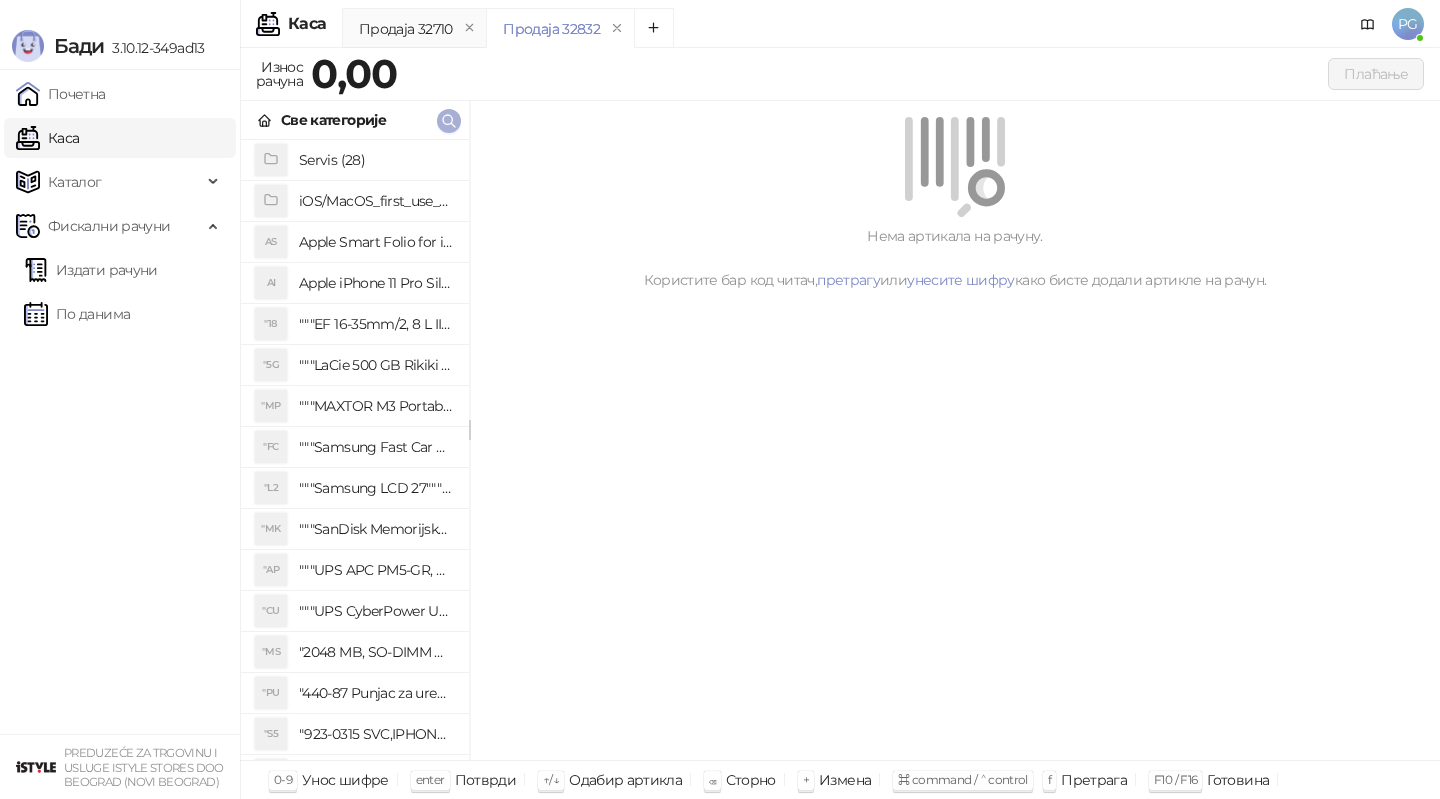 click at bounding box center (449, 121) 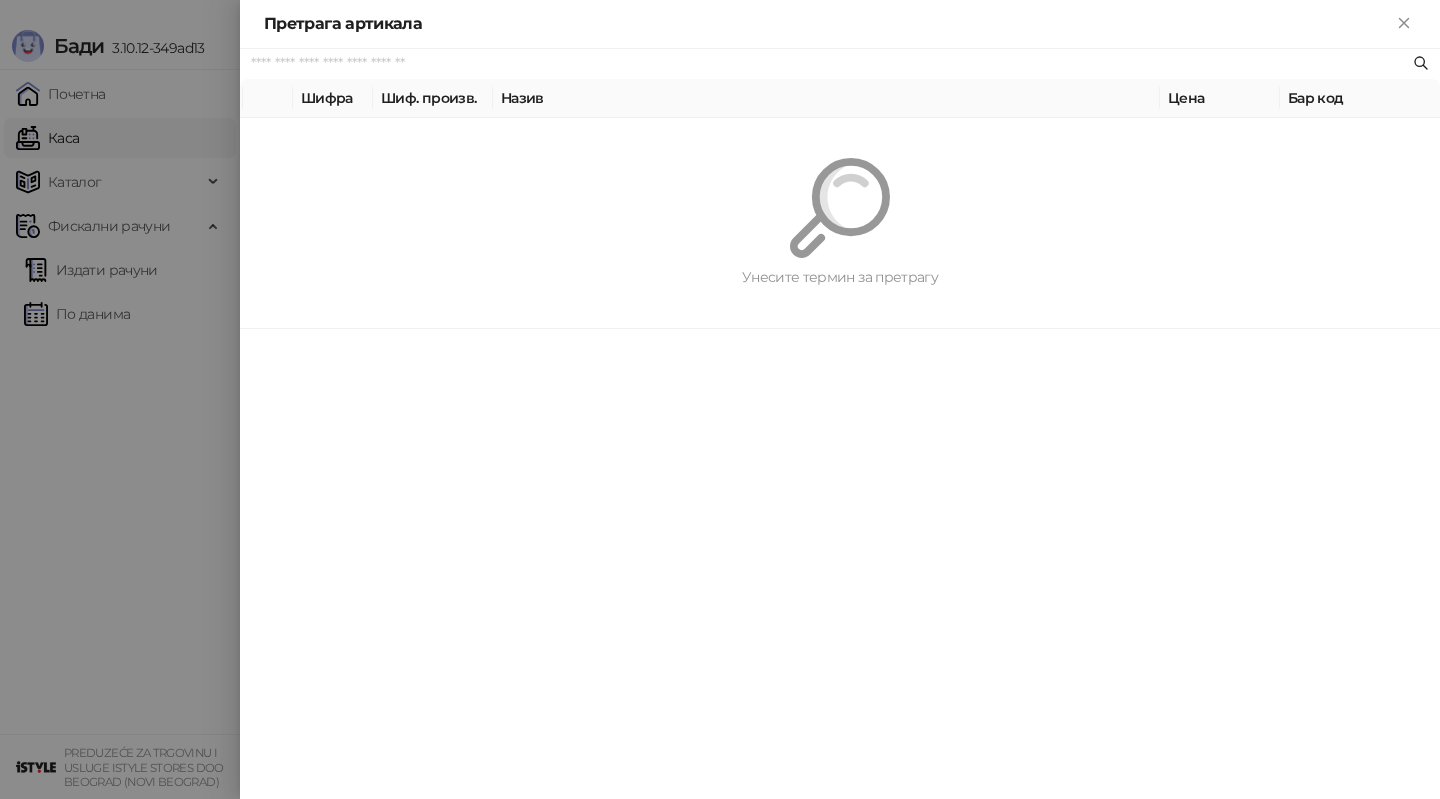 paste on "*********" 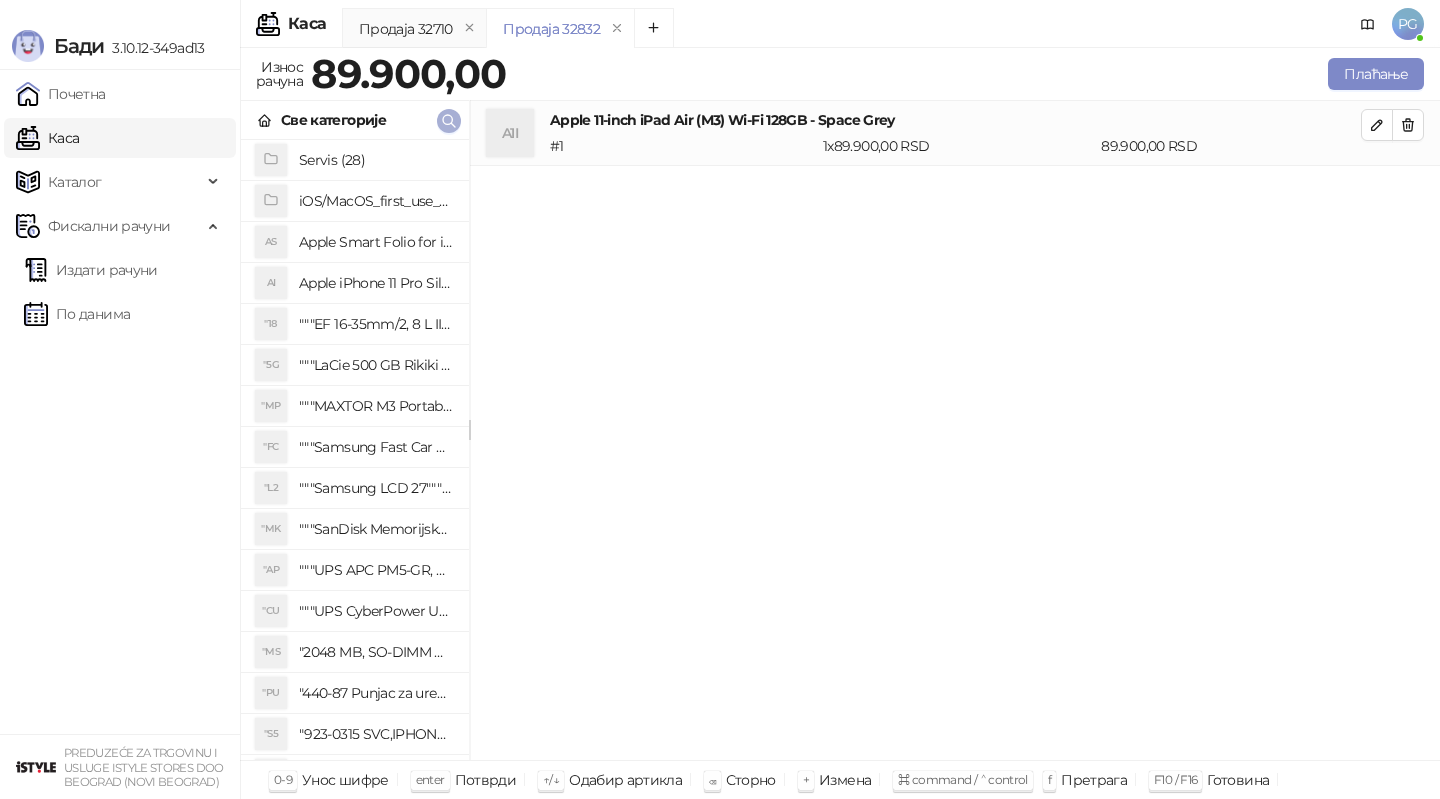 click 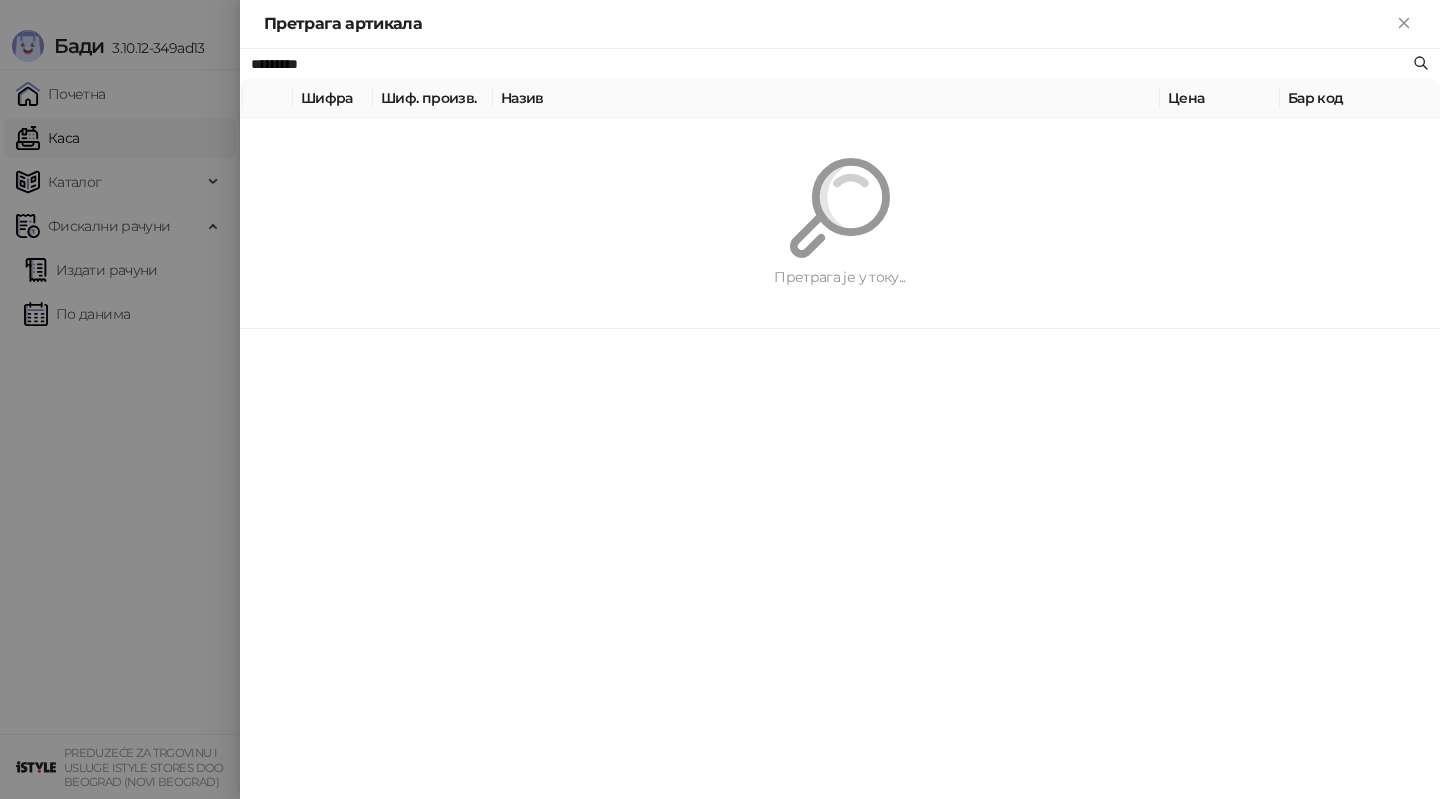 paste on "*" 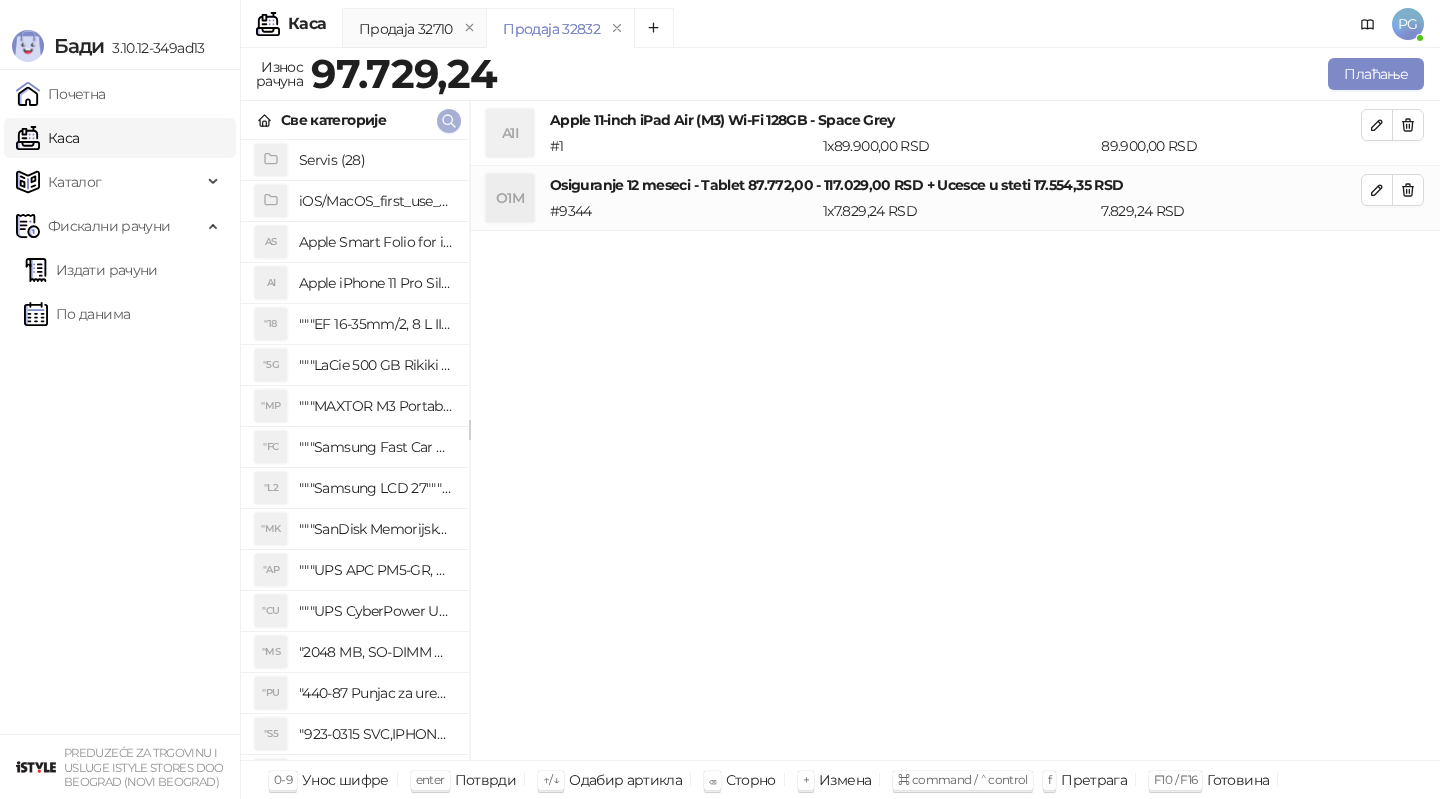 click 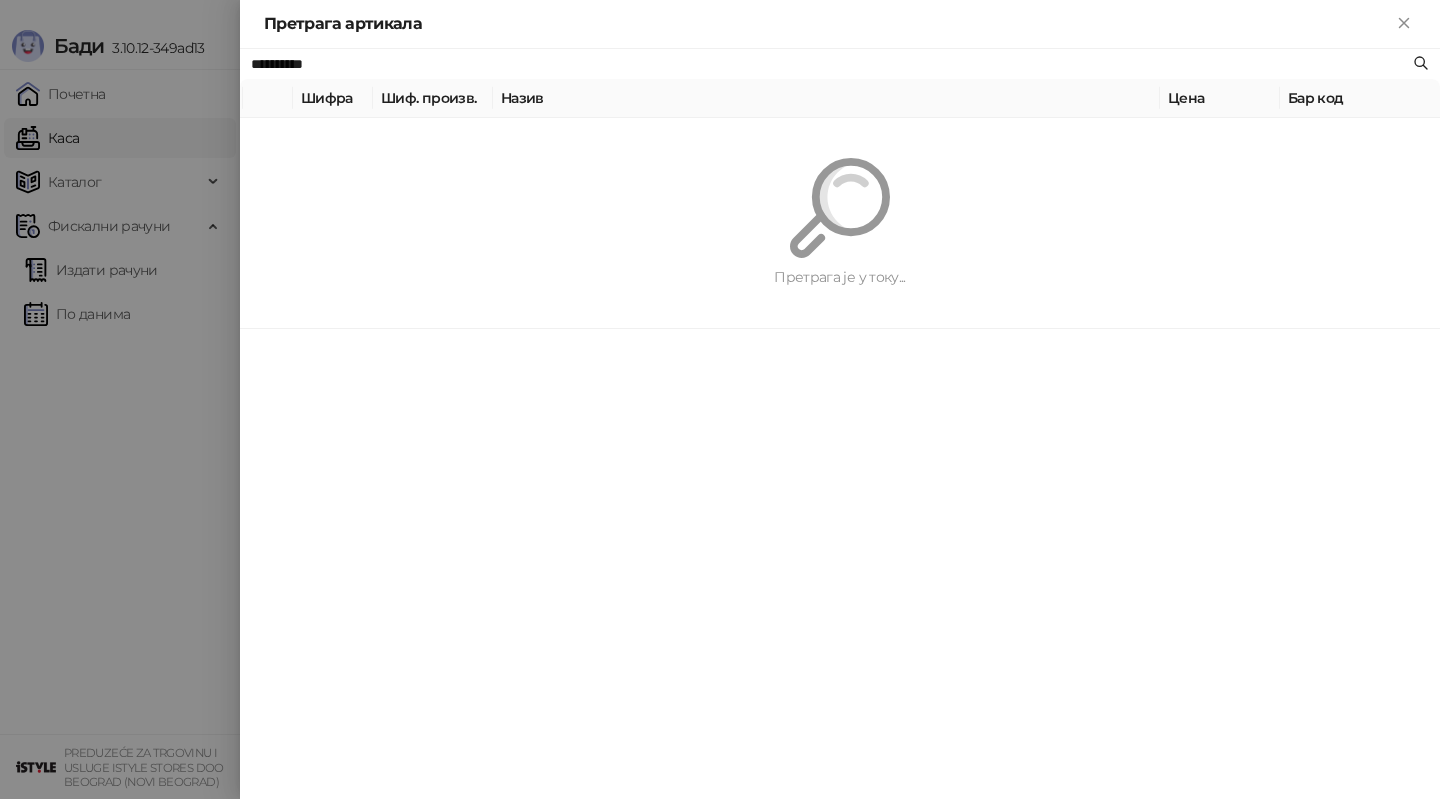 paste on "**********" 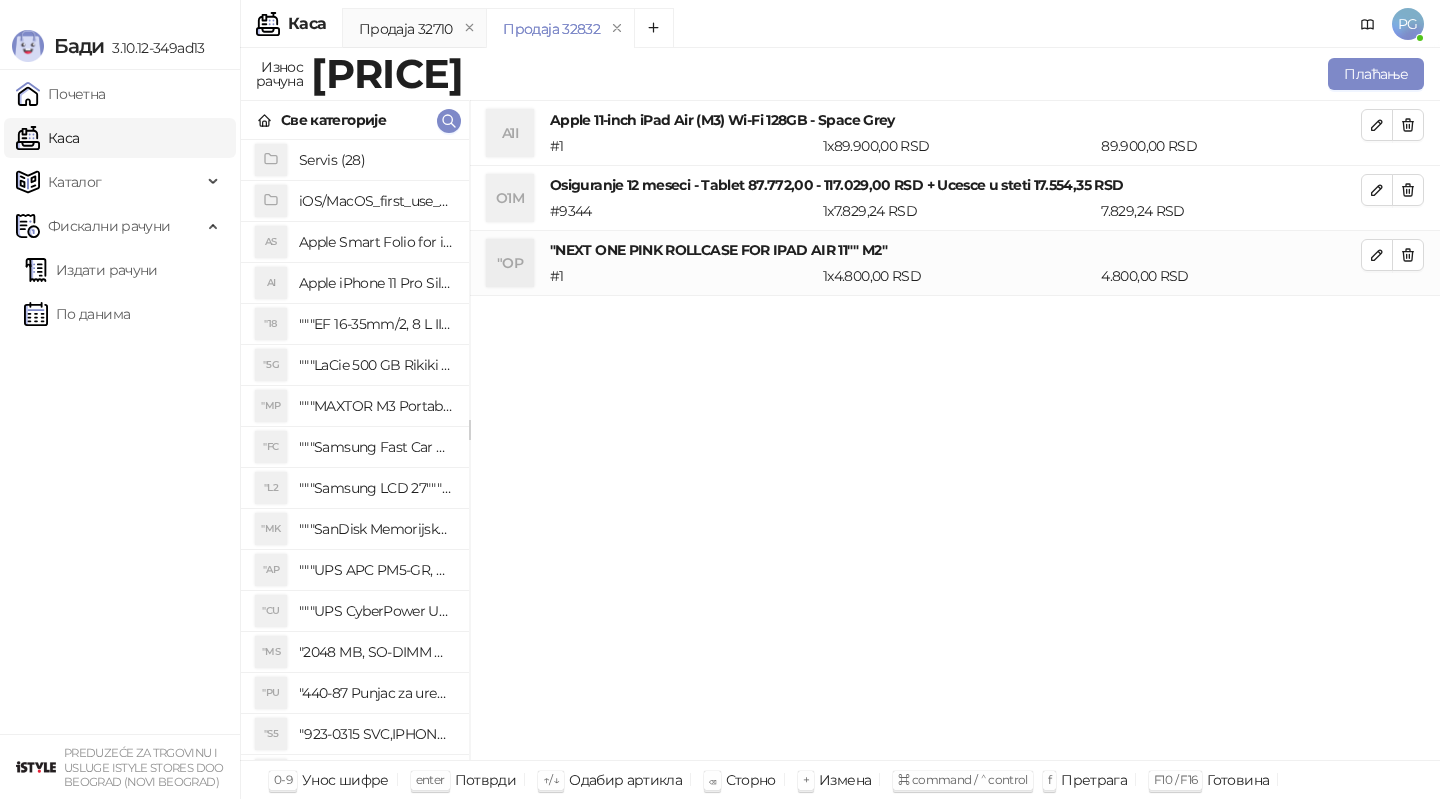 click on "Све категорије" at bounding box center [355, 120] 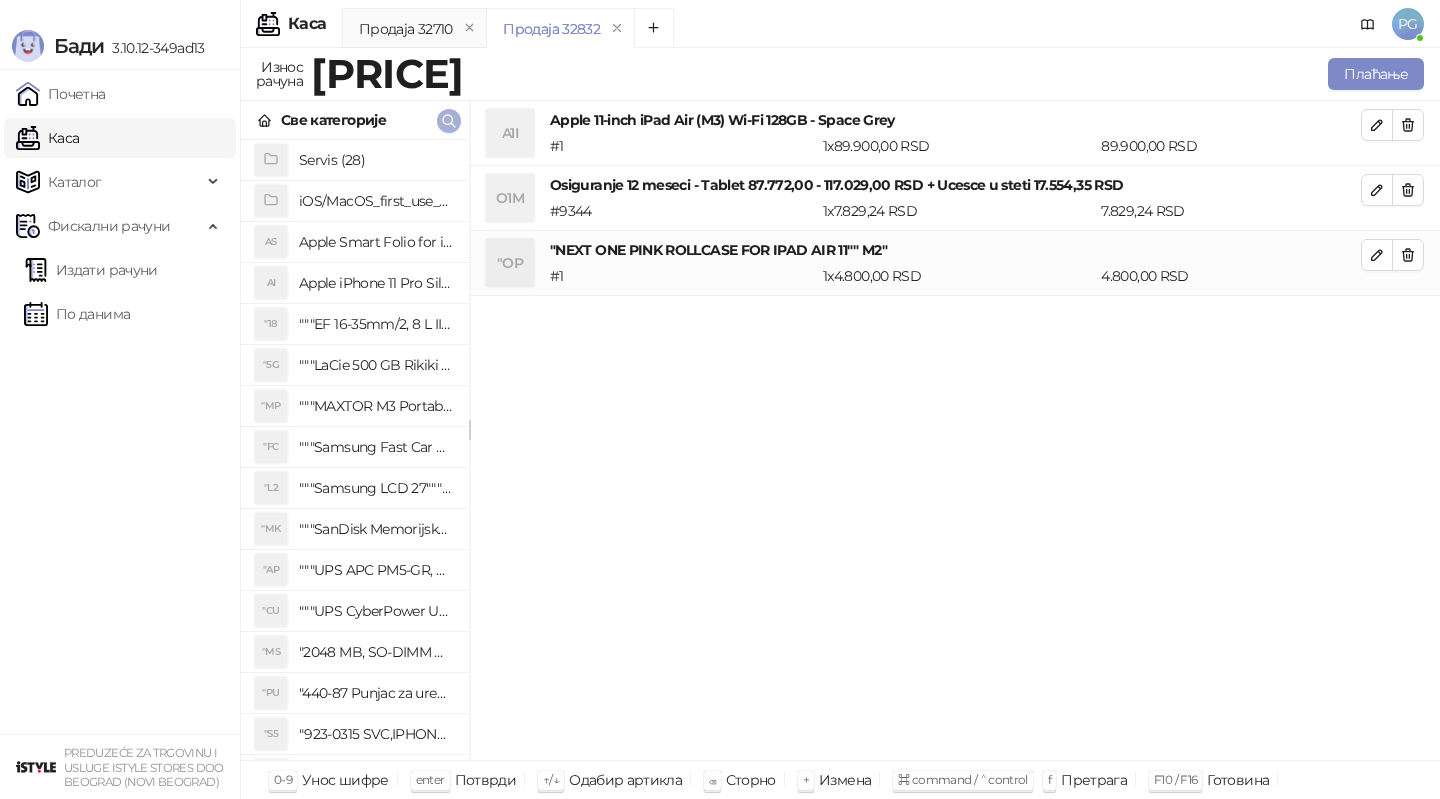 click 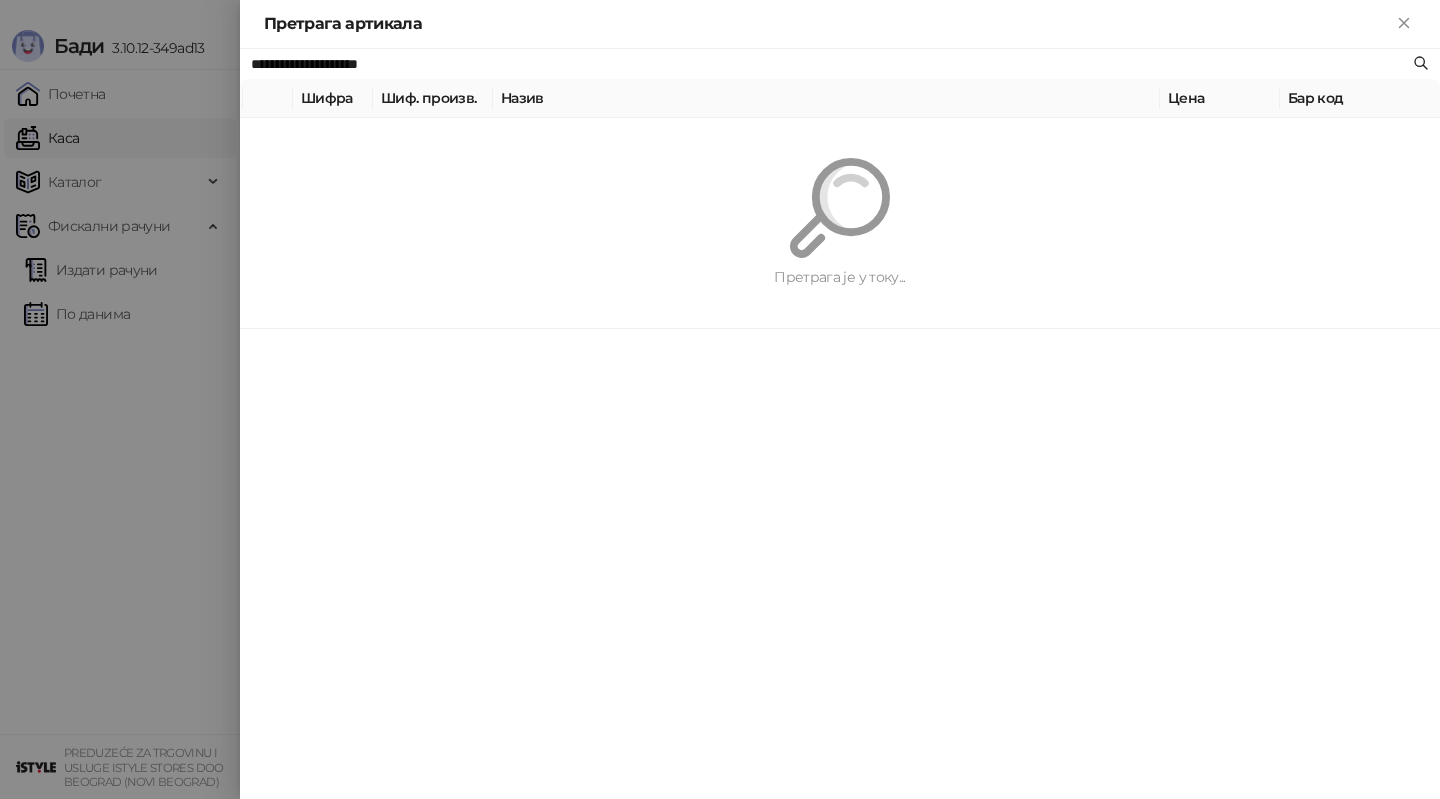 paste on "**" 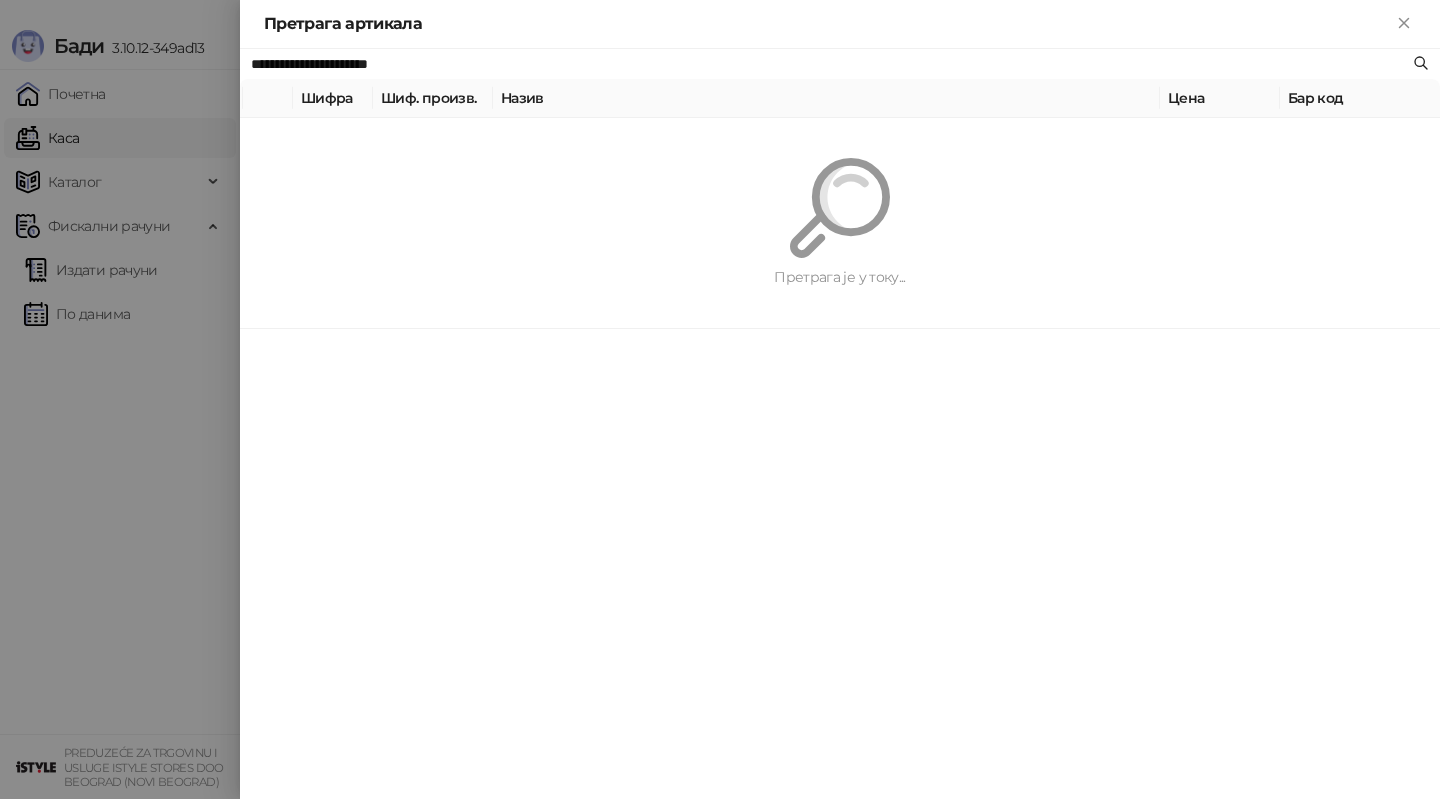 type on "**********" 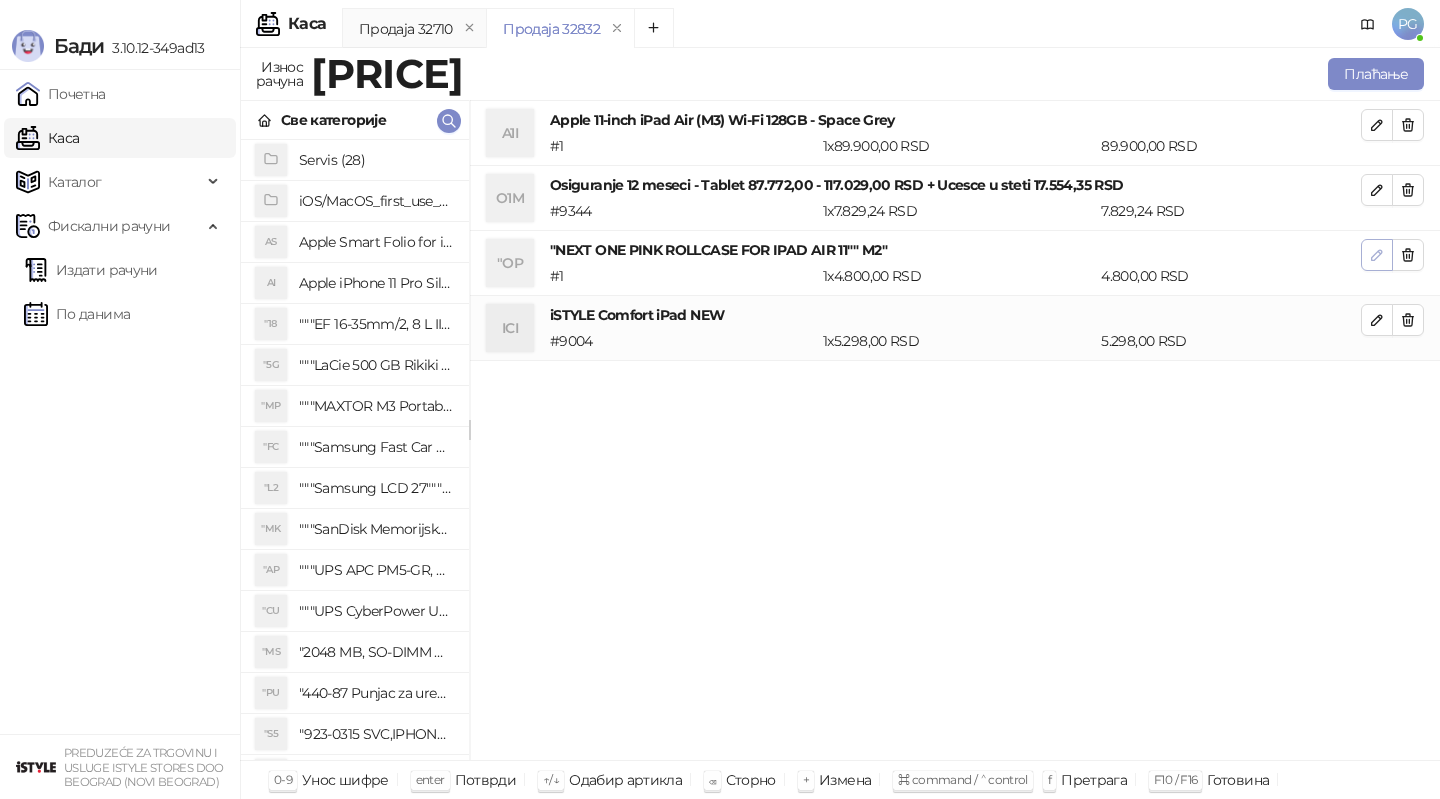 click at bounding box center (1377, 255) 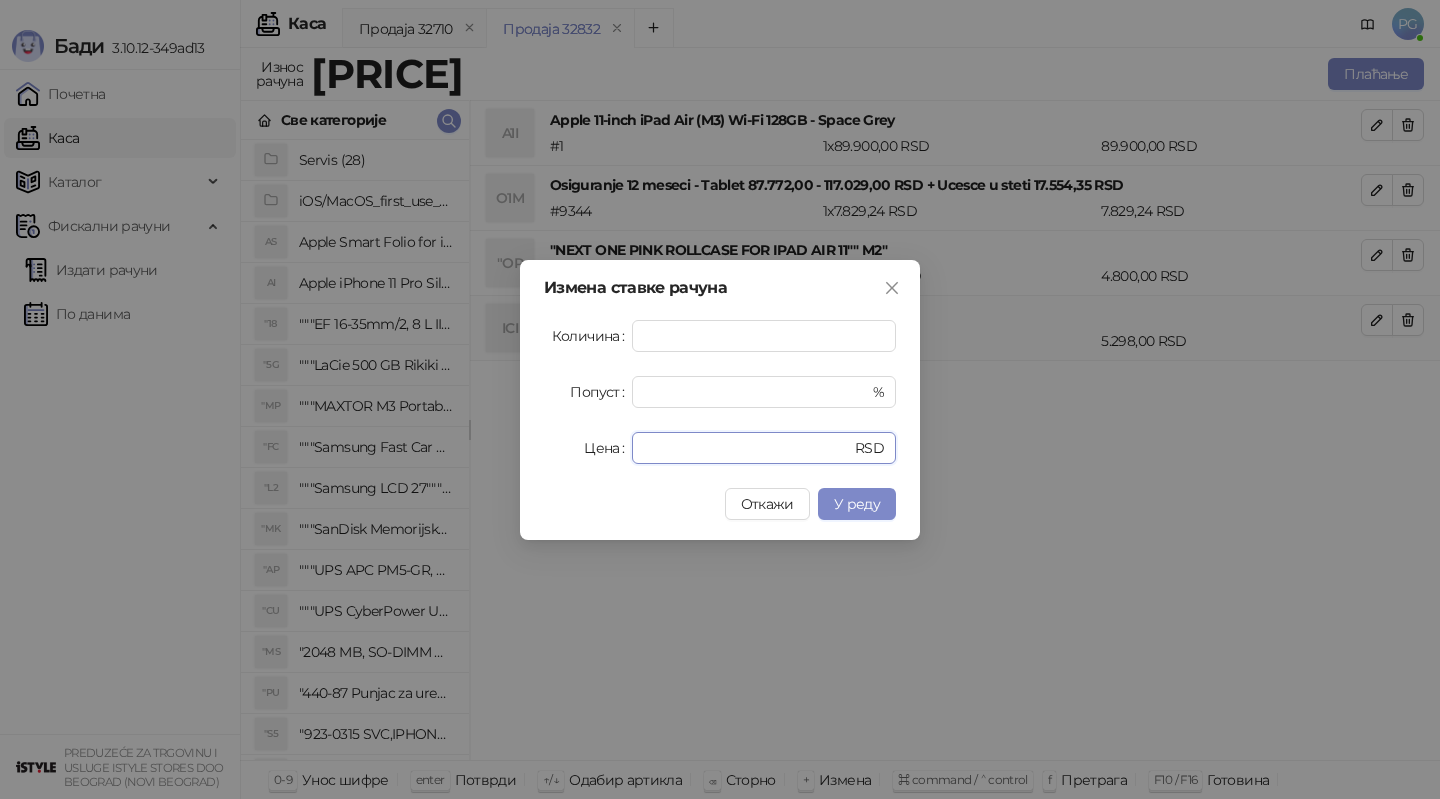 drag, startPoint x: 698, startPoint y: 450, endPoint x: 576, endPoint y: 443, distance: 122.20065 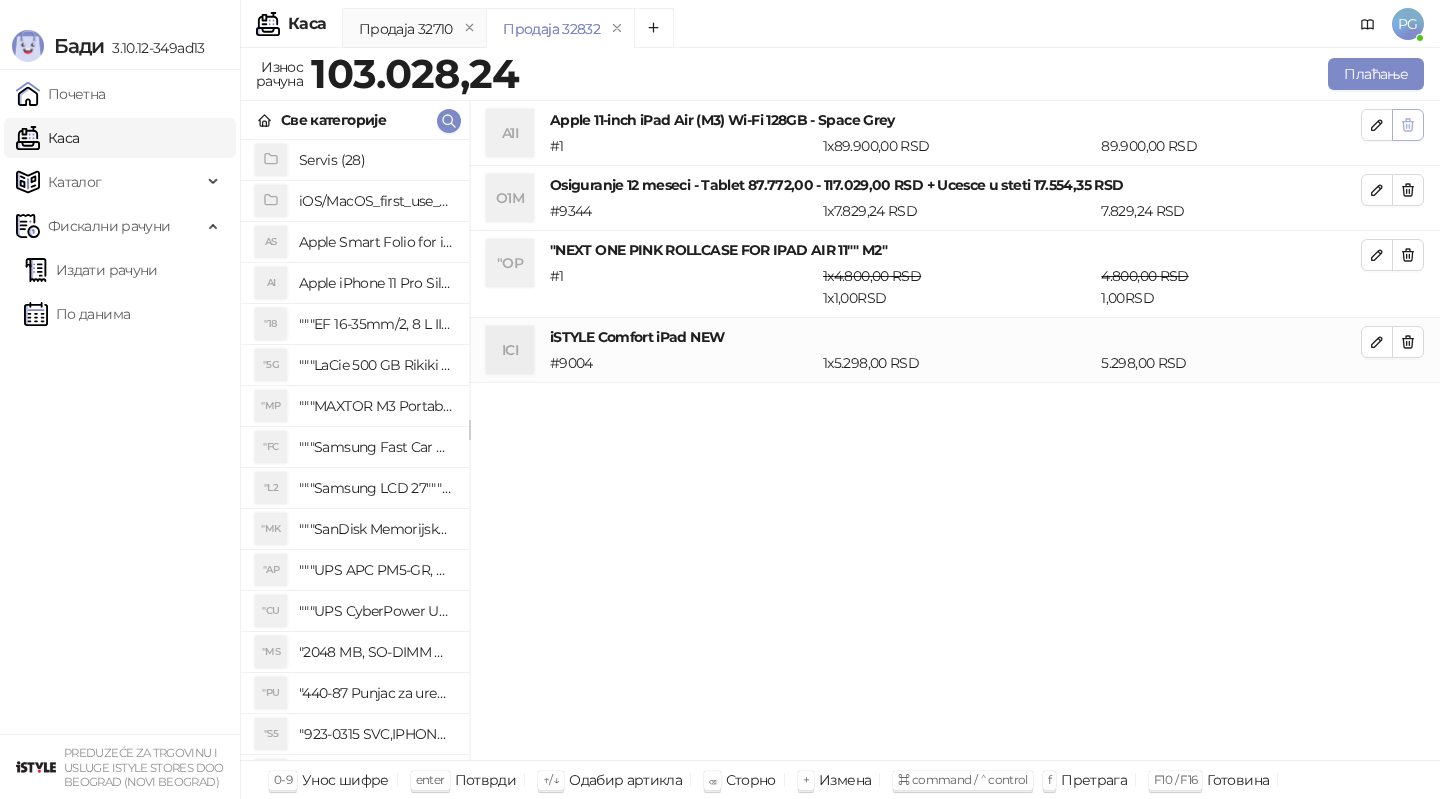 click at bounding box center [1408, 125] 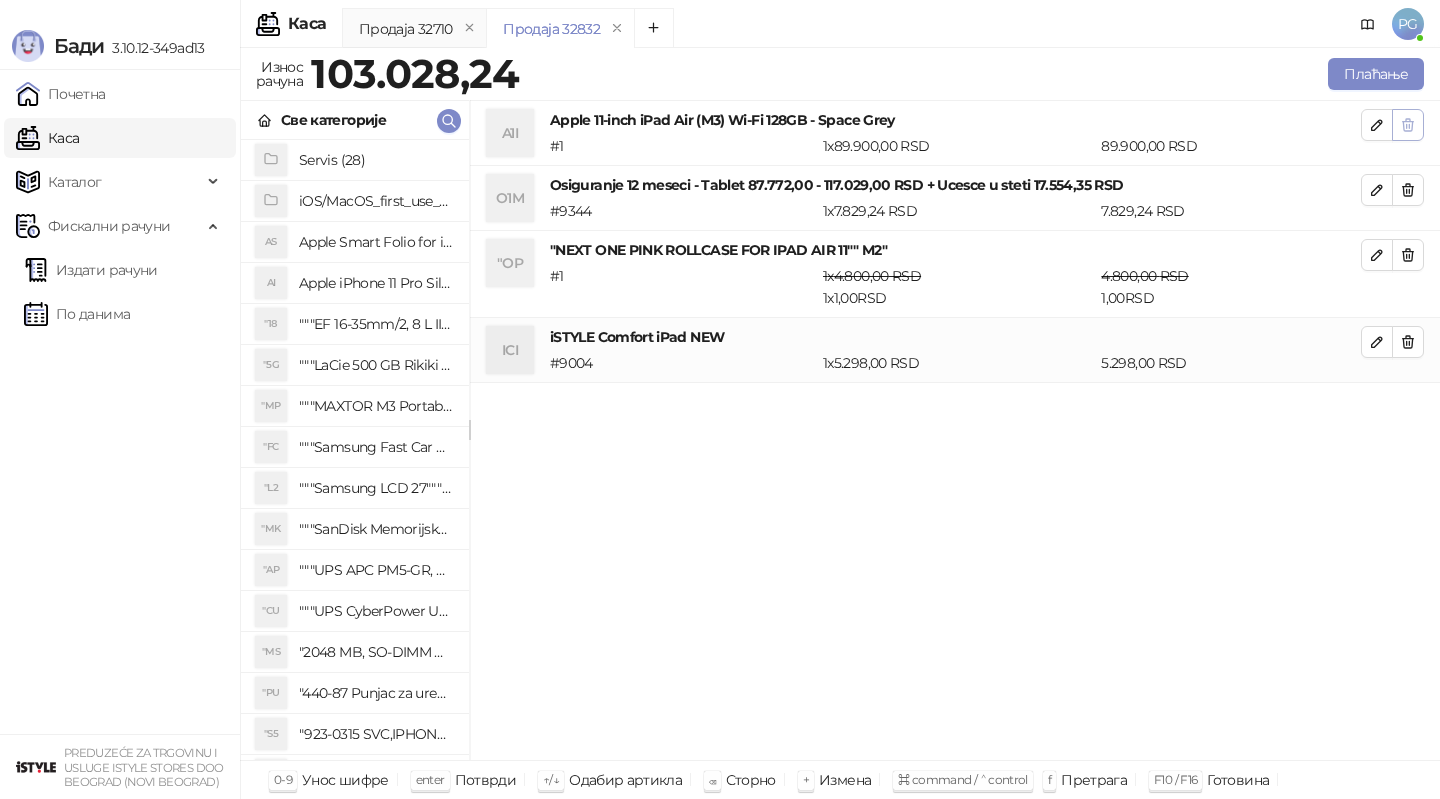 click at bounding box center (1408, 190) 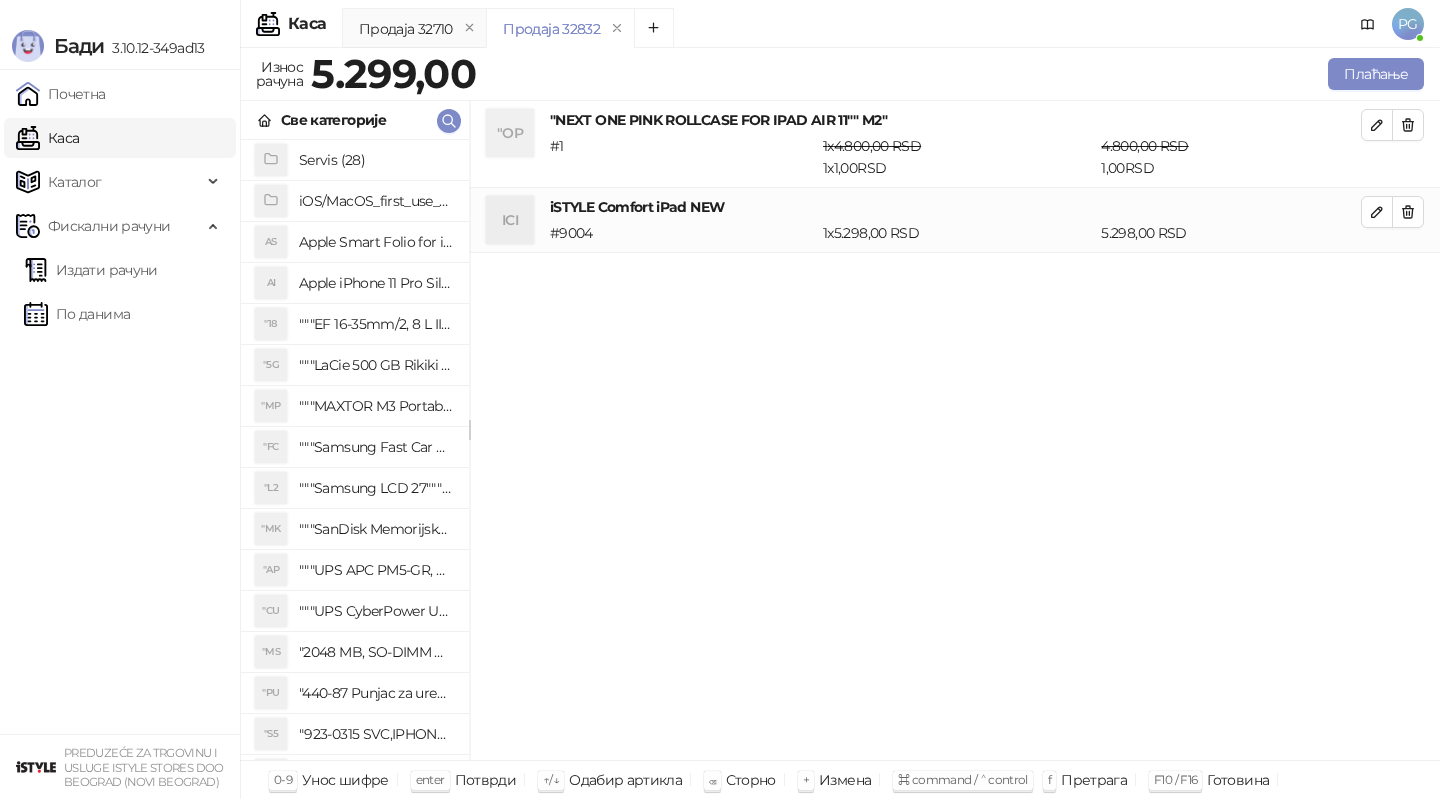 click at bounding box center (1408, 125) 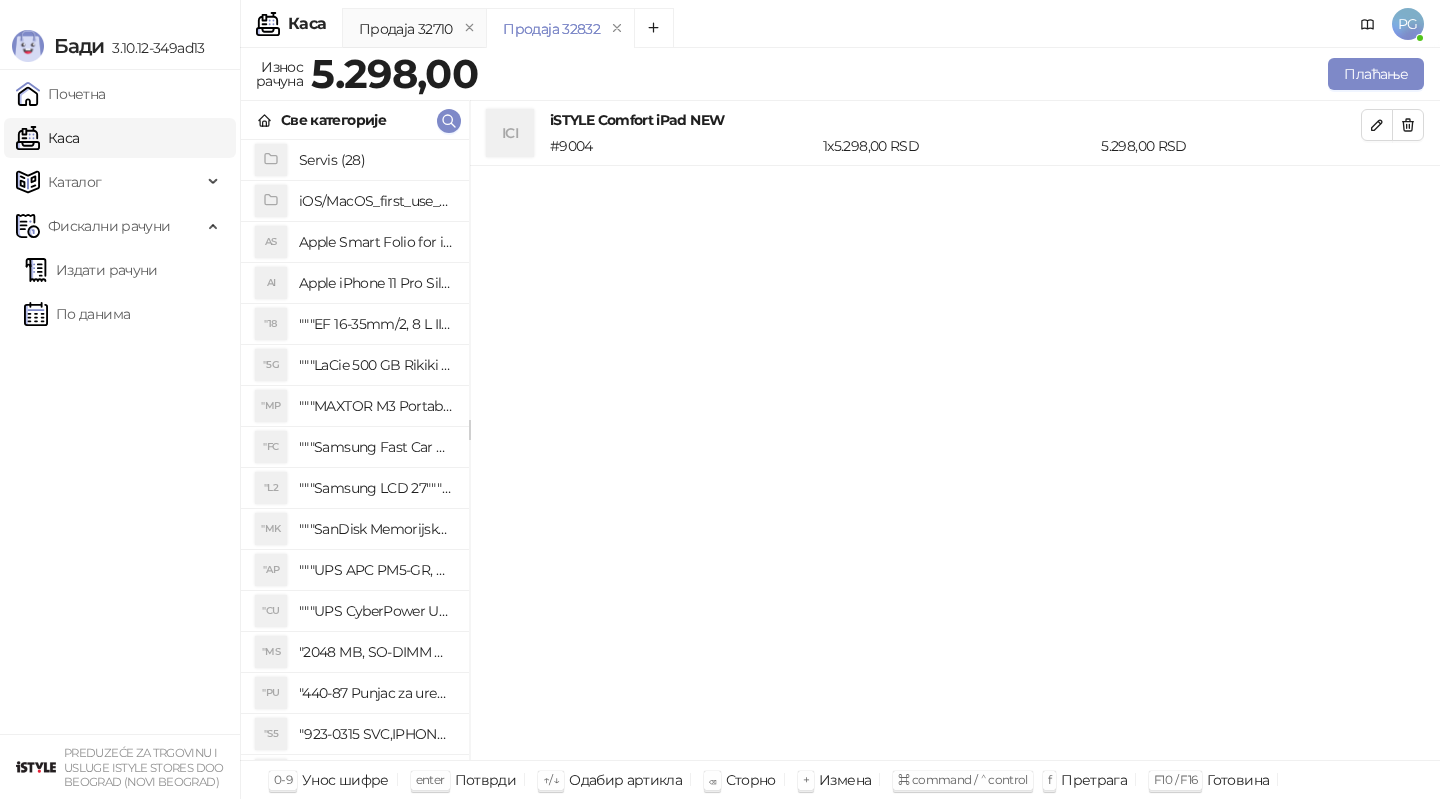 click at bounding box center (1408, 125) 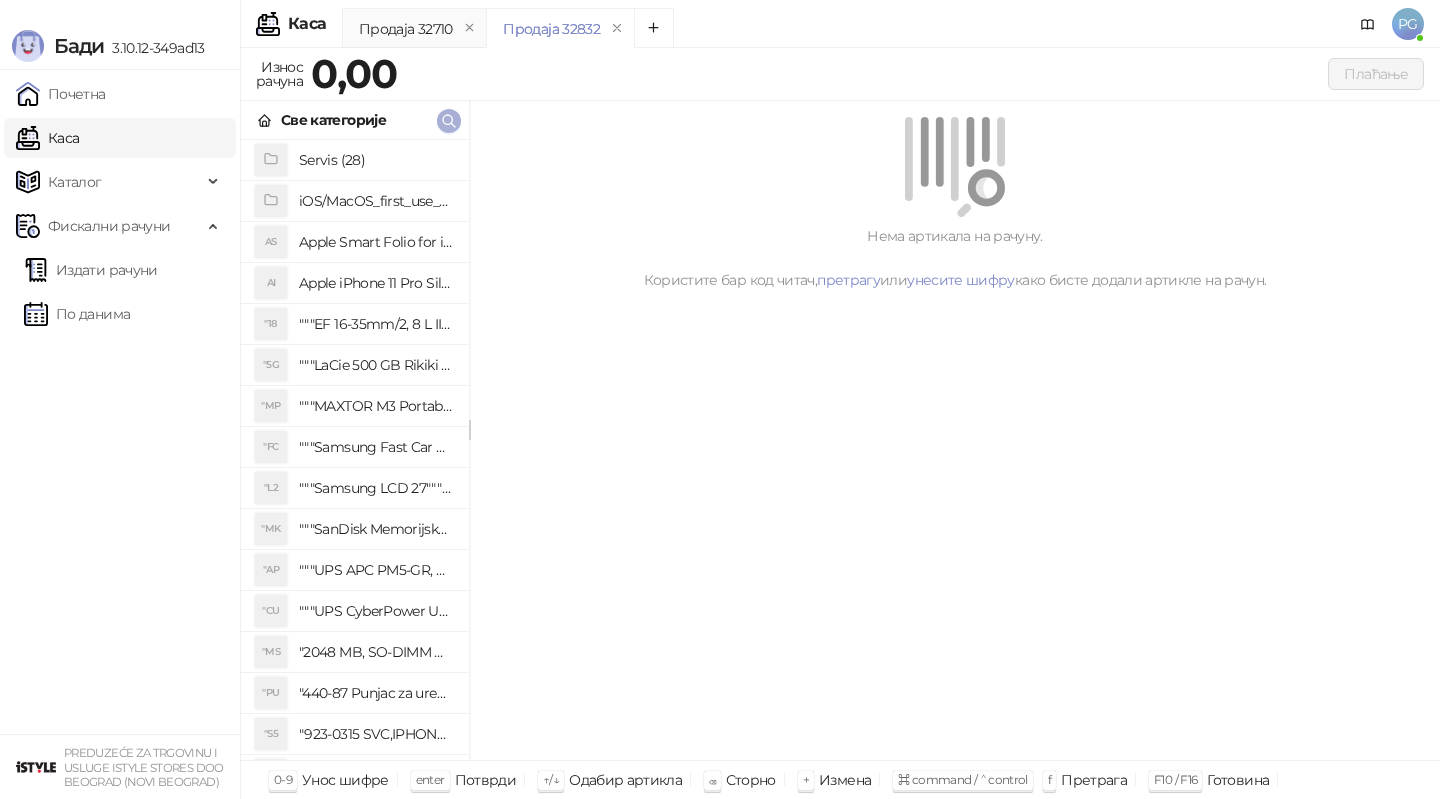 click at bounding box center (449, 121) 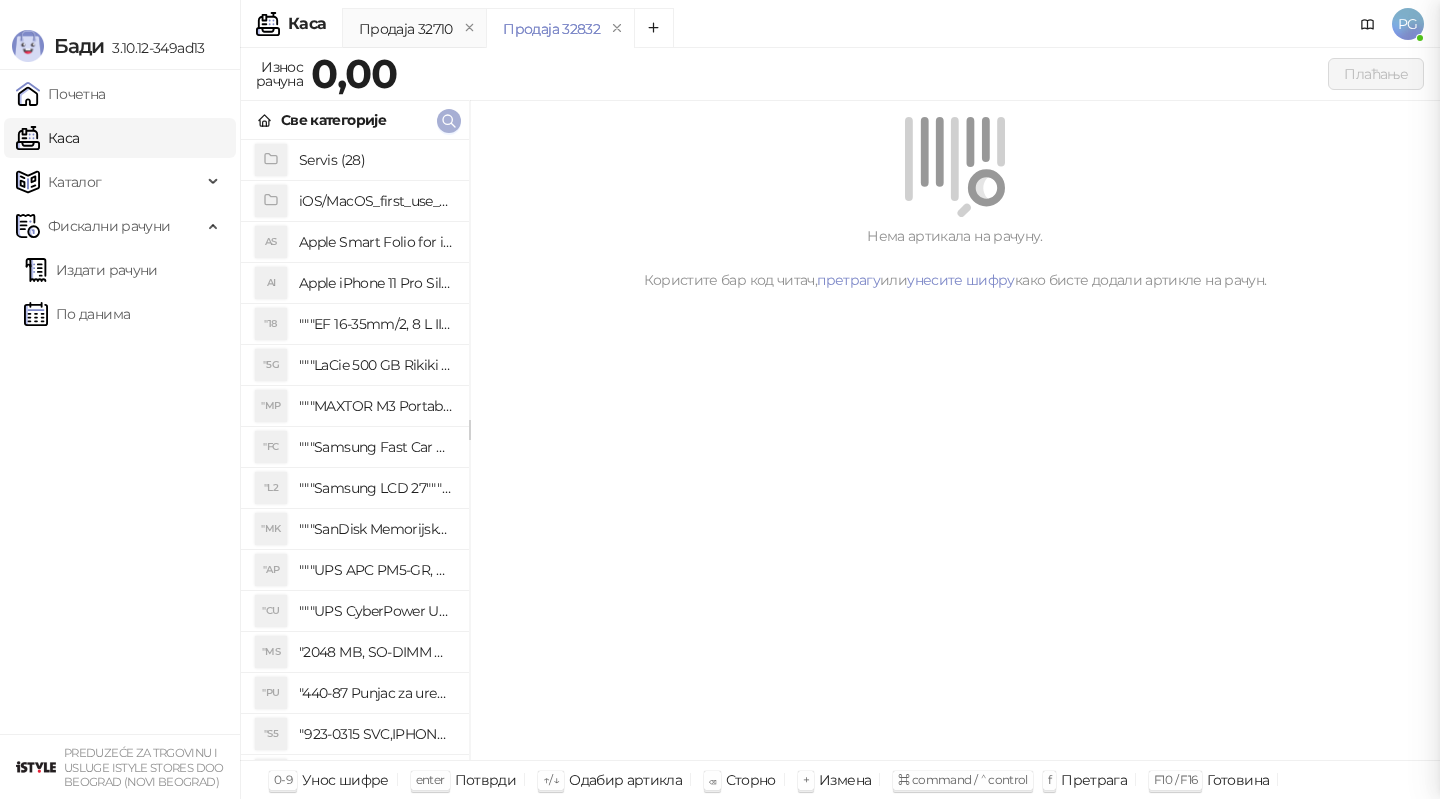 click at bounding box center [720, 399] 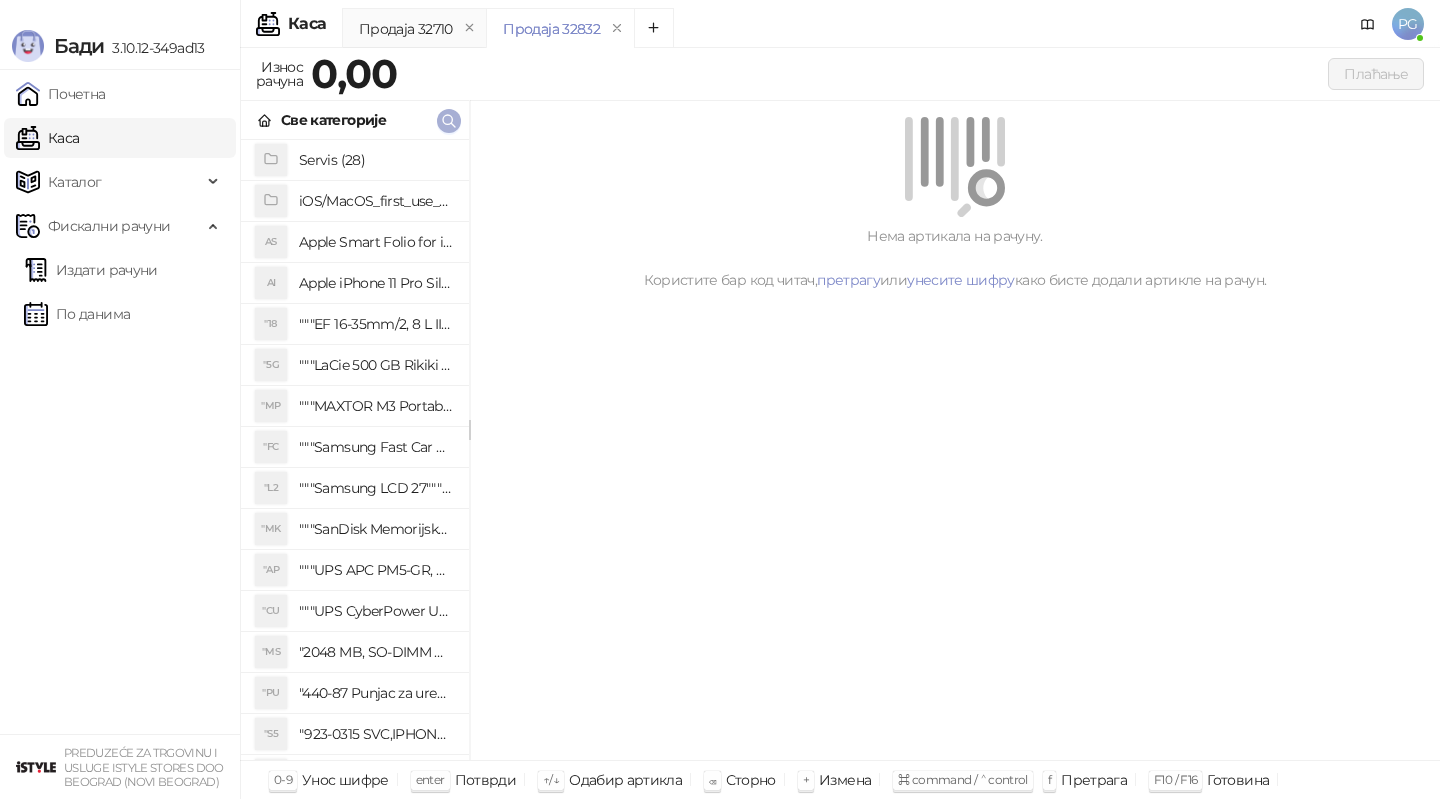 click 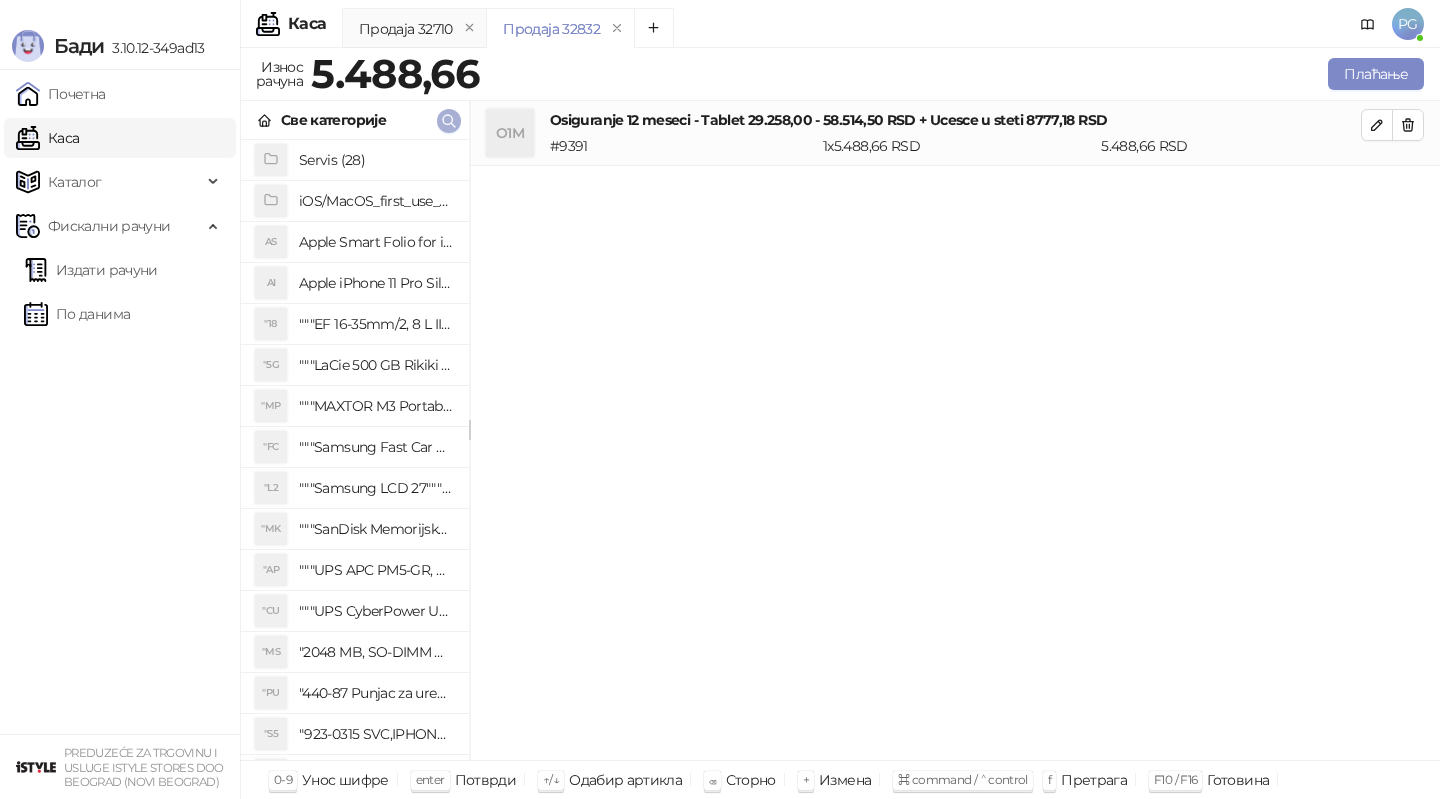 click 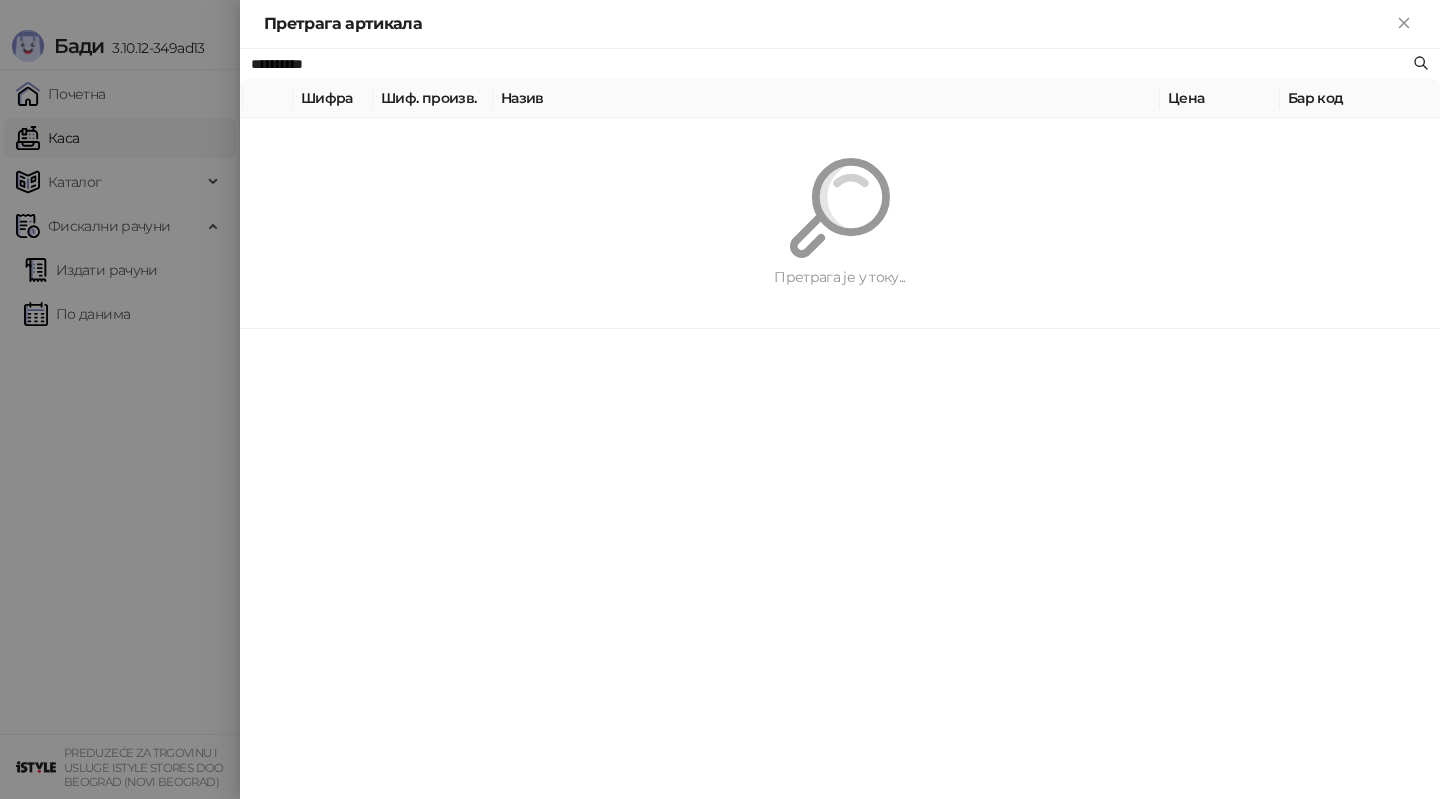 paste on "**********" 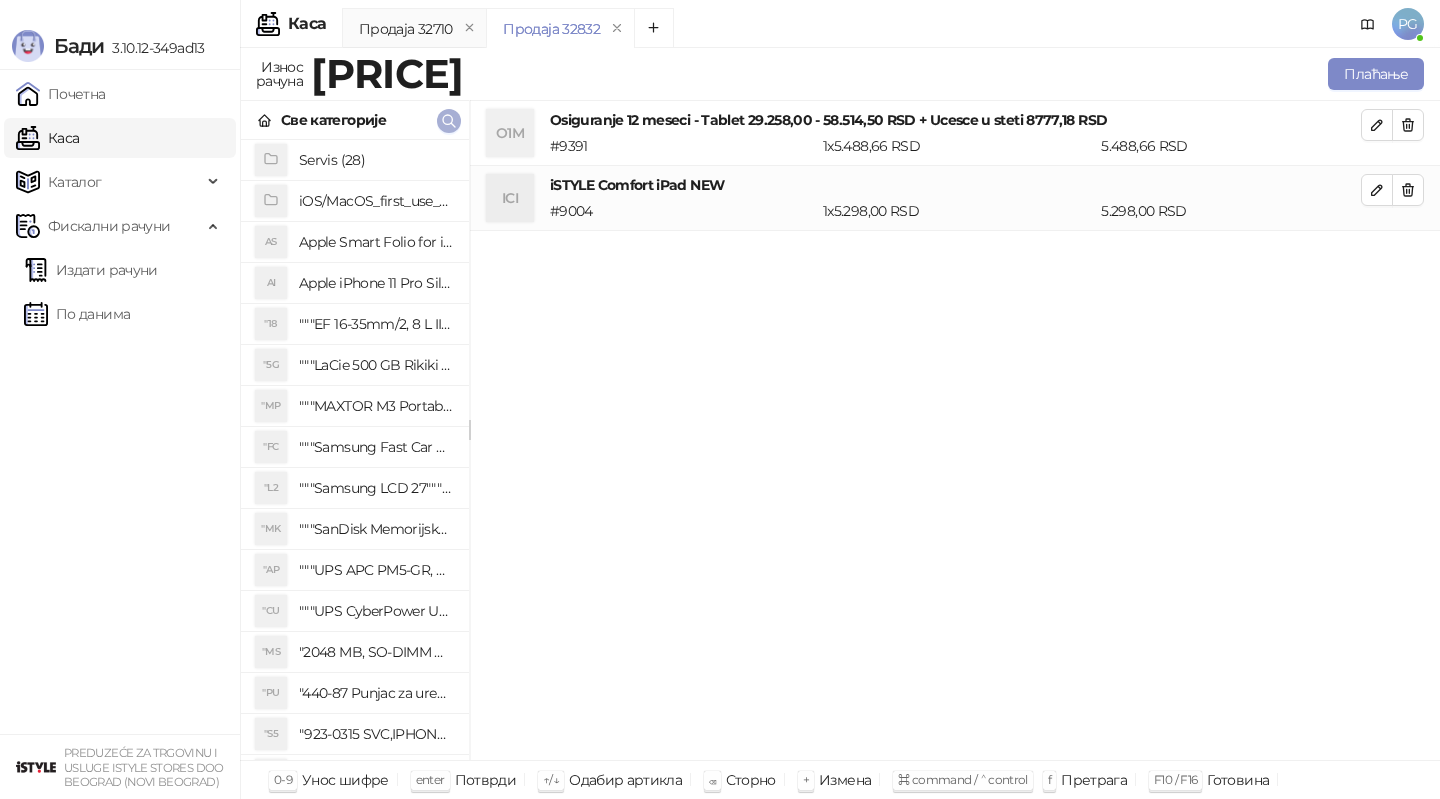 click 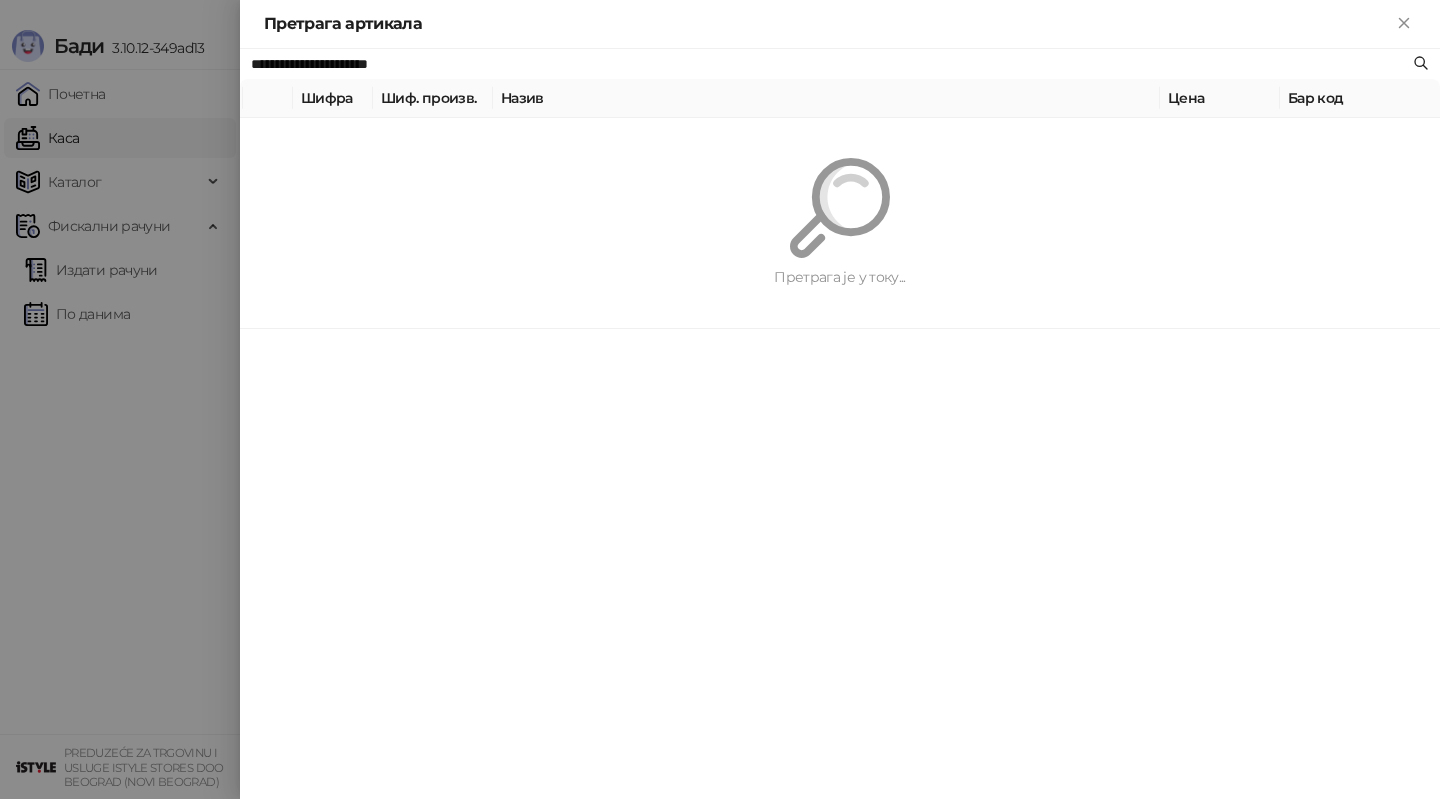 paste 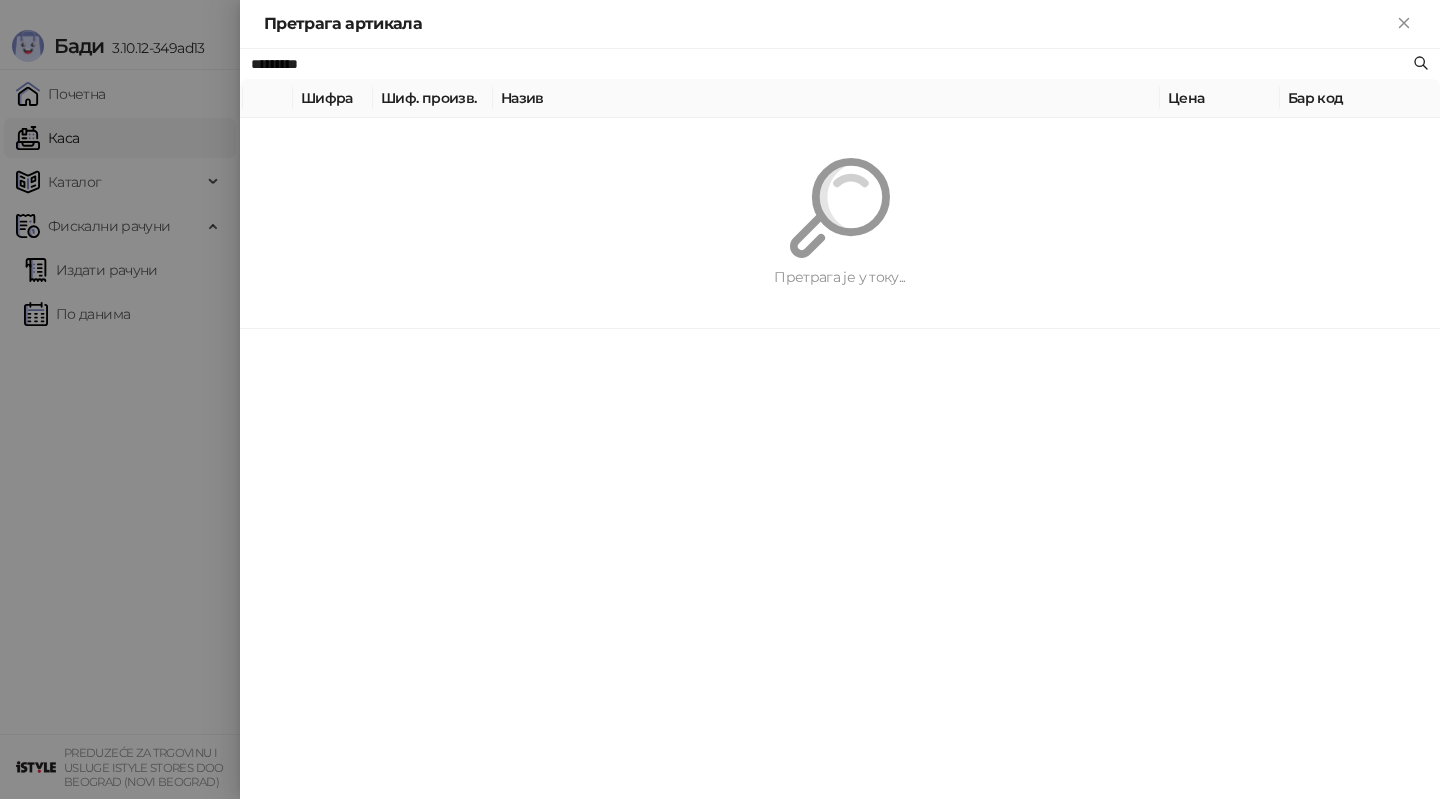 type on "*********" 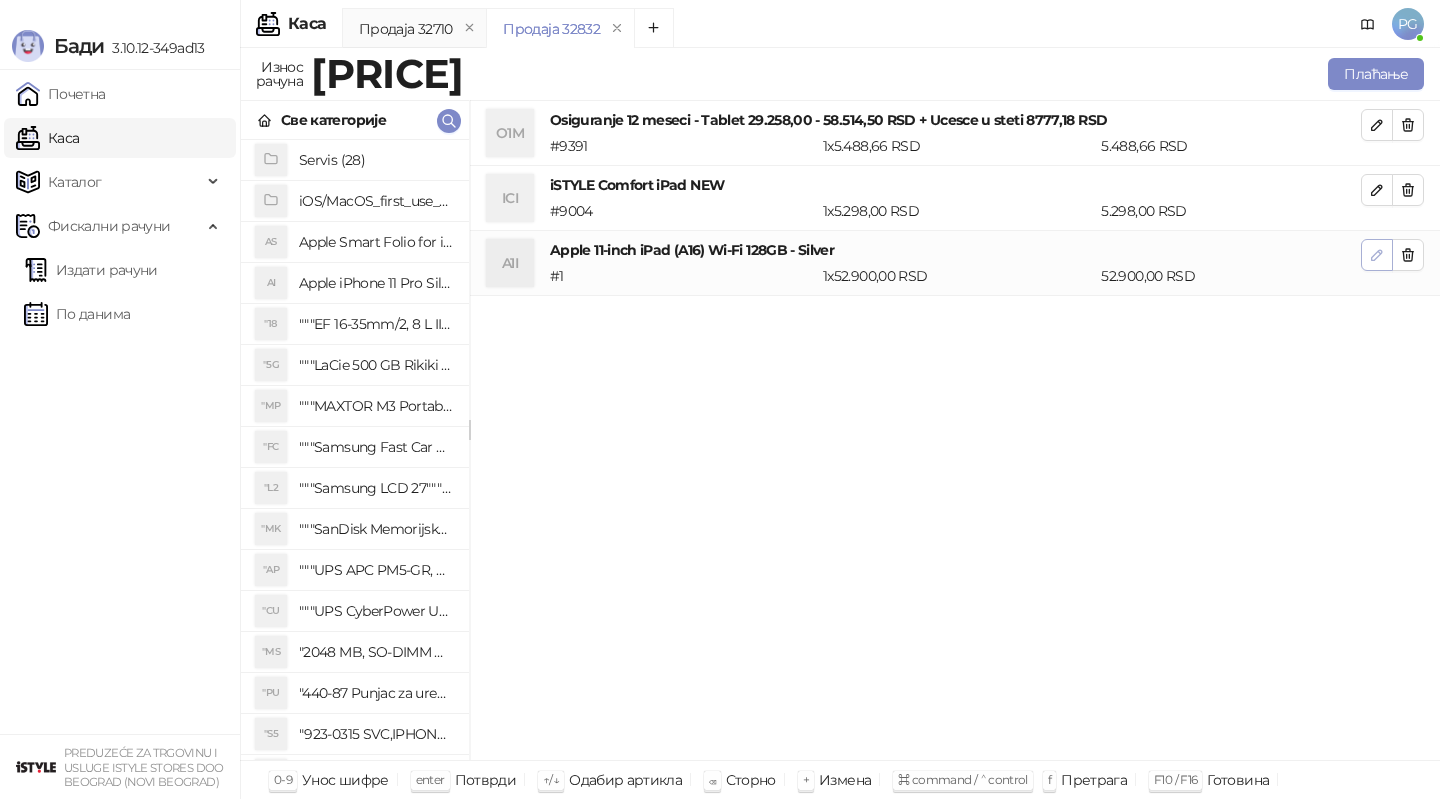 click 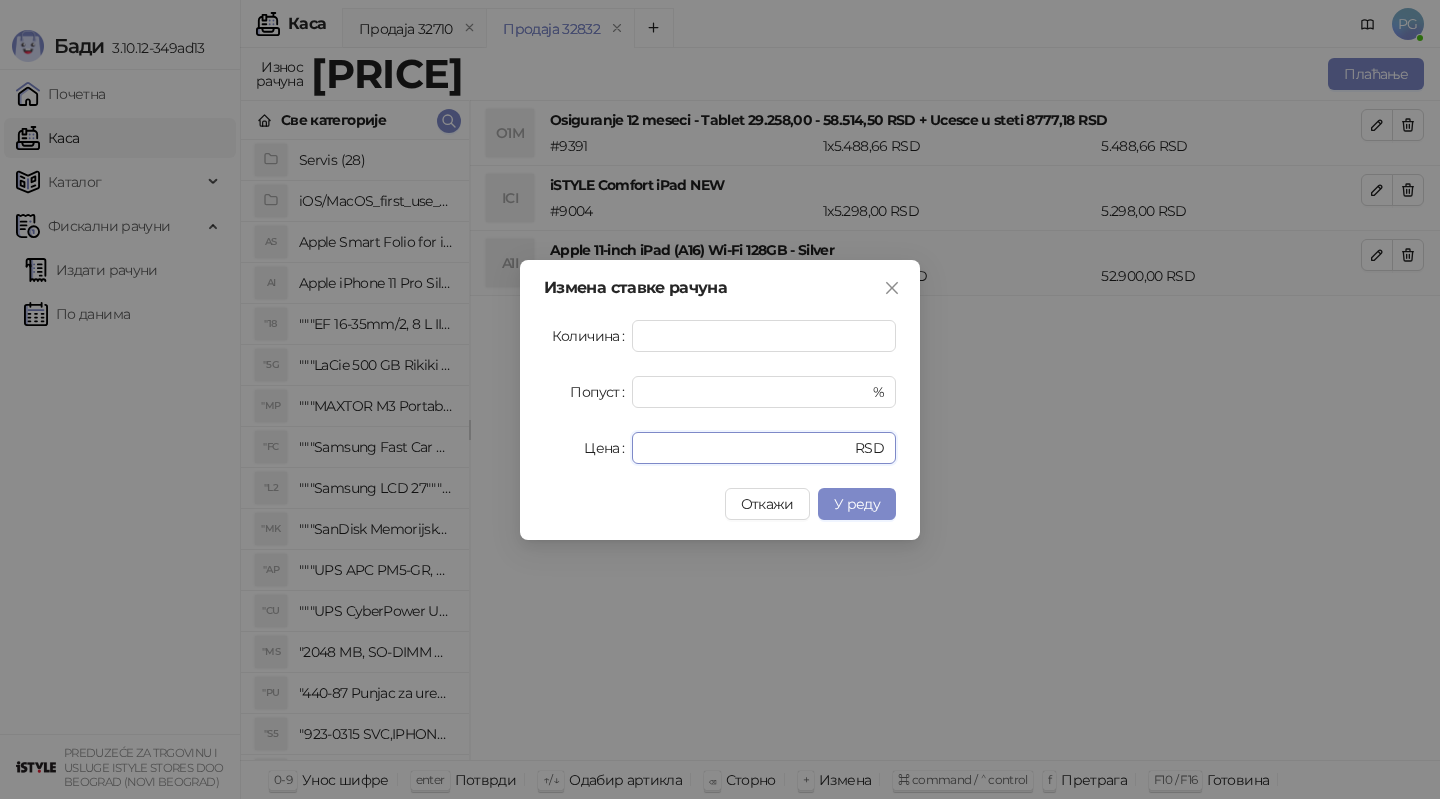 drag, startPoint x: 785, startPoint y: 450, endPoint x: 514, endPoint y: 455, distance: 271.0461 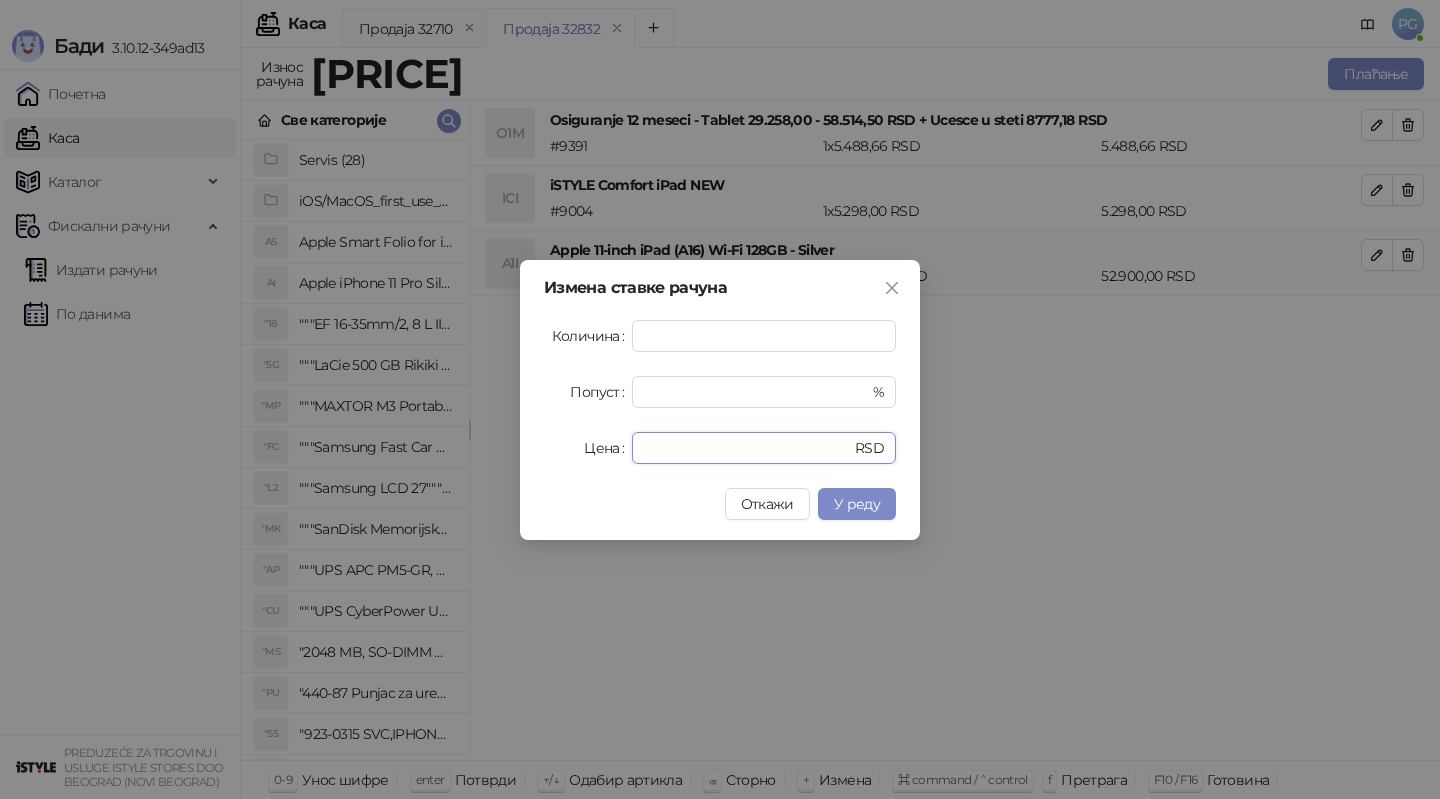 type on "*****" 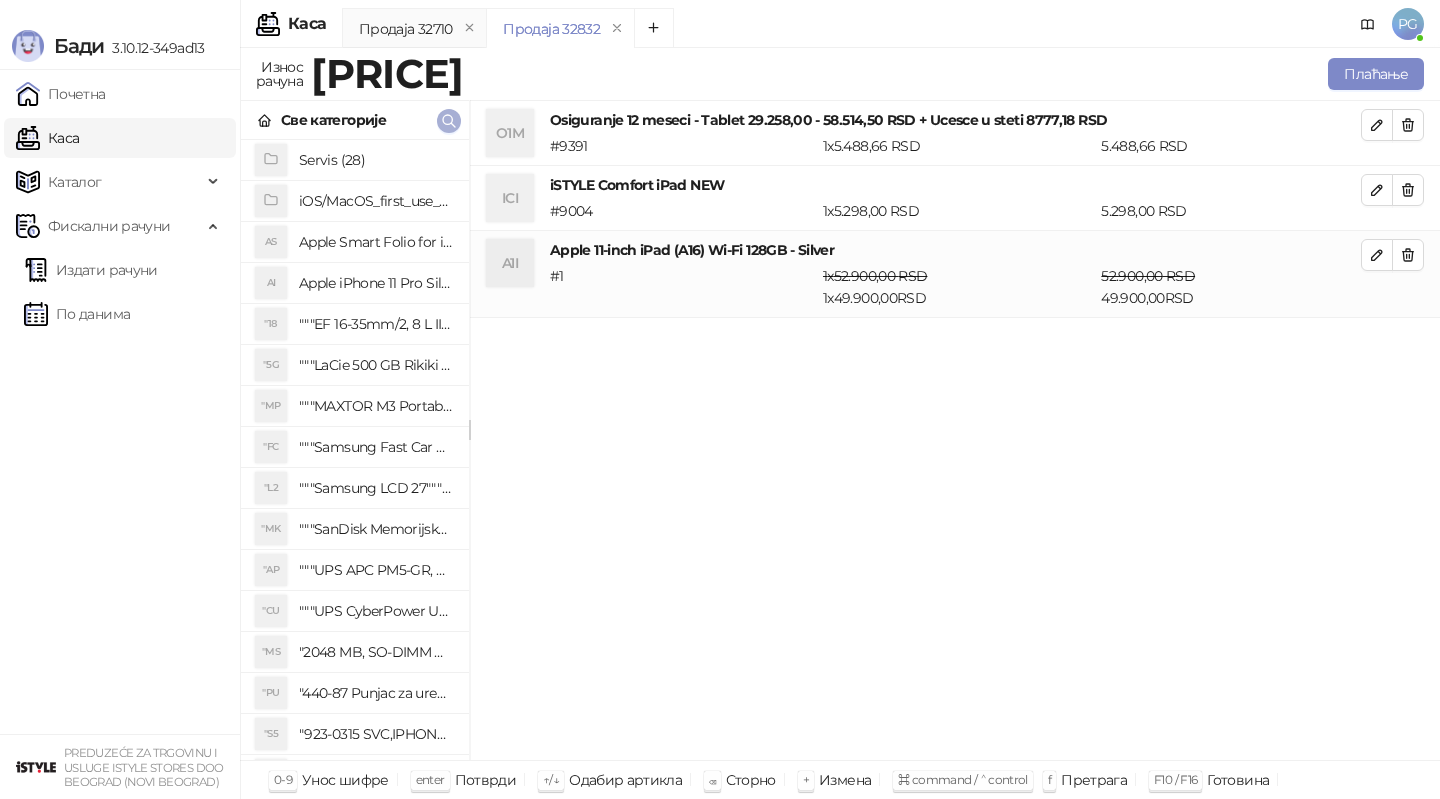 click 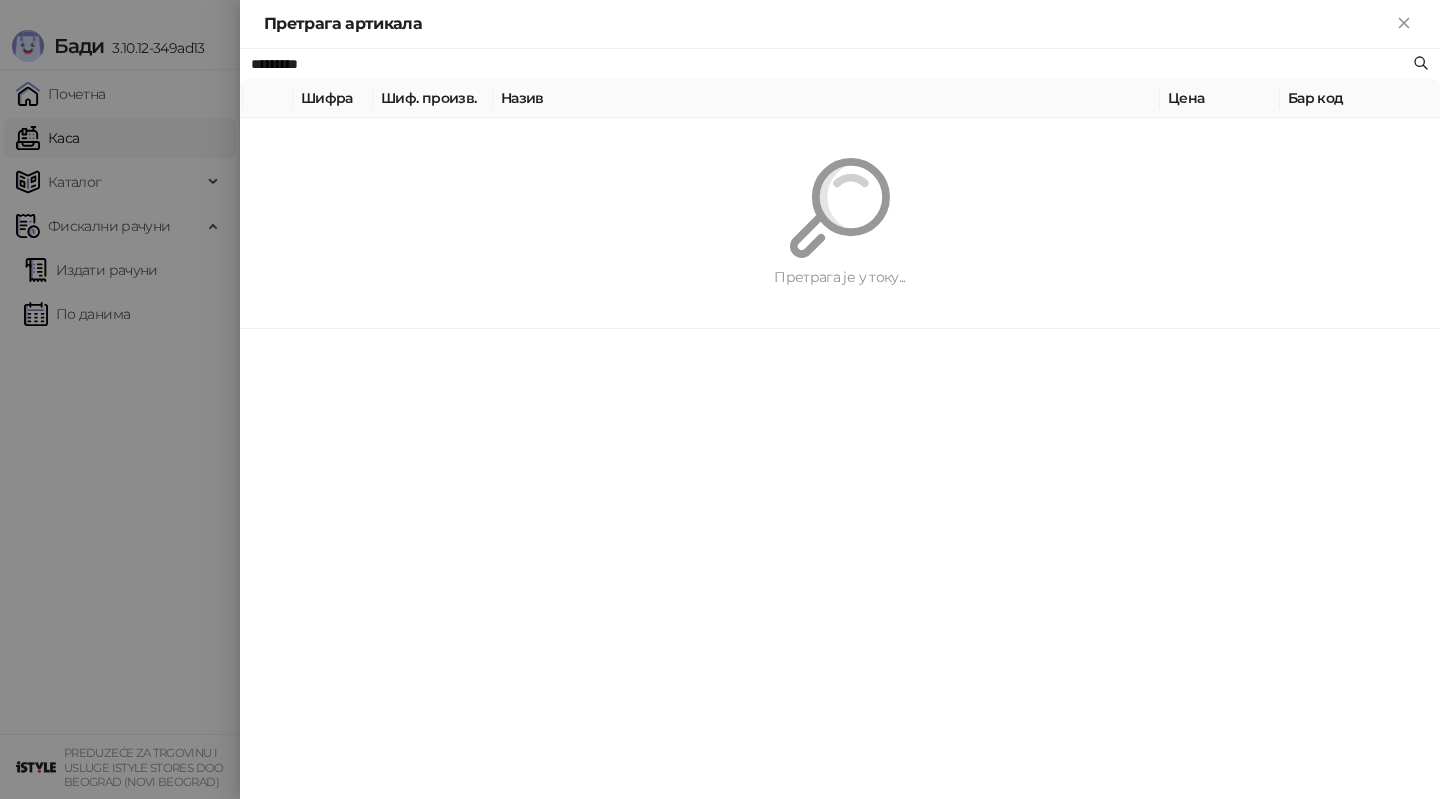 paste on "*********" 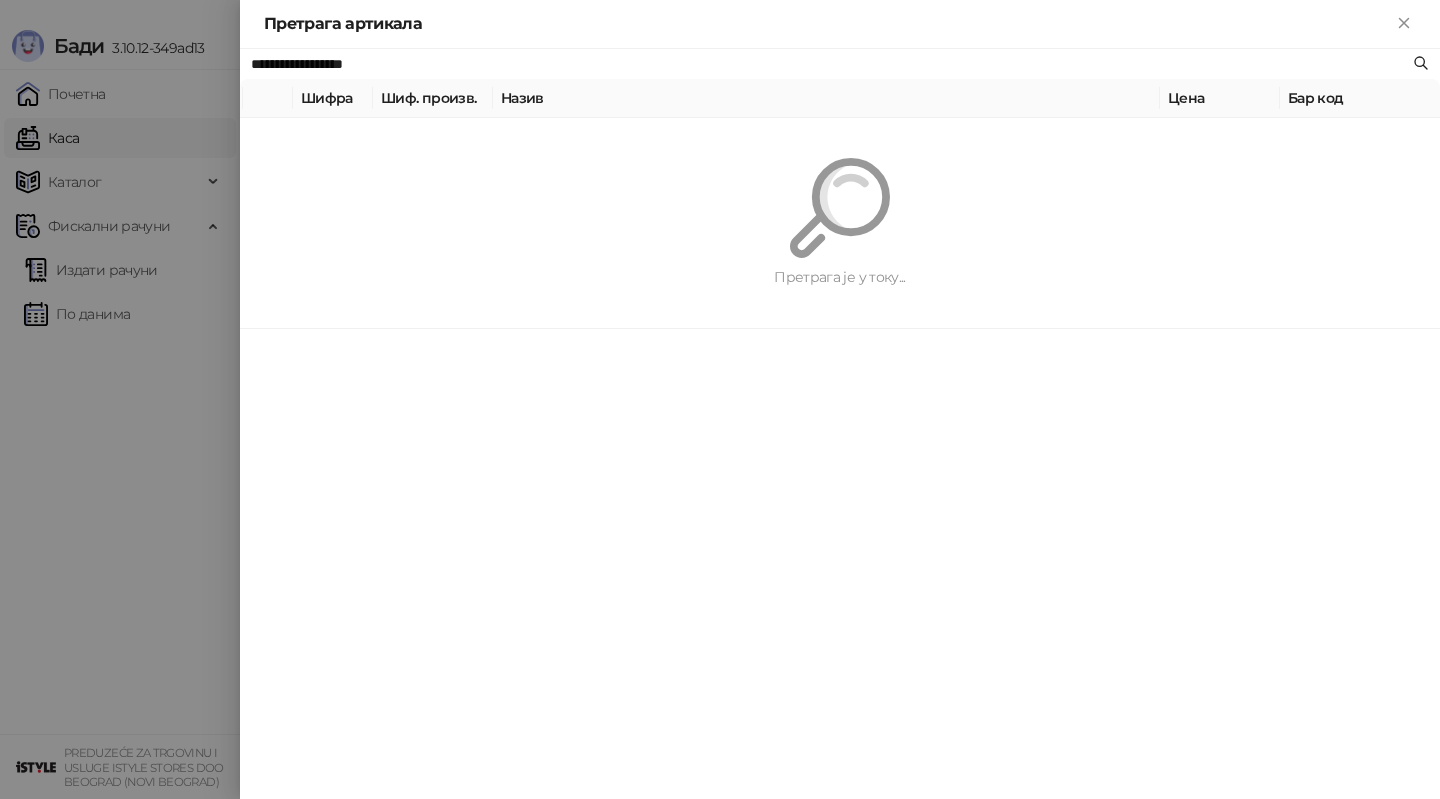 type on "**********" 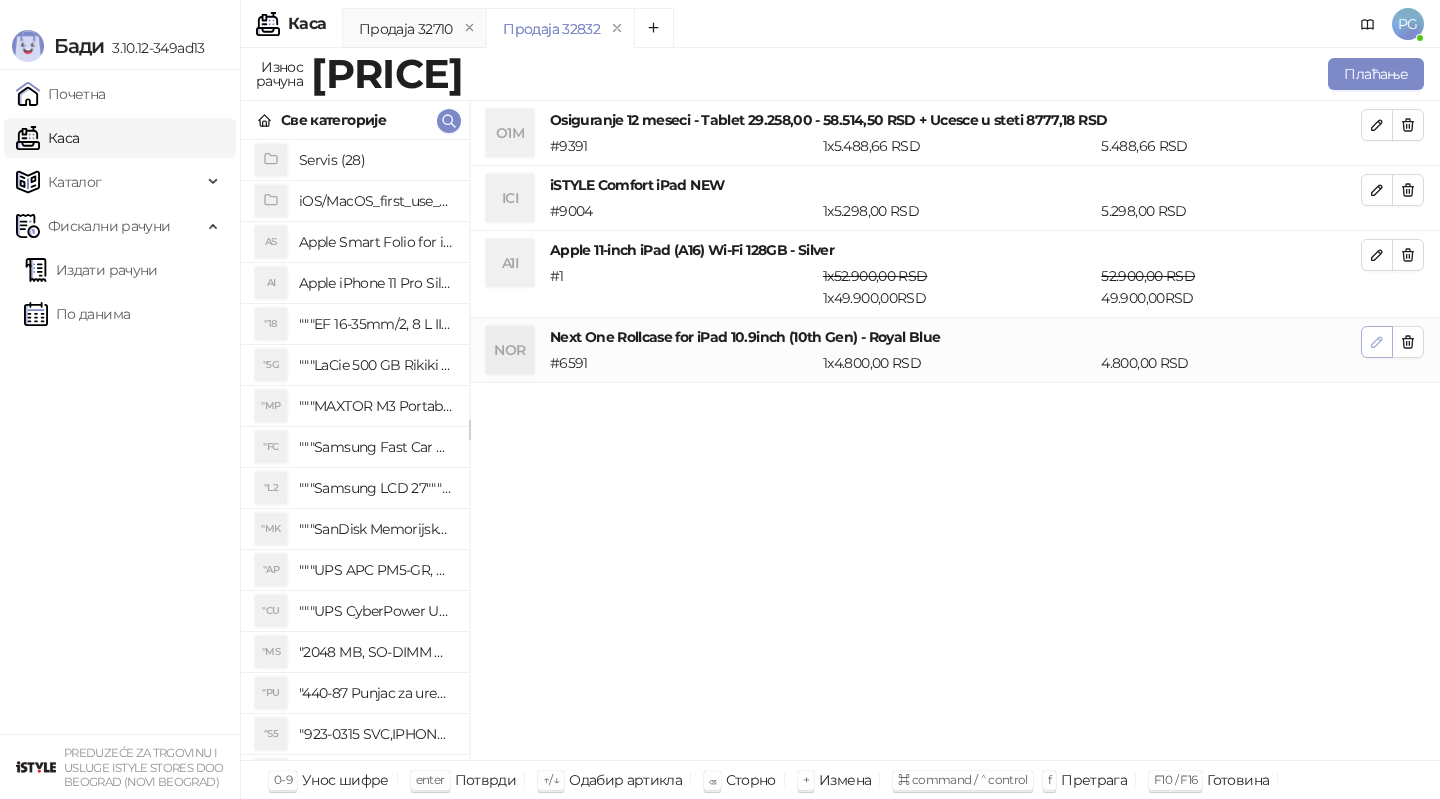 click at bounding box center (1377, 342) 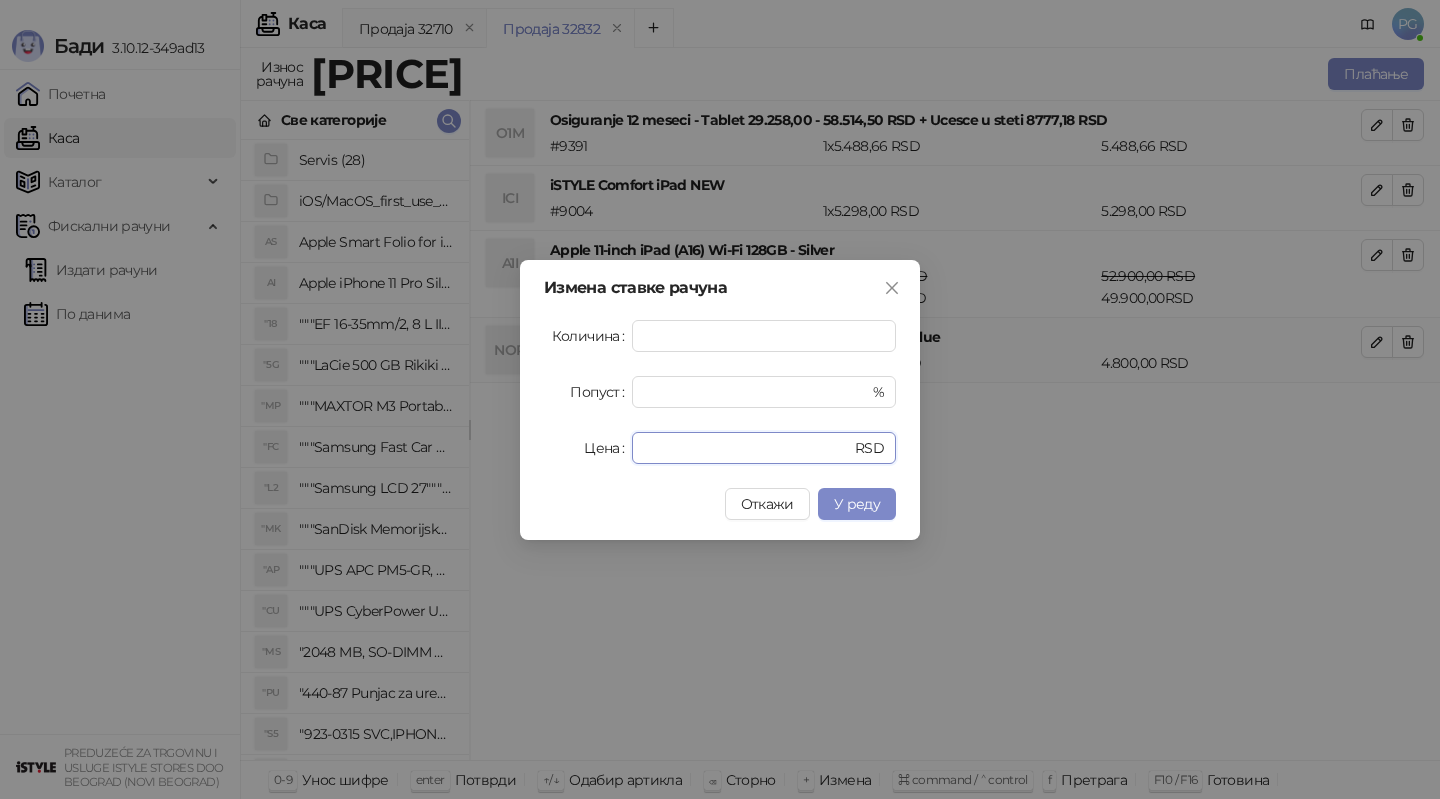 drag, startPoint x: 723, startPoint y: 452, endPoint x: 560, endPoint y: 444, distance: 163.1962 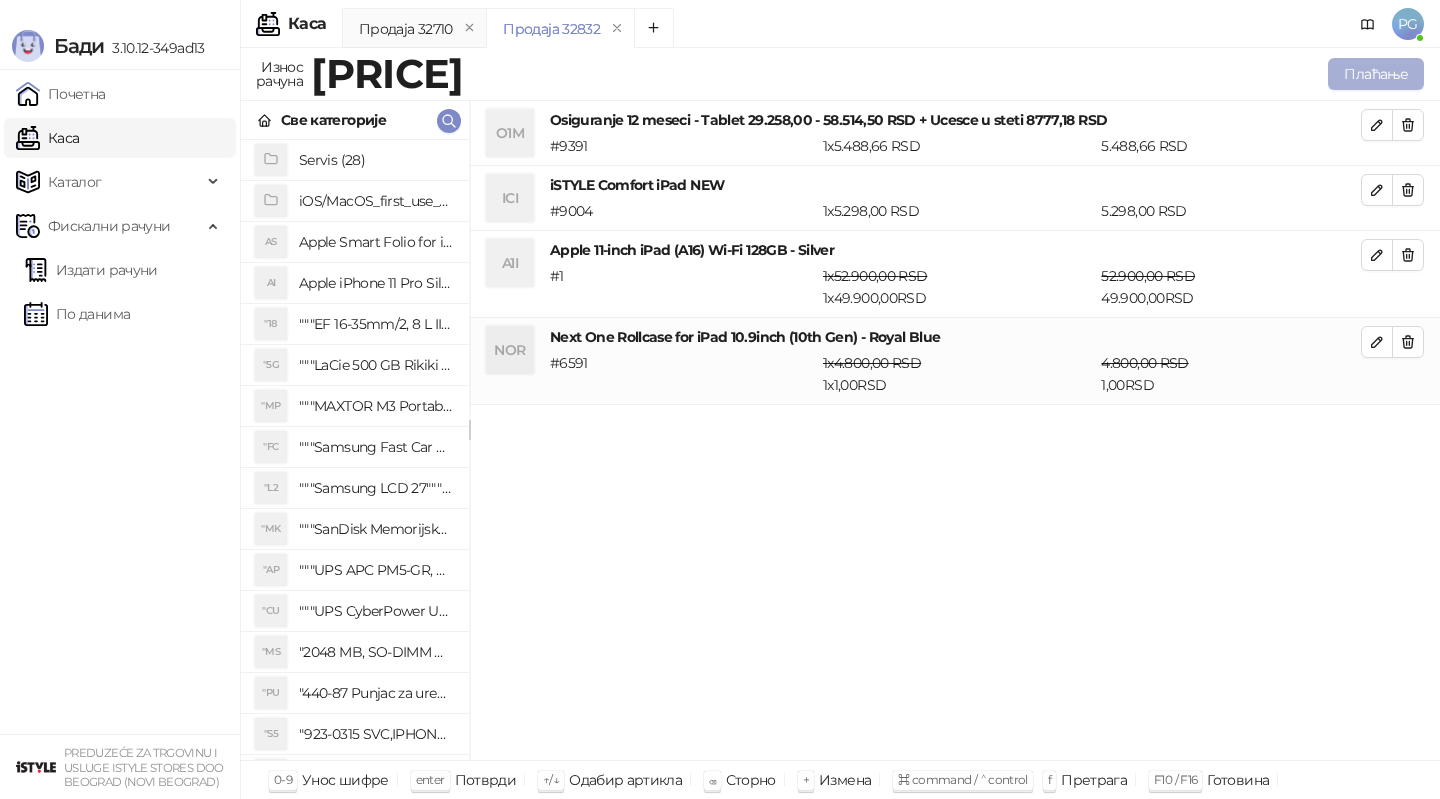 click on "Плаћање" at bounding box center [1376, 74] 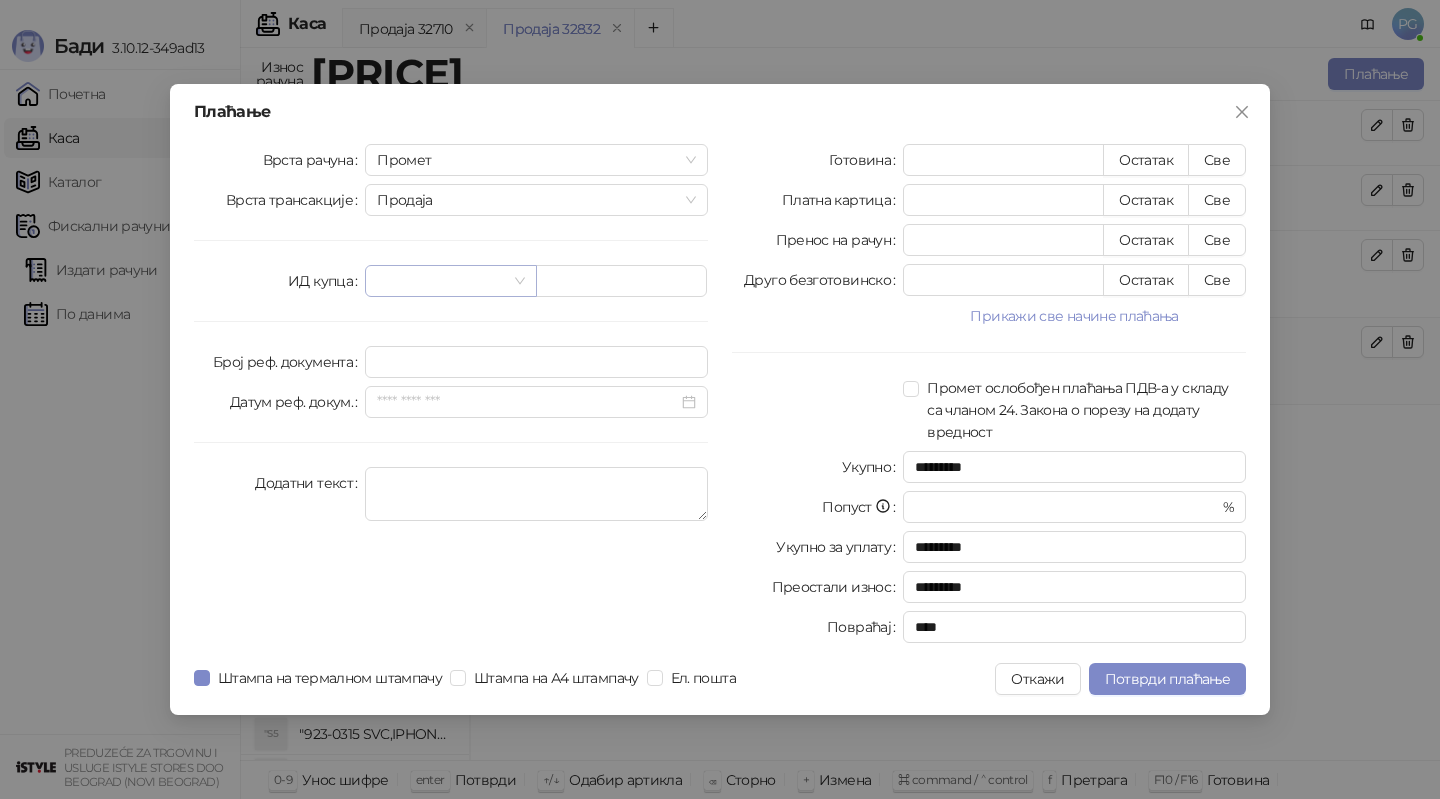 click at bounding box center (441, 281) 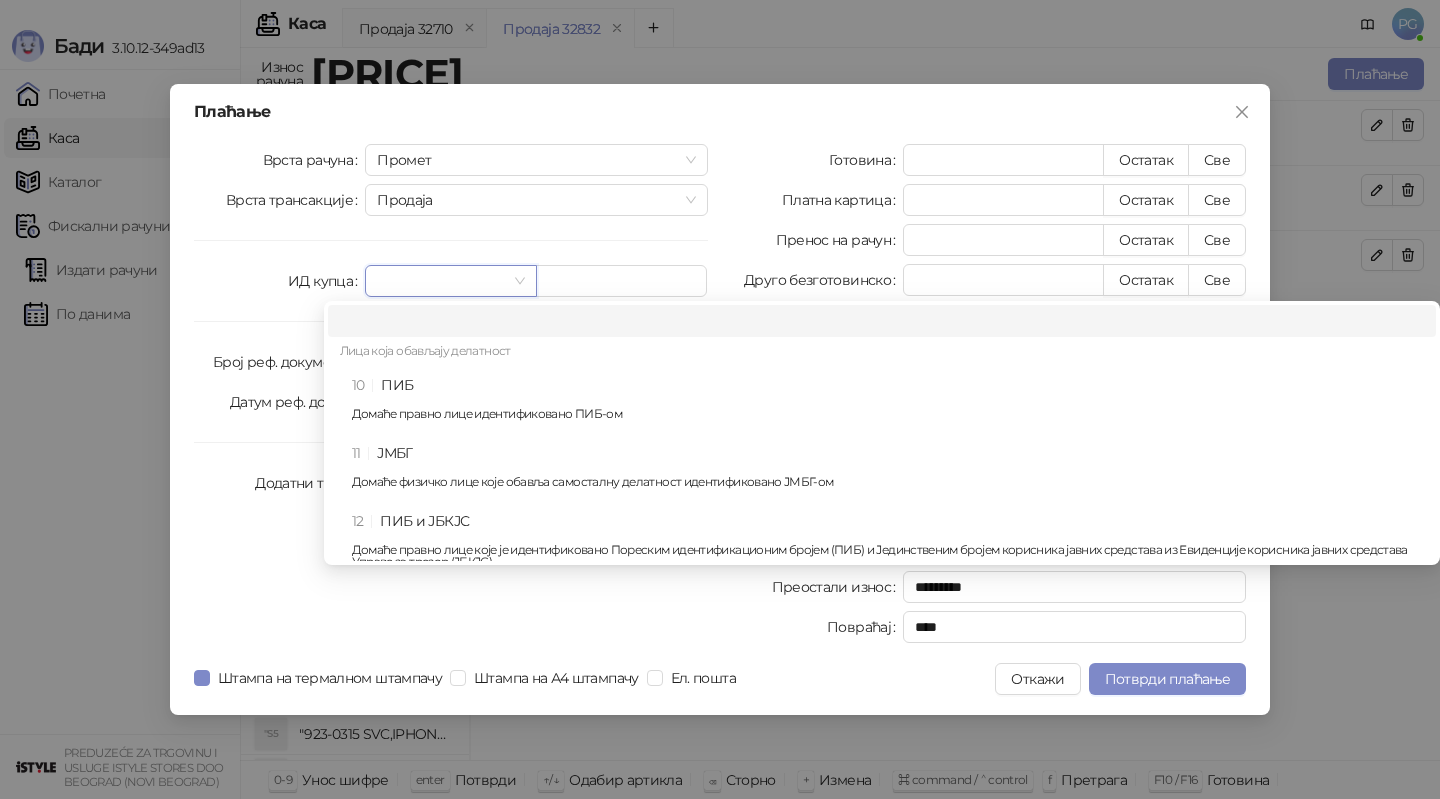 click on "Лица која обављају делатност" at bounding box center (882, 353) 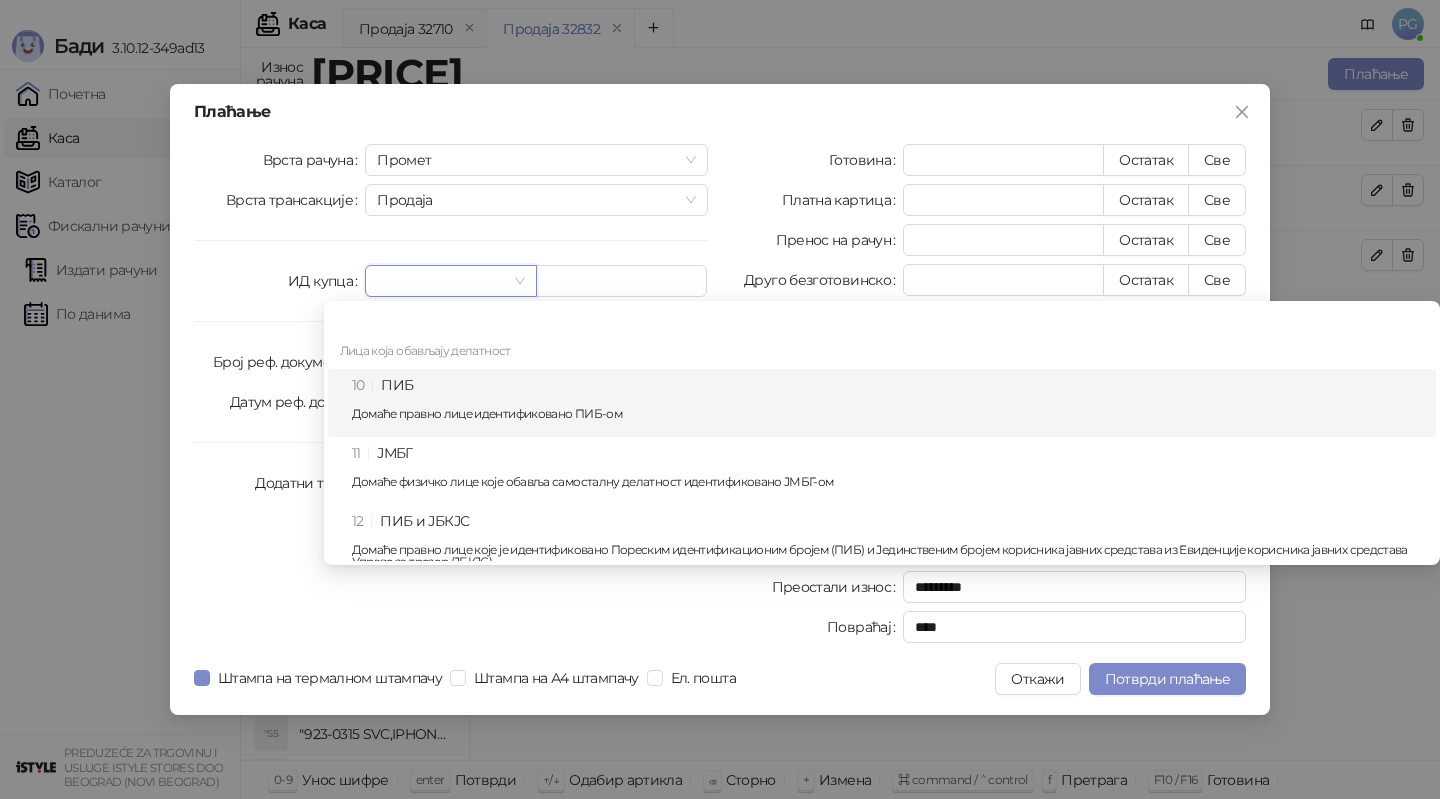 click on "10 ПИБ Домаће правно лице идентификовано ПИБ-ом" at bounding box center (888, 403) 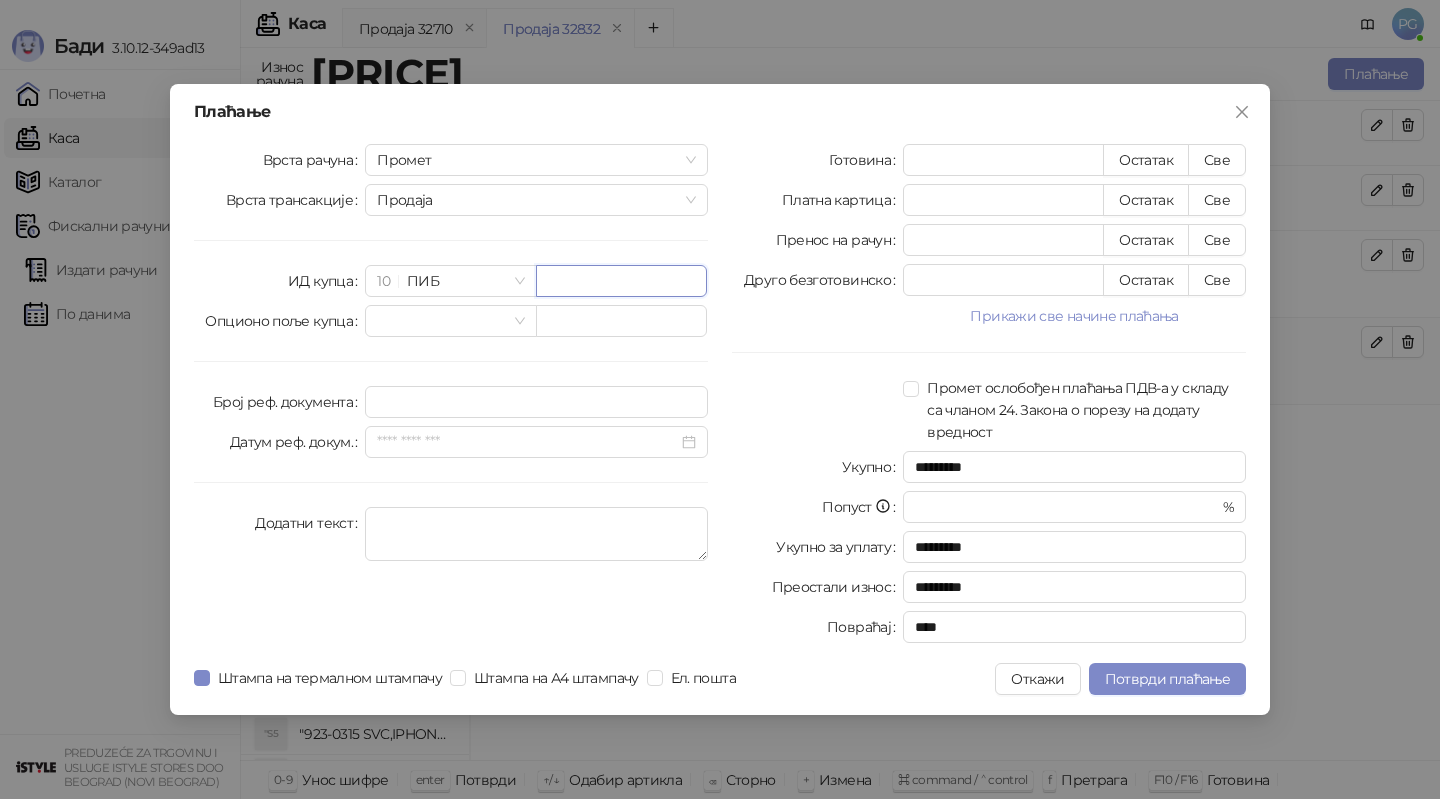 paste on "*********" 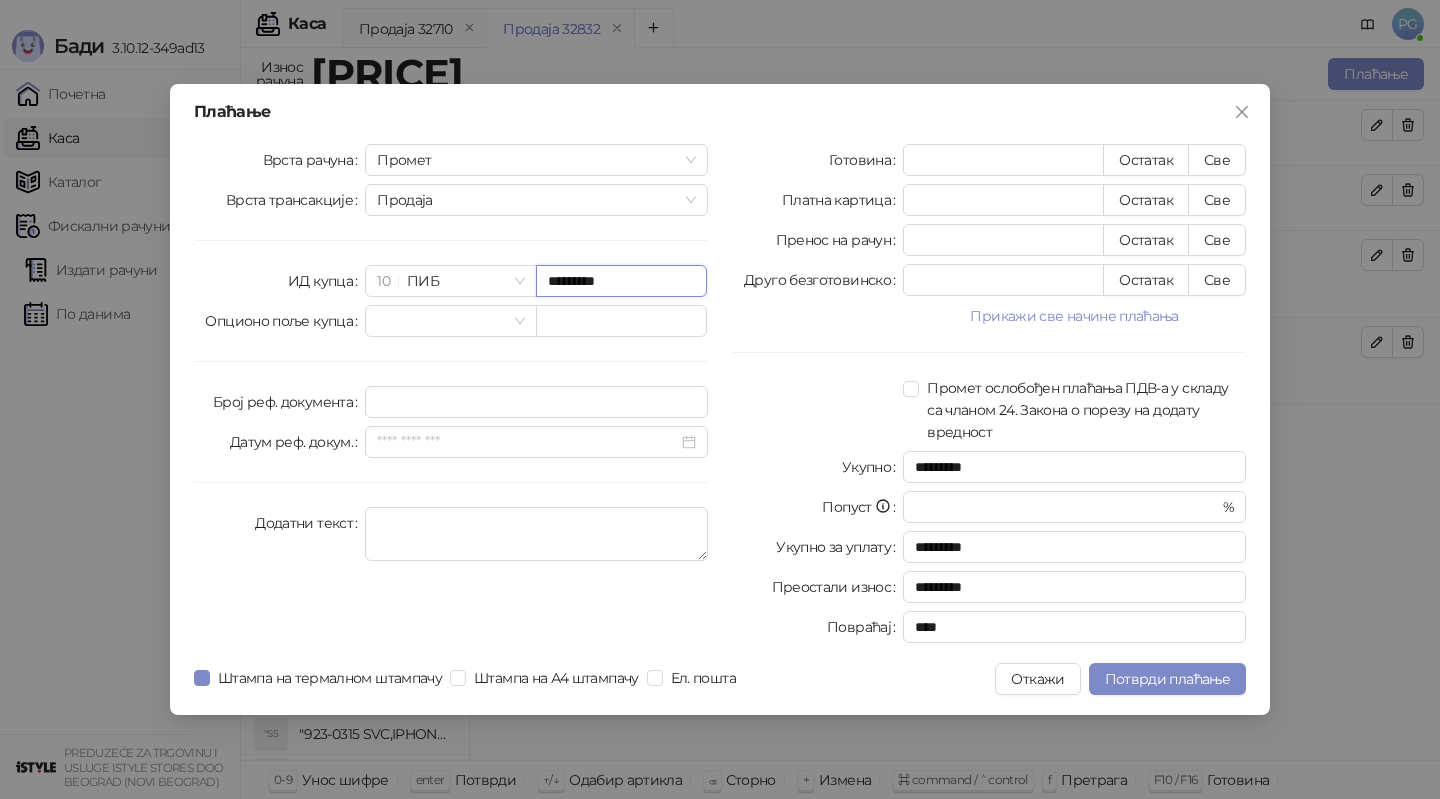 click on "*********" at bounding box center (621, 281) 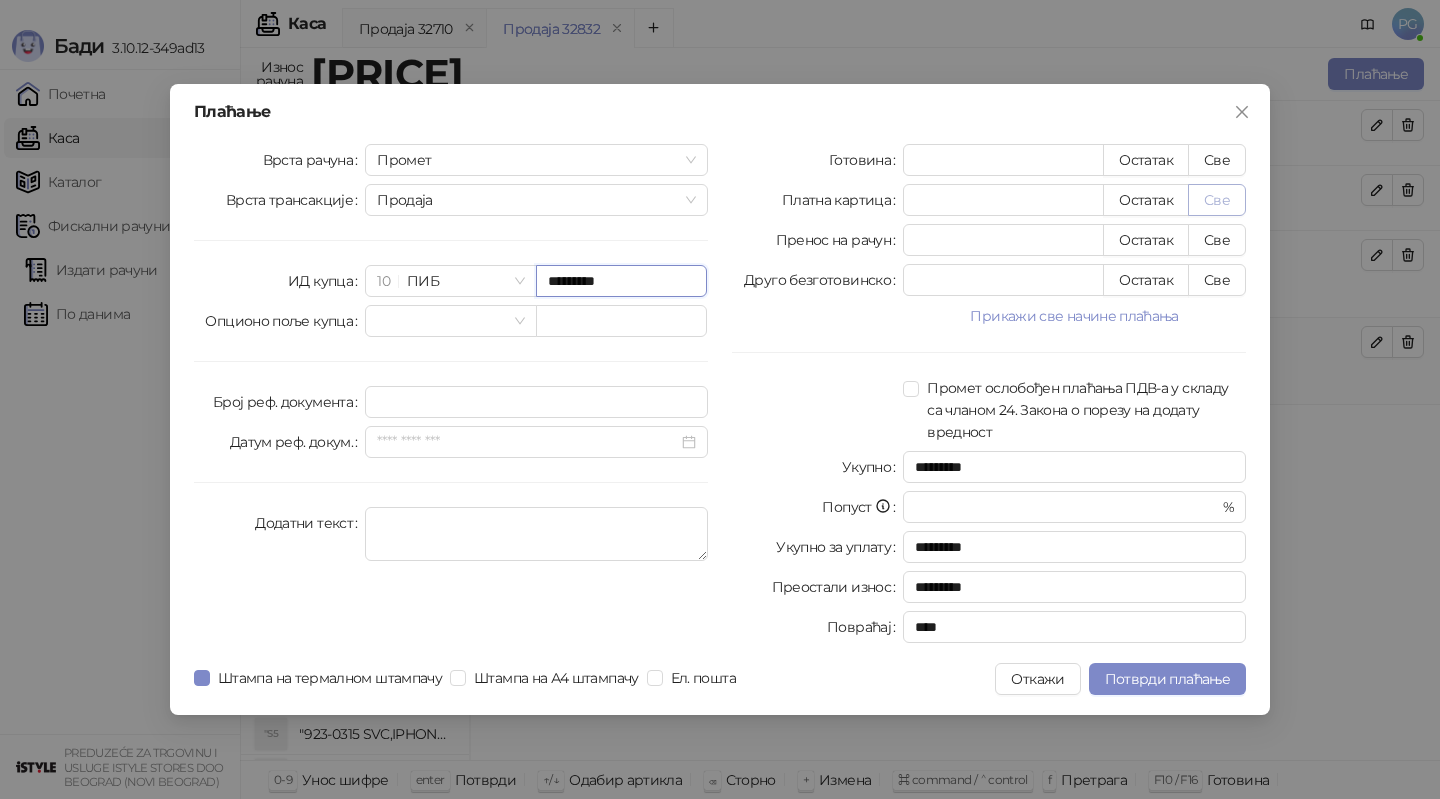 type on "*********" 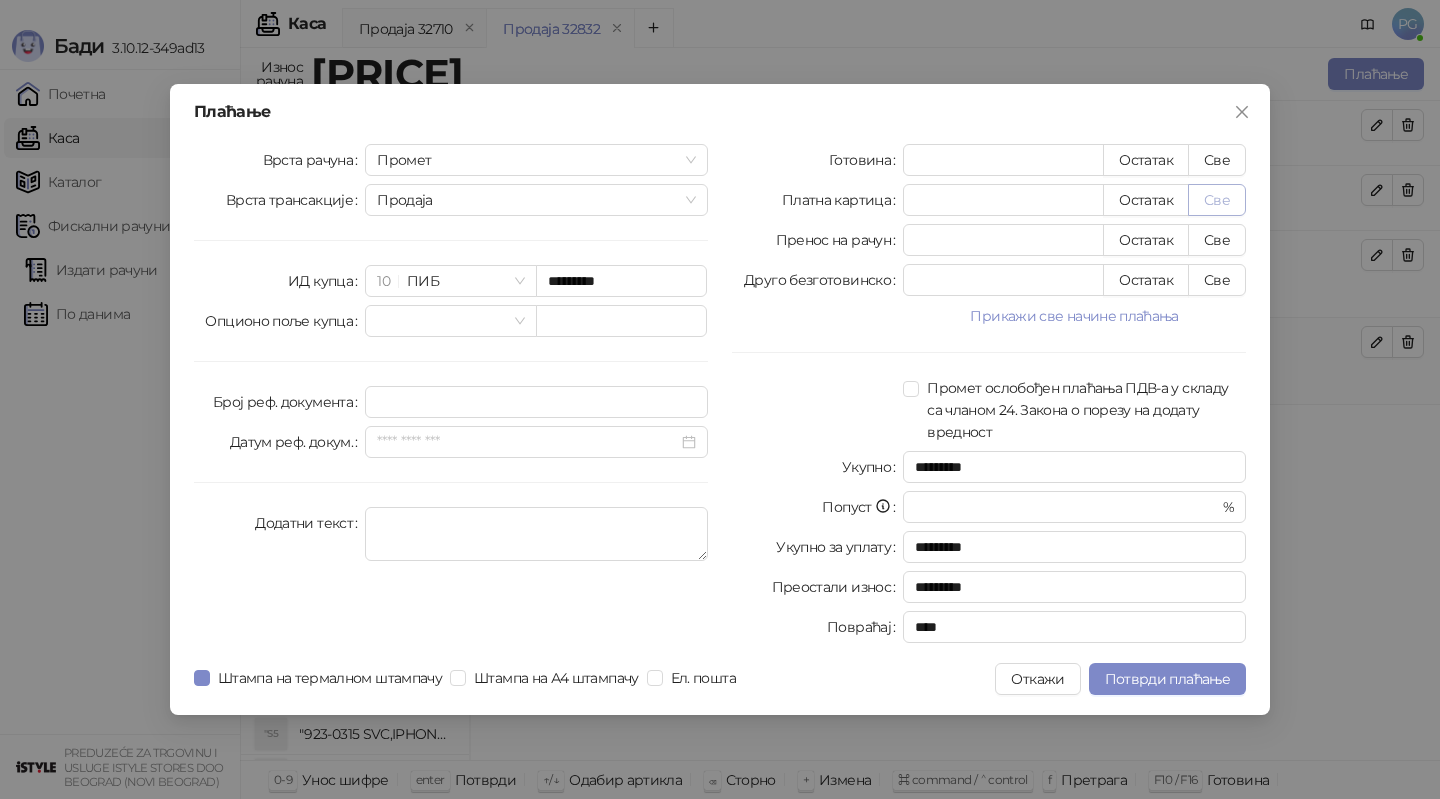 click on "Све" at bounding box center (1217, 200) 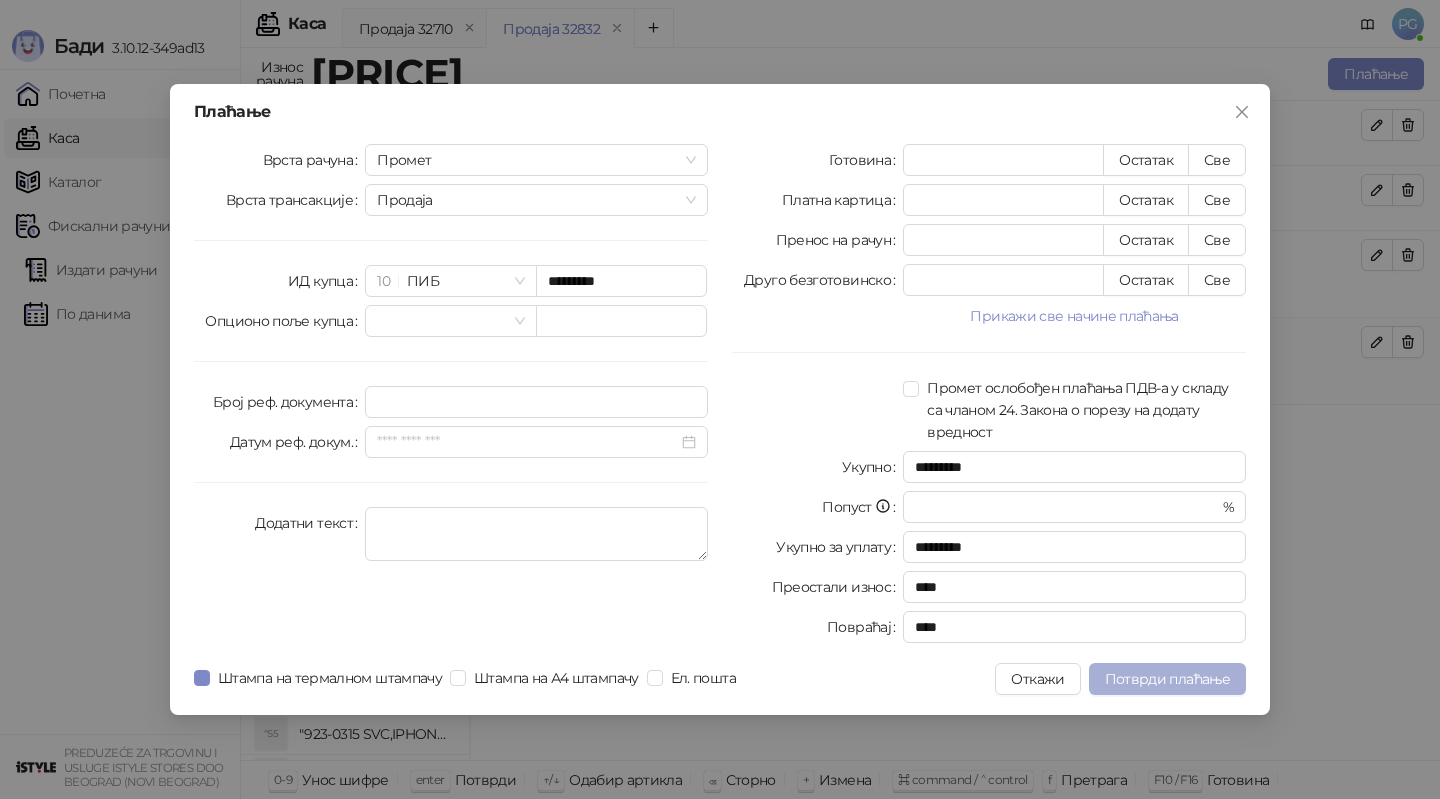 click on "Потврди плаћање" at bounding box center [1167, 679] 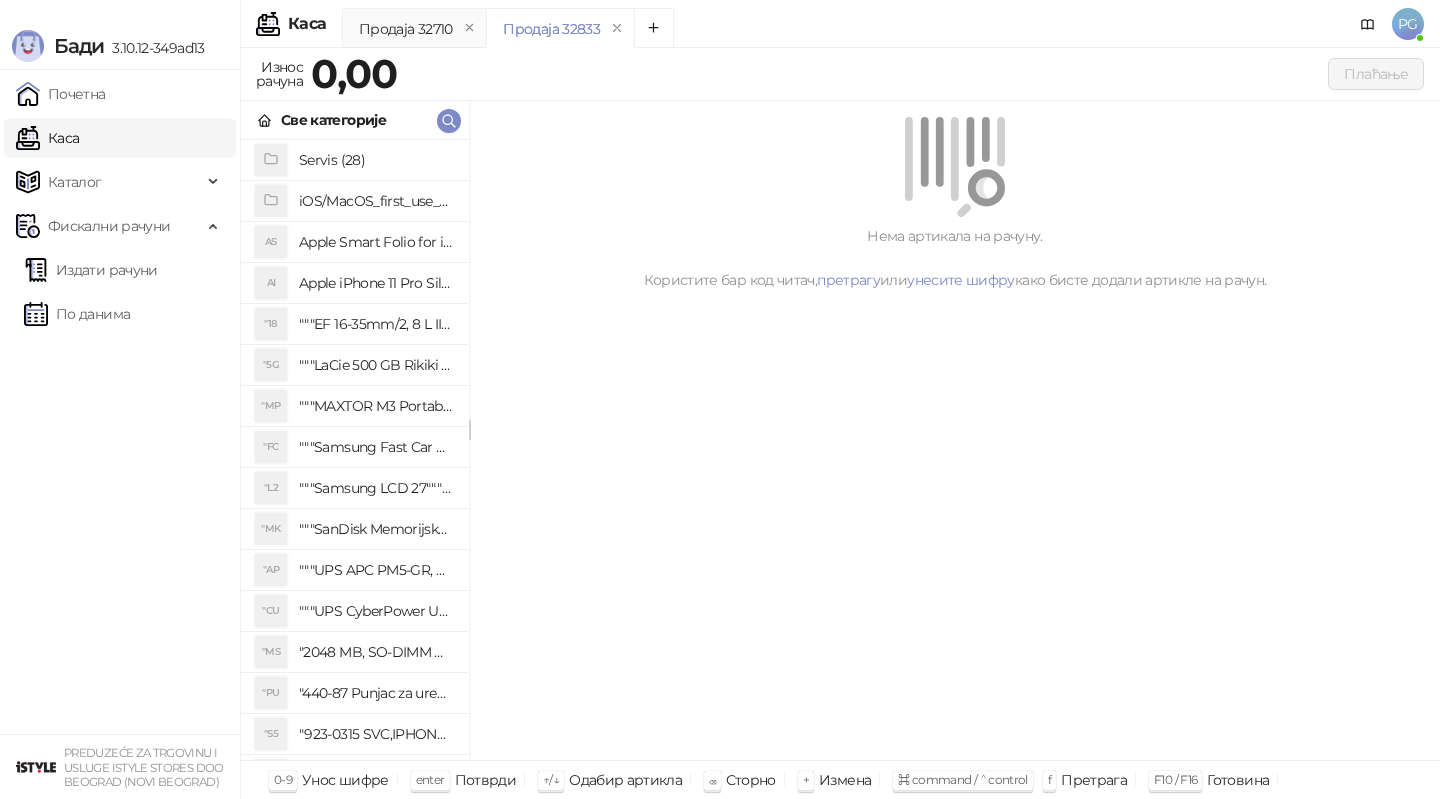click on "Све категорије" at bounding box center (355, 120) 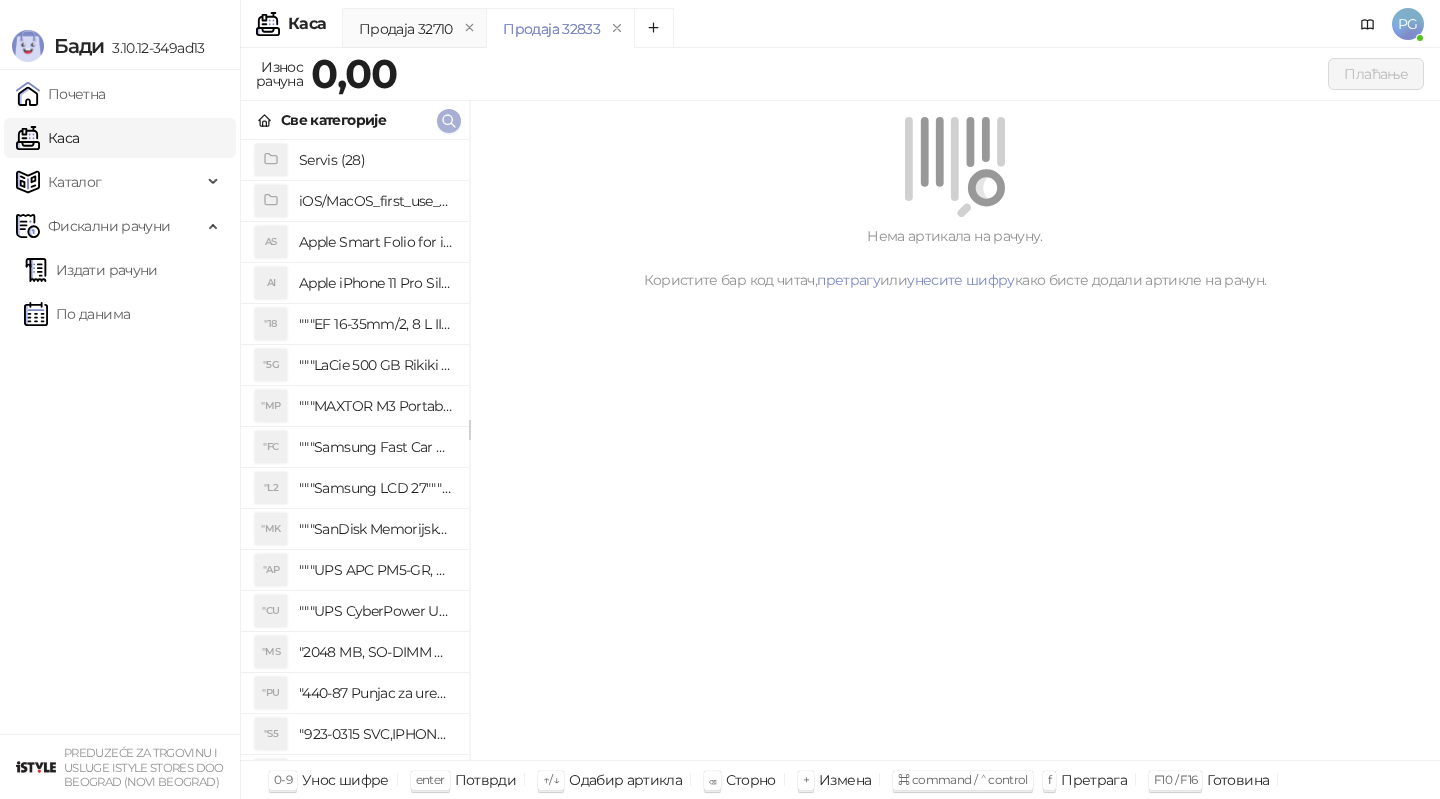 click 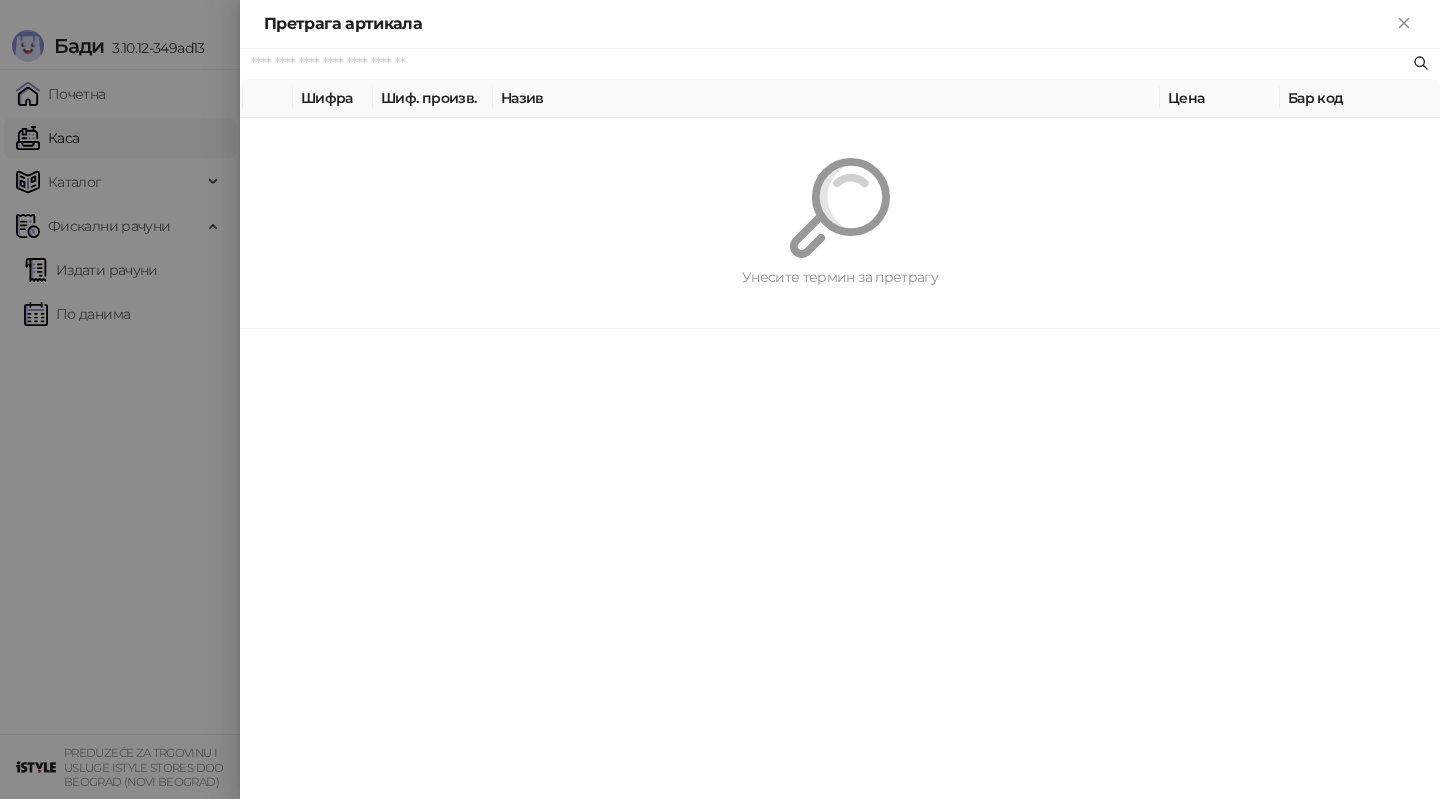 paste on "********" 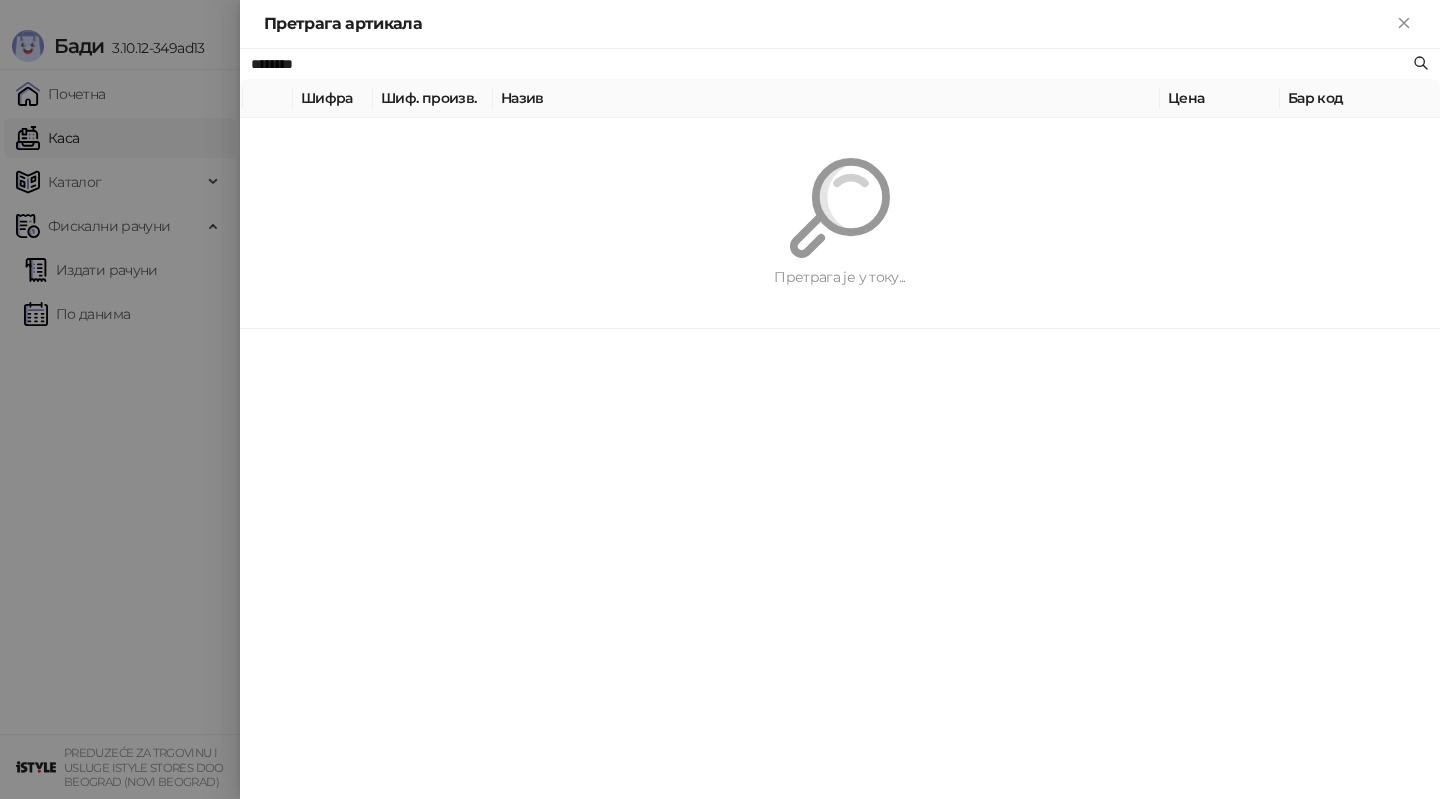type on "********" 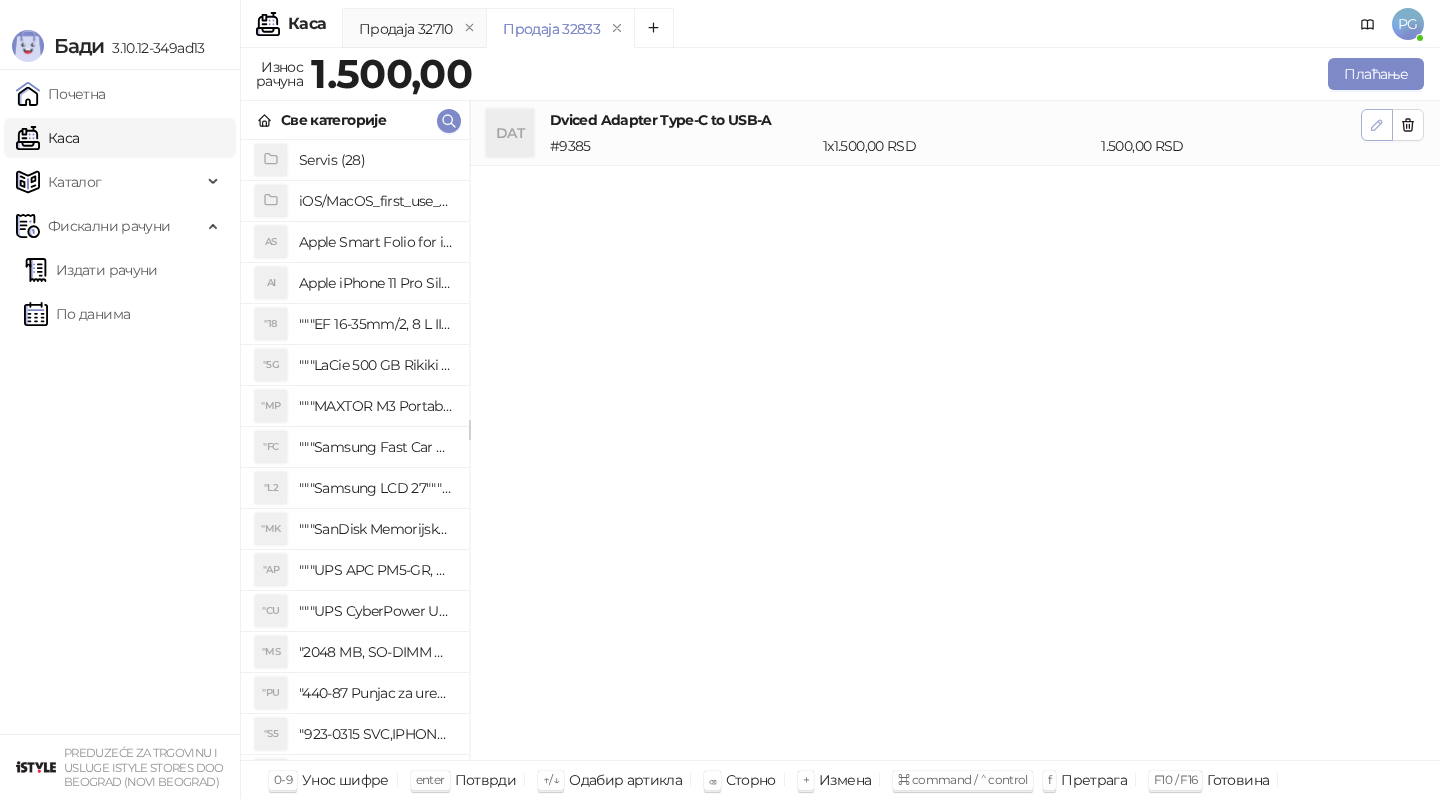 click 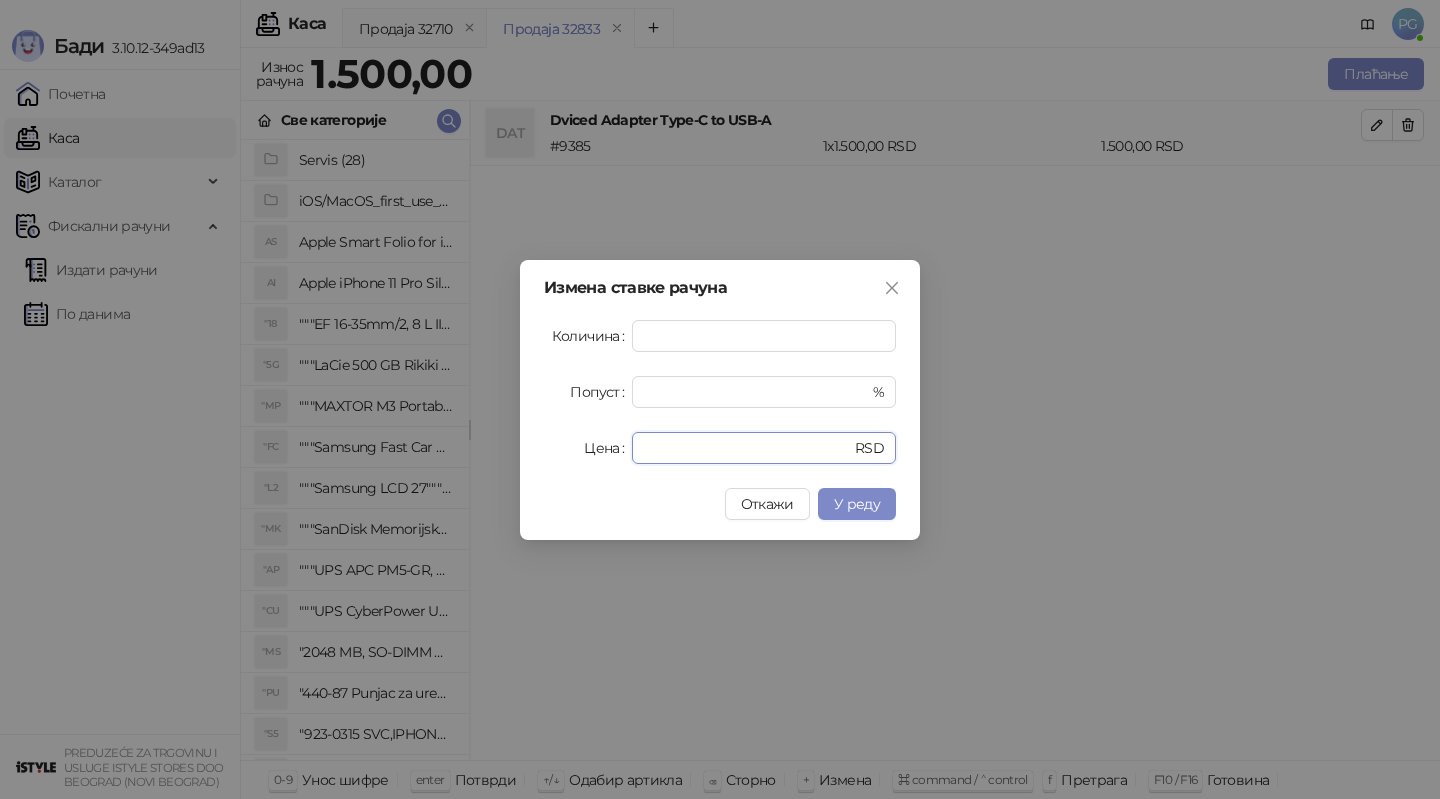 drag, startPoint x: 720, startPoint y: 460, endPoint x: 513, endPoint y: 470, distance: 207.24141 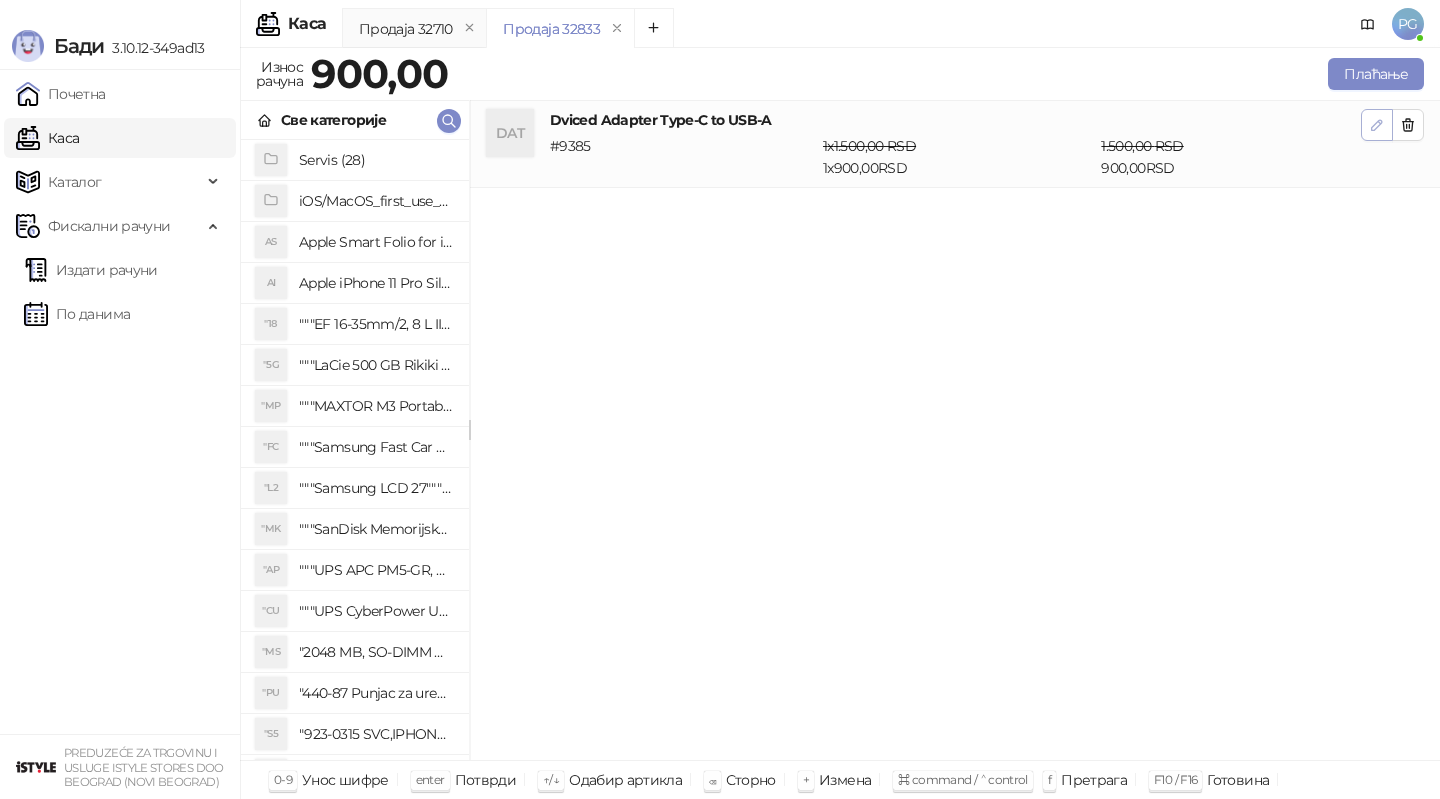click 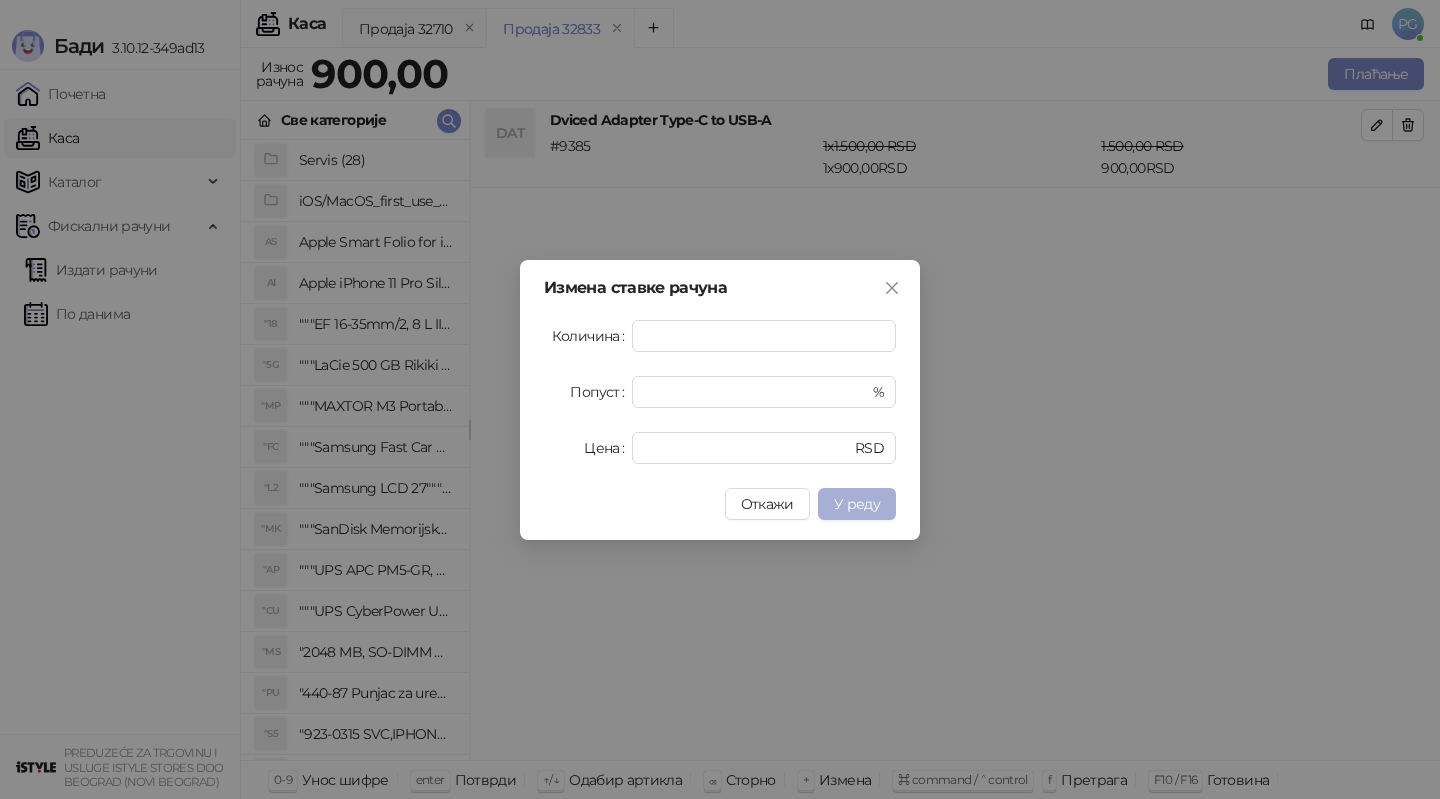 click on "У реду" at bounding box center [857, 504] 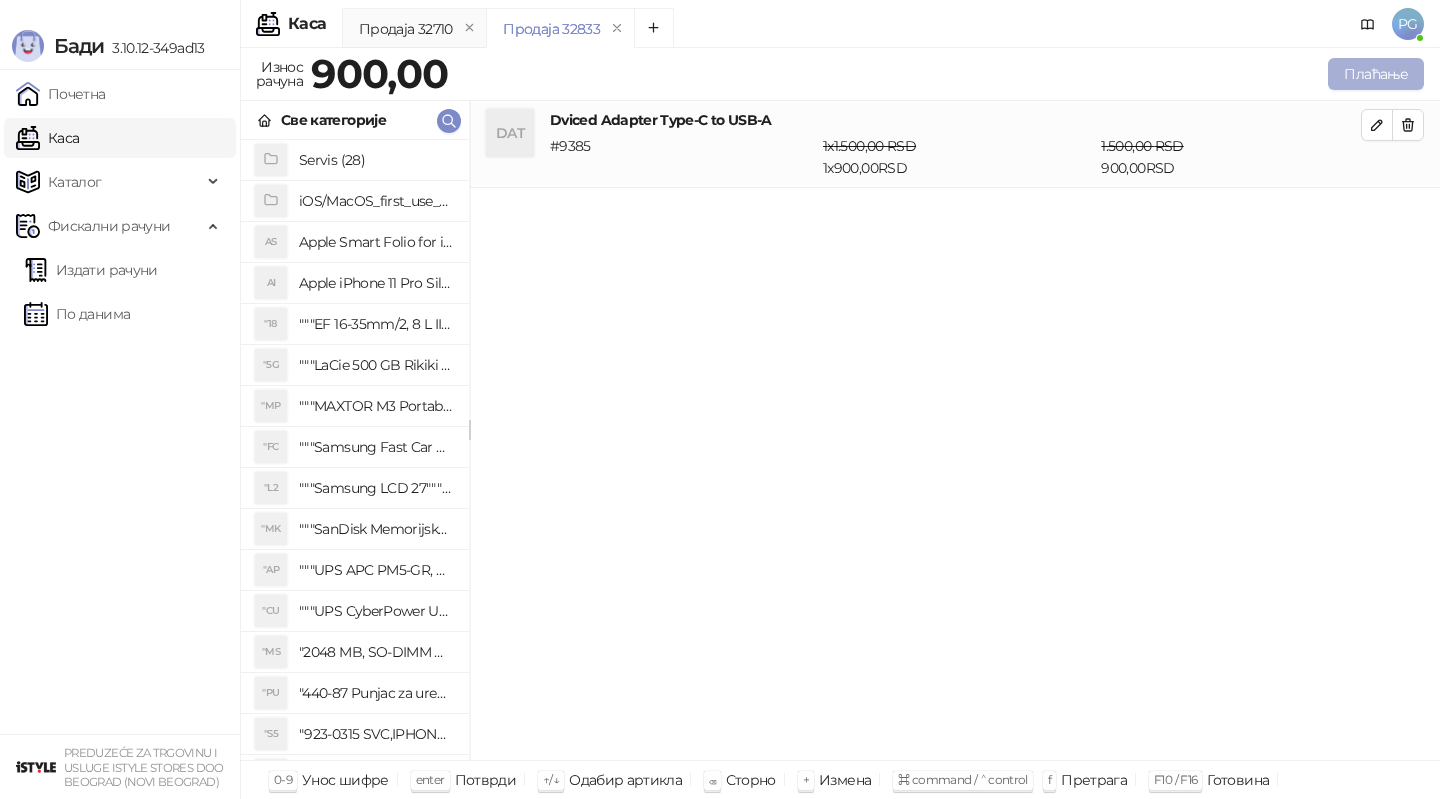 click on "Плаћање" at bounding box center (1376, 74) 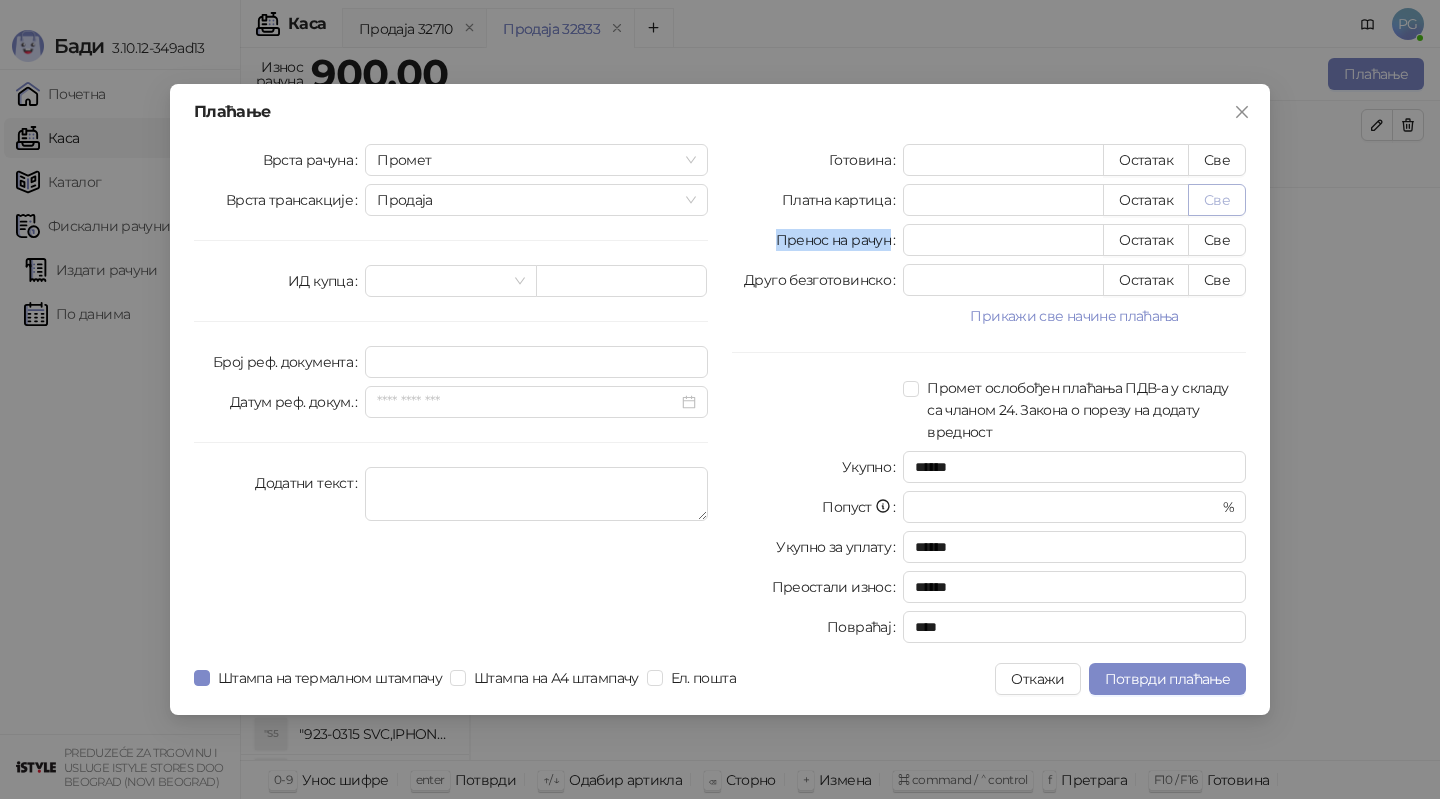 click on "Готовина * Остатак Све Платна картица * Остатак Све Пренос на рачун * Остатак Све Друго безготовинско * Остатак Све Прикажи све начине плаћања Чек * Остатак Све Ваучер * Остатак Све Инстант плаћање * Остатак Све   Промет ослобођен плаћања ПДВ-а у складу са чланом 24. Закона о порезу на додату вредност Укупно ****** Попуст   * % Укупно за уплату ****** Преостали износ ****** Повраћај ****" at bounding box center (989, 397) 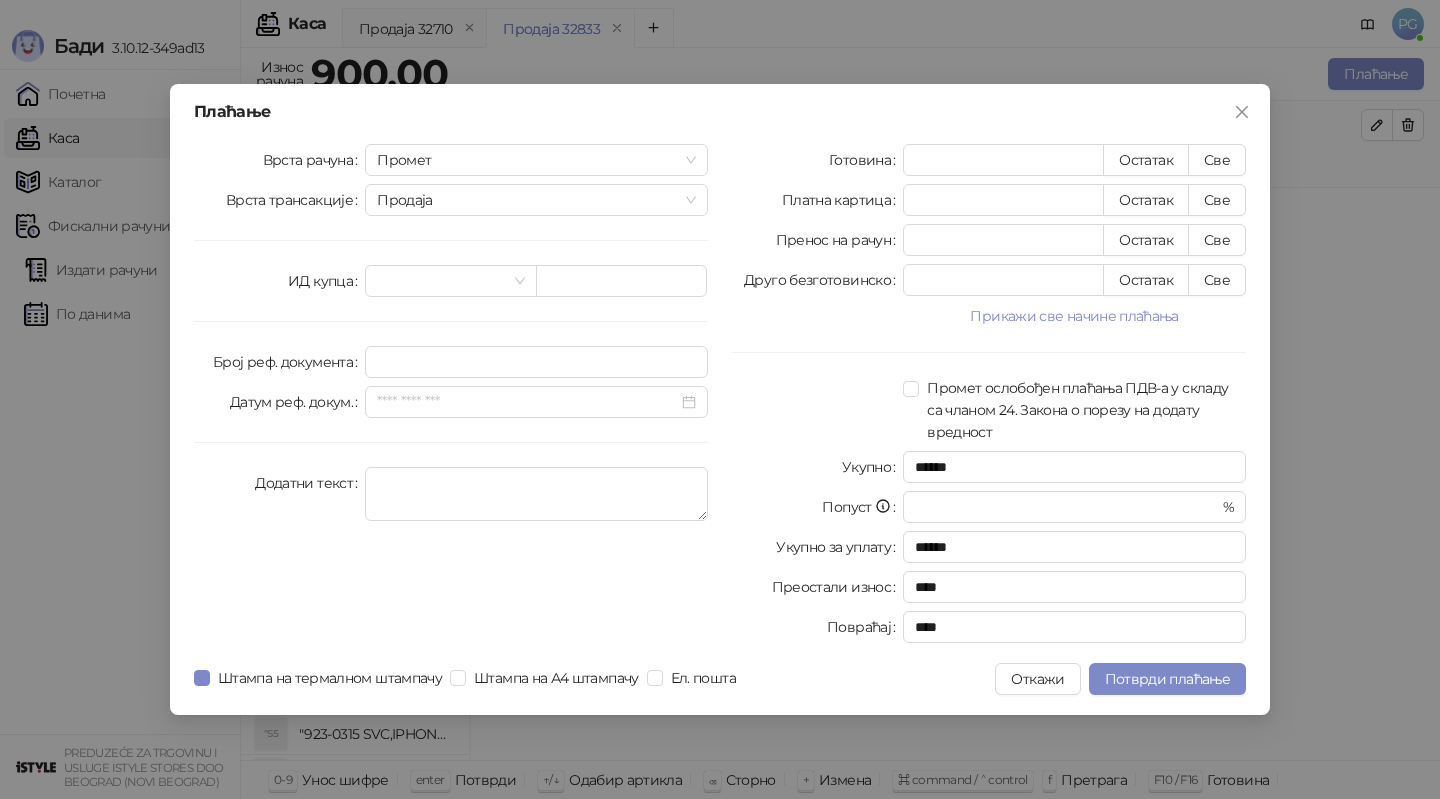 click on "Врста рачуна Промет Врста трансакције Продаја ИД купца Број реф. документа Датум реф. докум. Додатни текст" at bounding box center (451, 397) 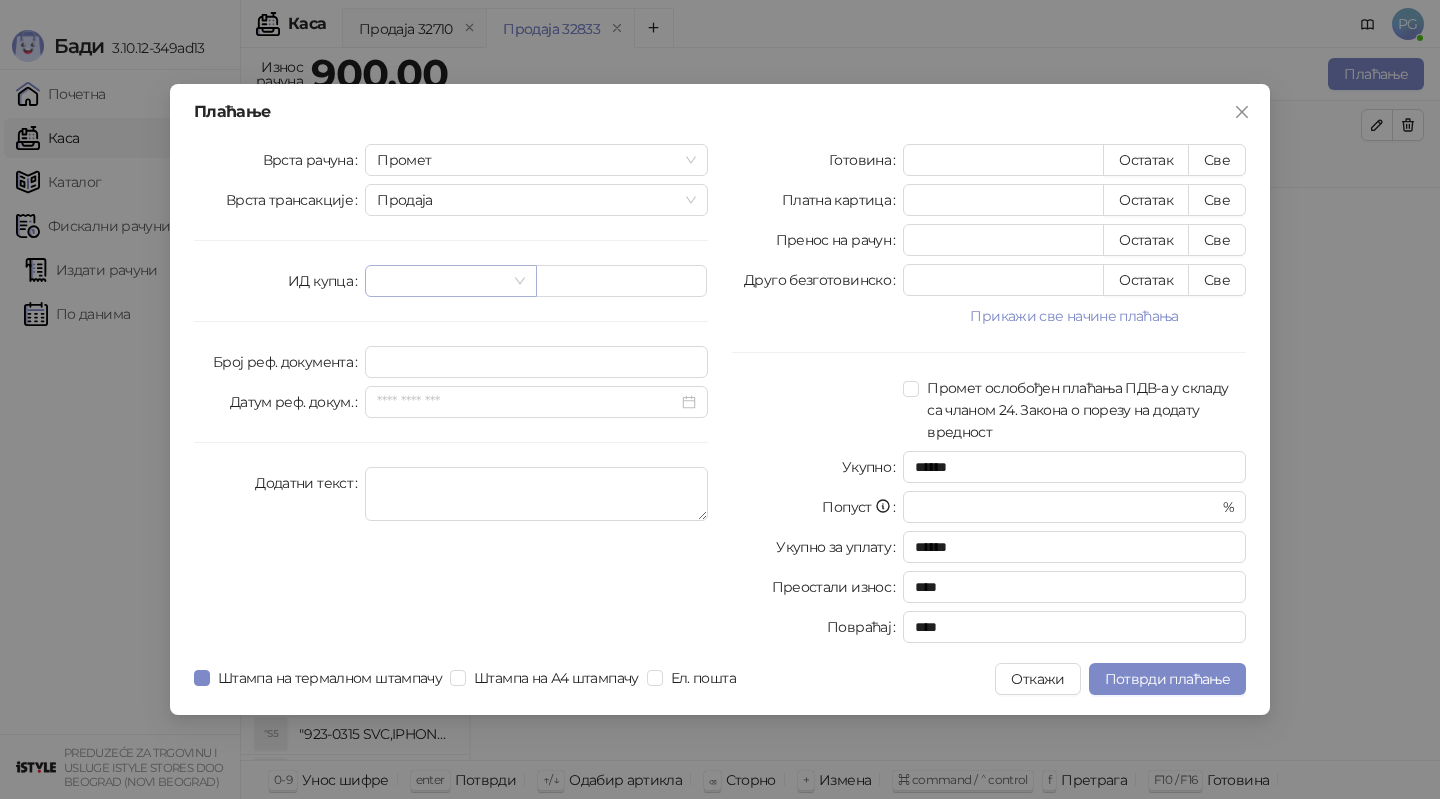 click at bounding box center (441, 281) 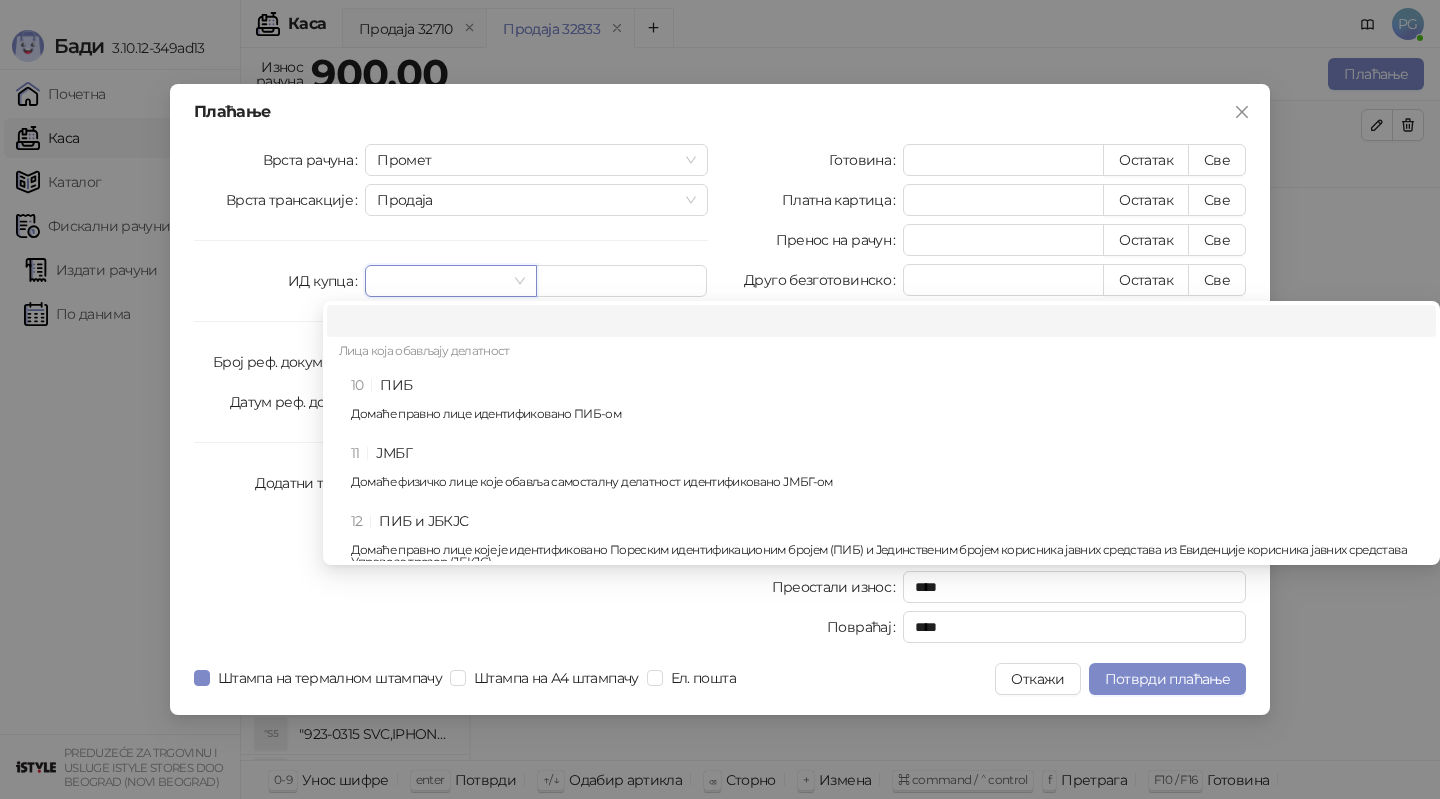 click on "10 ПИБ Домаће правно лице идентификовано ПИБ-ом" at bounding box center (887, 403) 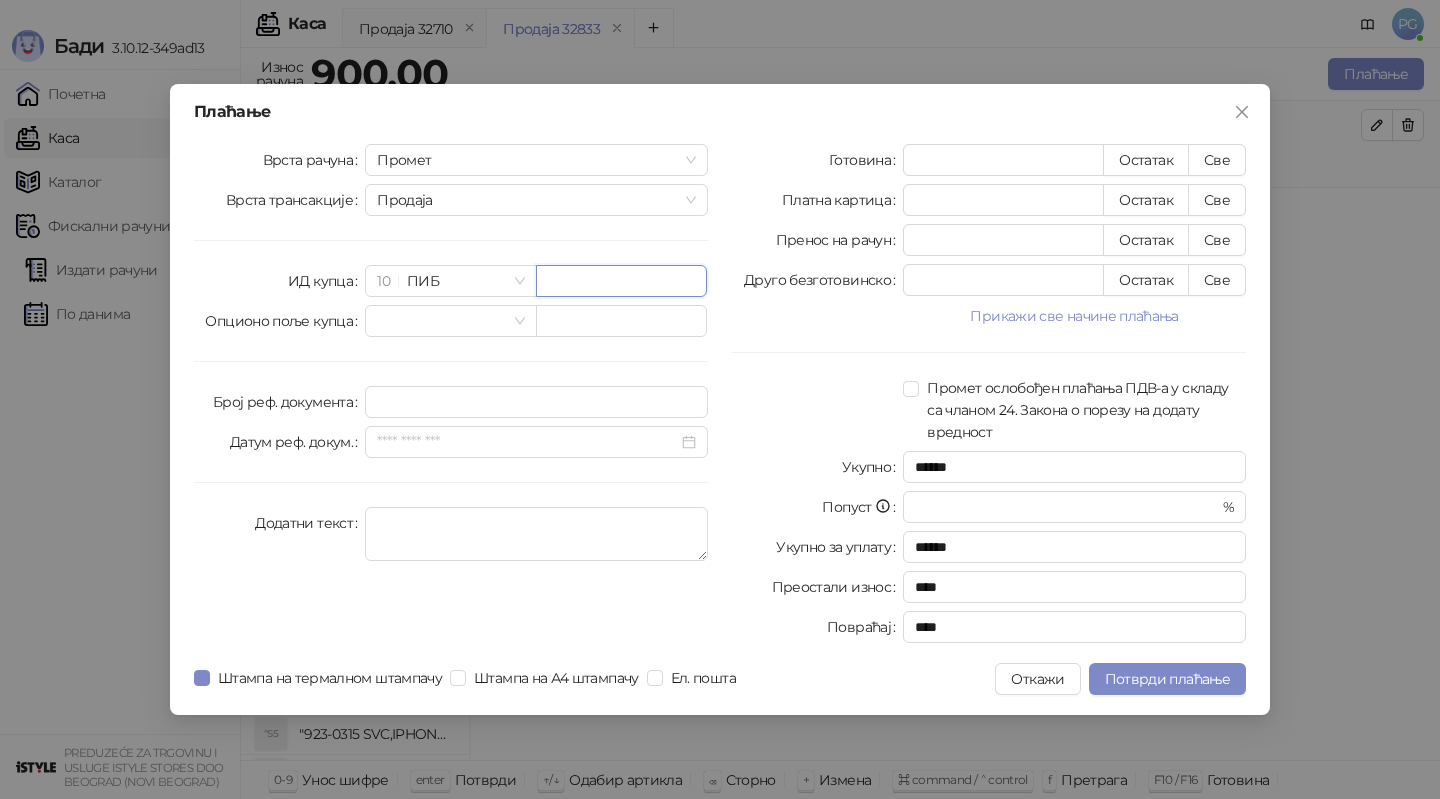 paste on "*********" 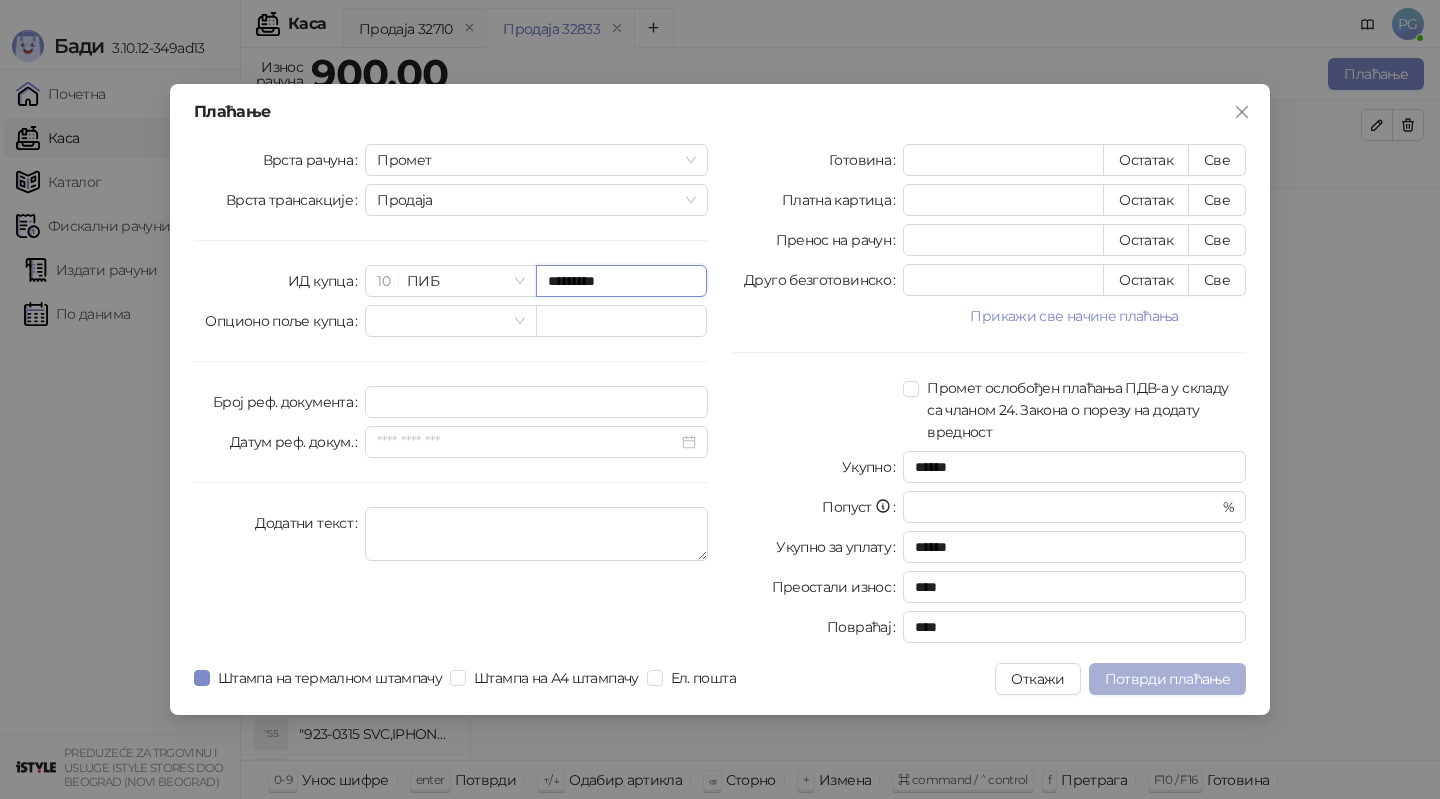 type on "*********" 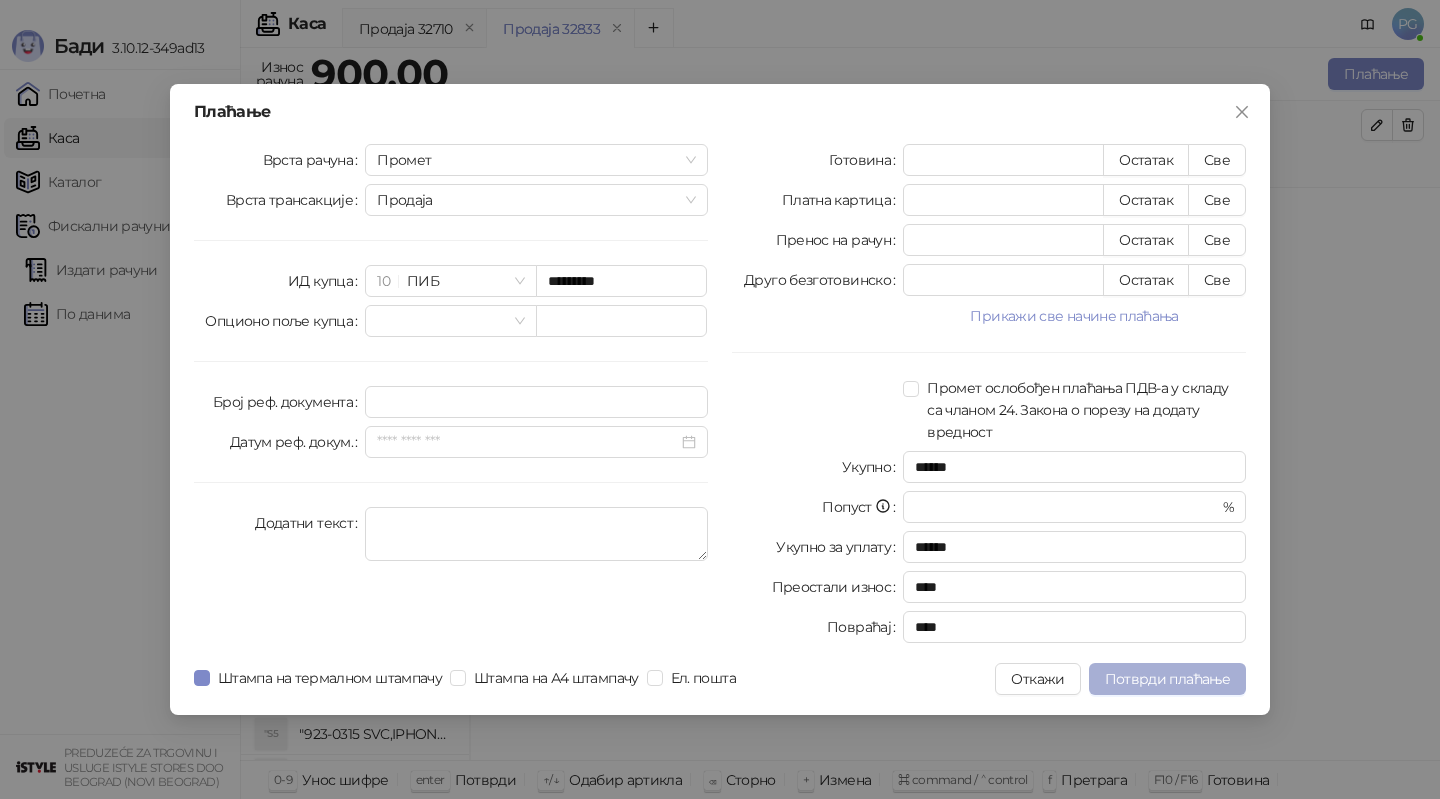 click on "Потврди плаћање" at bounding box center [1167, 679] 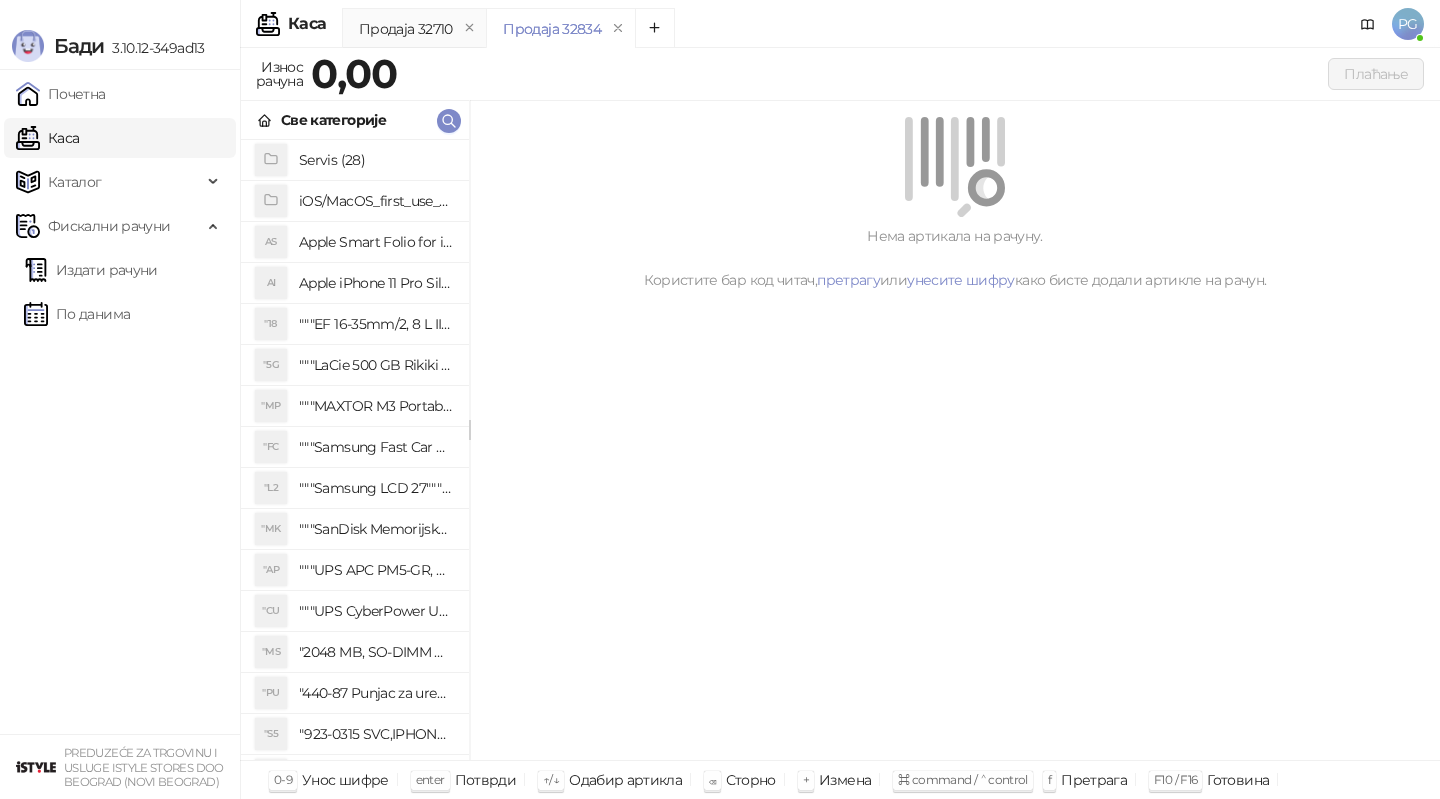 click on "Све категорије" at bounding box center [355, 120] 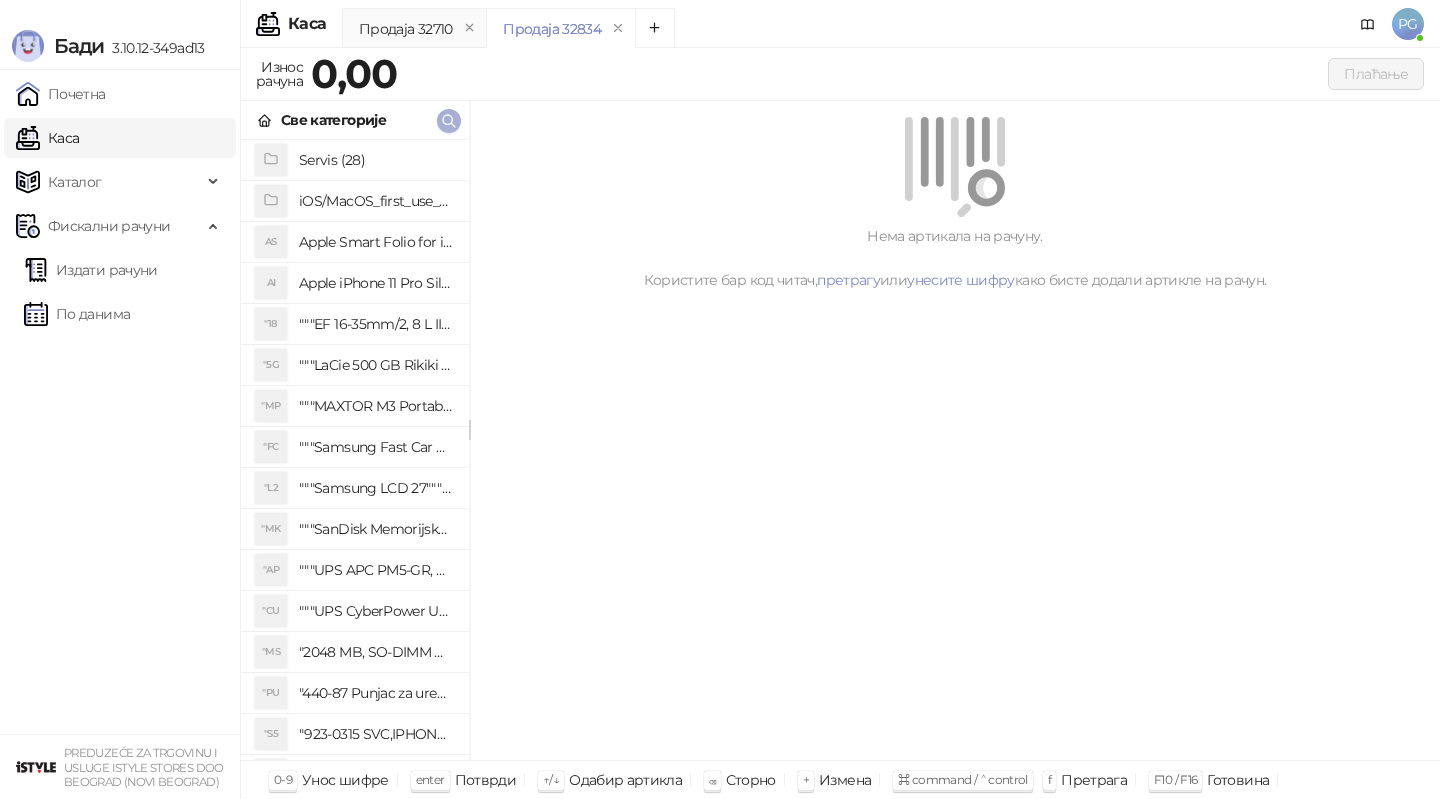 click 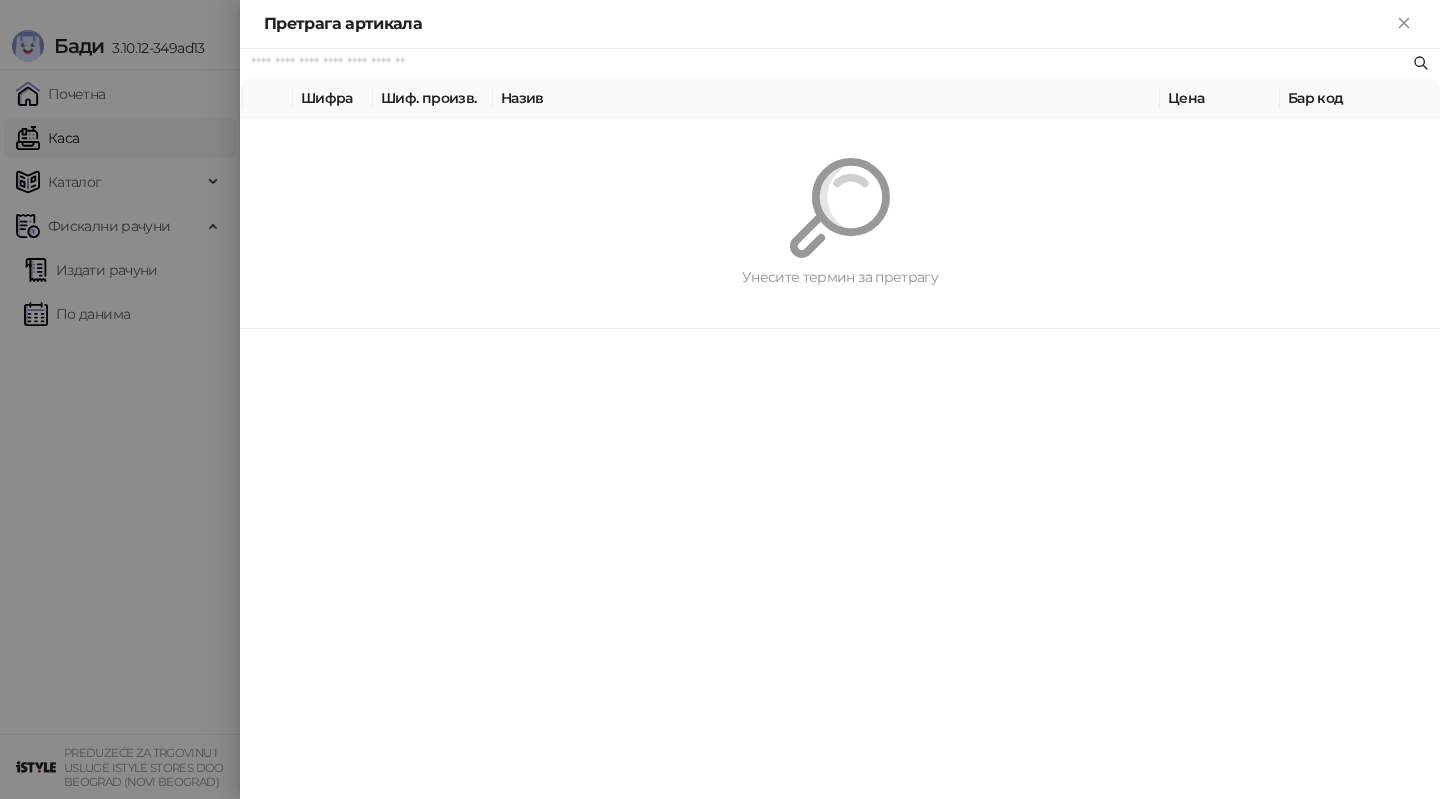 paste on "**********" 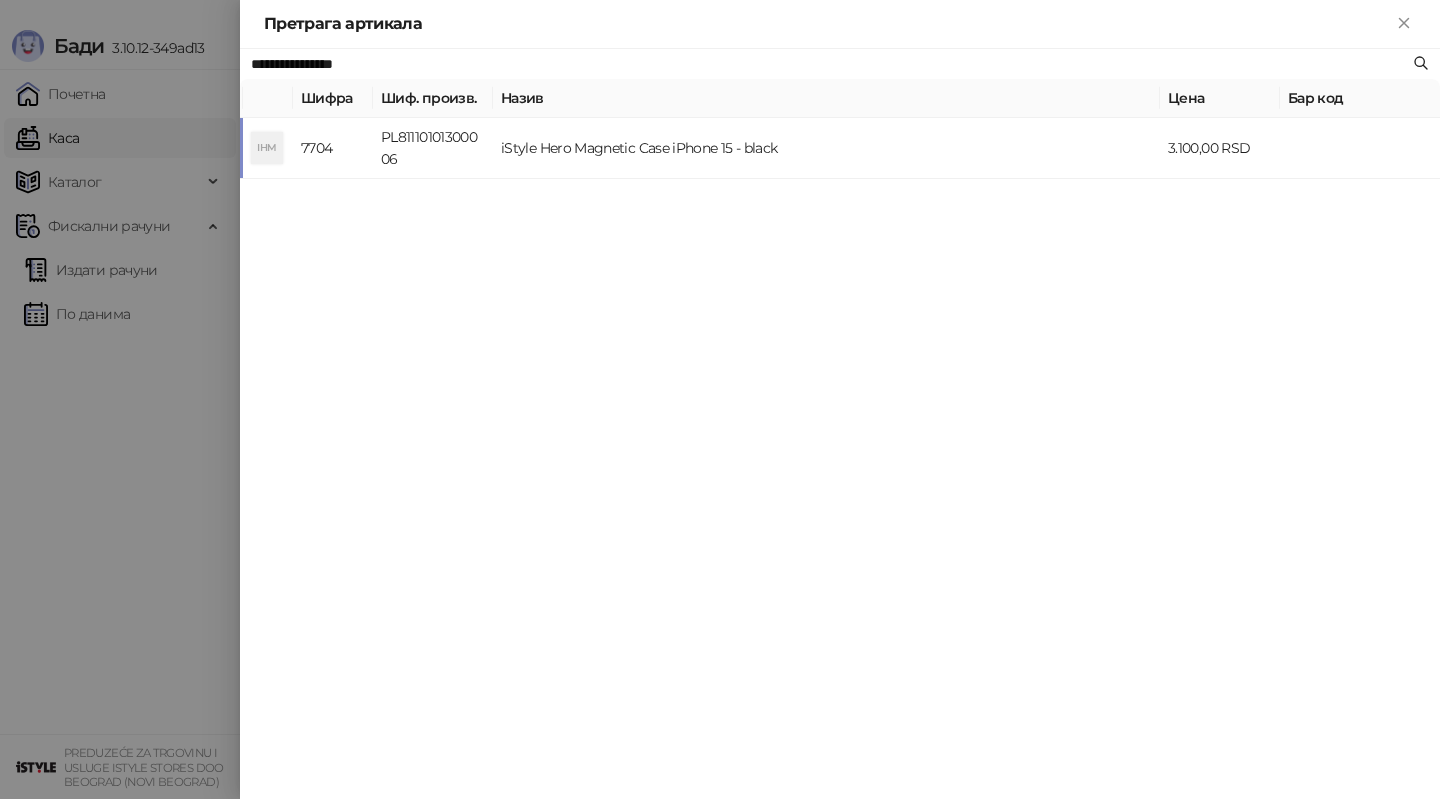 type on "**********" 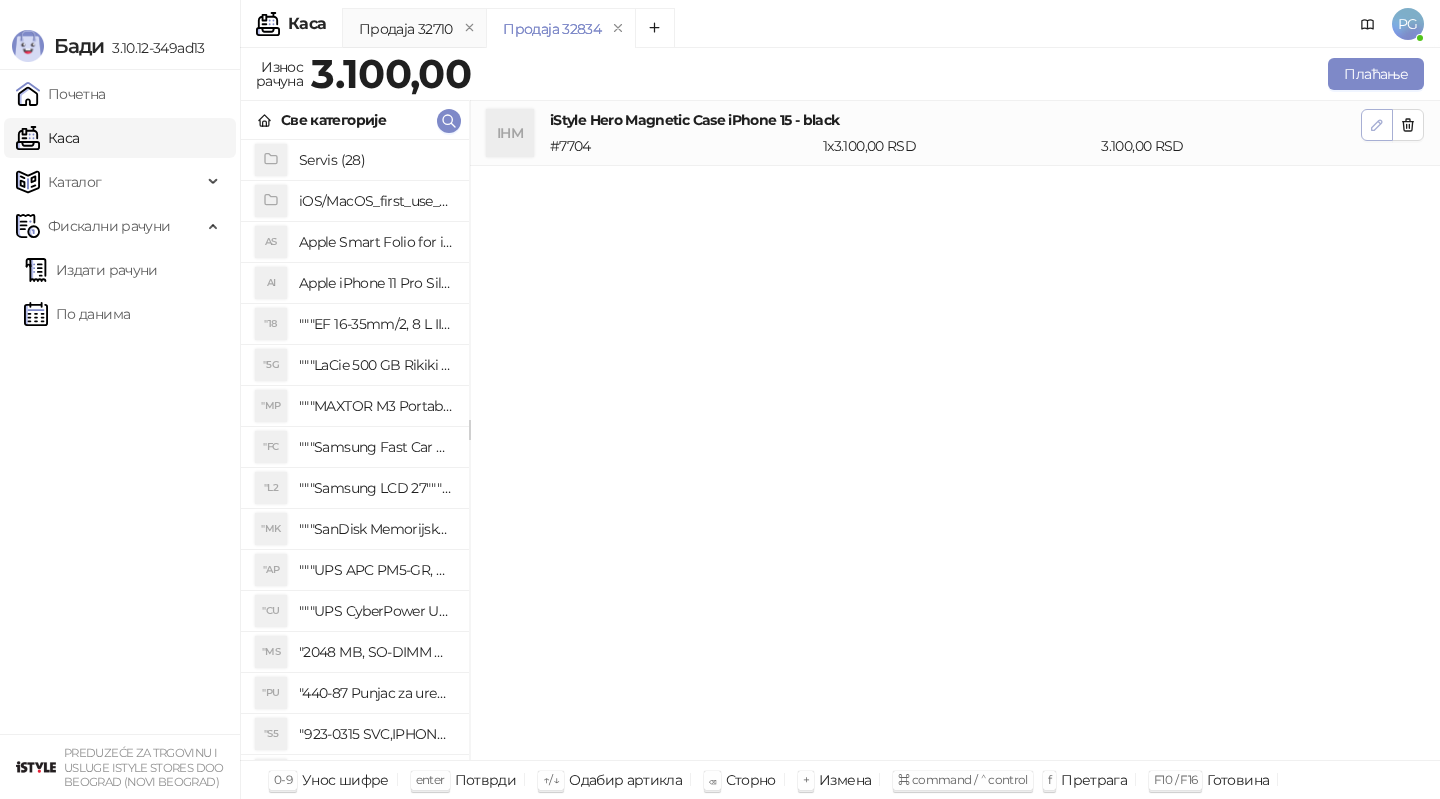 click at bounding box center [1377, 125] 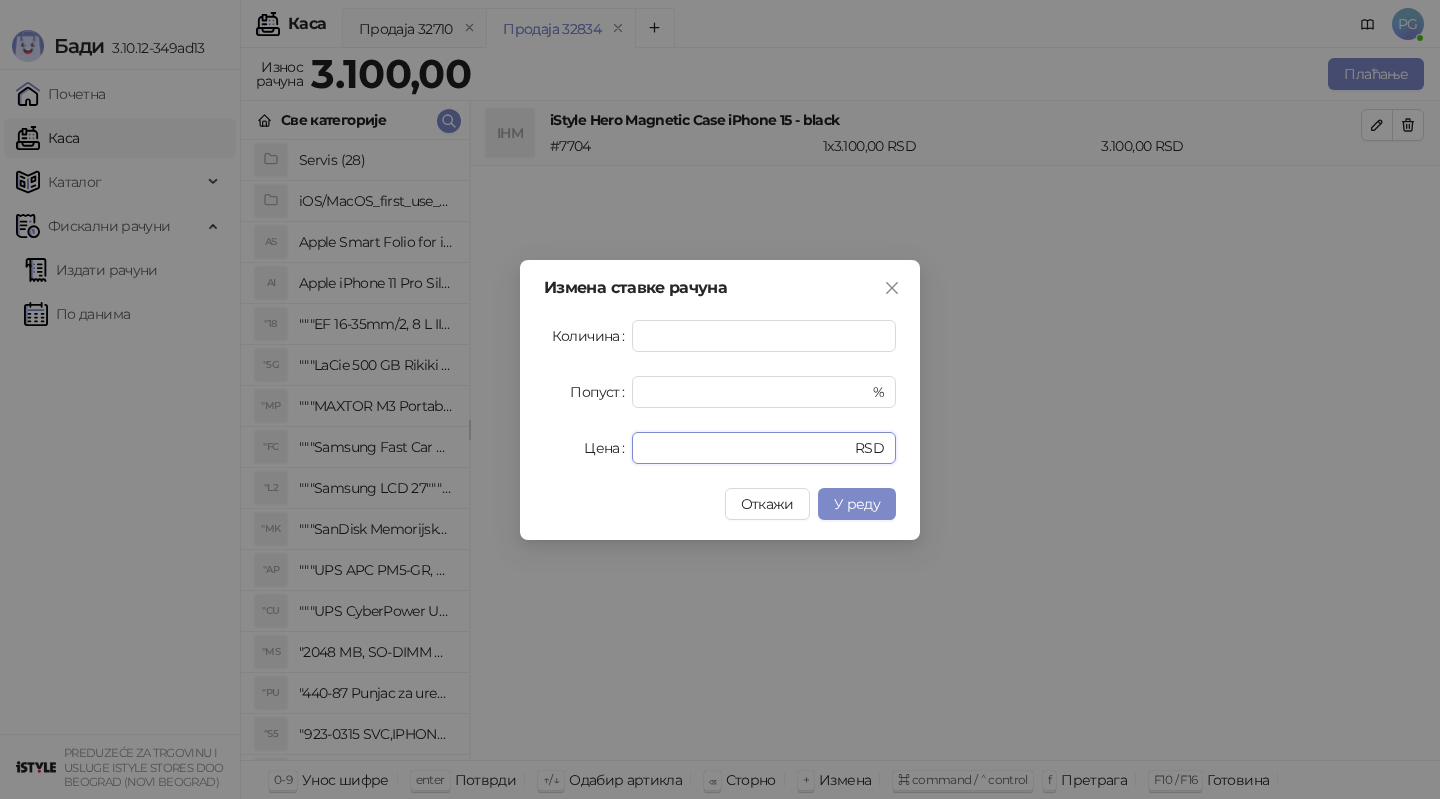 drag, startPoint x: 698, startPoint y: 456, endPoint x: 531, endPoint y: 456, distance: 167 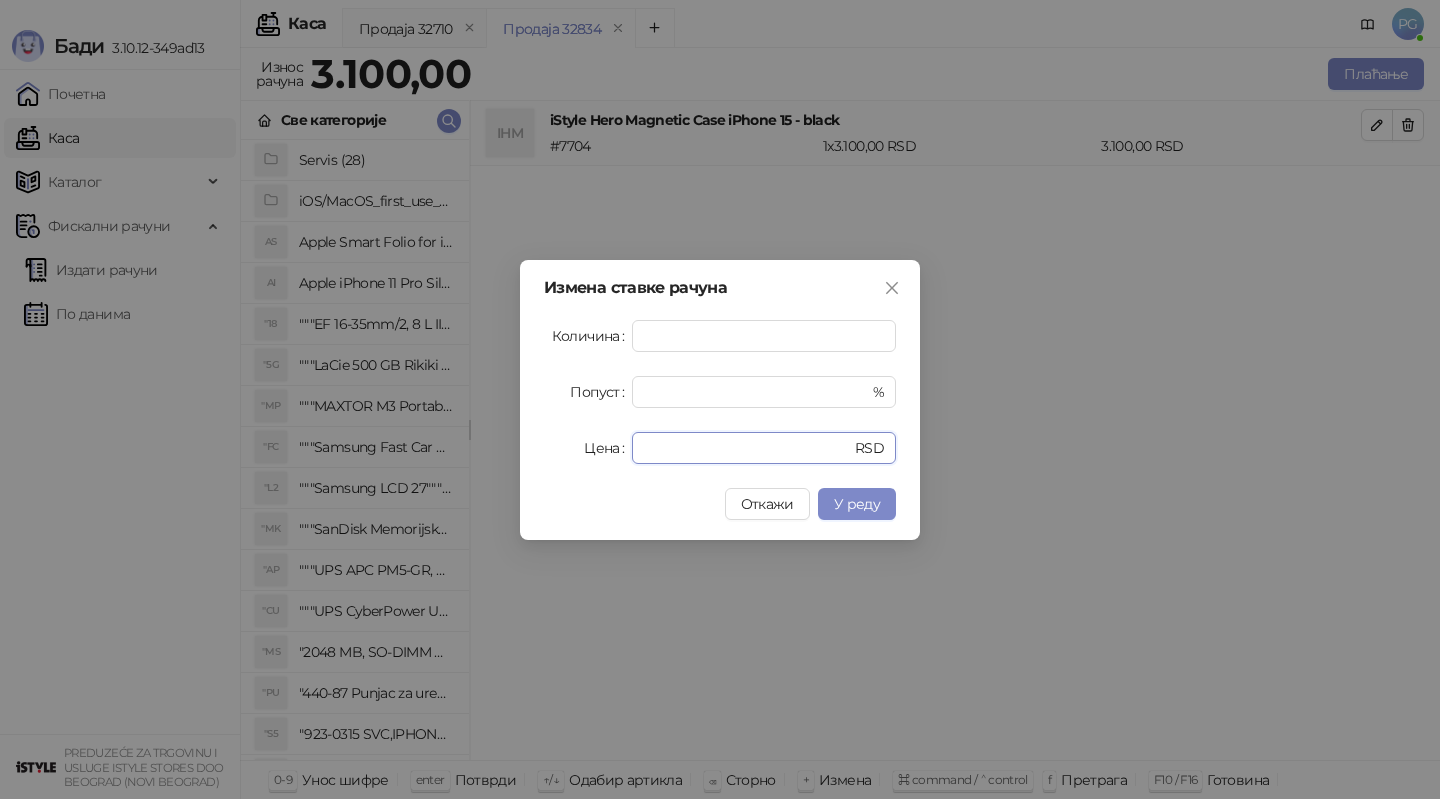 type on "****" 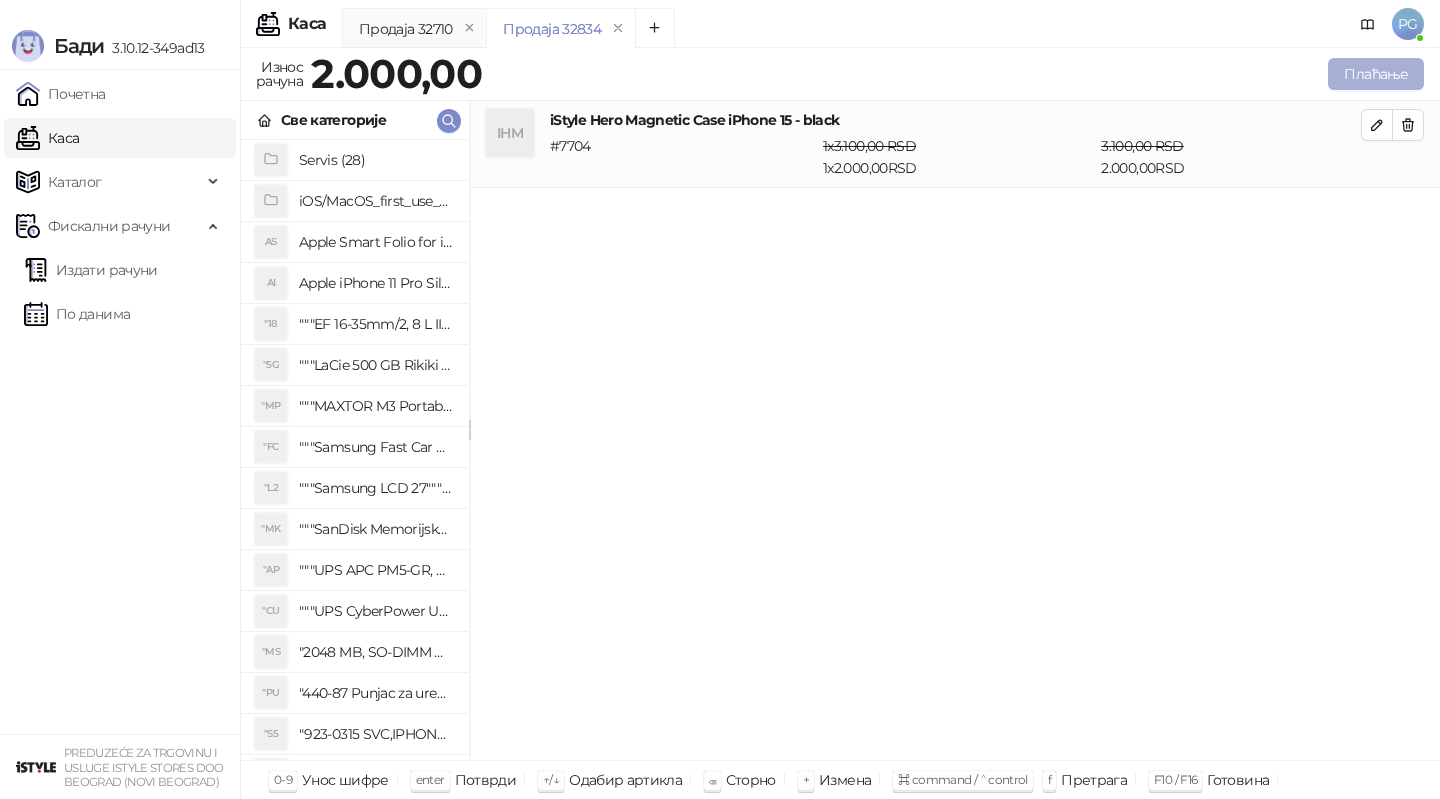 click on "Плаћање" at bounding box center (1376, 74) 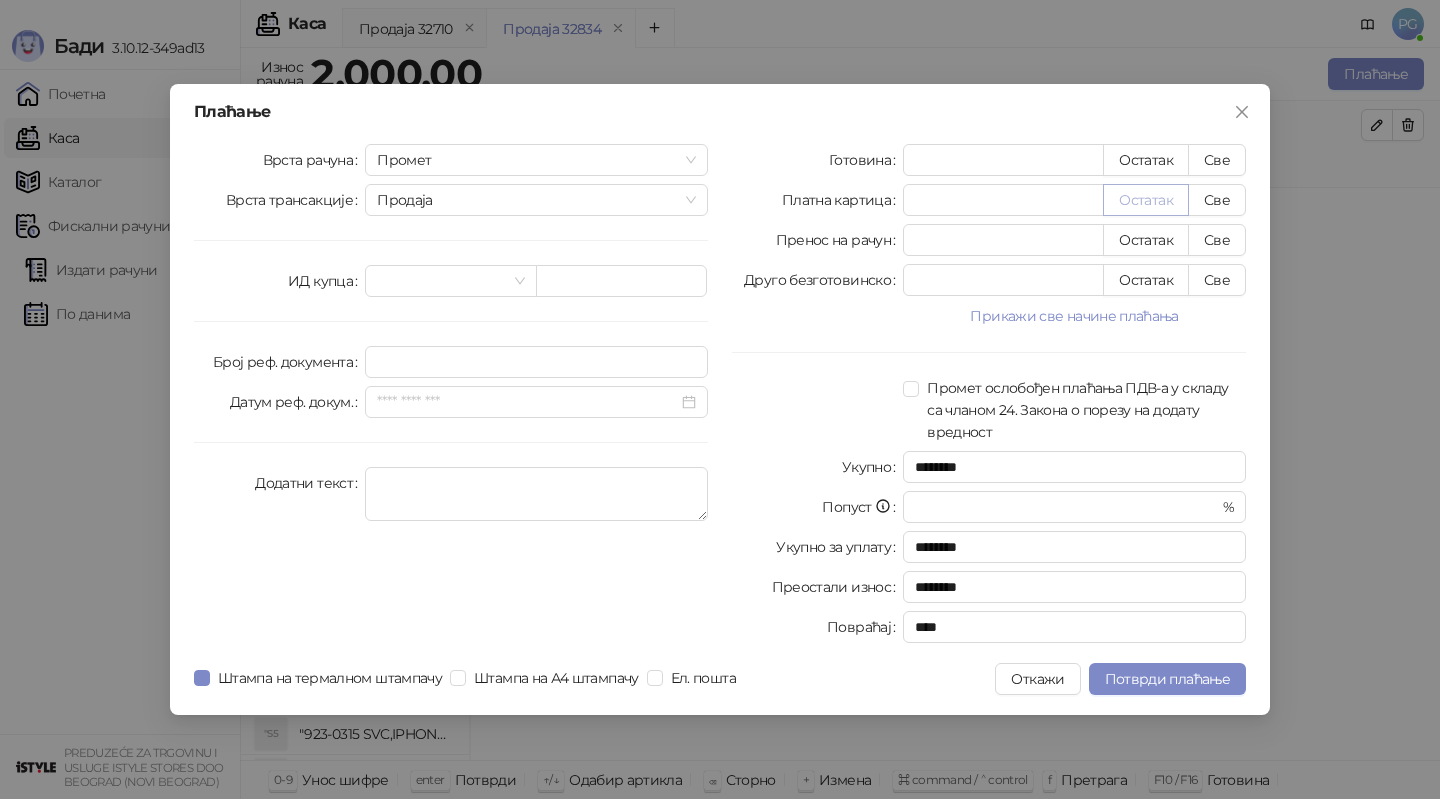 click on "Остатак" at bounding box center [1146, 200] 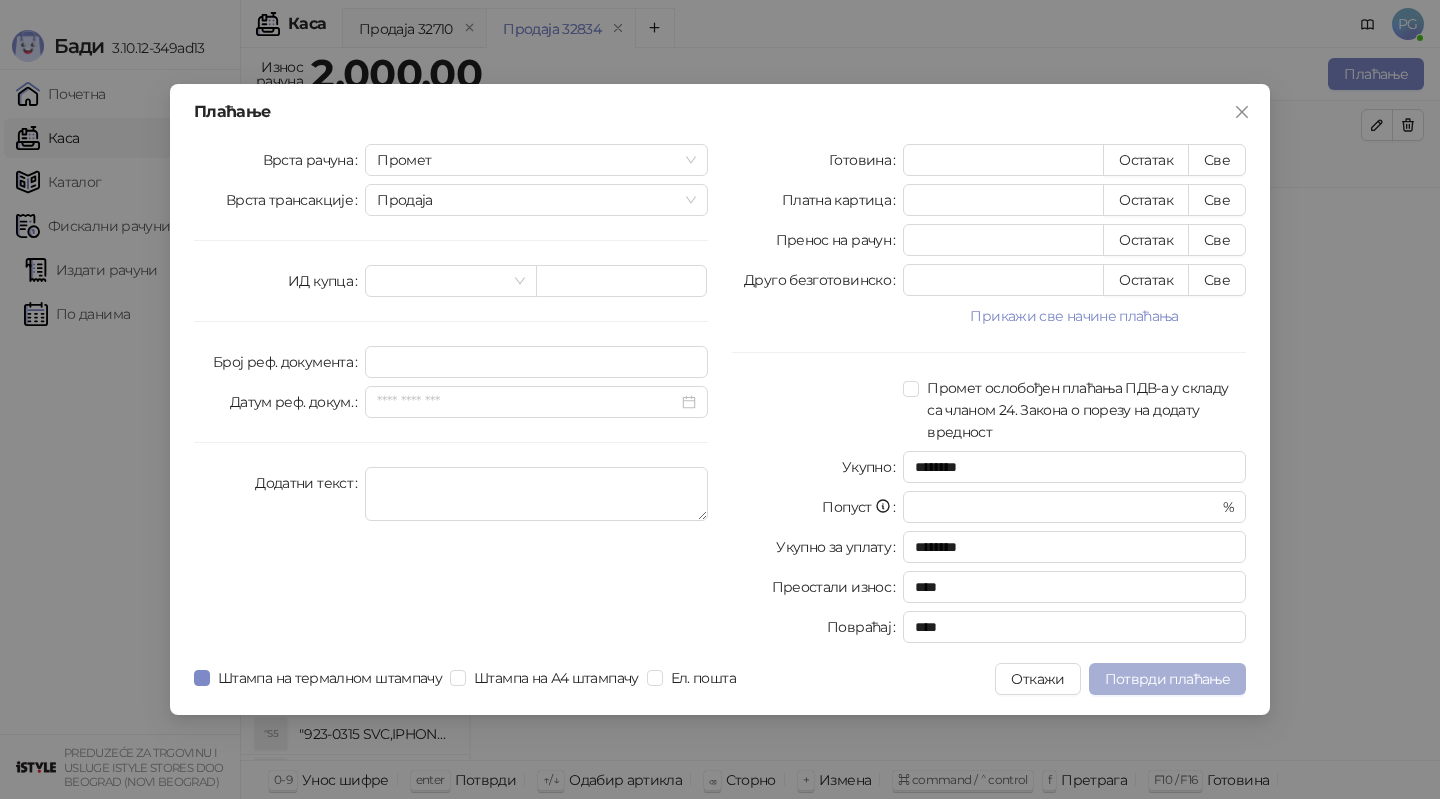 click on "Потврди плаћање" at bounding box center [1167, 679] 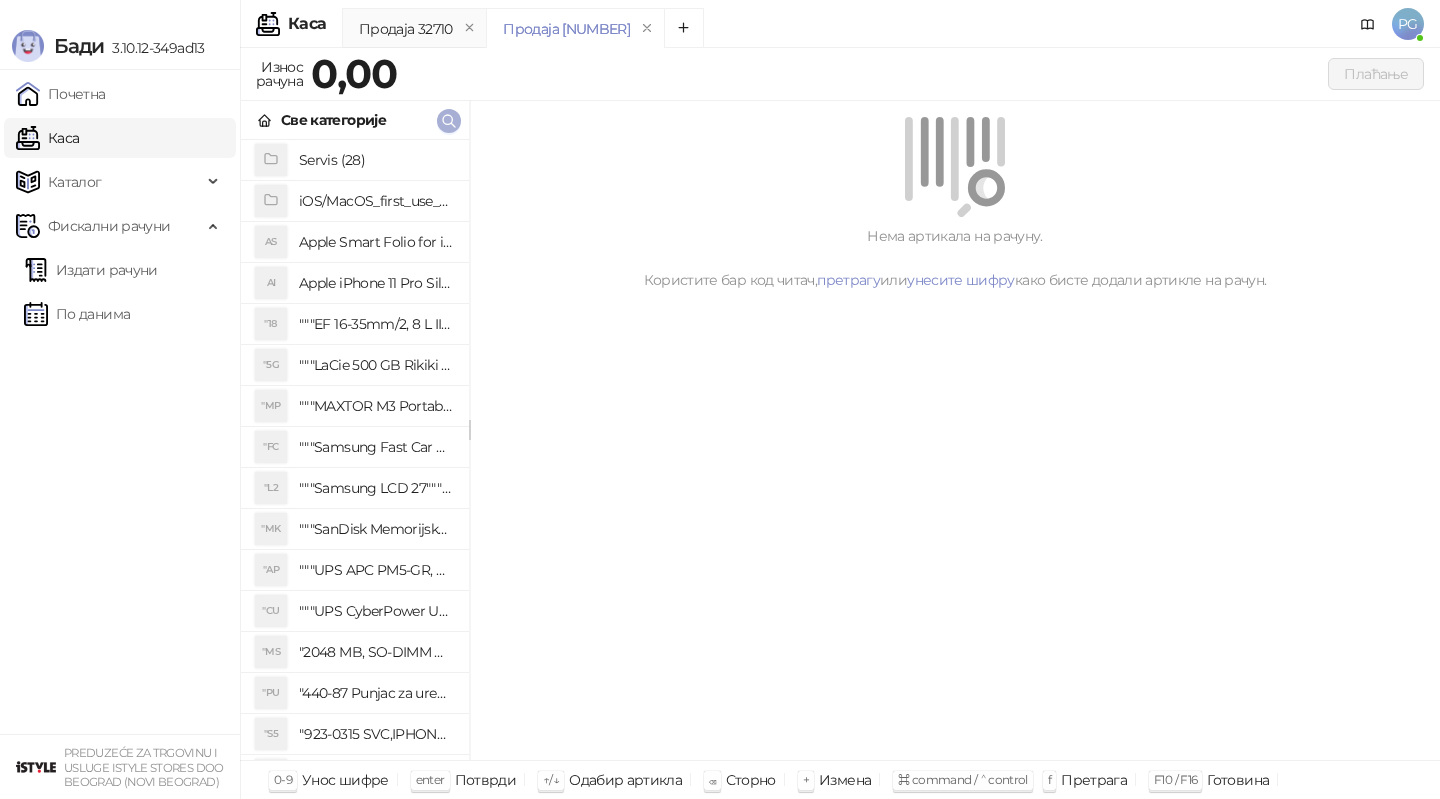 click 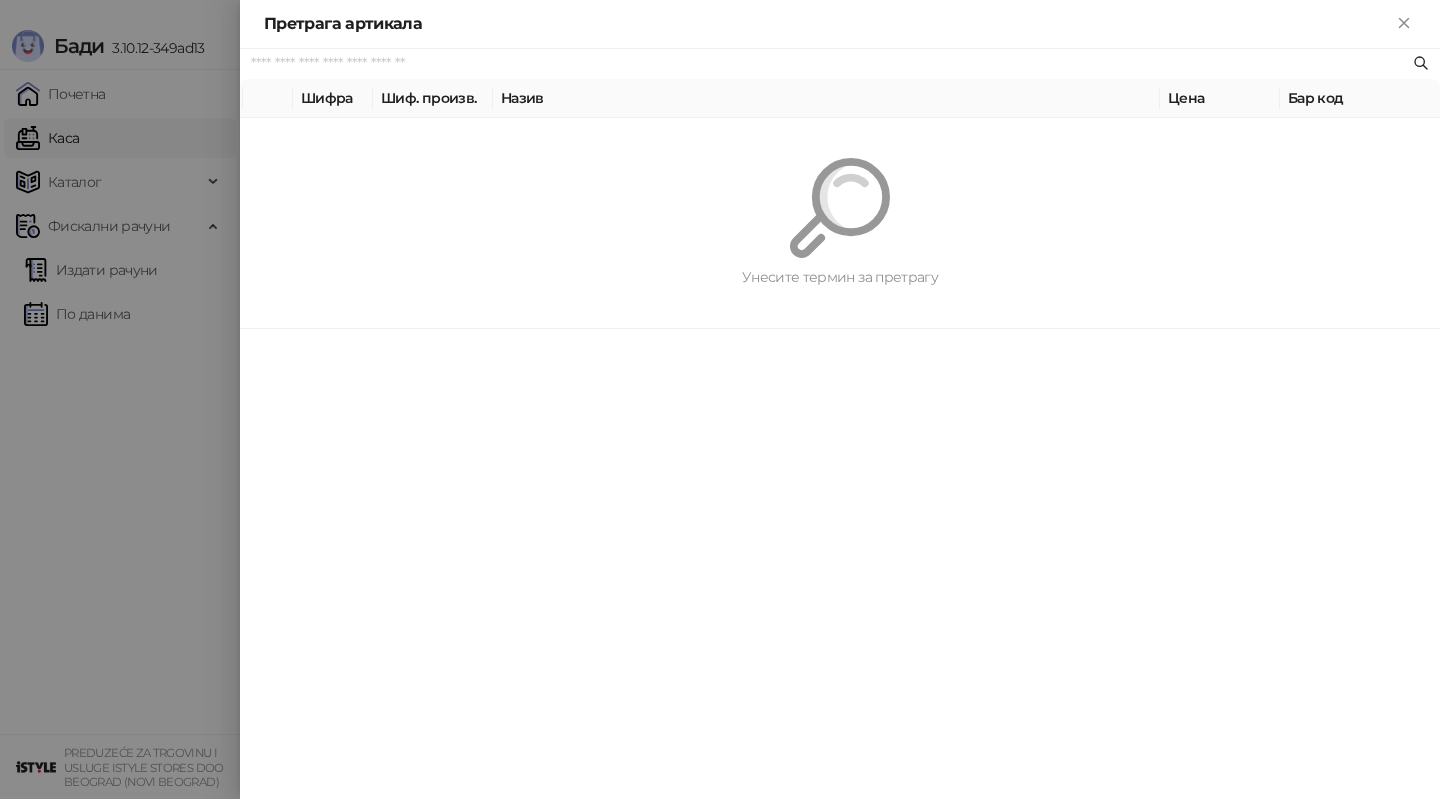 paste on "*********" 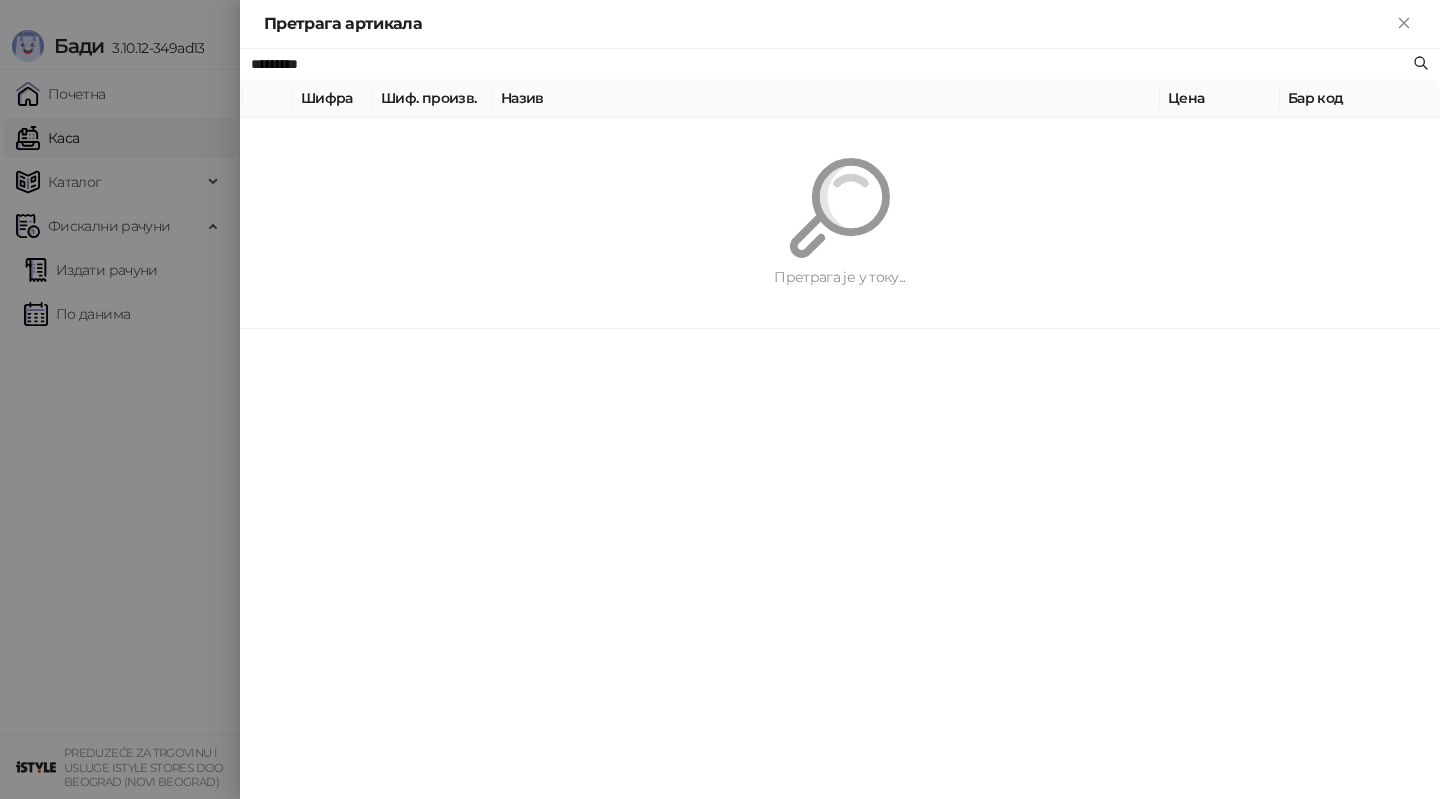 type on "*********" 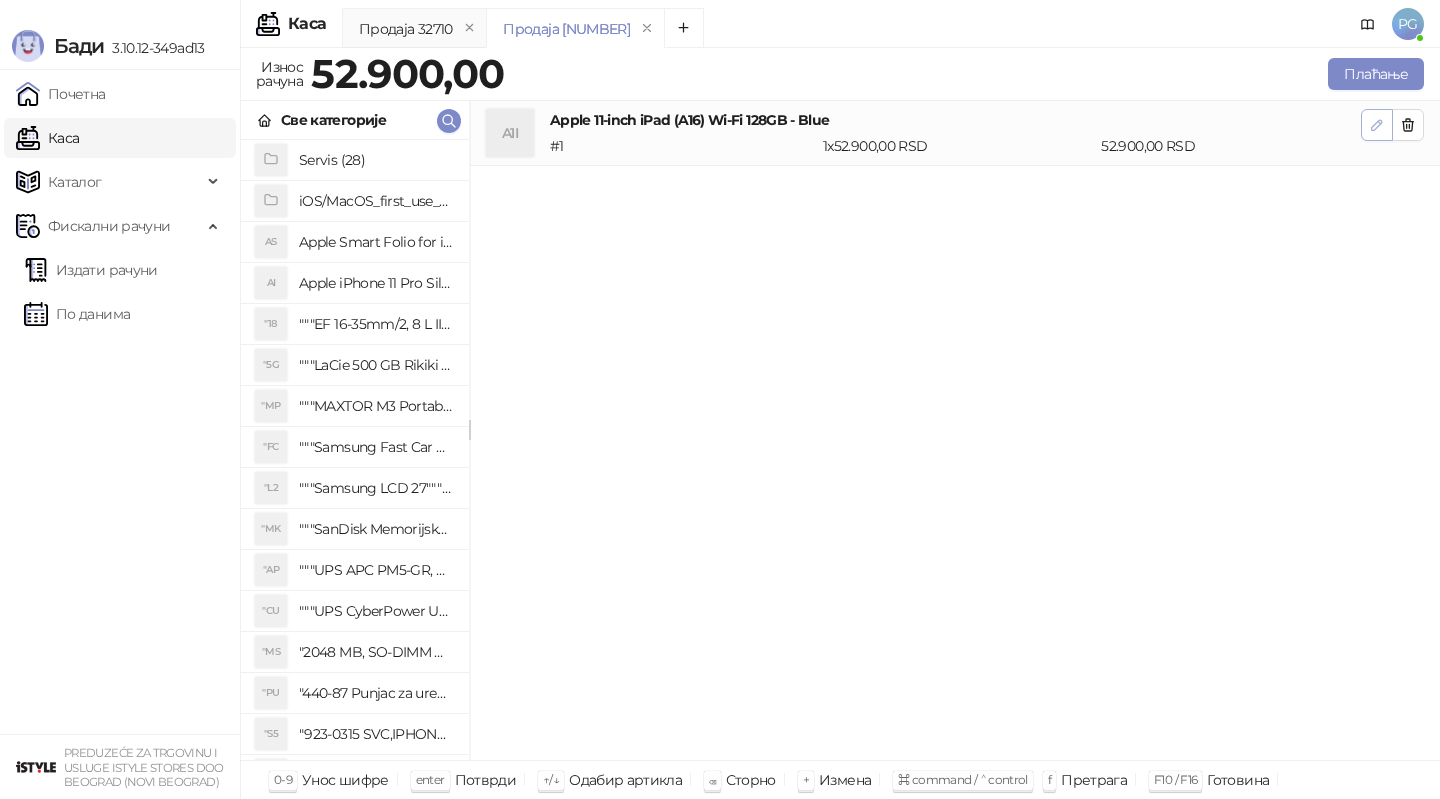 click 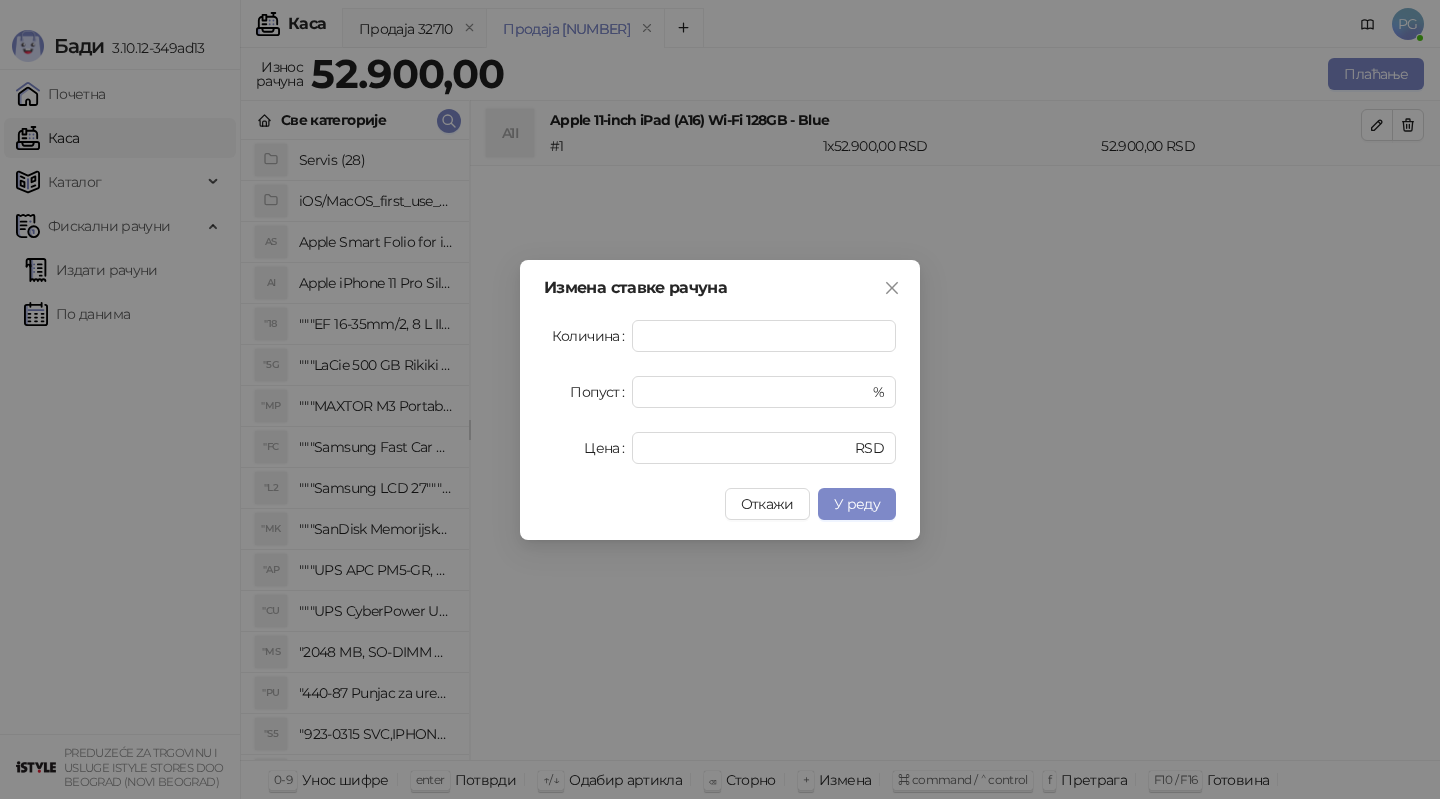 drag, startPoint x: 725, startPoint y: 467, endPoint x: 584, endPoint y: 467, distance: 141 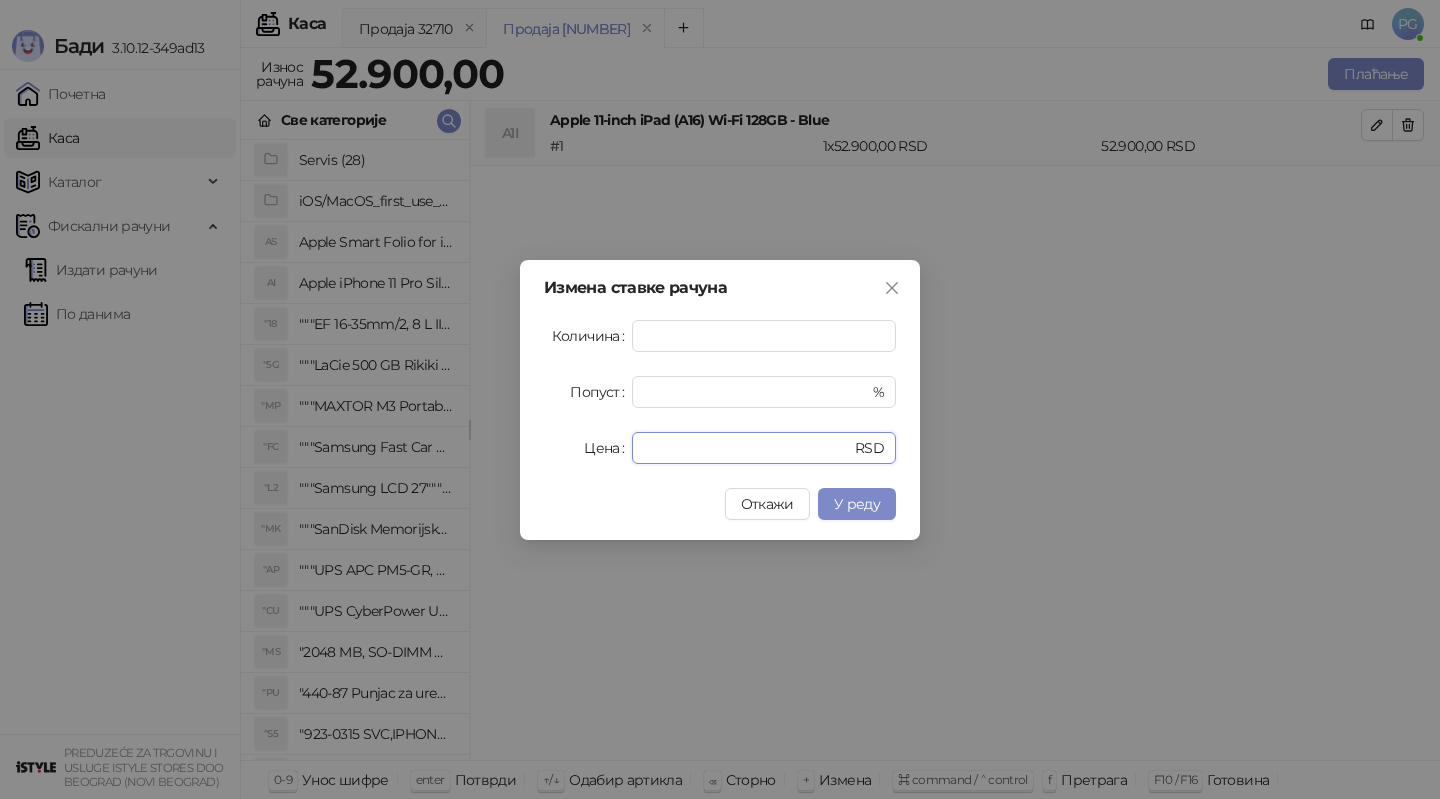 drag, startPoint x: 709, startPoint y: 445, endPoint x: 535, endPoint y: 445, distance: 174 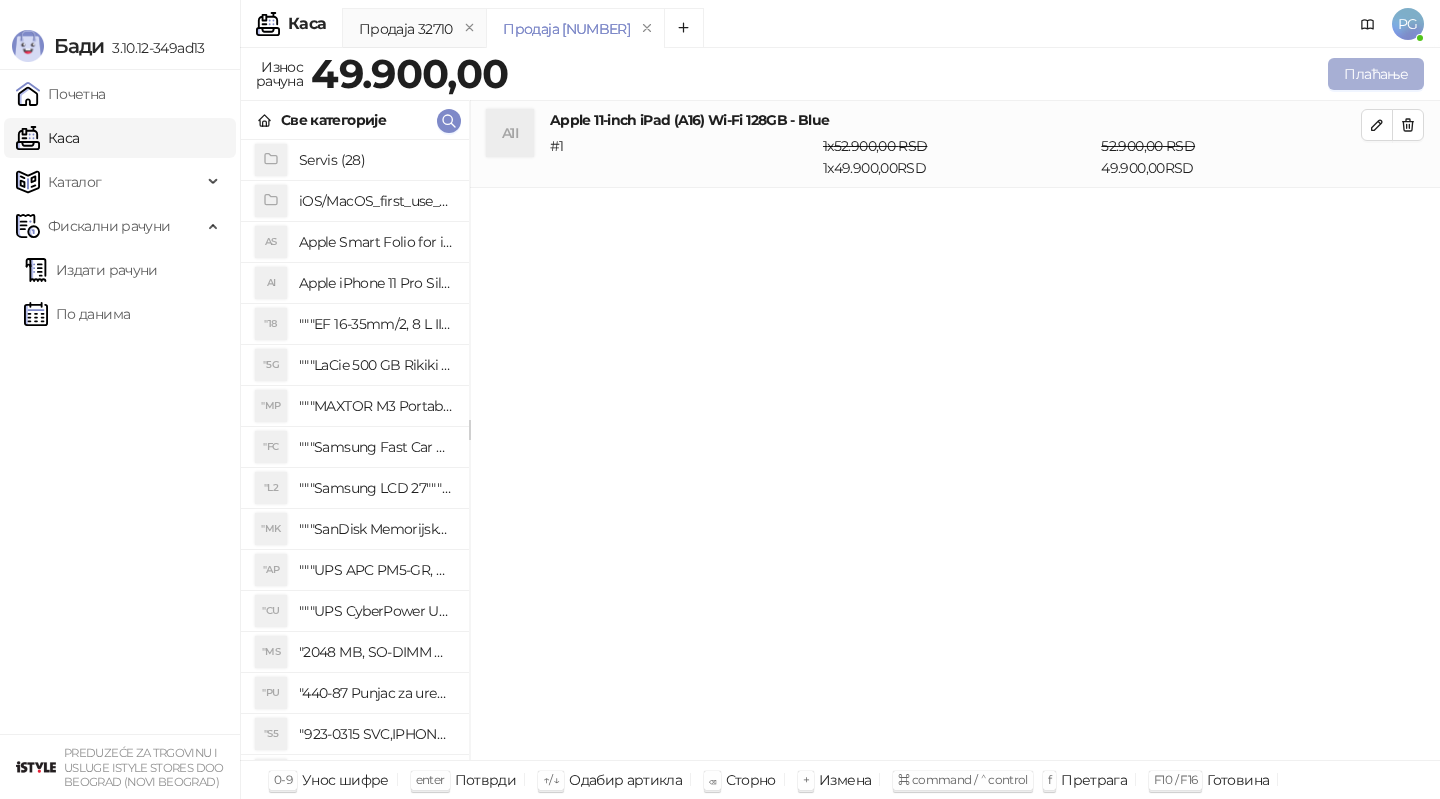 click on "Плаћање" at bounding box center [1376, 74] 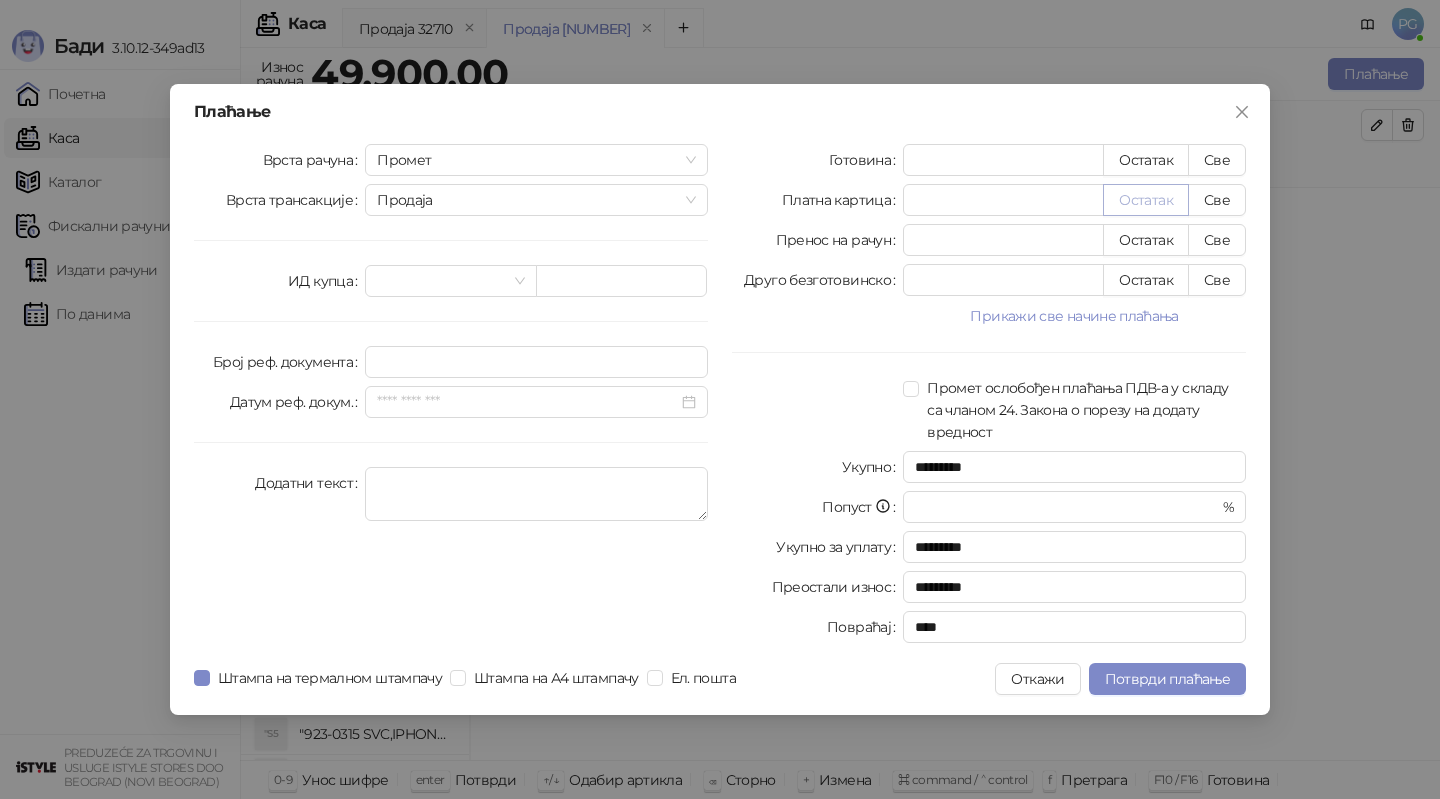click on "Остатак" at bounding box center [1146, 200] 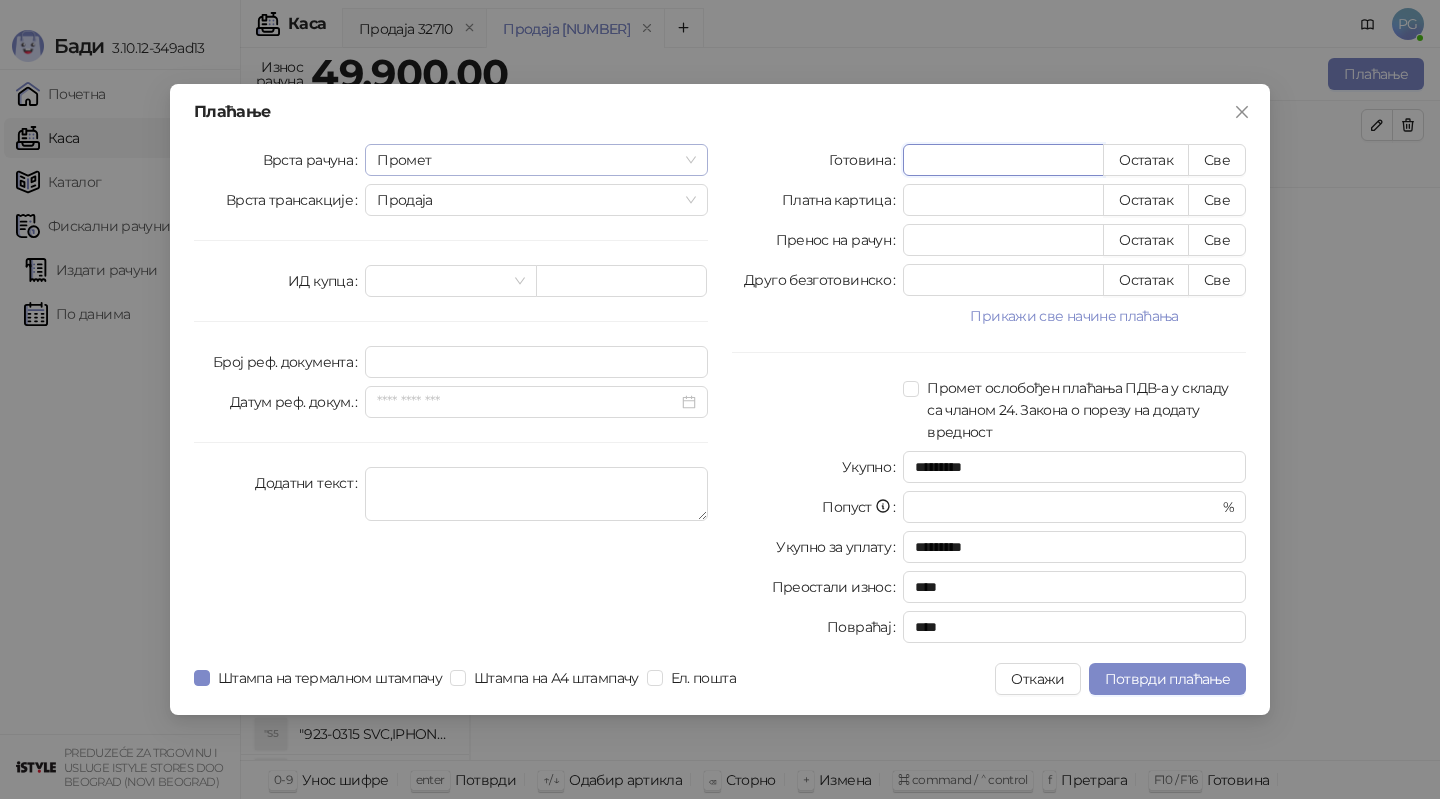 drag, startPoint x: 1026, startPoint y: 167, endPoint x: 682, endPoint y: 166, distance: 344.00146 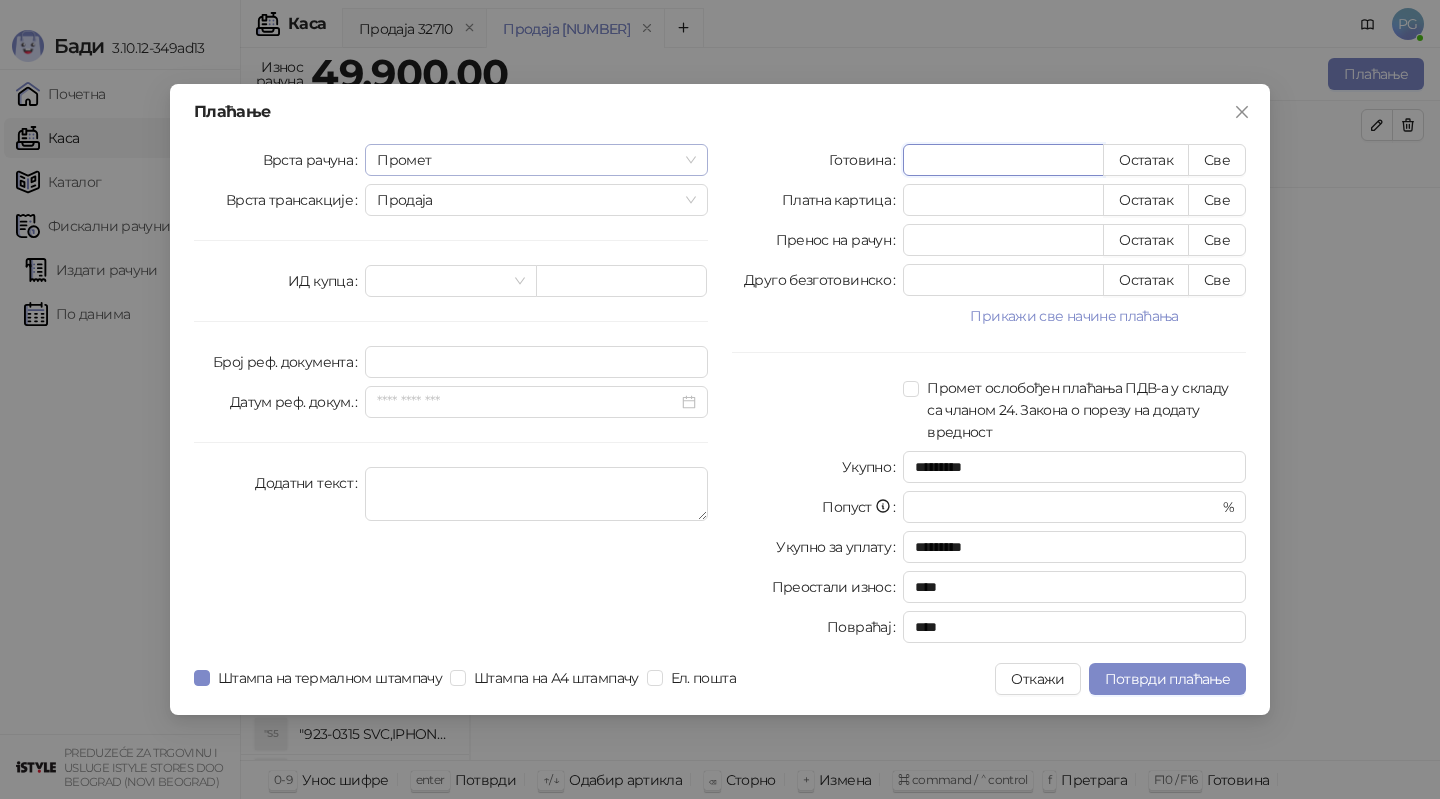 type on "*" 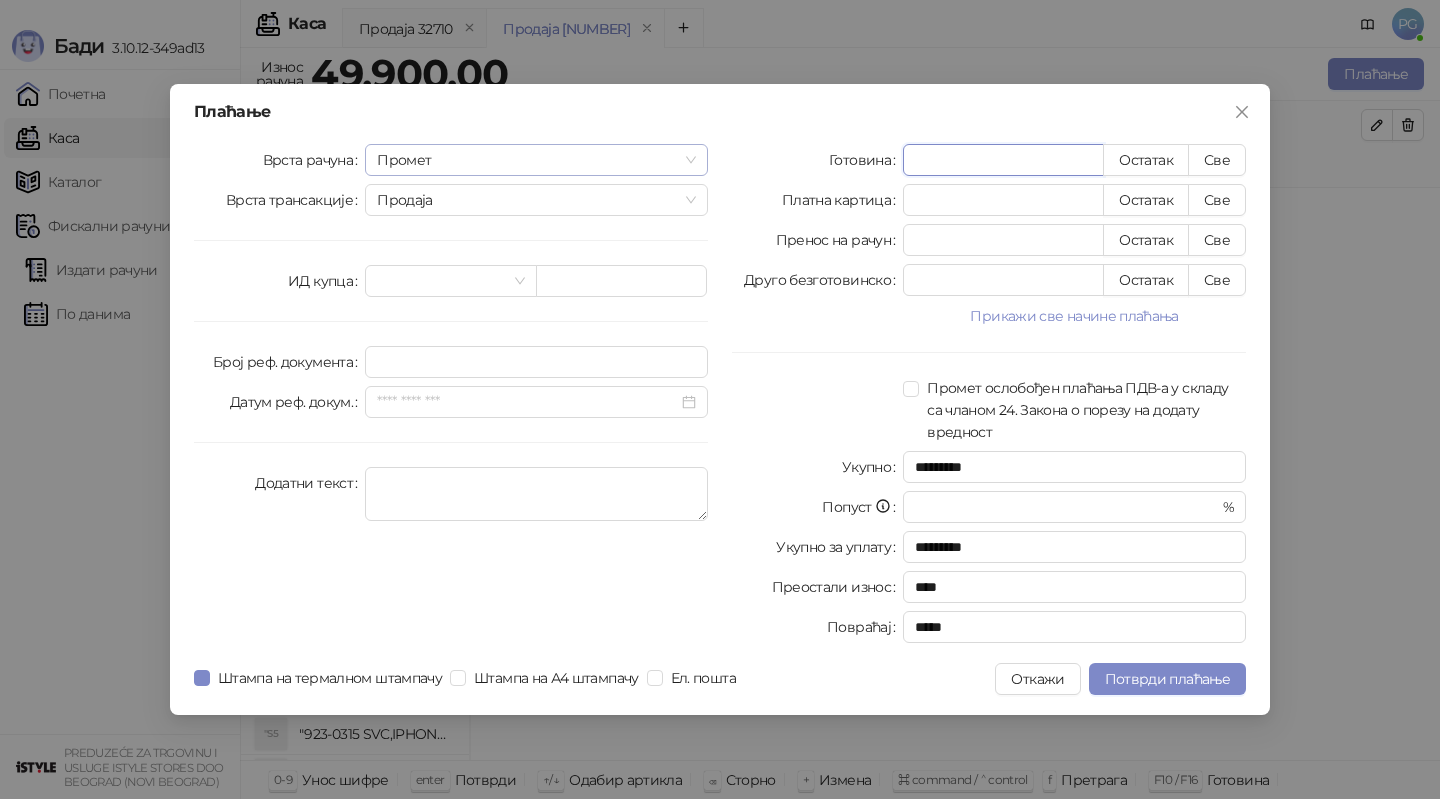 type on "***" 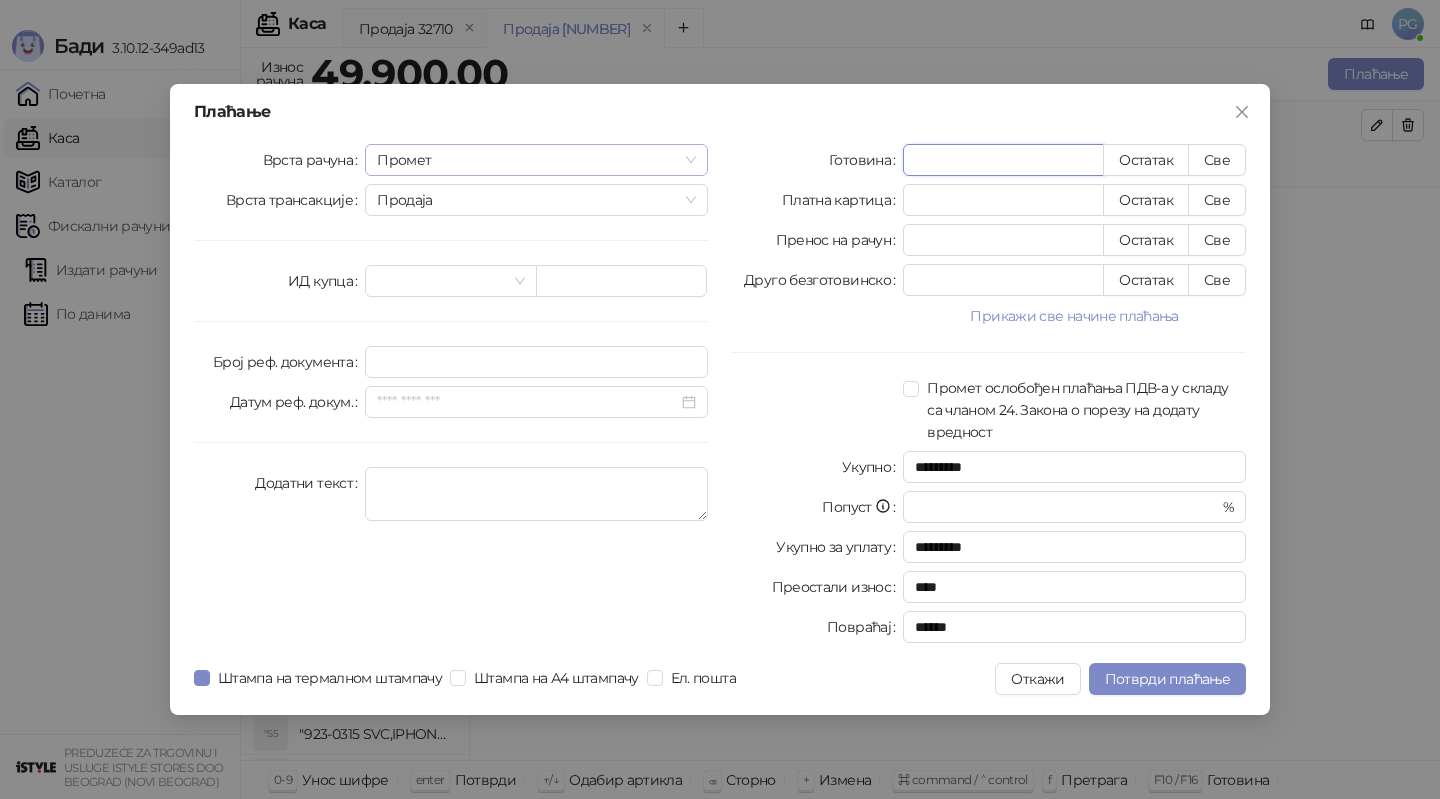 type on "****" 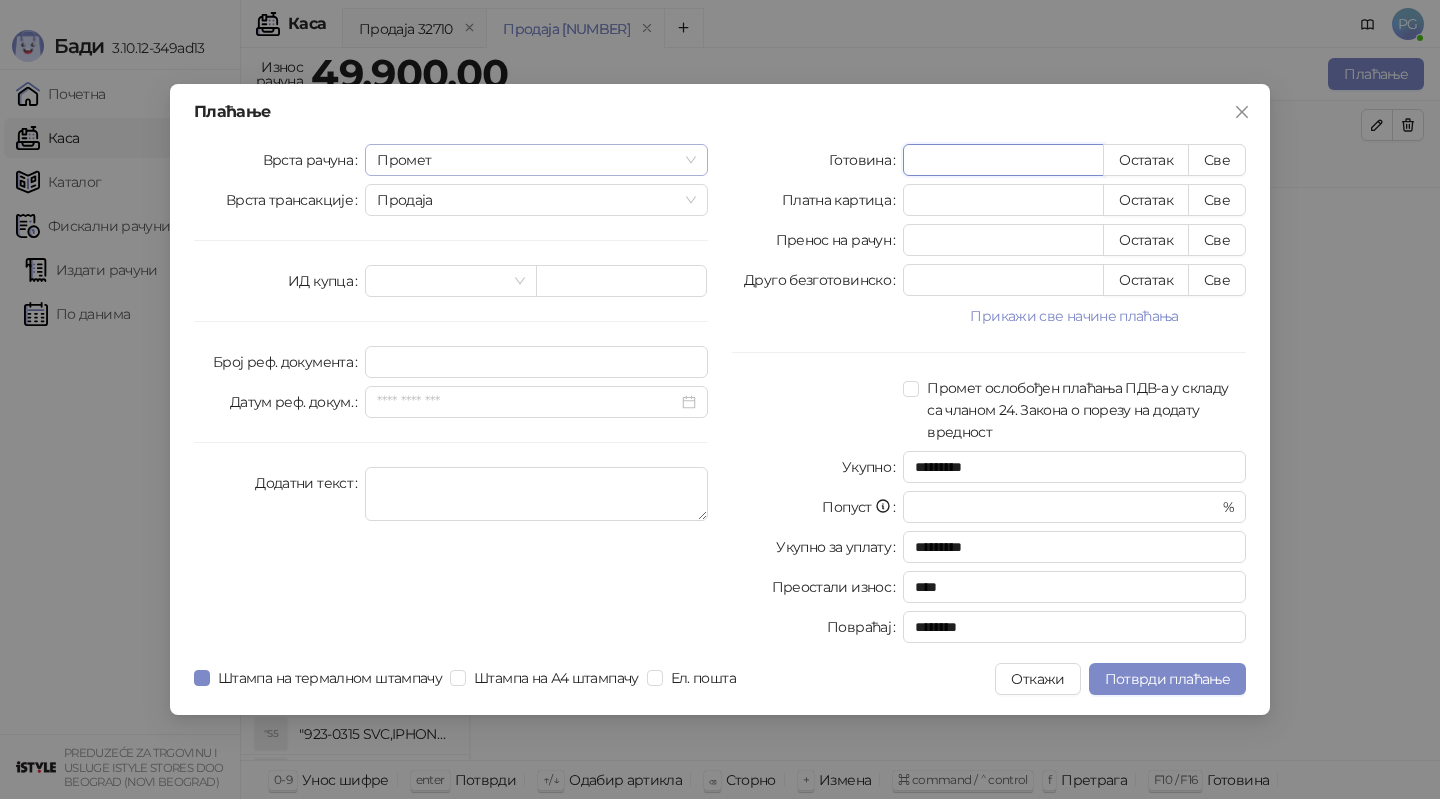 type on "***" 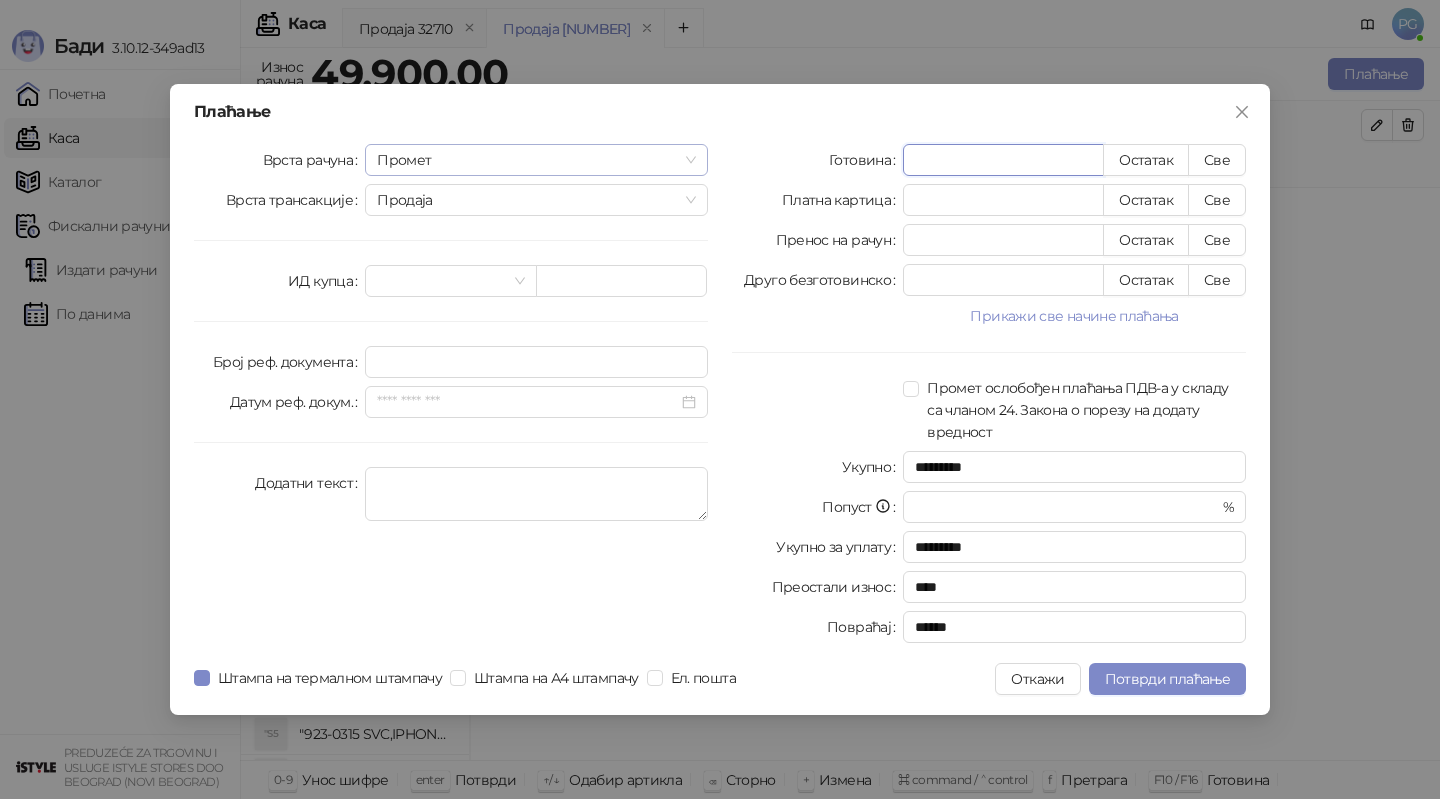 type on "**" 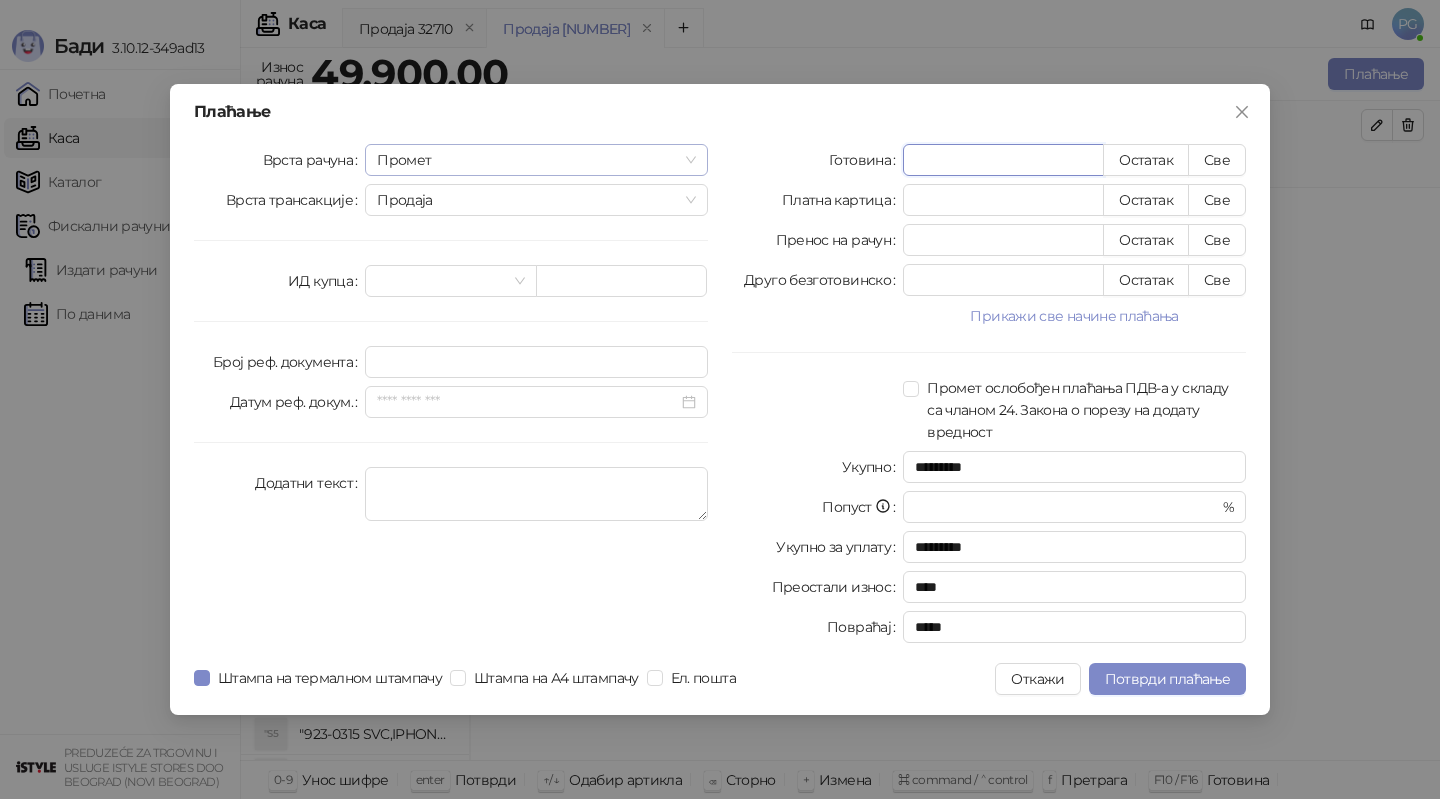 type on "*" 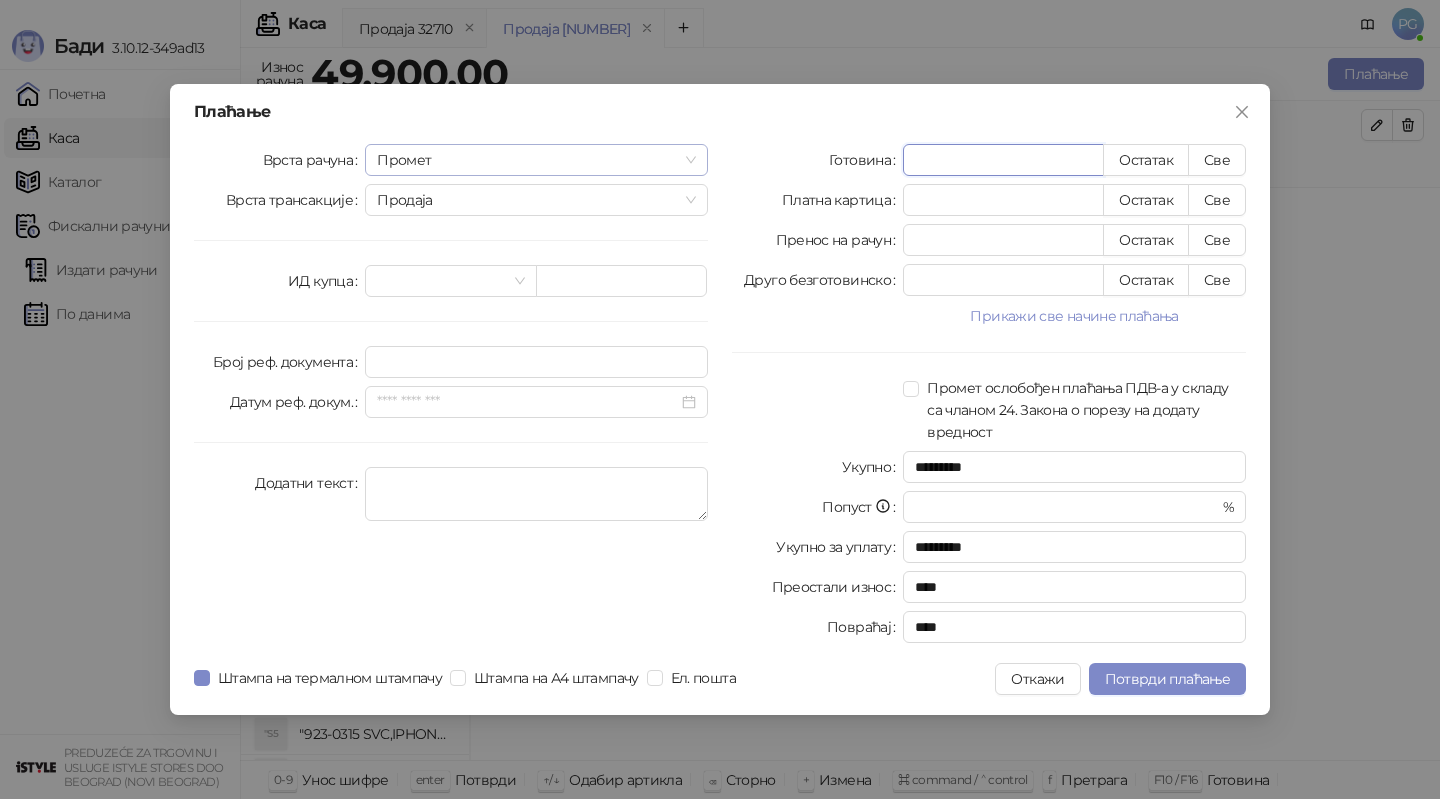 type on "**" 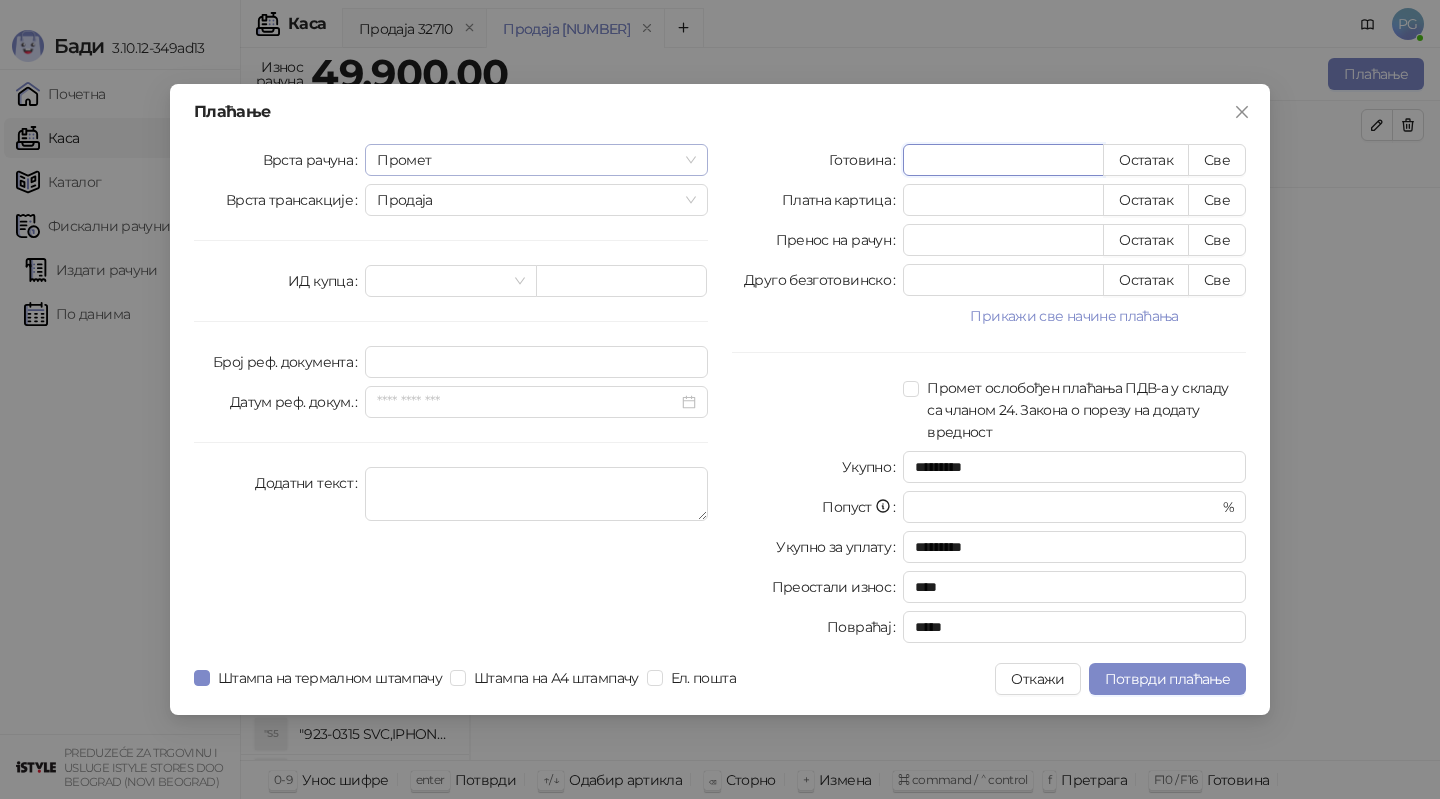 type on "***" 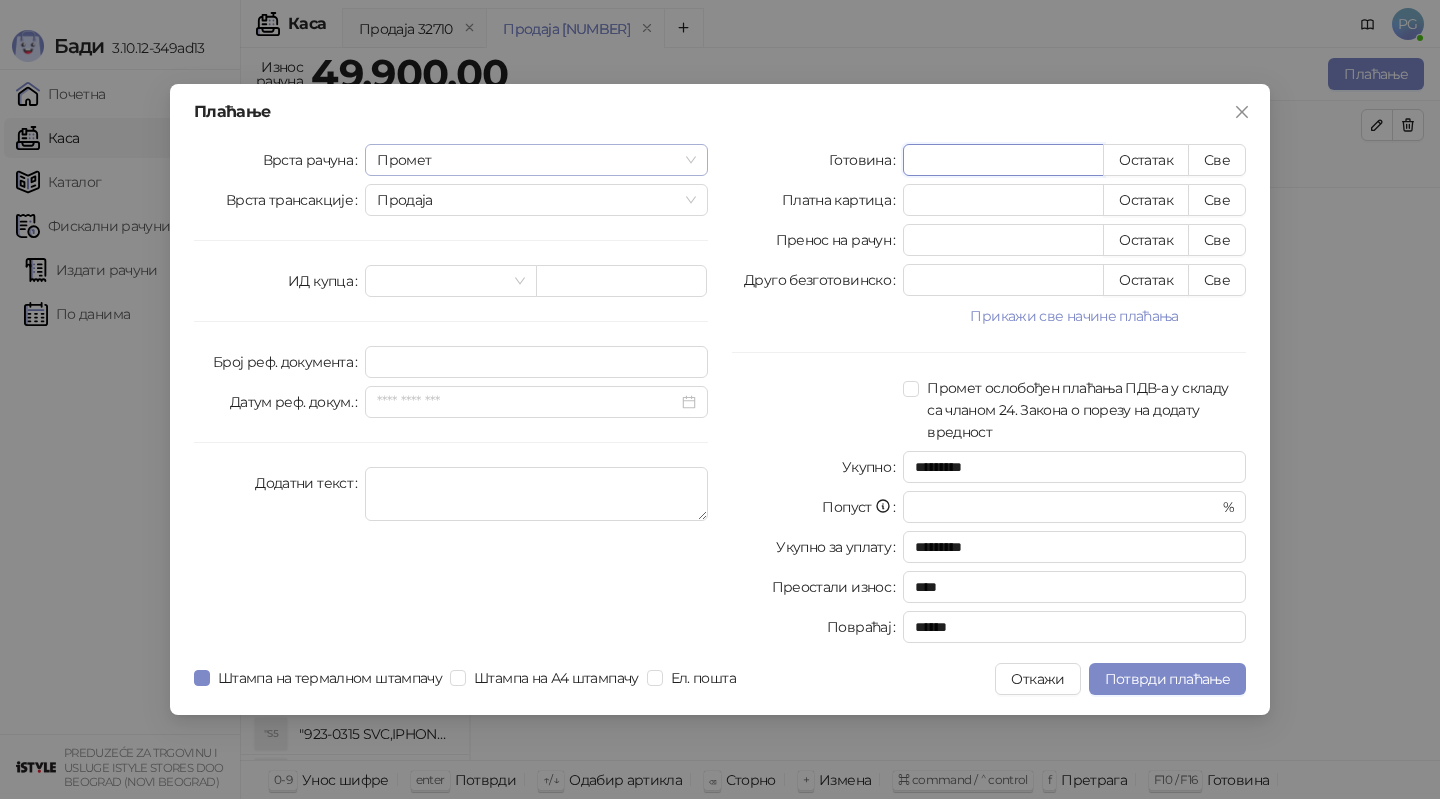 type on "****" 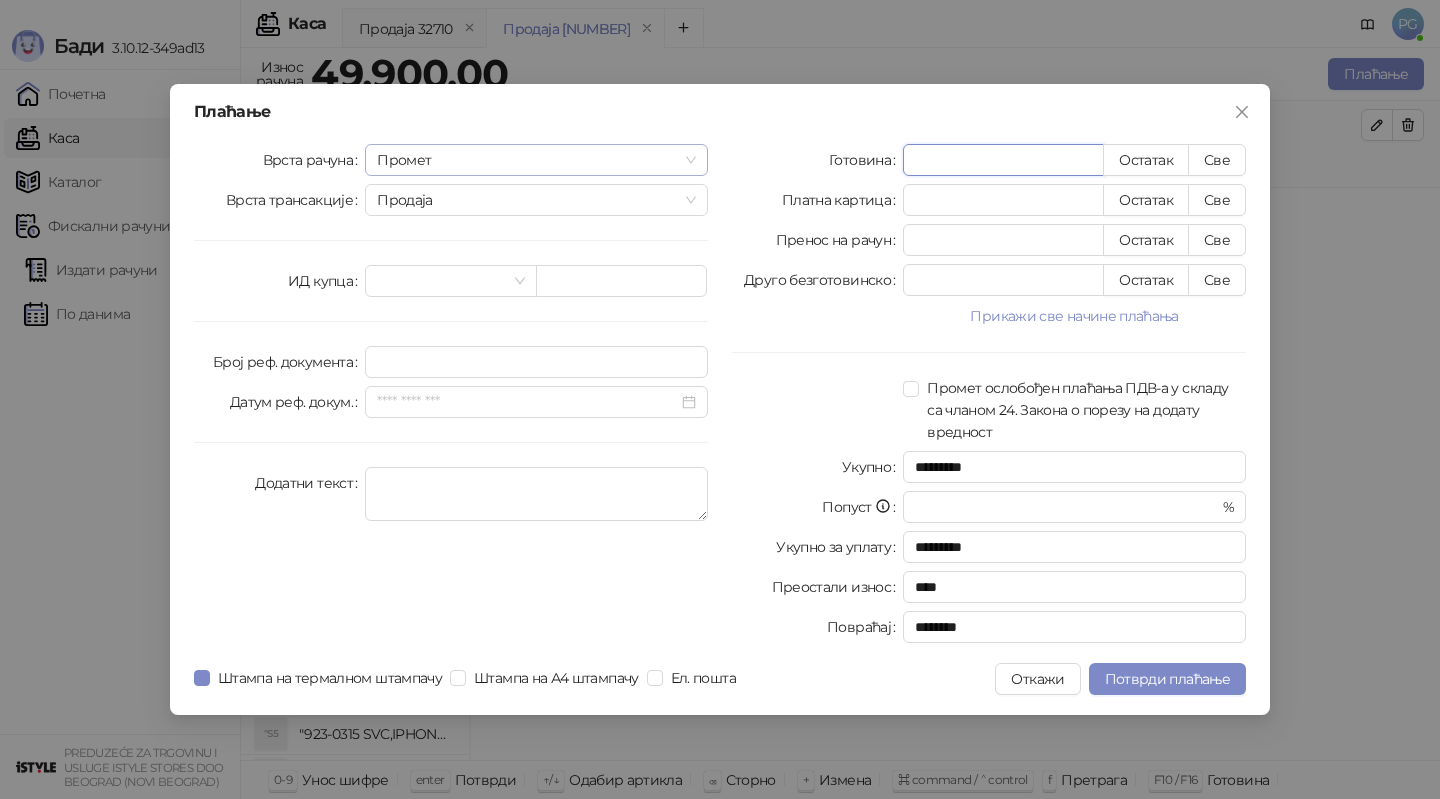 type on "*****" 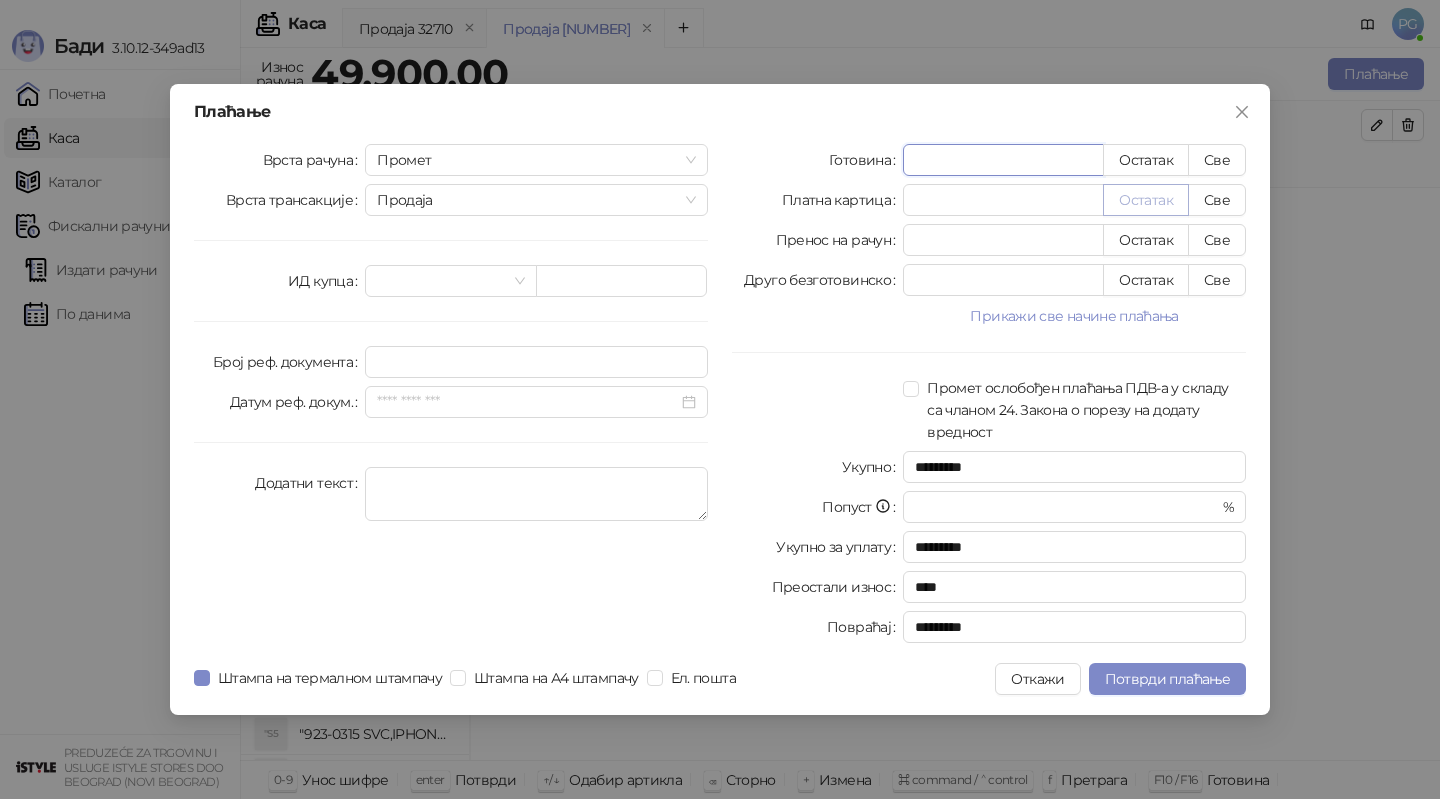 type on "*****" 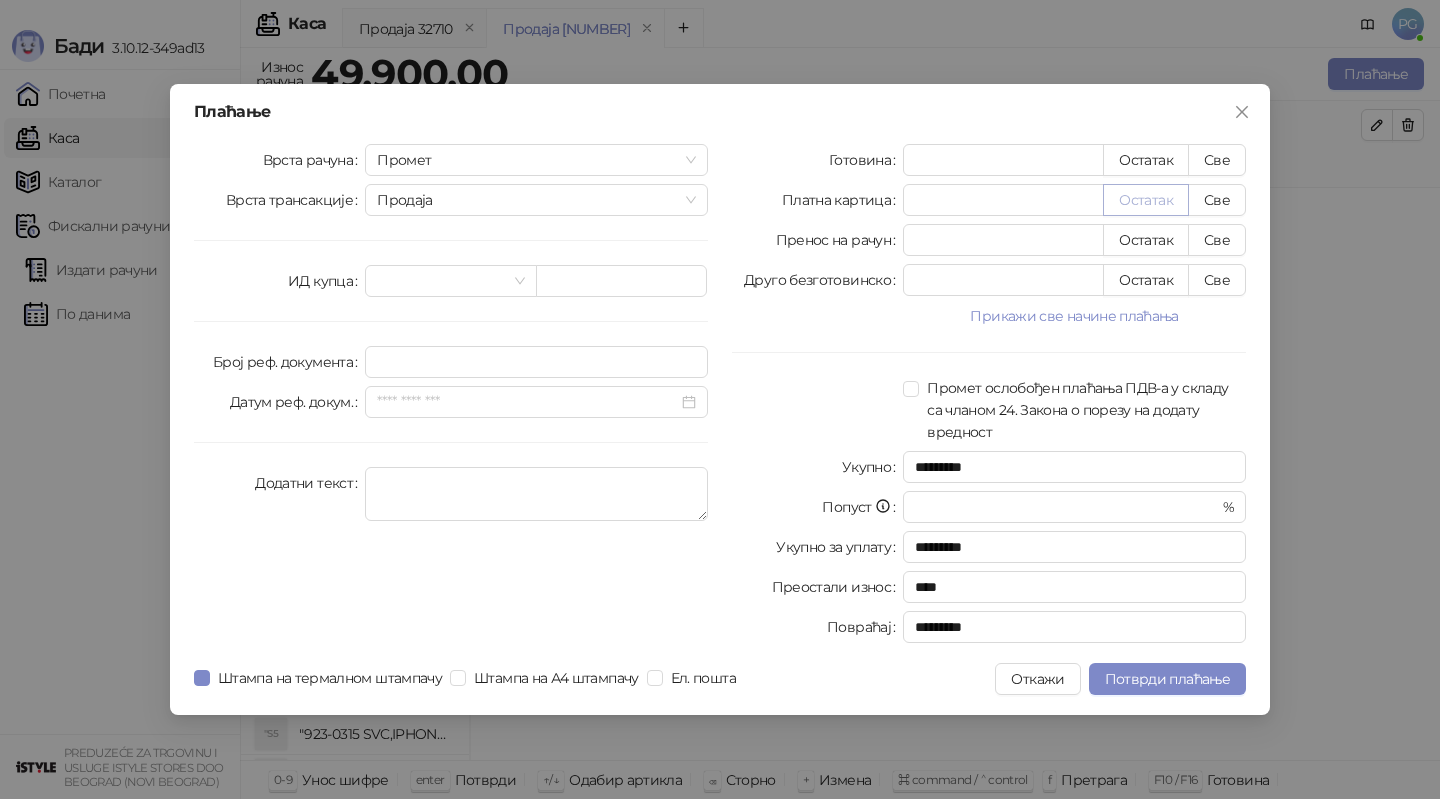 click on "Остатак" at bounding box center (1146, 200) 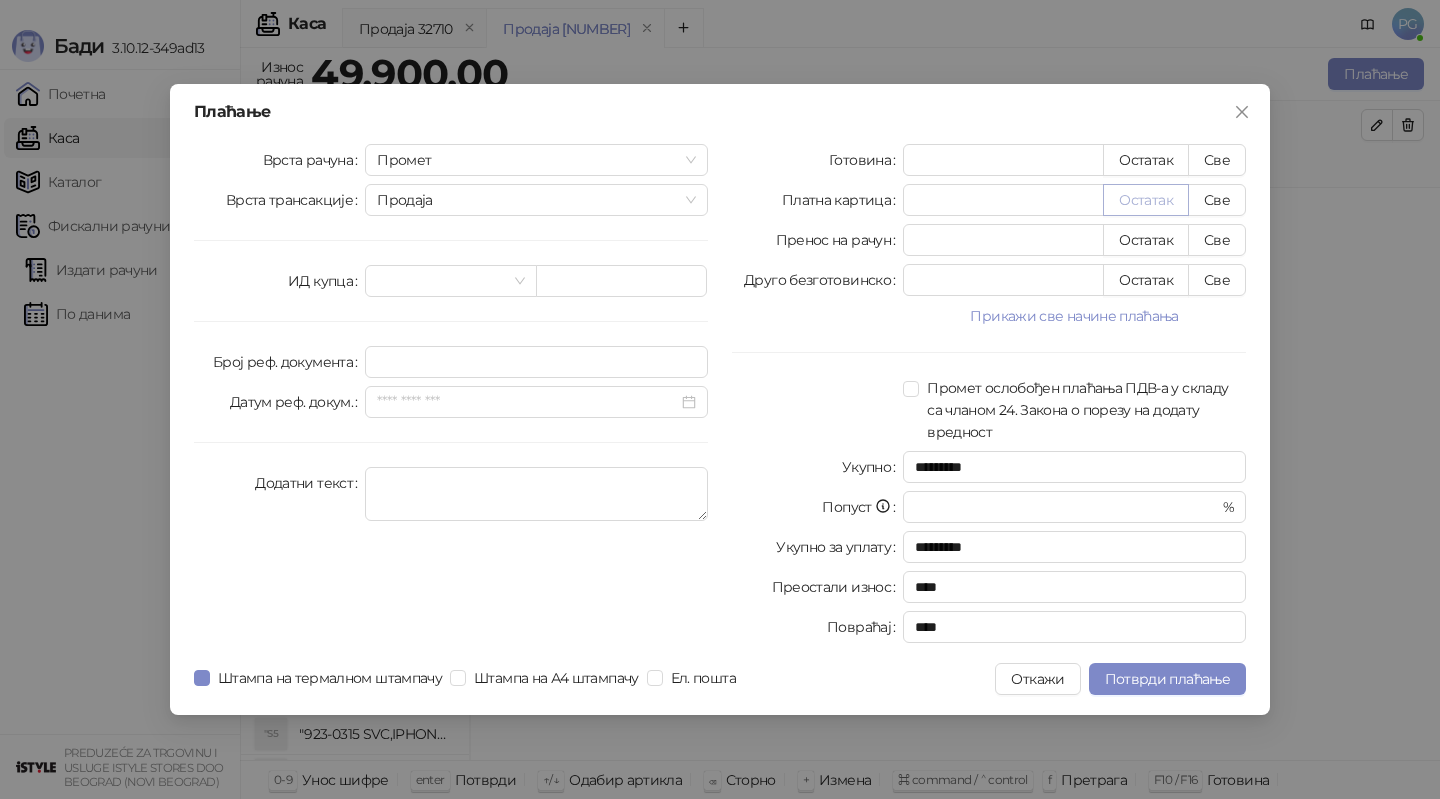 click on "Остатак" at bounding box center (1146, 200) 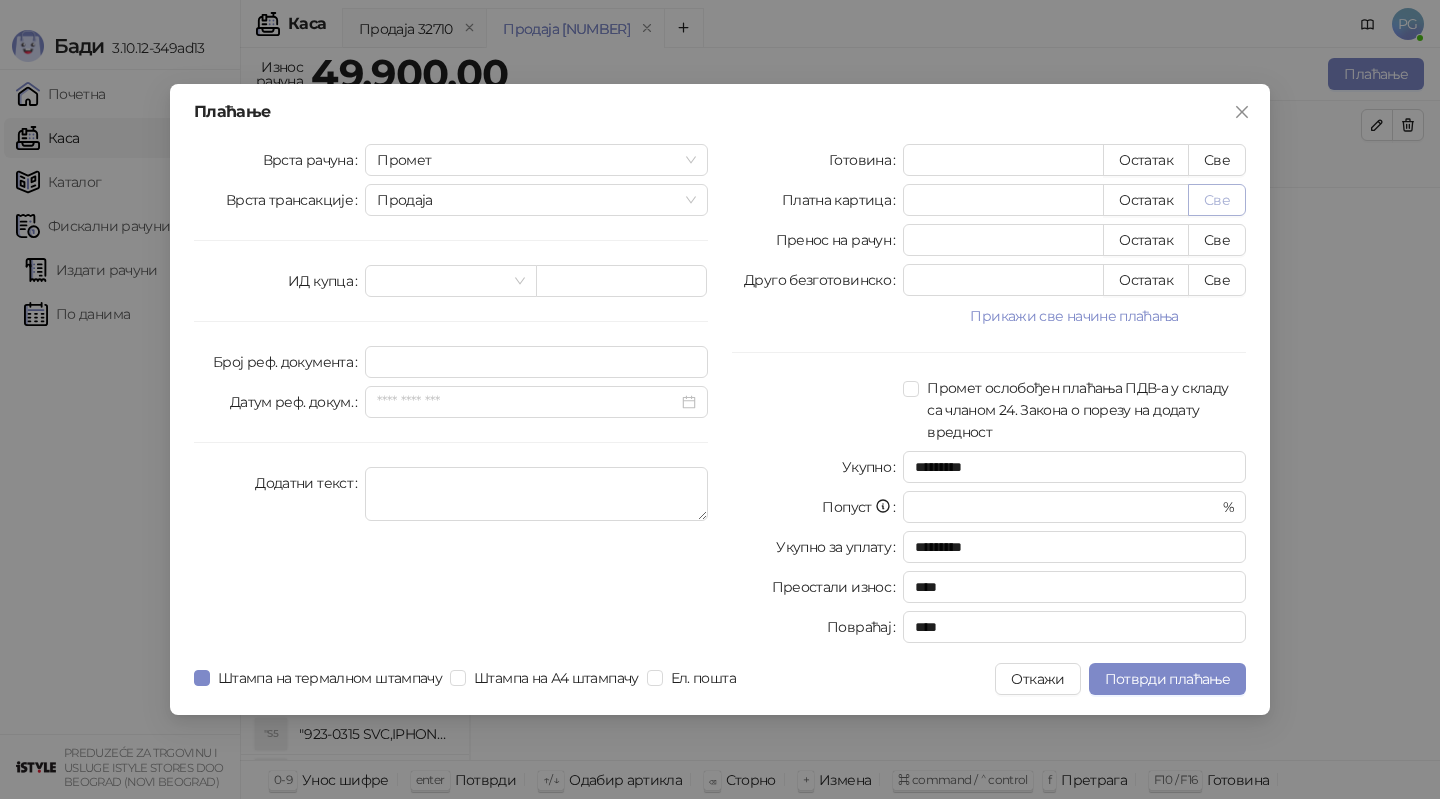 click on "Све" at bounding box center [1217, 200] 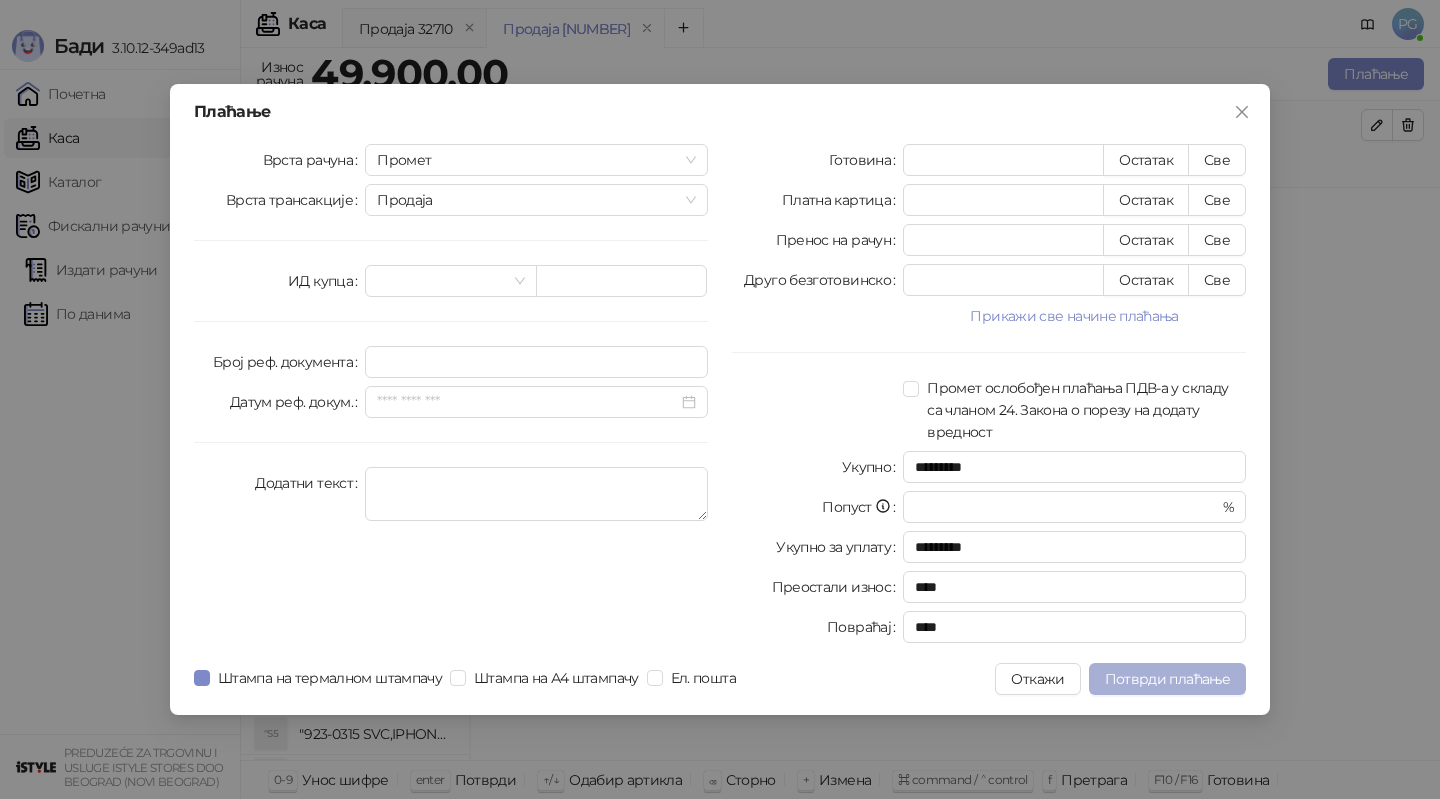 click on "Потврди плаћање" at bounding box center [1167, 679] 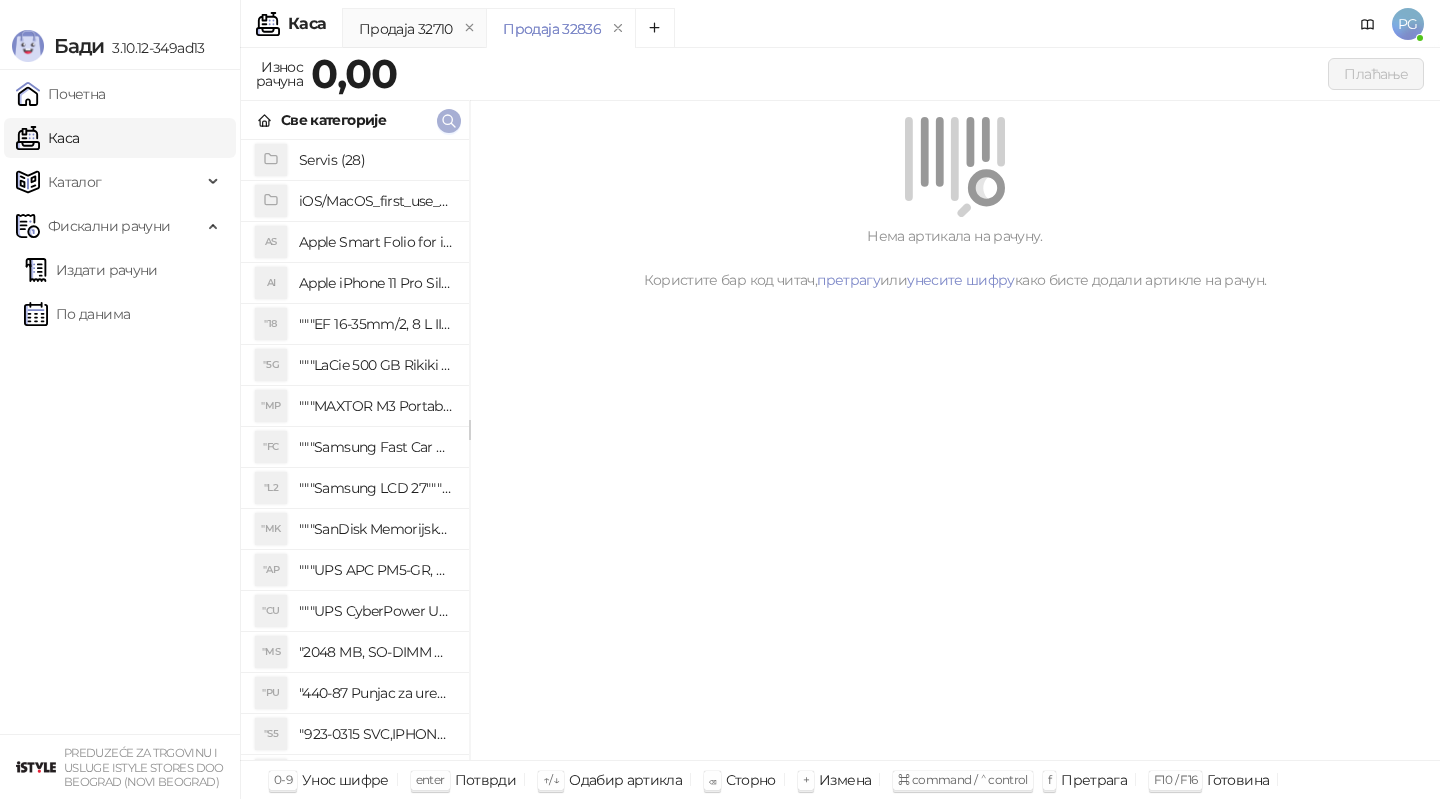 click 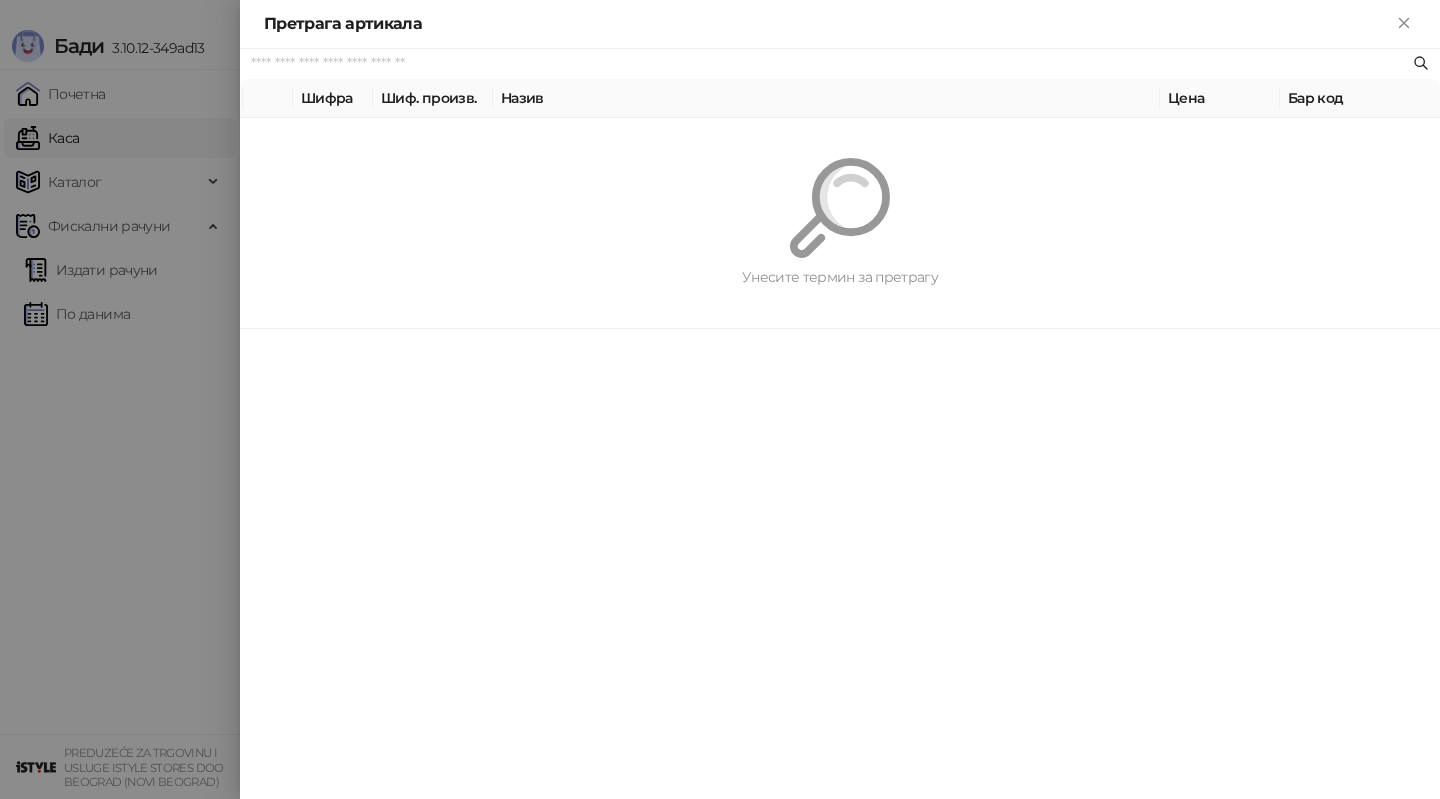 paste on "*********" 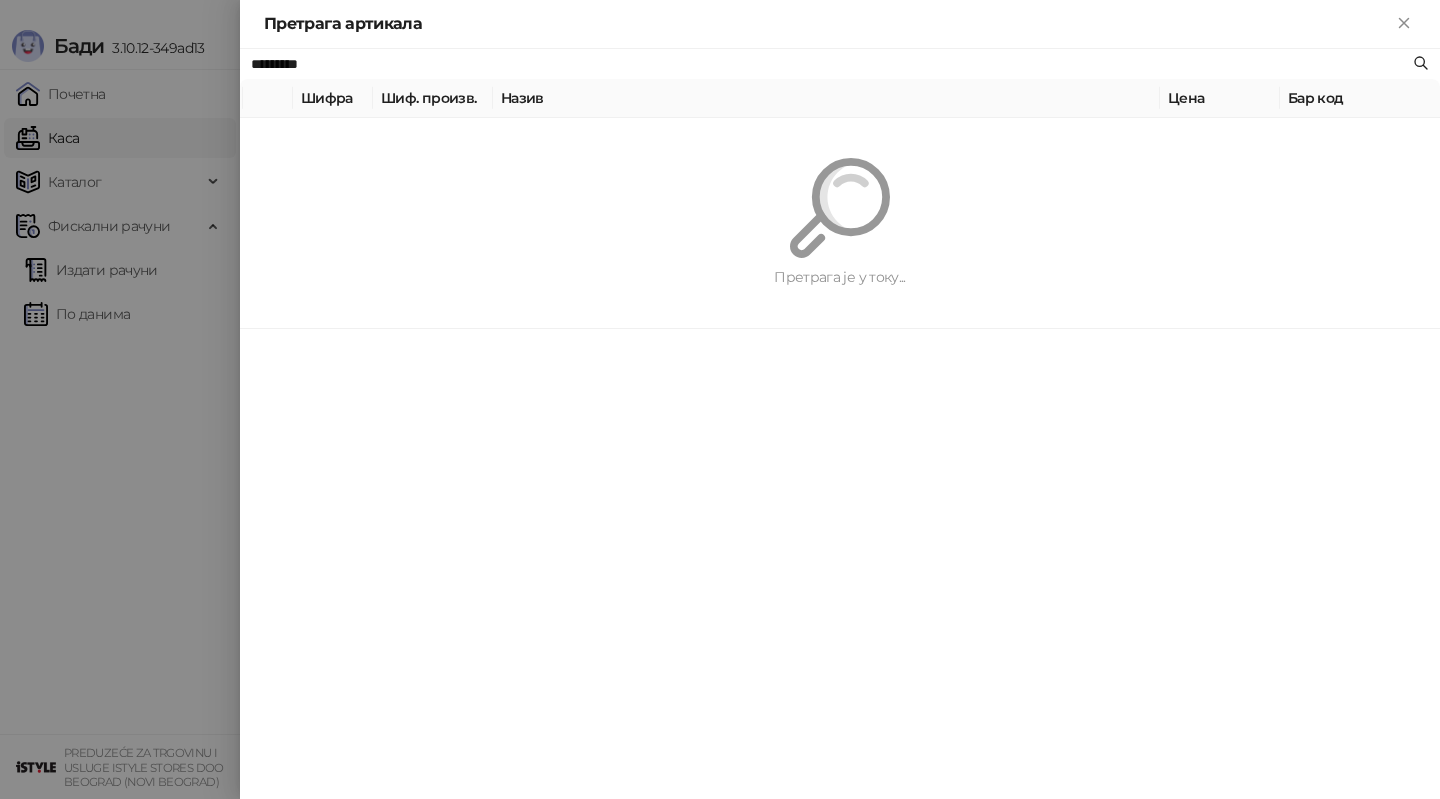 type on "*********" 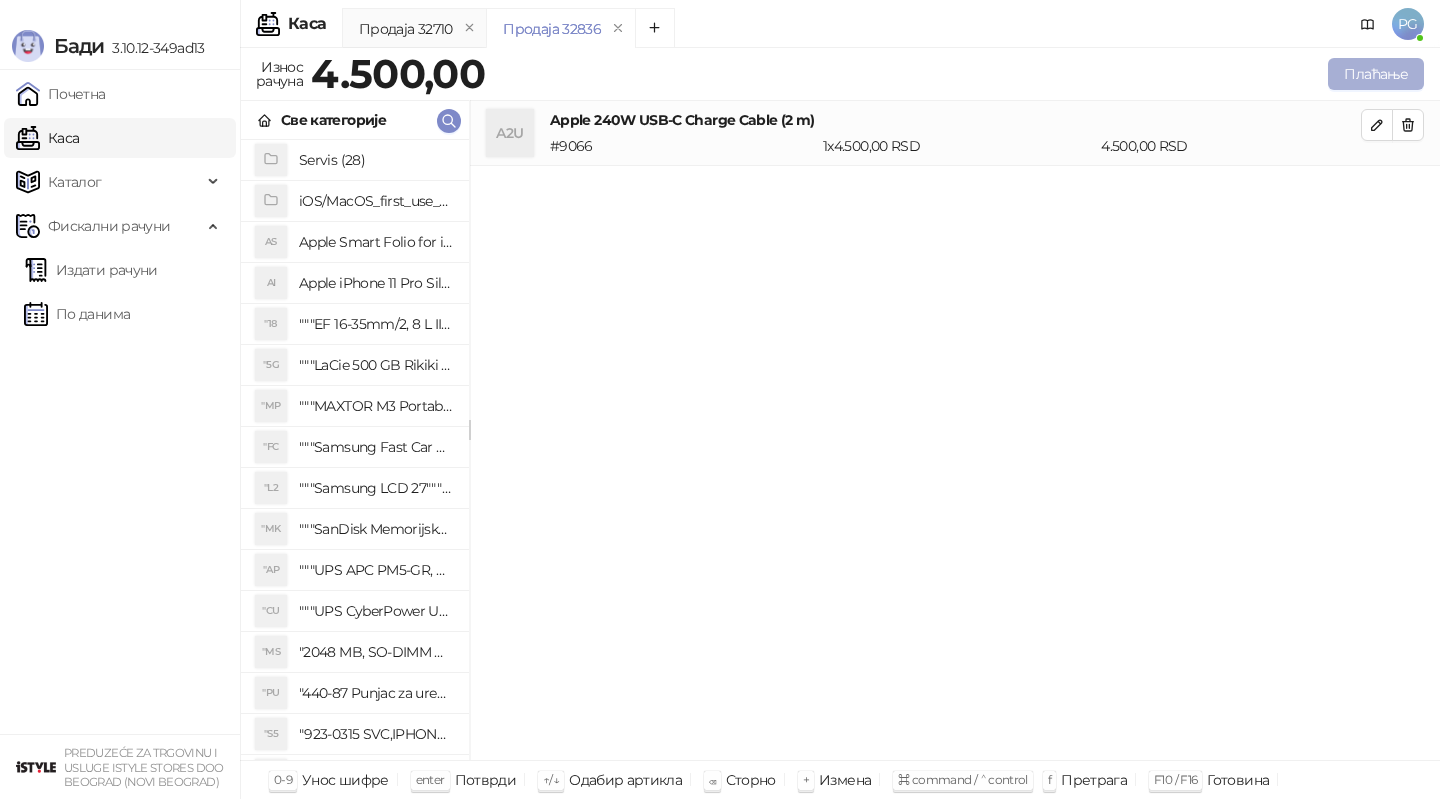 click on "Плаћање" at bounding box center (1376, 74) 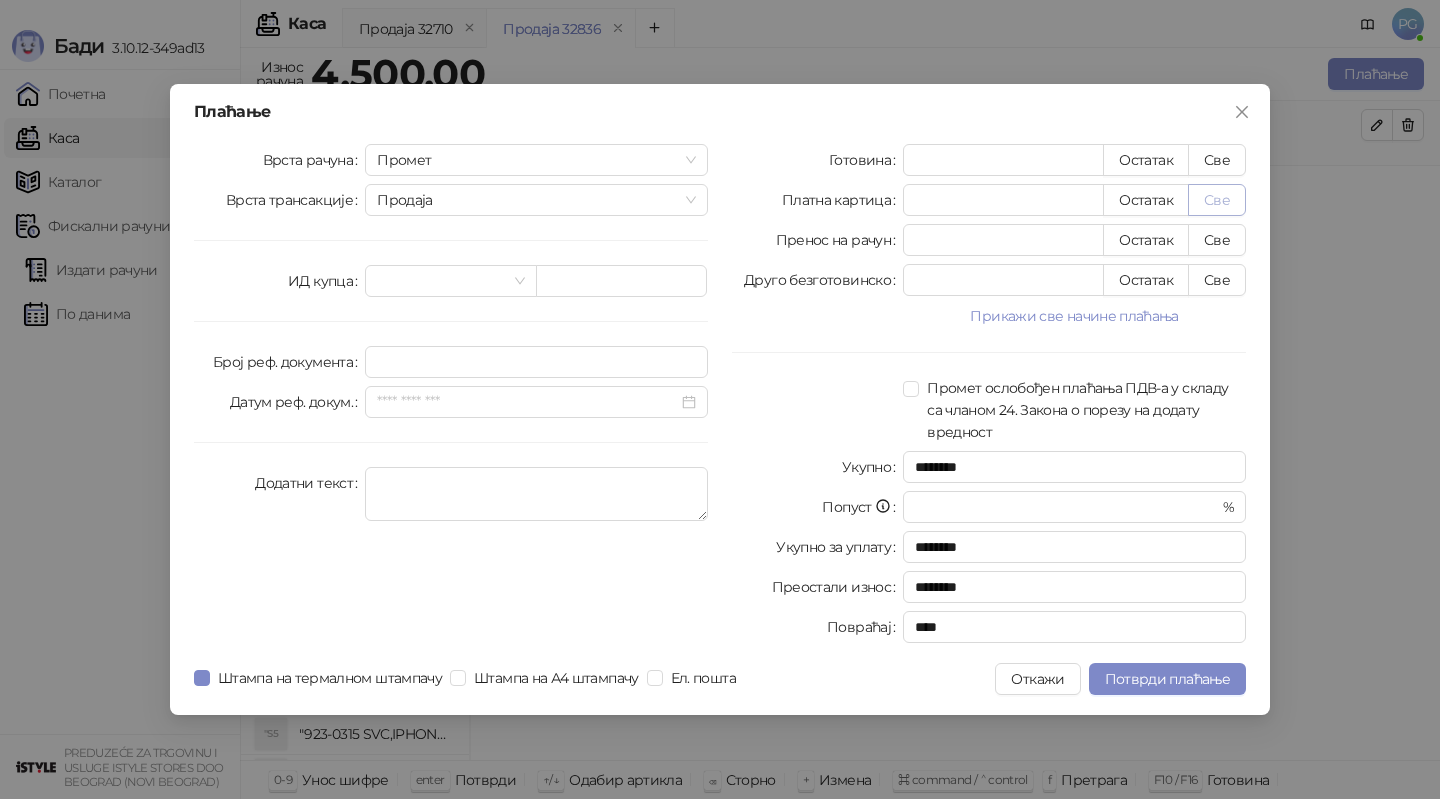click on "Све" at bounding box center [1217, 200] 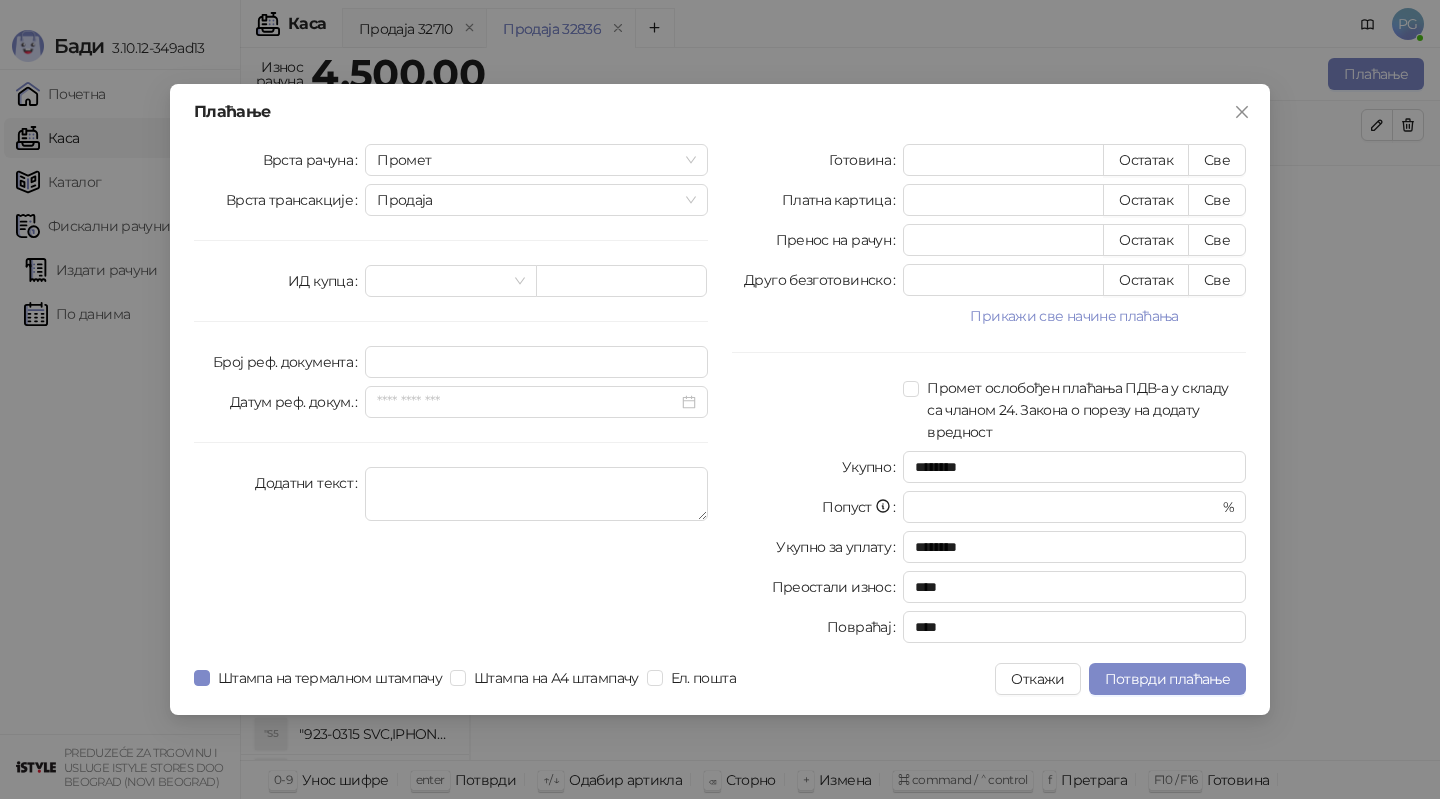 click on "Плаћање Врста рачуна Промет Врста трансакције Продаја ИД купца Број реф. документа Датум реф. докум. Додатни текст Готовина * Остатак Све Платна картица **** Остатак Све Пренос на рачун * Остатак Све Друго безготовинско * Остатак Све Прикажи све начине плаћања Чек * Остатак Све Ваучер * Остатак Све Инстант плаћање * Остатак Све   Промет ослобођен плаћања ПДВ-а у складу са чланом 24. Закона о порезу на додату вредност Укупно ******** Попуст   * % Укупно за уплату ******** Преостали износ **** Повраћај **** Штампа на термалном штампачу Штампа на А4 штампачу Ел. пошта Откажи" at bounding box center (720, 399) 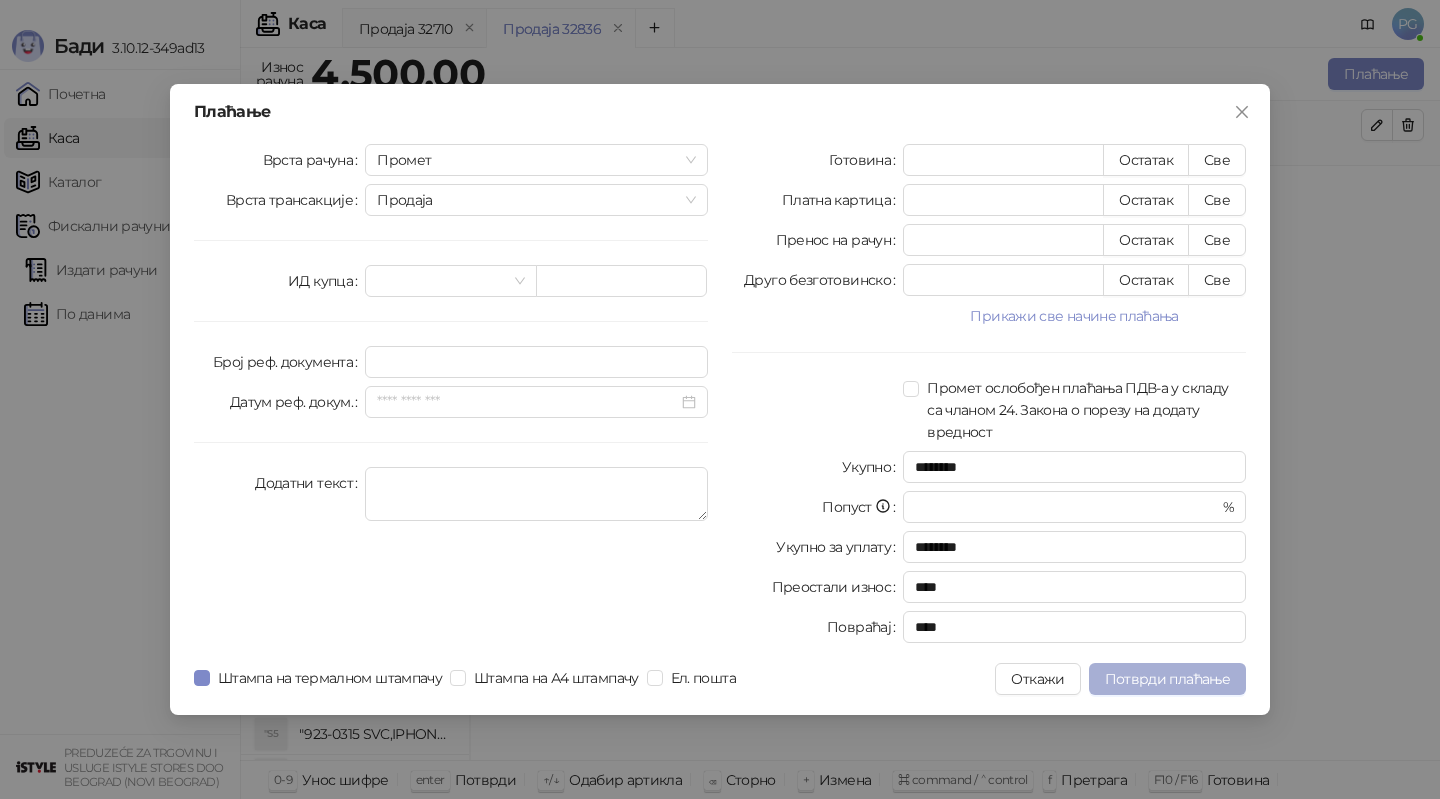 click on "Потврди плаћање" at bounding box center [1167, 679] 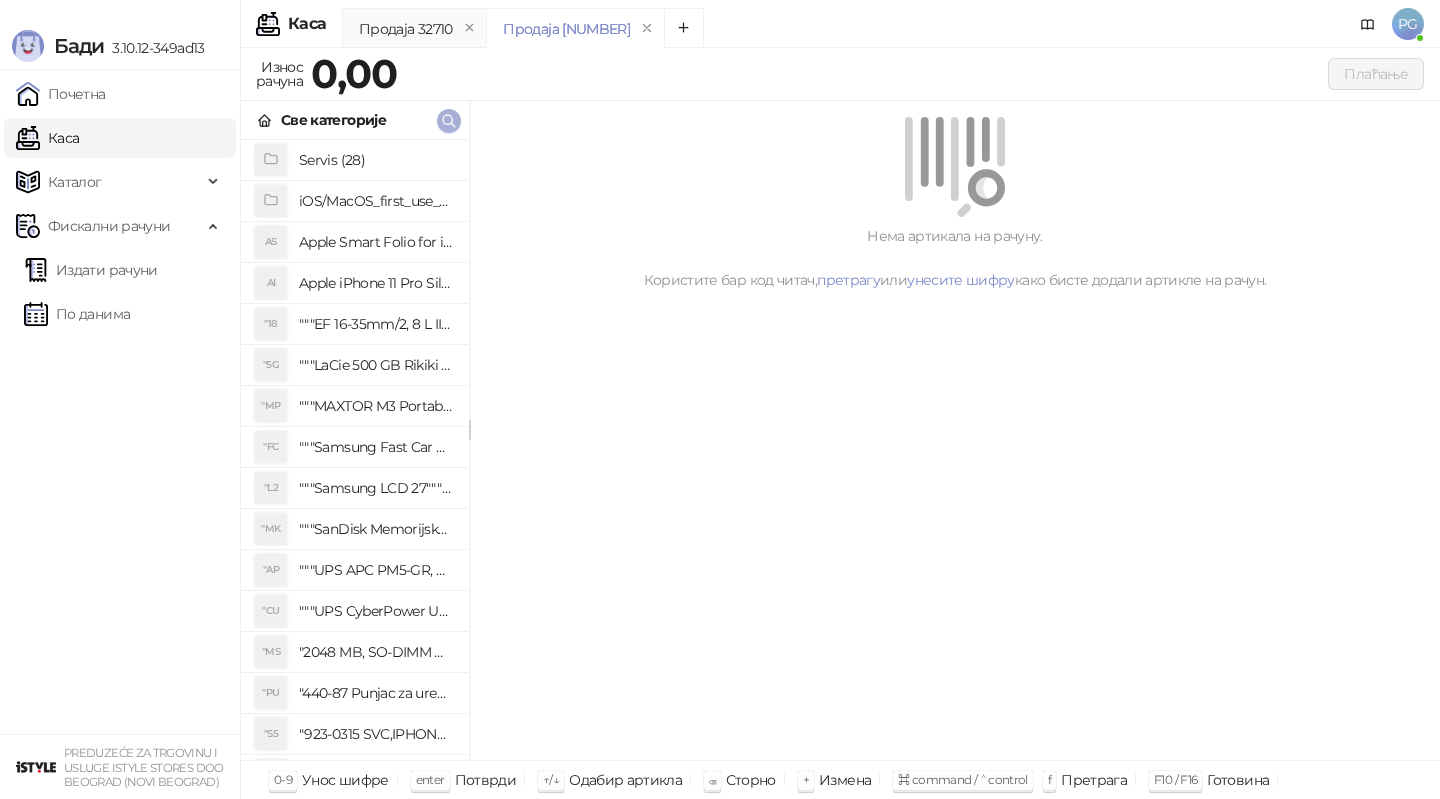 click at bounding box center (449, 120) 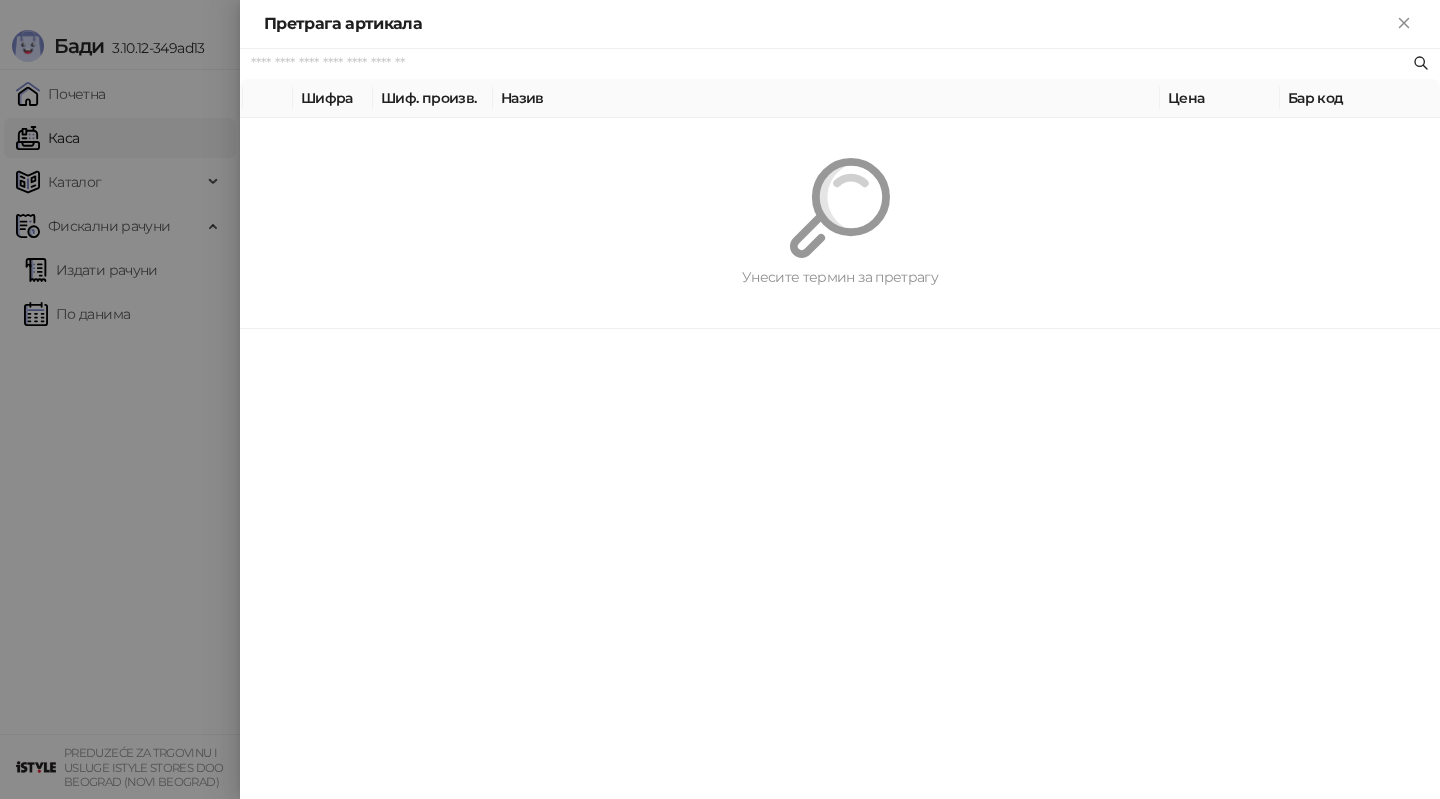 paste on "*********" 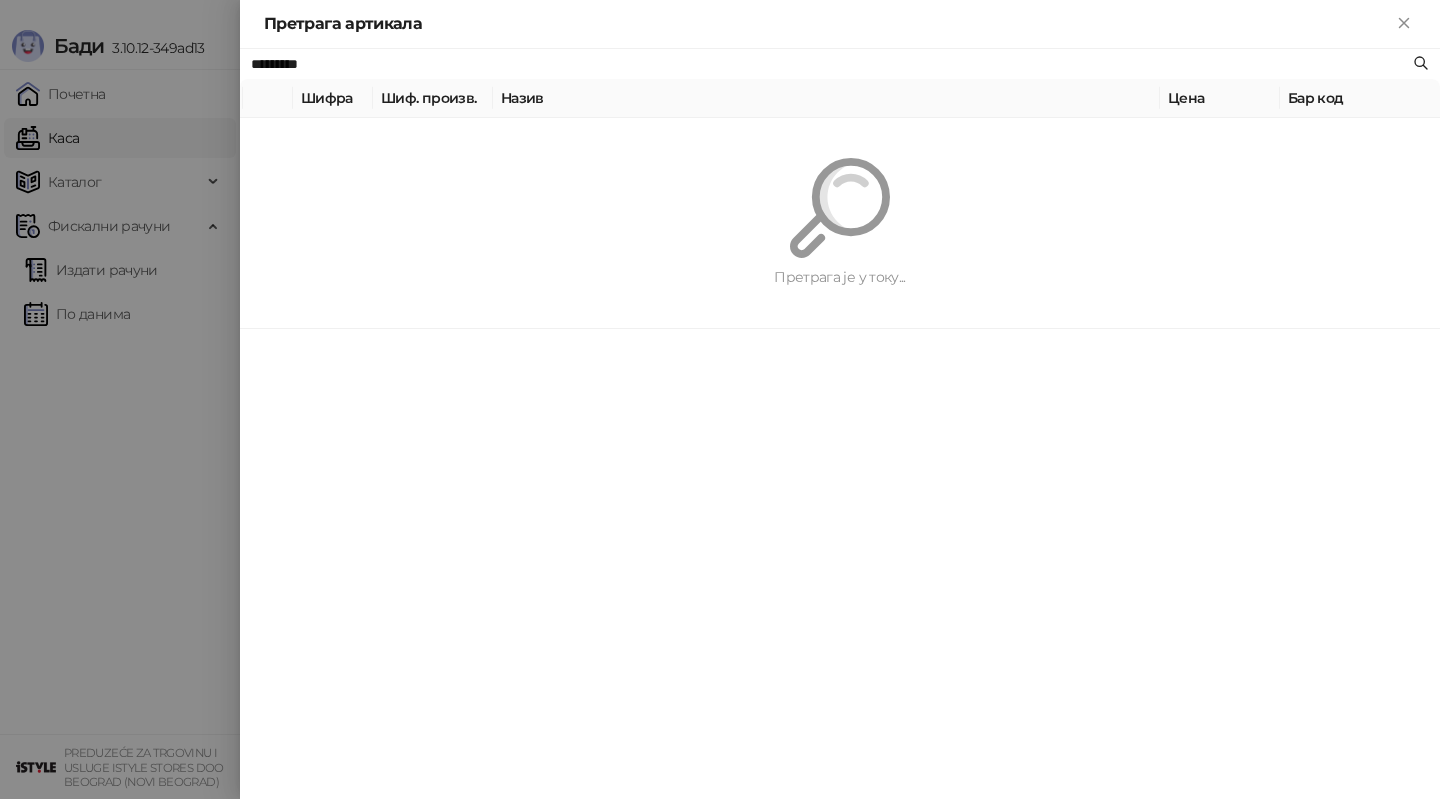 type on "*********" 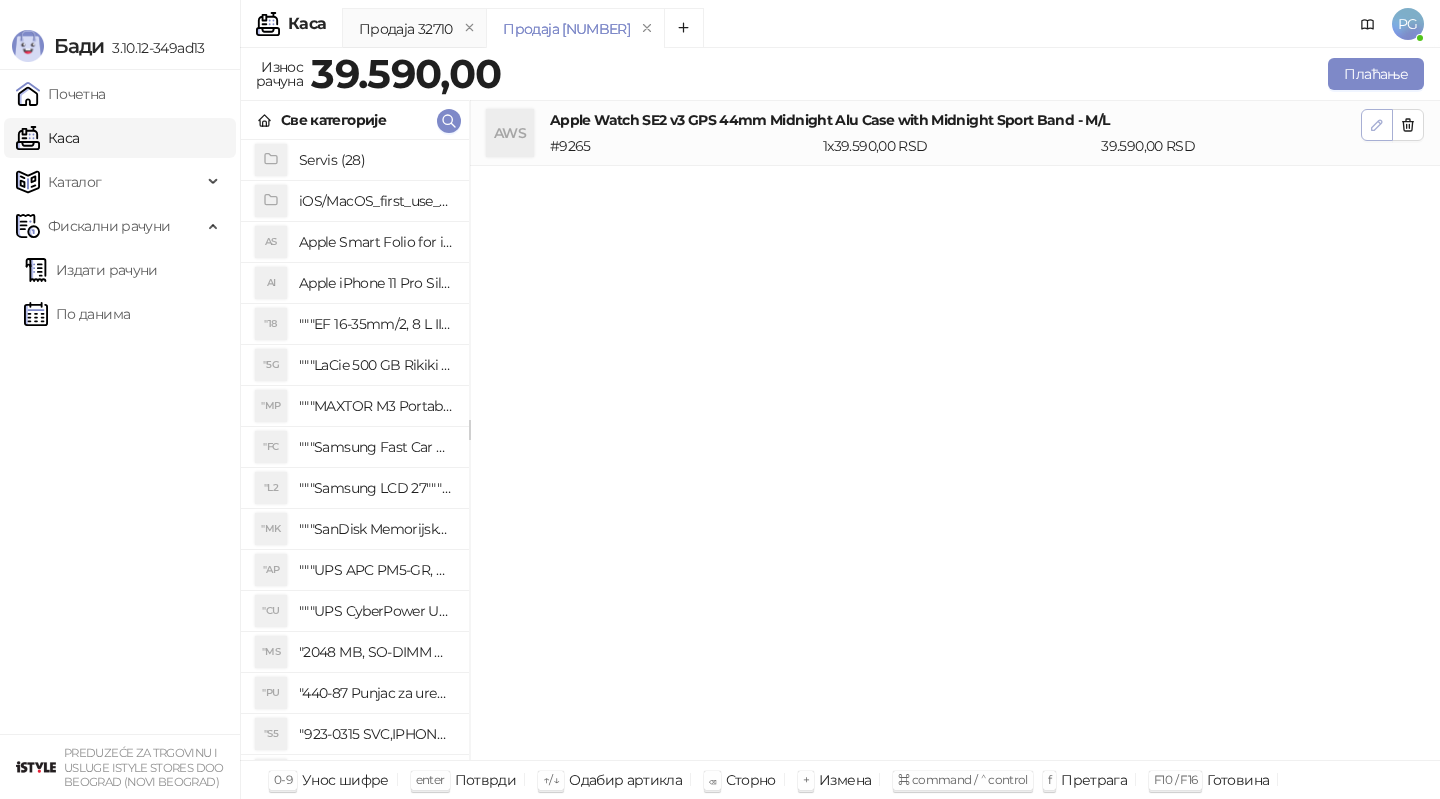 click at bounding box center [1377, 125] 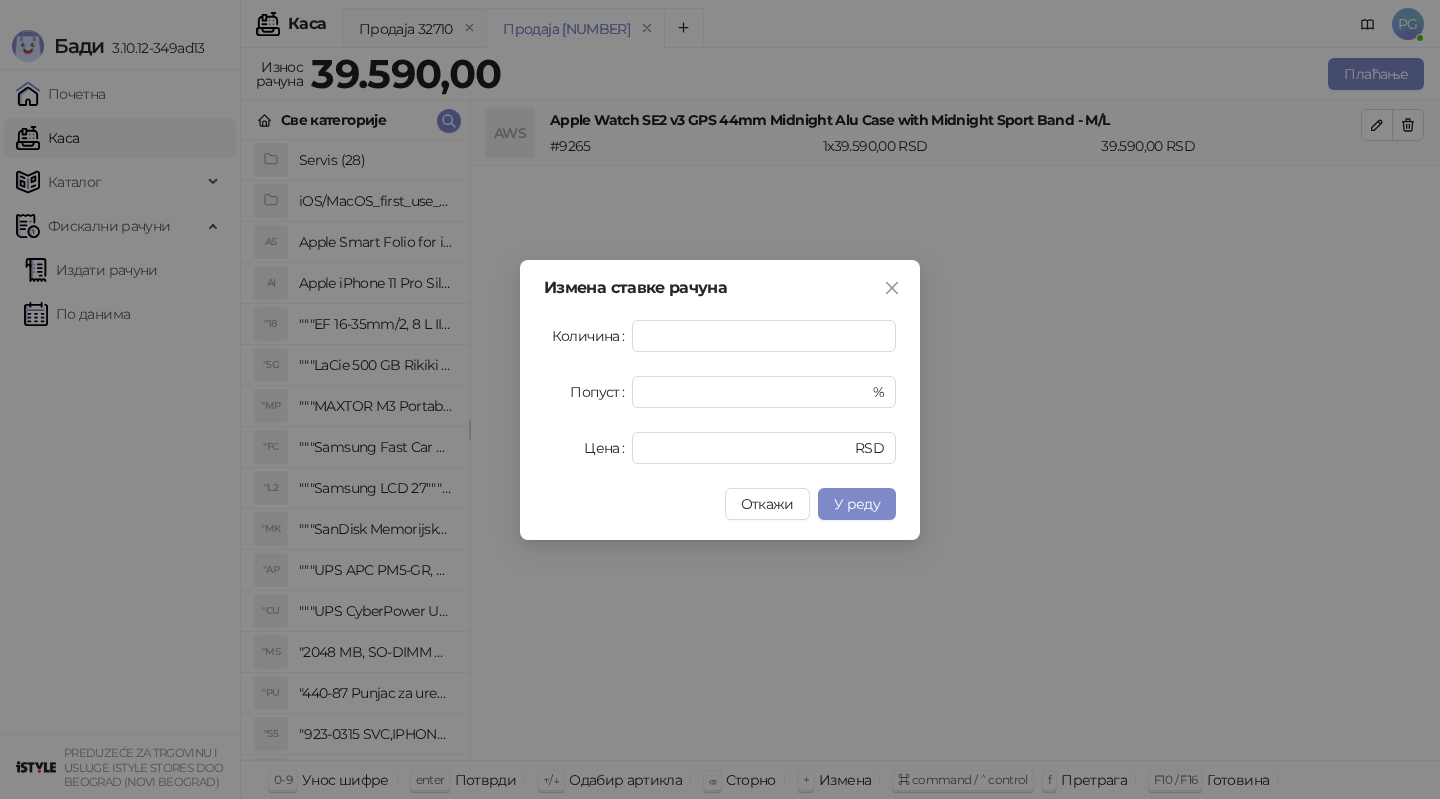 drag, startPoint x: 679, startPoint y: 466, endPoint x: 552, endPoint y: 466, distance: 127 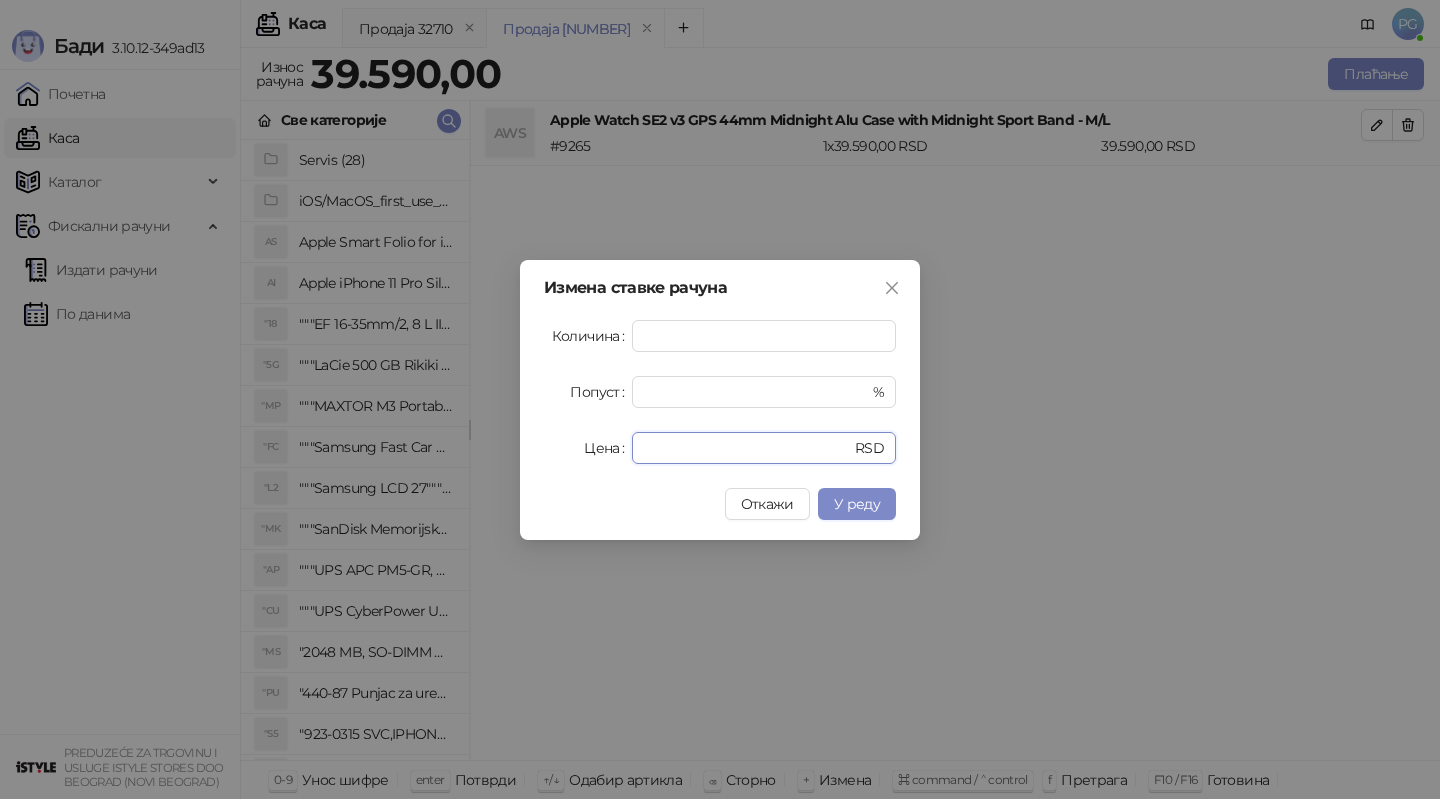 drag, startPoint x: 692, startPoint y: 446, endPoint x: 441, endPoint y: 446, distance: 251 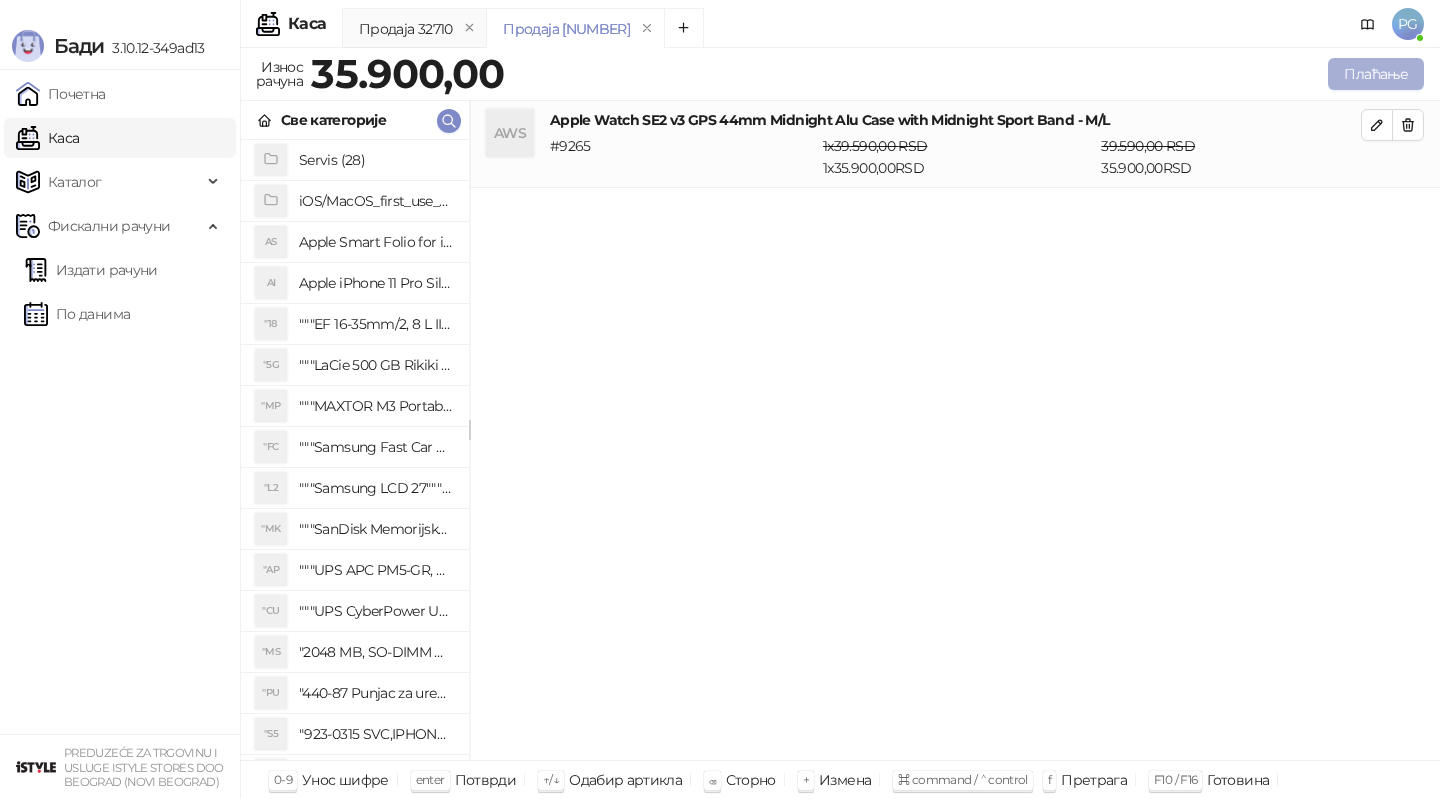 click on "Плаћање" at bounding box center (1376, 74) 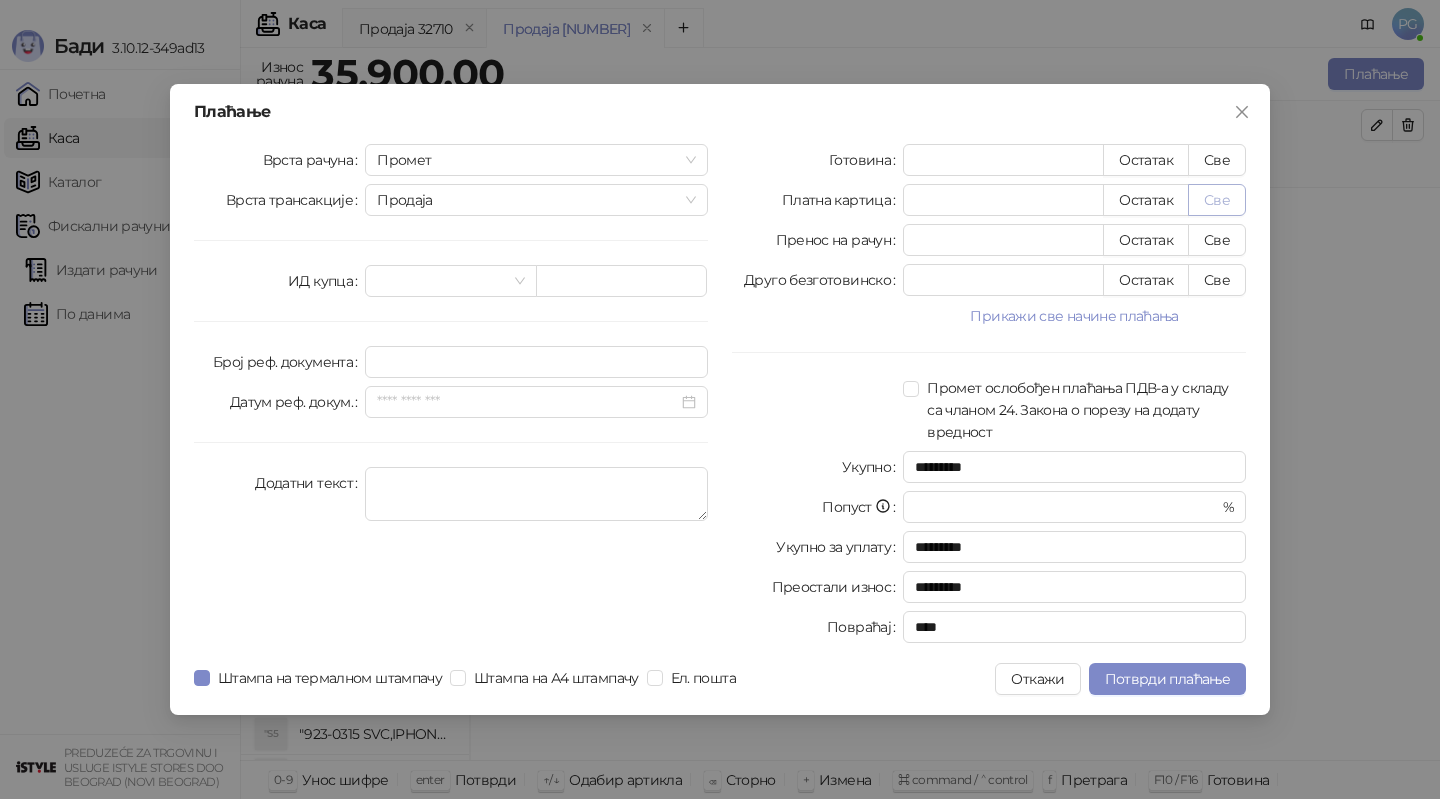 click on "Све" at bounding box center [1217, 200] 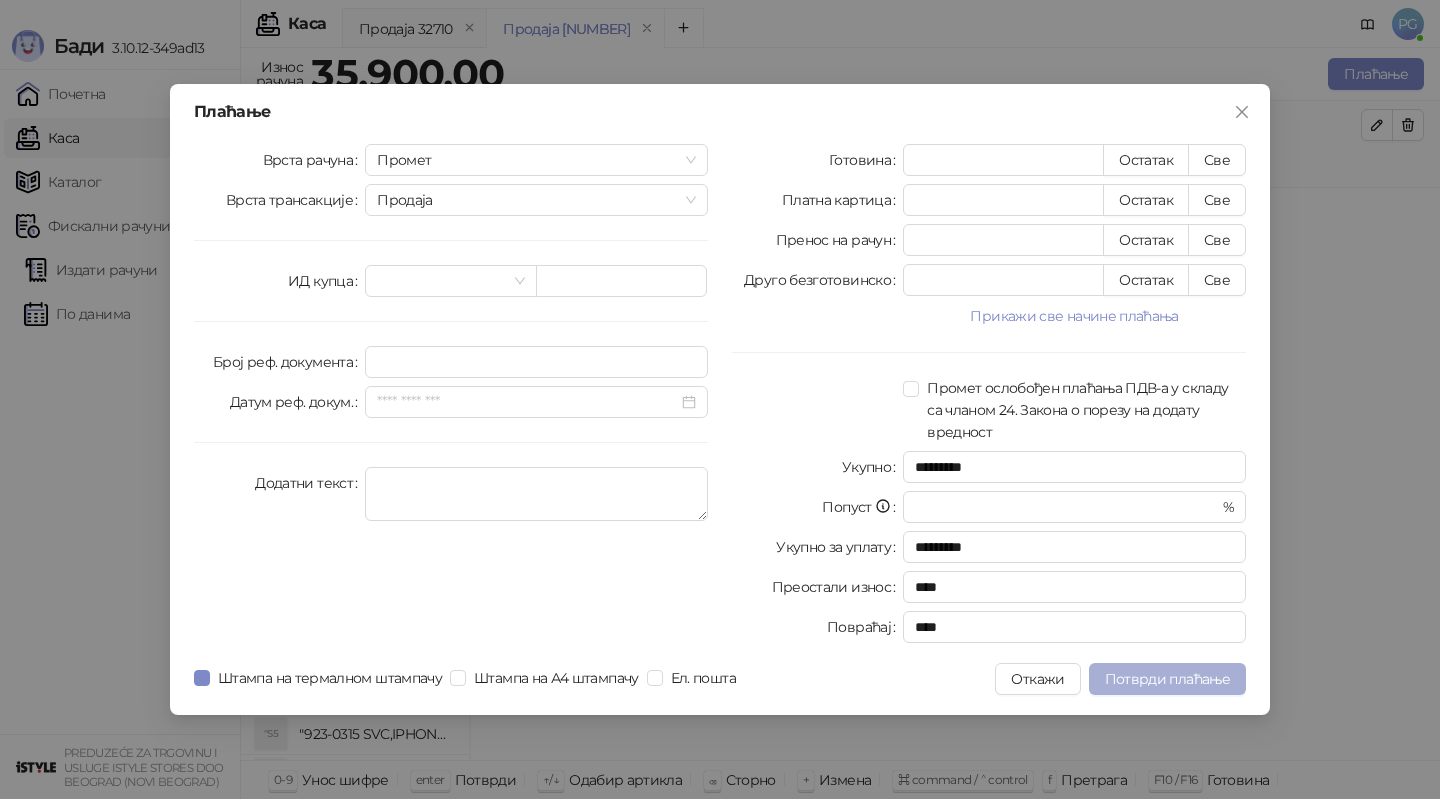 click on "Потврди плаћање" at bounding box center (1167, 679) 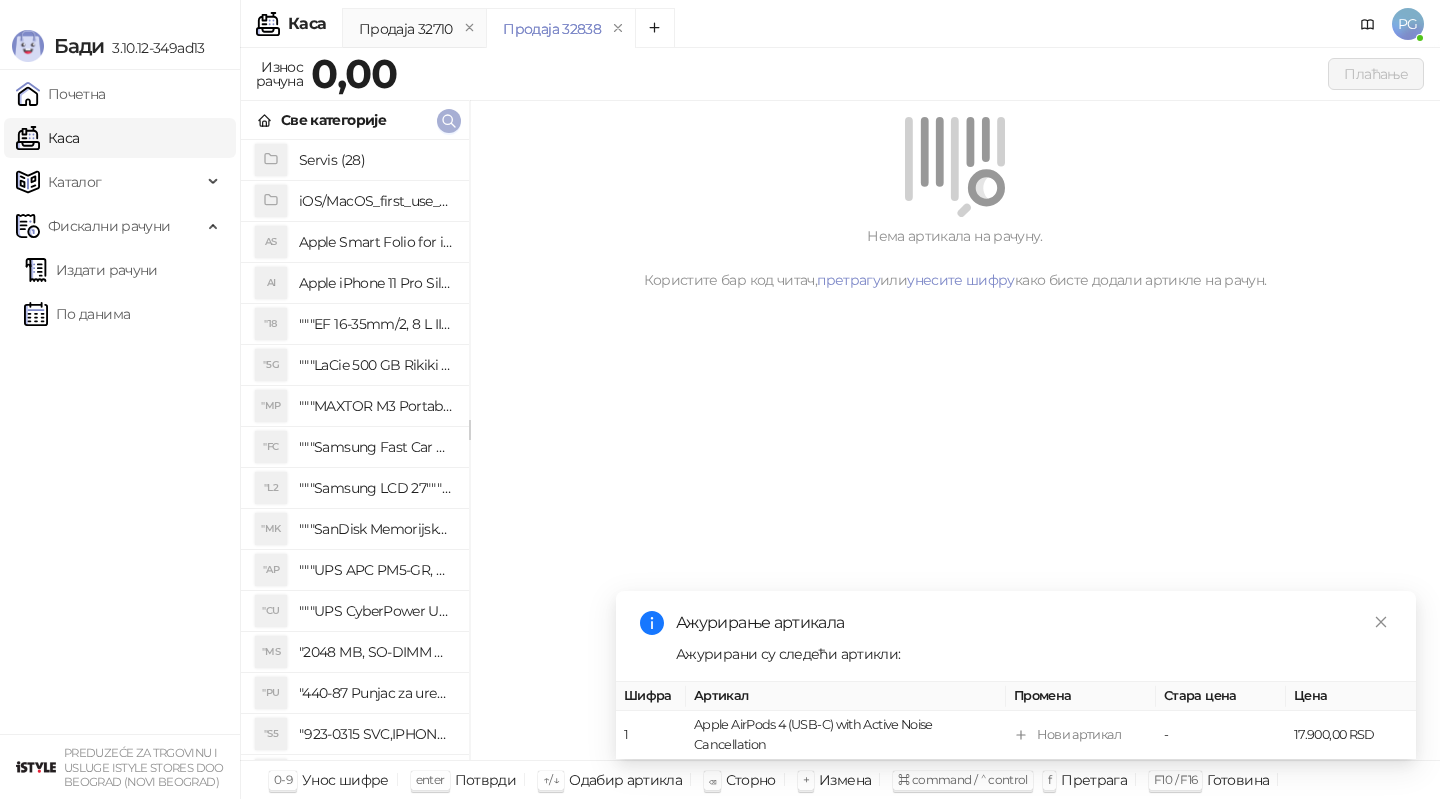 click 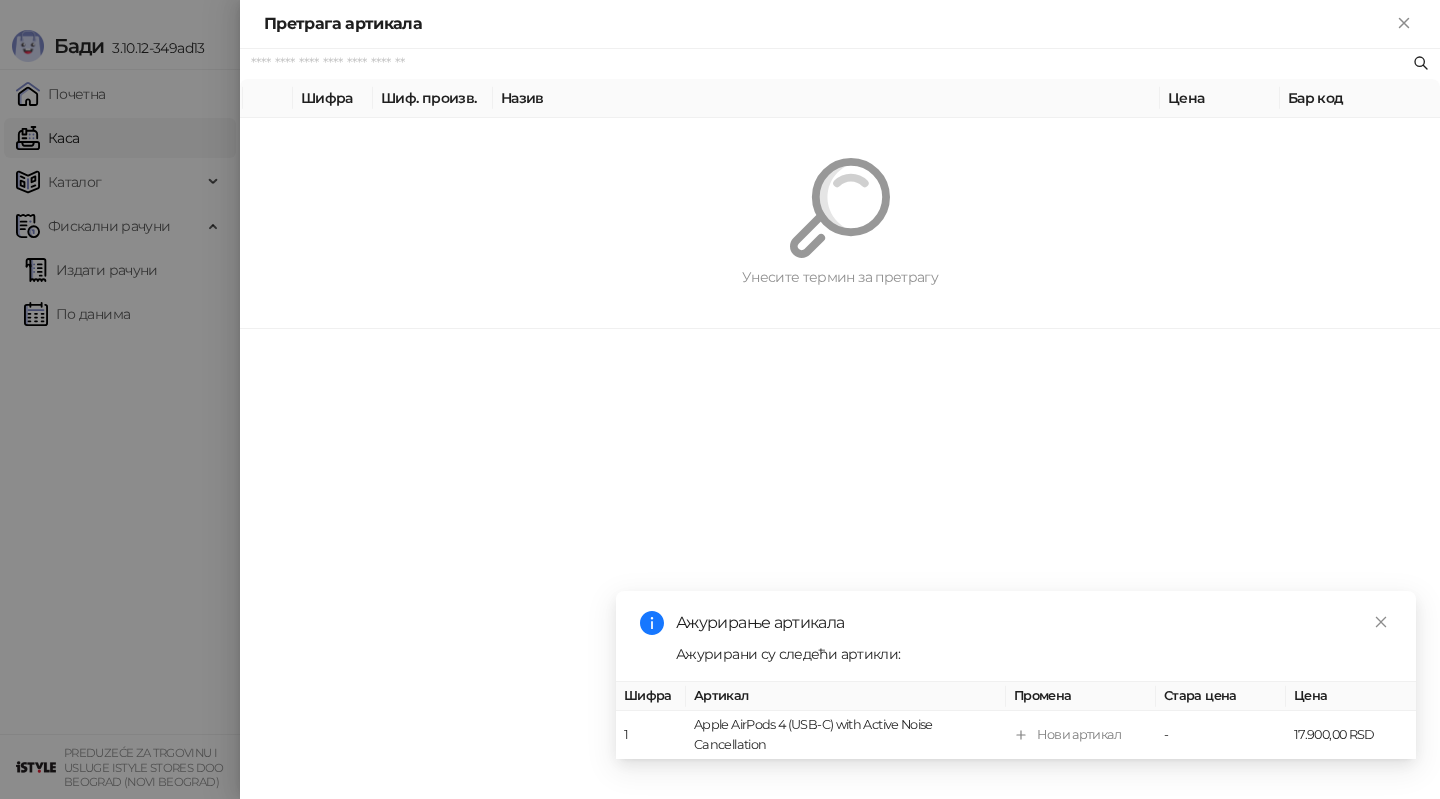 paste on "*********" 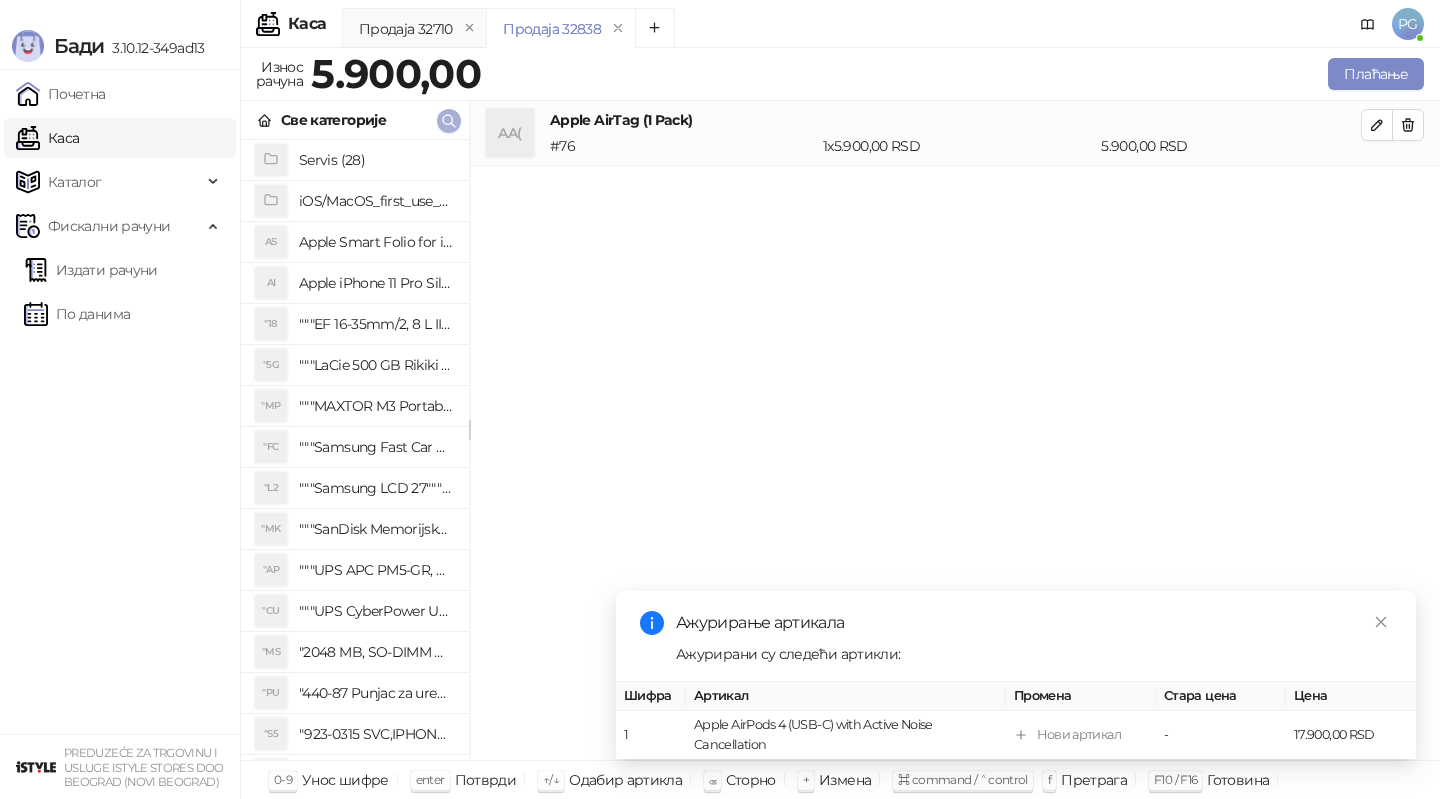 click 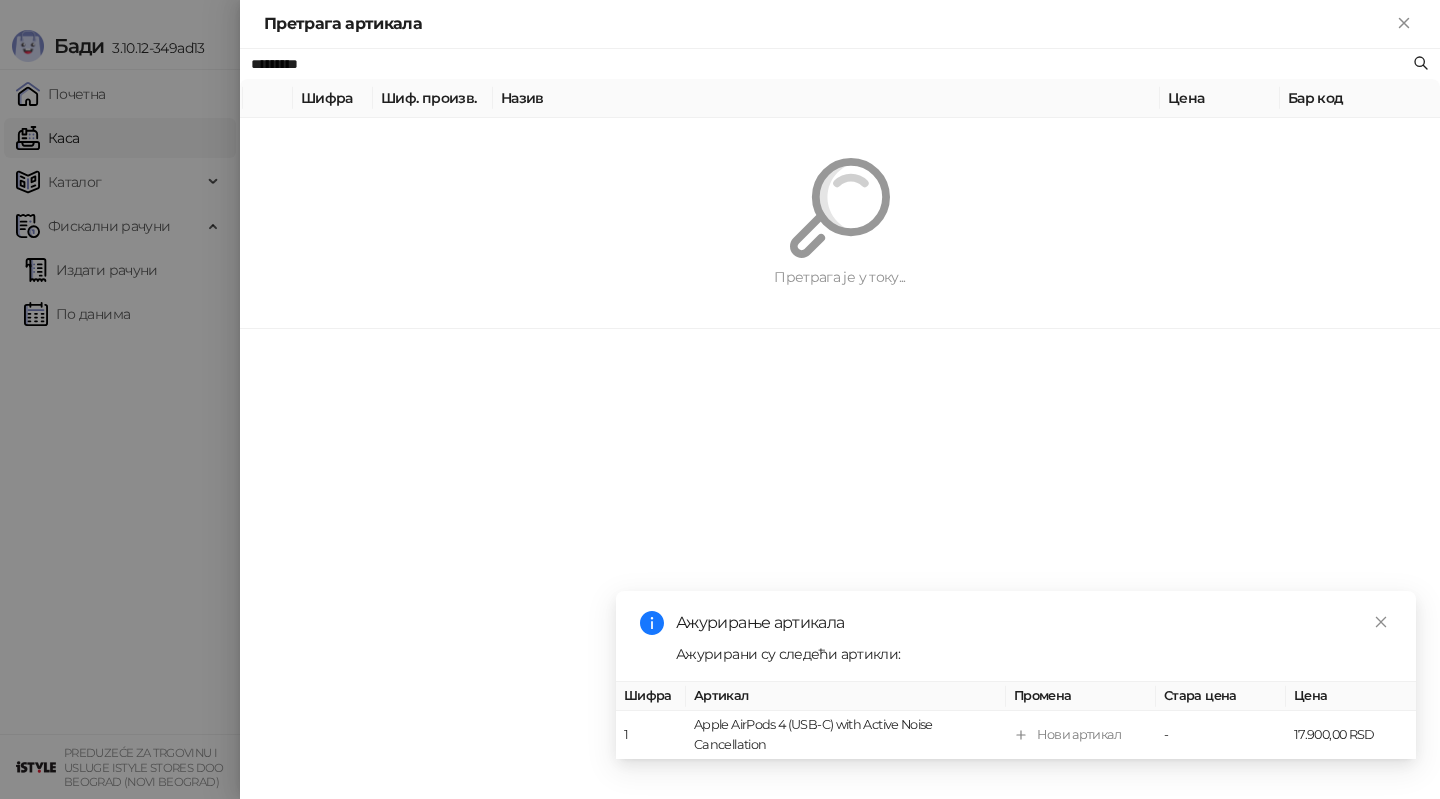 paste 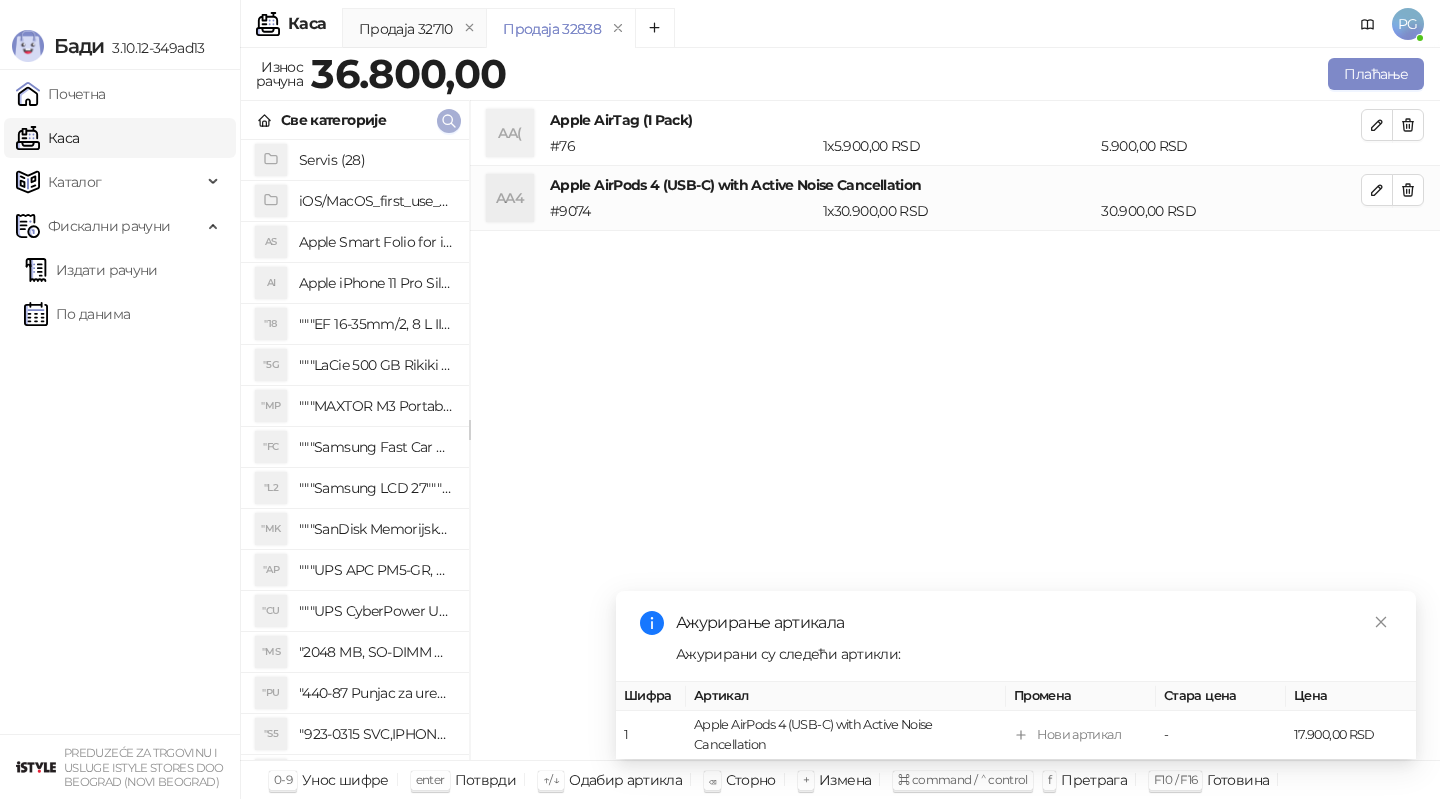 click 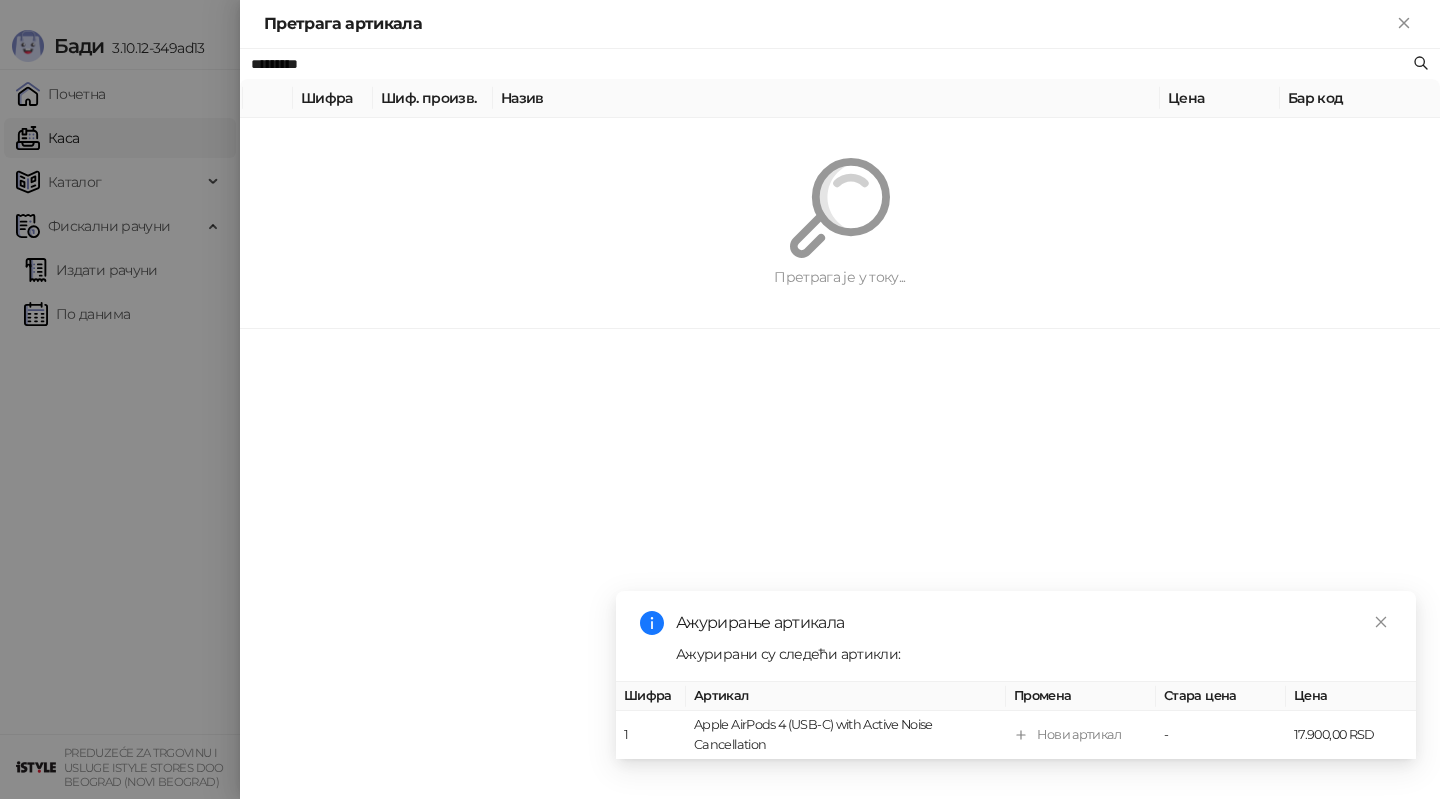 paste on "***" 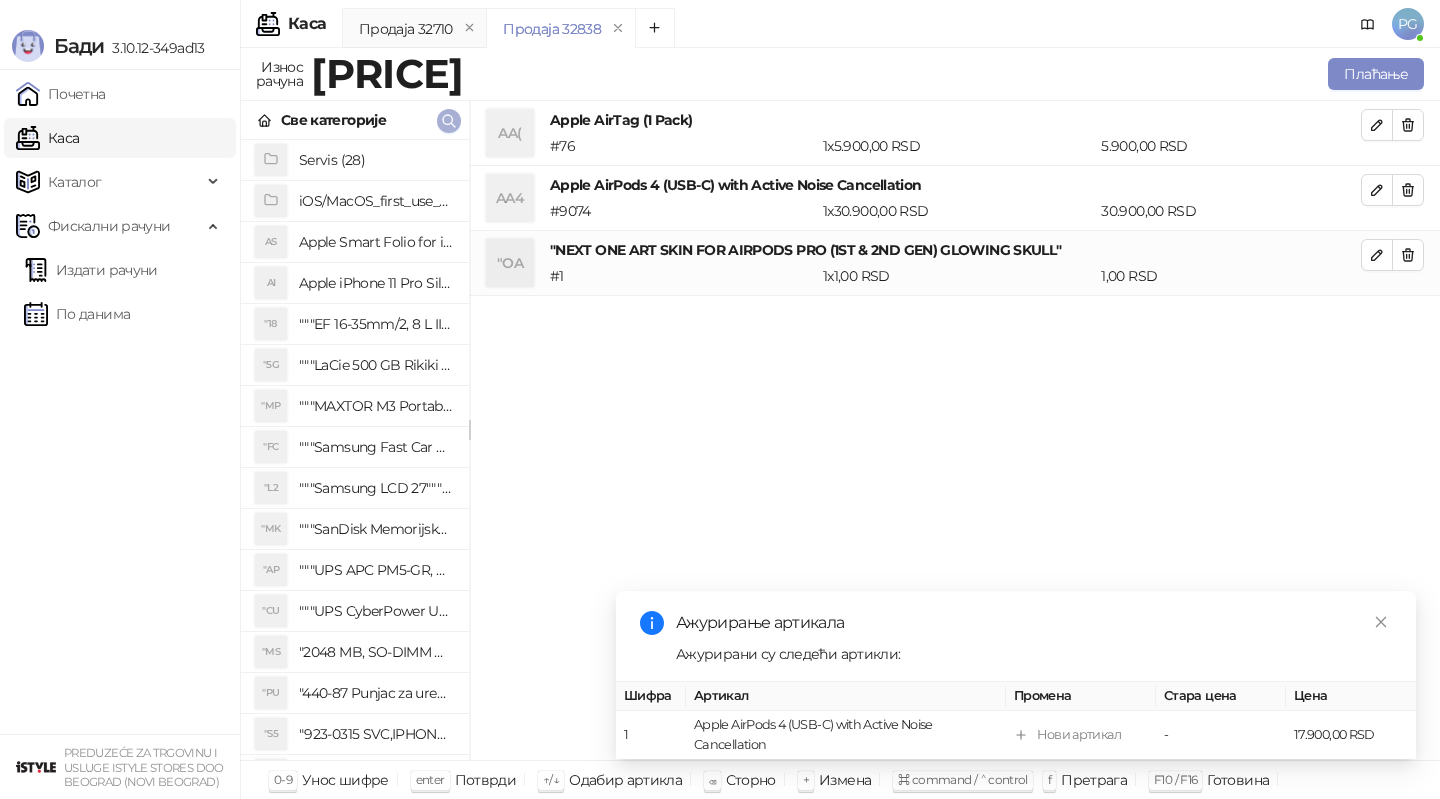 click at bounding box center (449, 120) 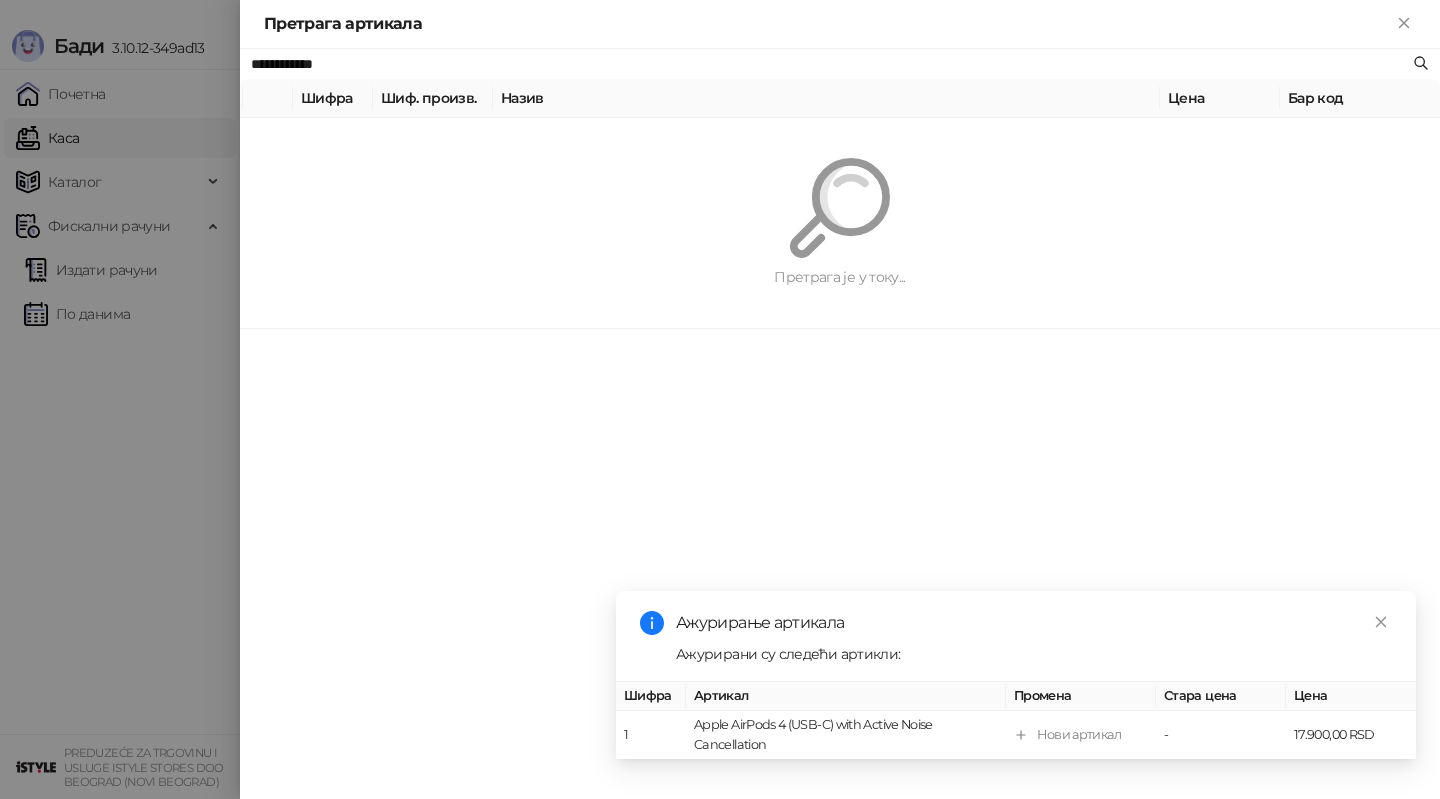 paste on "********" 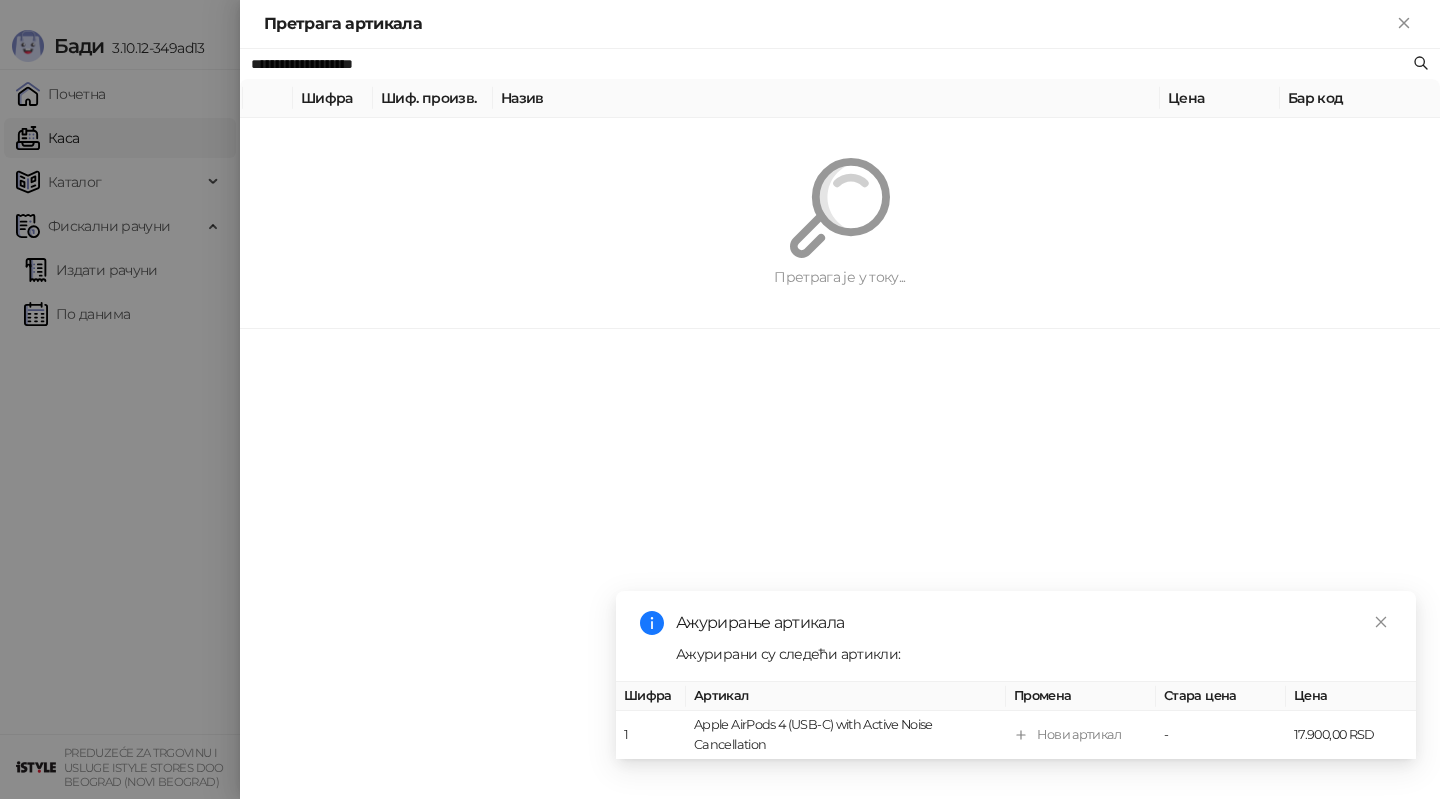 type on "**********" 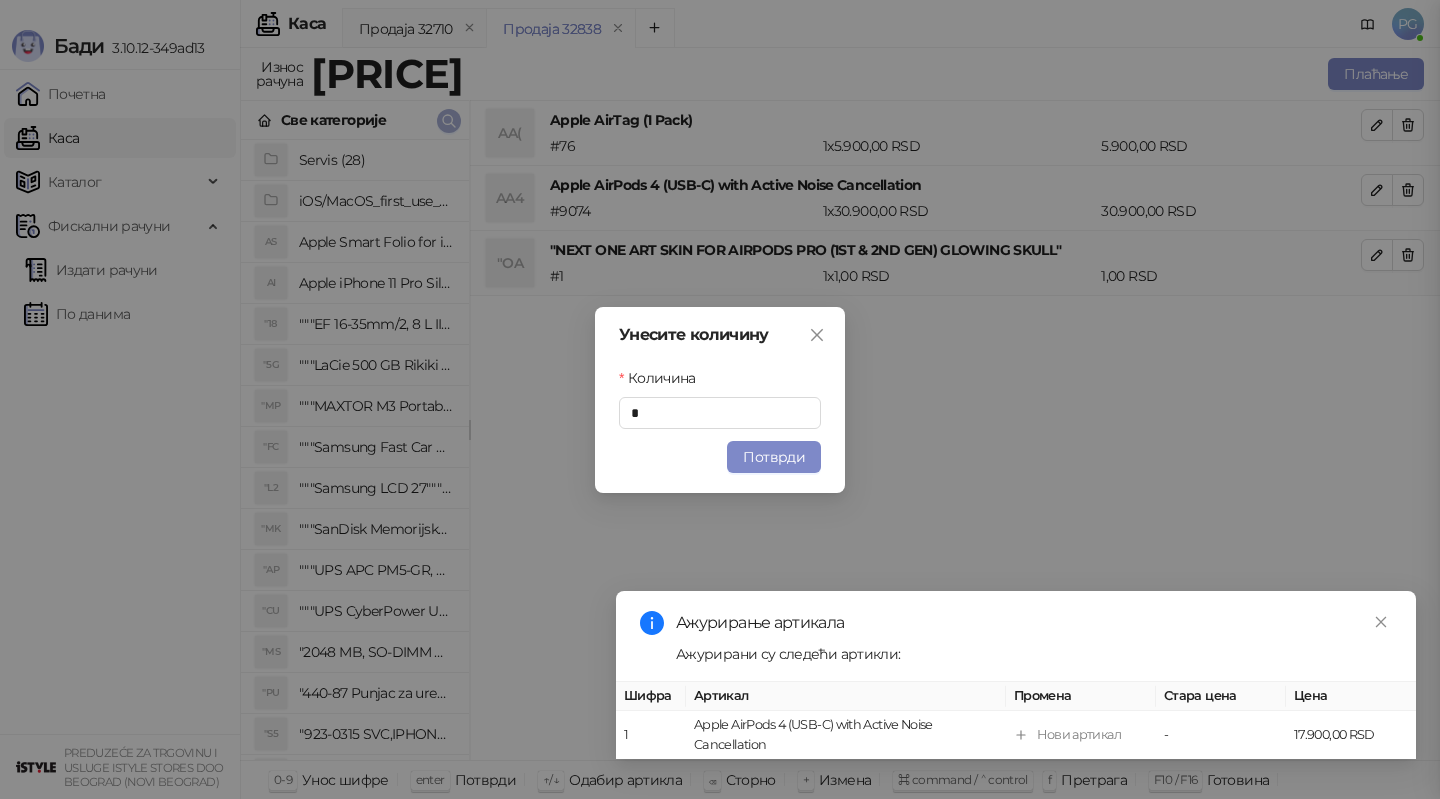 type 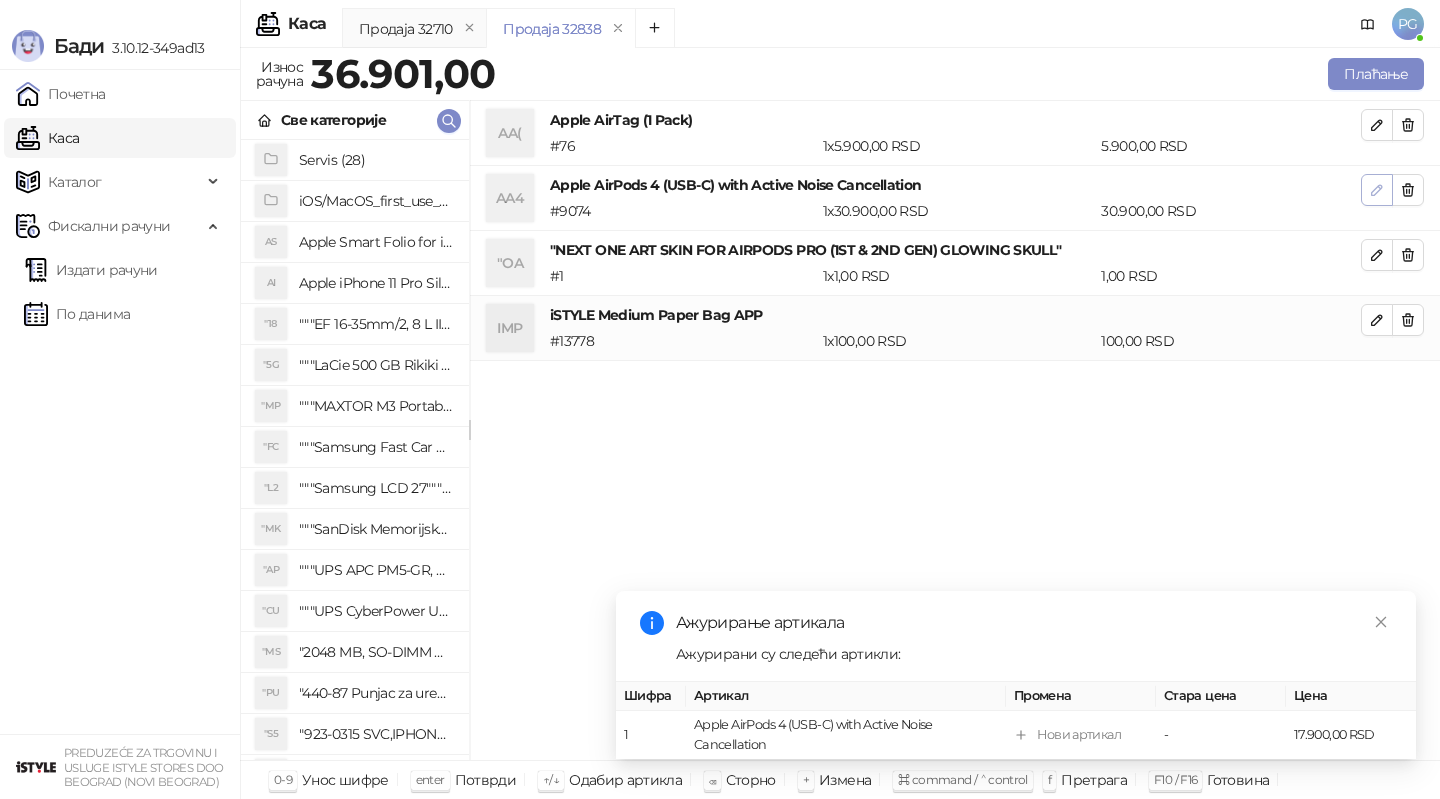 click 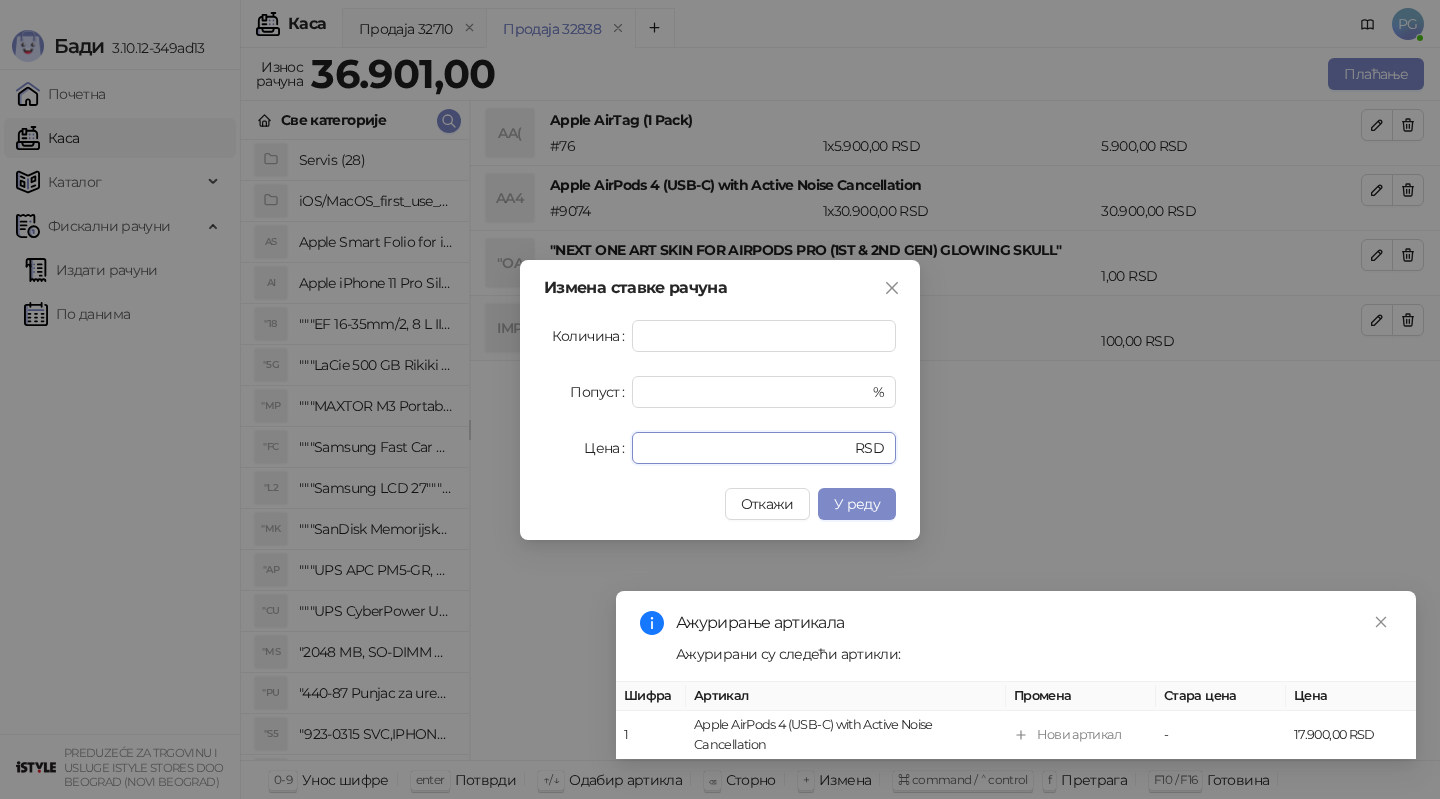 drag, startPoint x: 707, startPoint y: 458, endPoint x: 512, endPoint y: 458, distance: 195 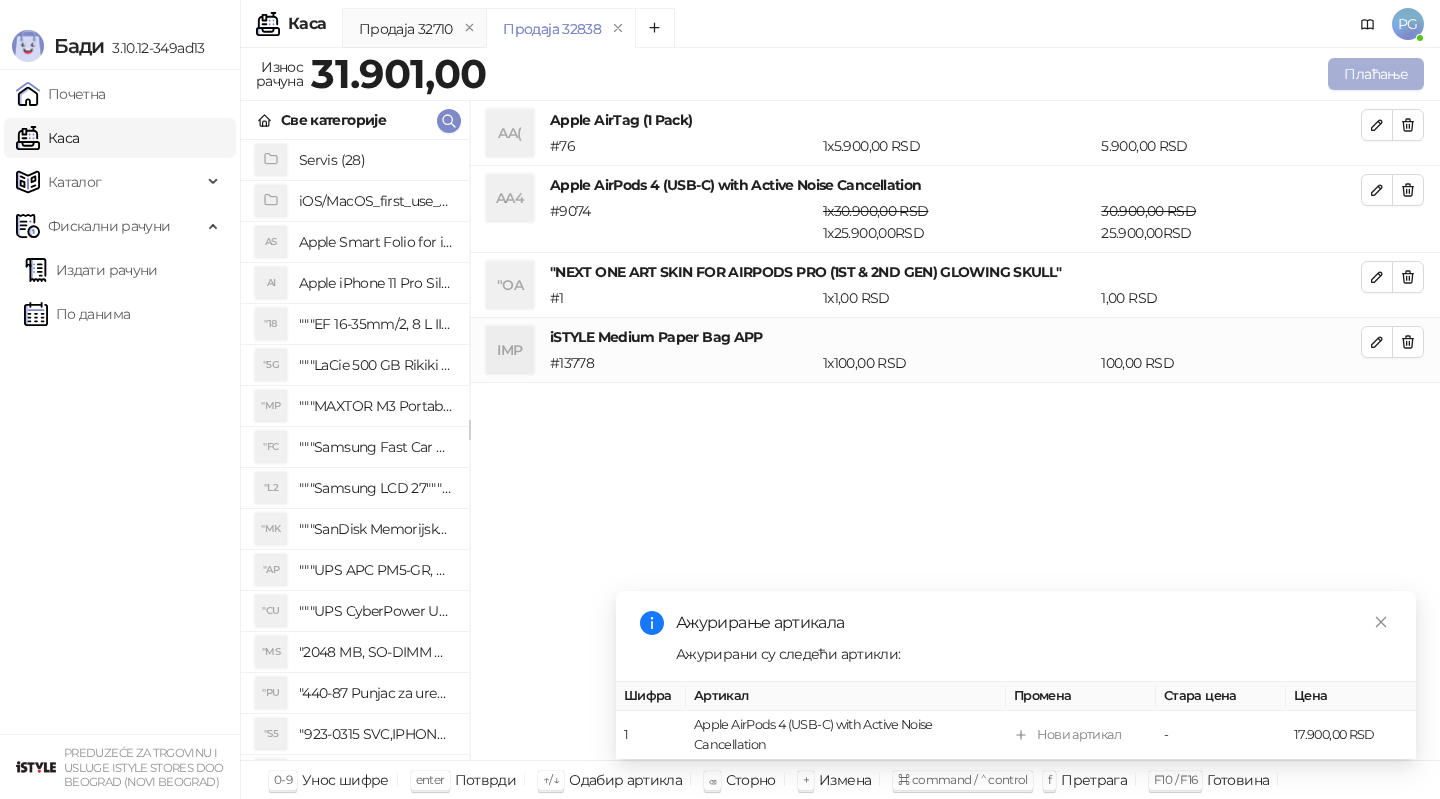 click on "Плаћање" at bounding box center (1376, 74) 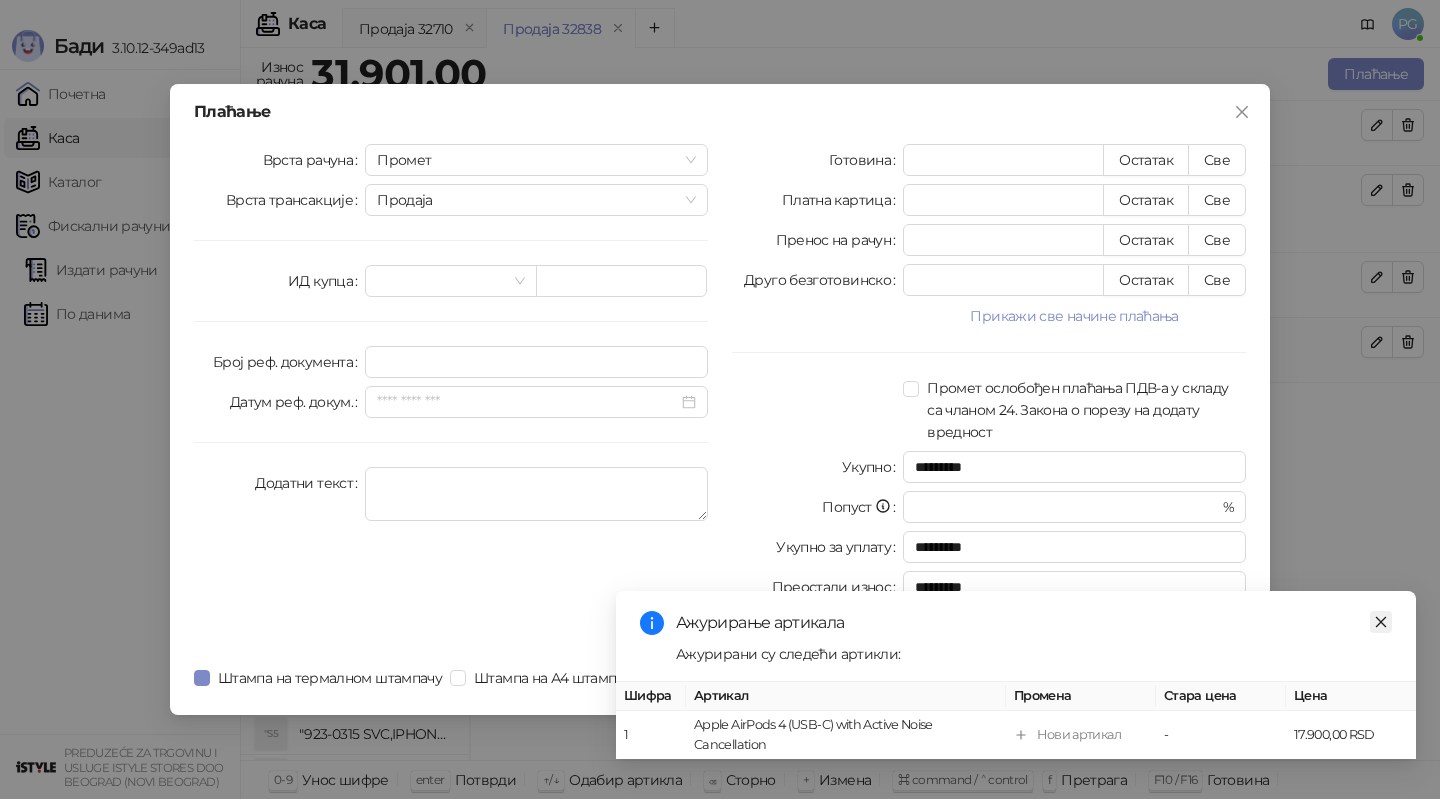 click at bounding box center (1381, 622) 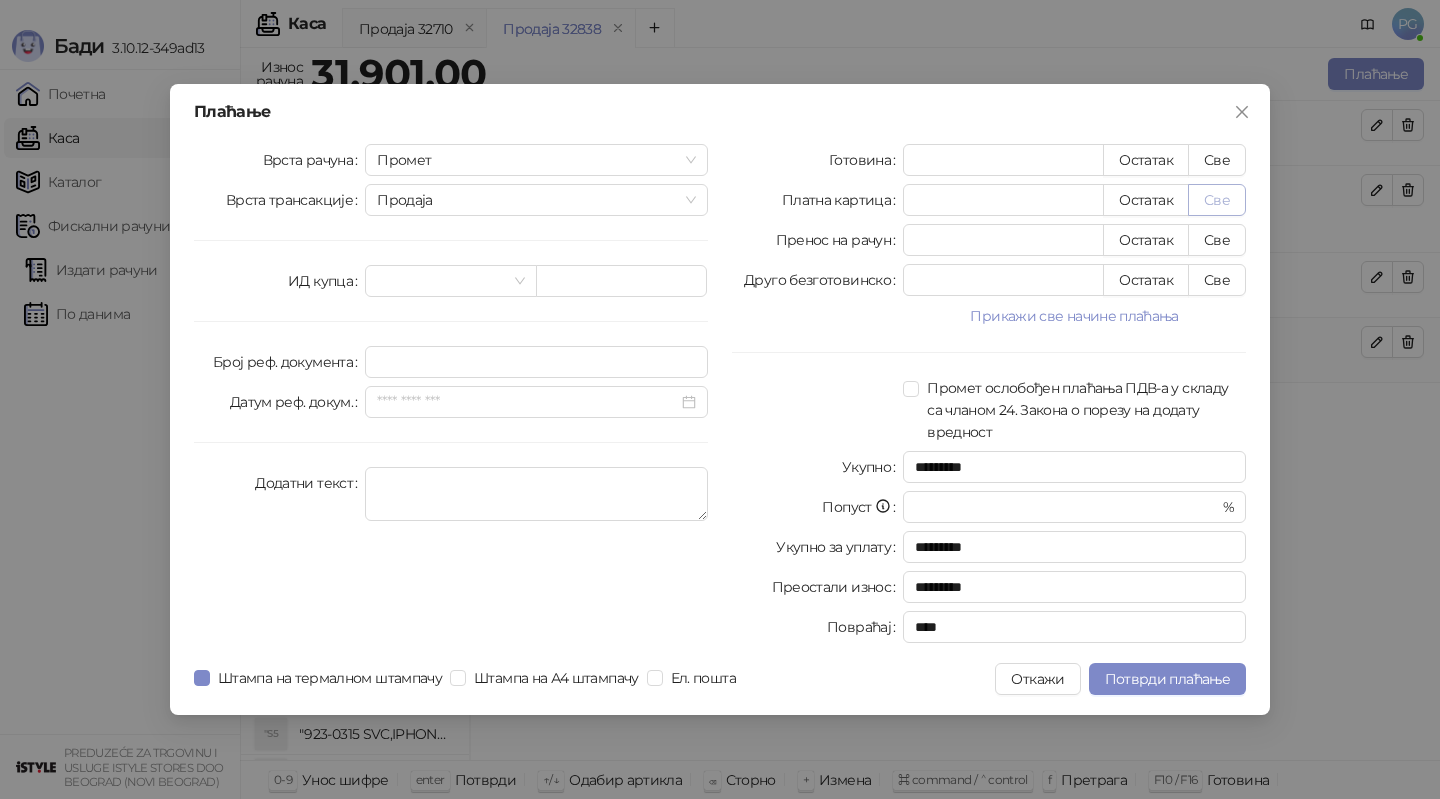 click on "Све" at bounding box center (1217, 200) 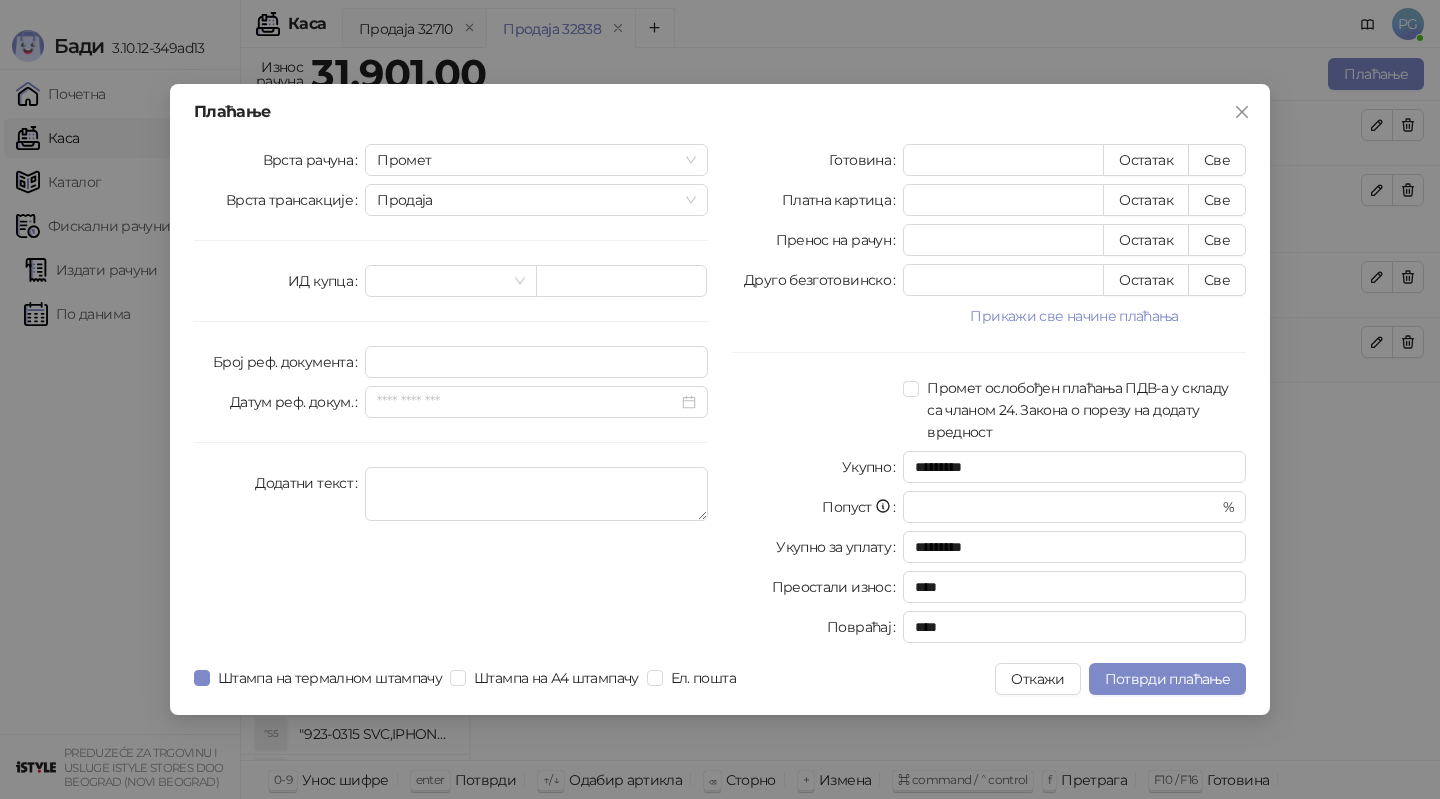 click on "Плаћање Врста рачуна Промет Врста трансакције Продаја ИД купца Број реф. документа Датум реф. докум. Додатни текст Готовина * Остатак Све Платна картица ***** Остатак Све Пренос на рачун * Остатак Све Друго безготовинско * Остатак Све Прикажи све начине плаћања Чек * Остатак Све Ваучер * Остатак Све Инстант плаћање * Остатак Све   Промет ослобођен плаћања ПДВ-а у складу са чланом 24. Закона о порезу на додату вредност Укупно ********* Попуст   * % Укупно за уплату ********* Преостали износ **** Повраћај **** Штампа на термалном штампачу Штампа на А4 штампачу Ел. пошта Откажи" at bounding box center (720, 399) 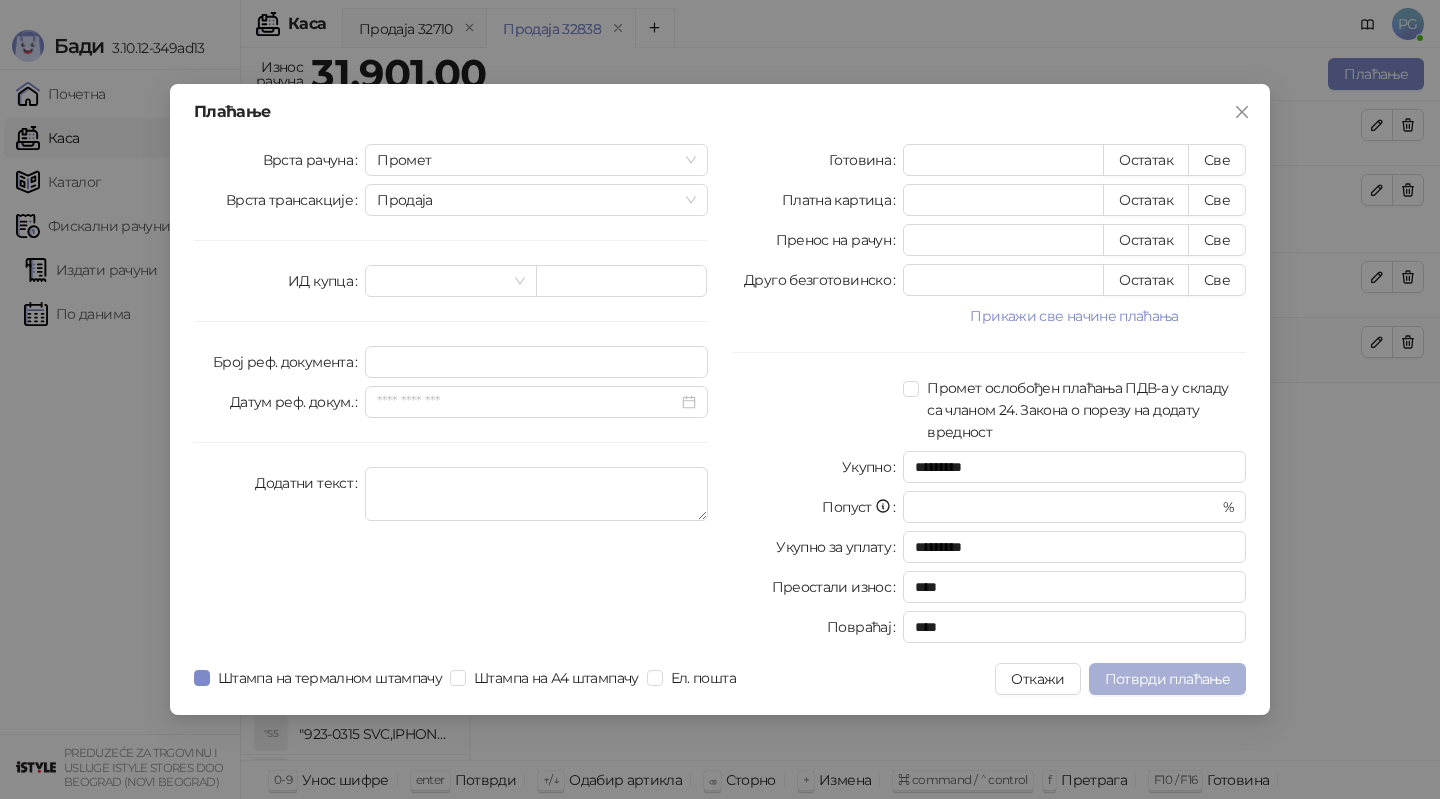 click on "Потврди плаћање" at bounding box center (1167, 679) 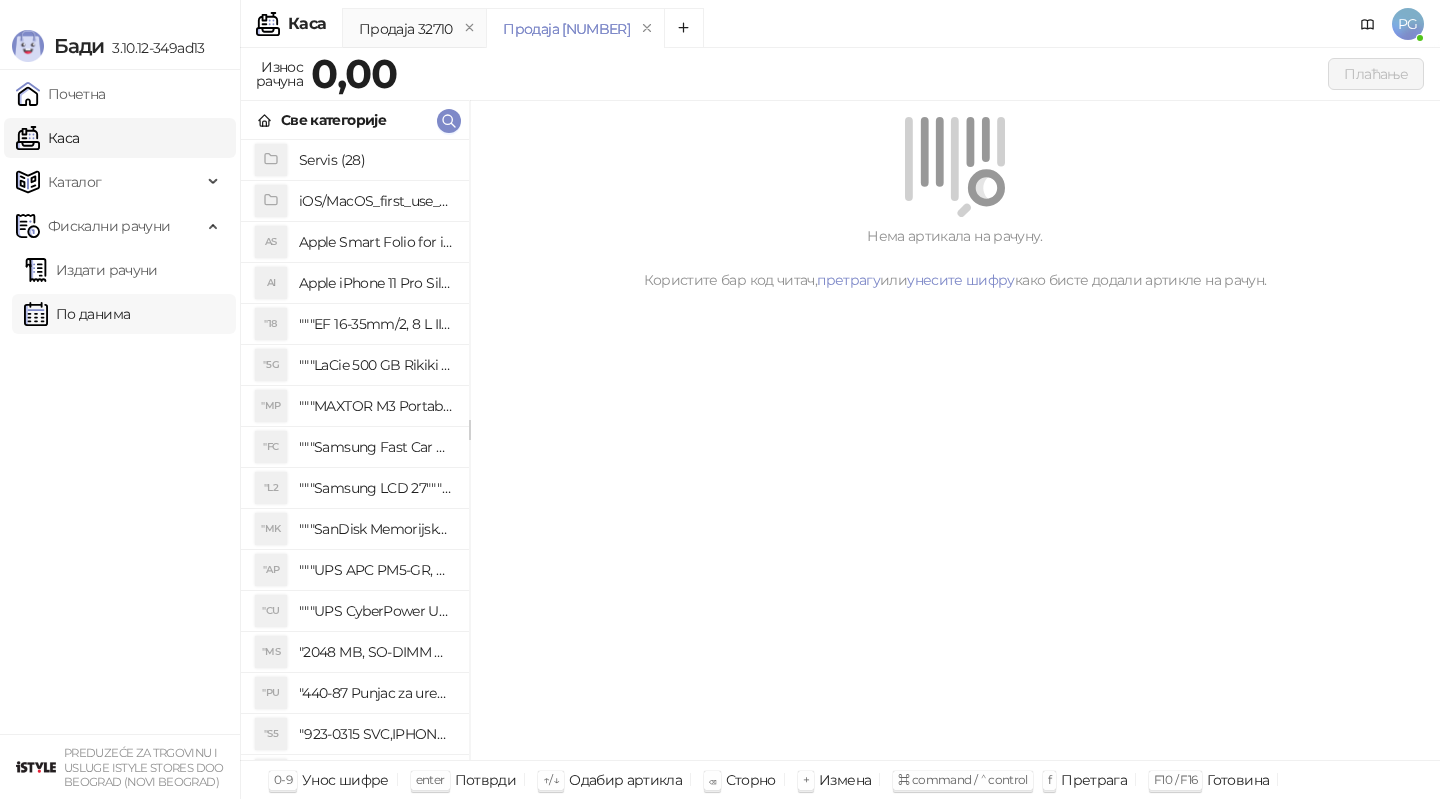 click on "По данима" at bounding box center [77, 314] 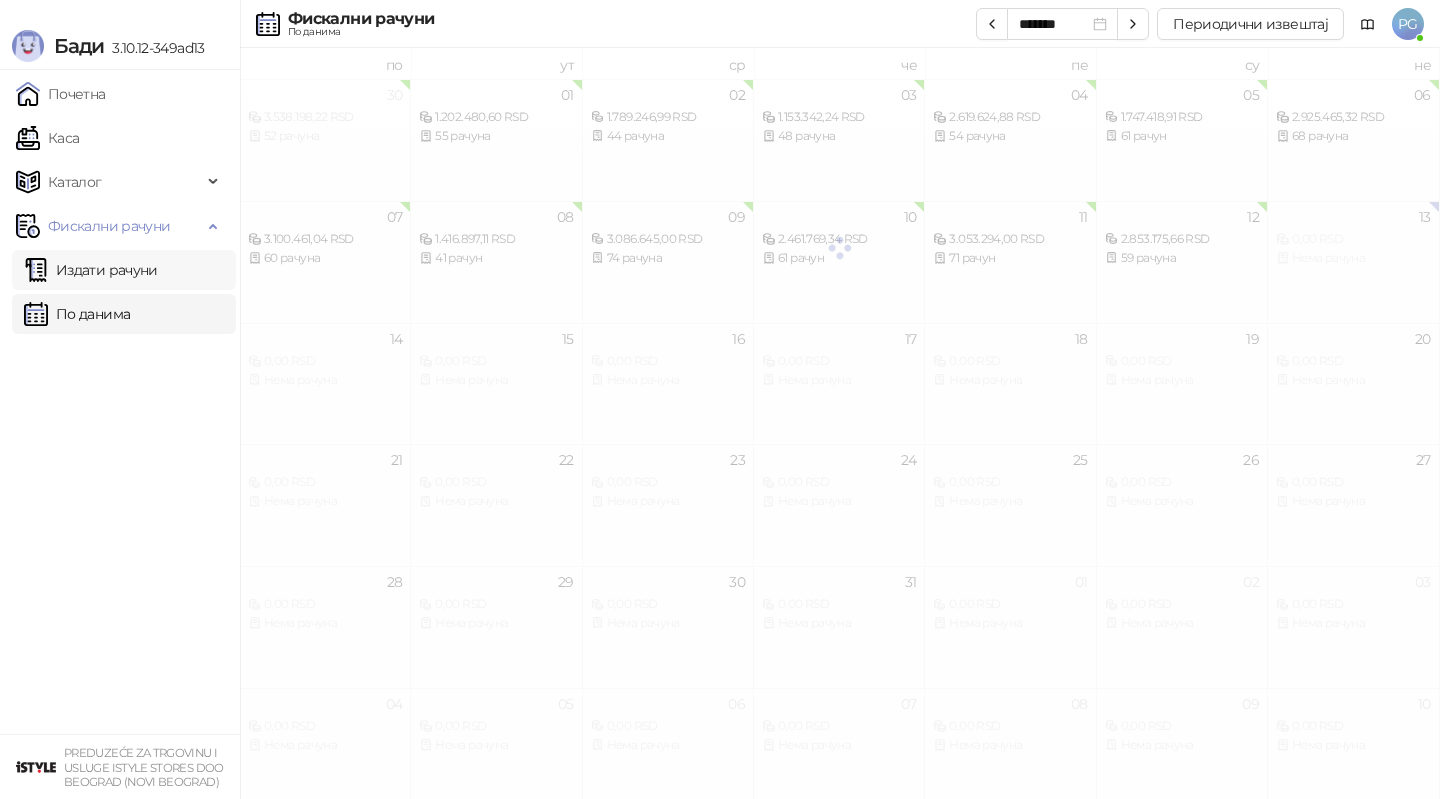 click on "Издати рачуни" at bounding box center (91, 270) 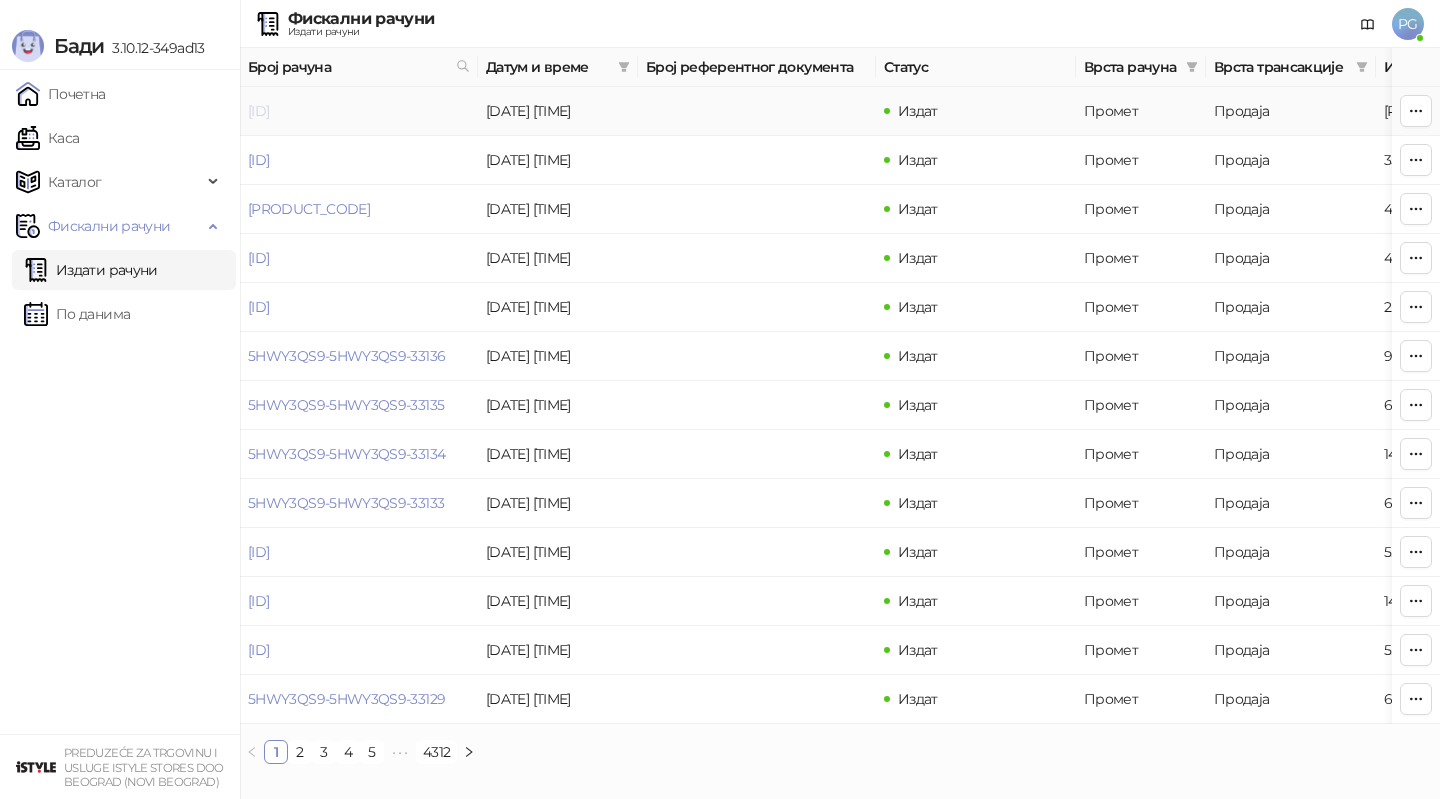 click on "[ID]" at bounding box center [258, 111] 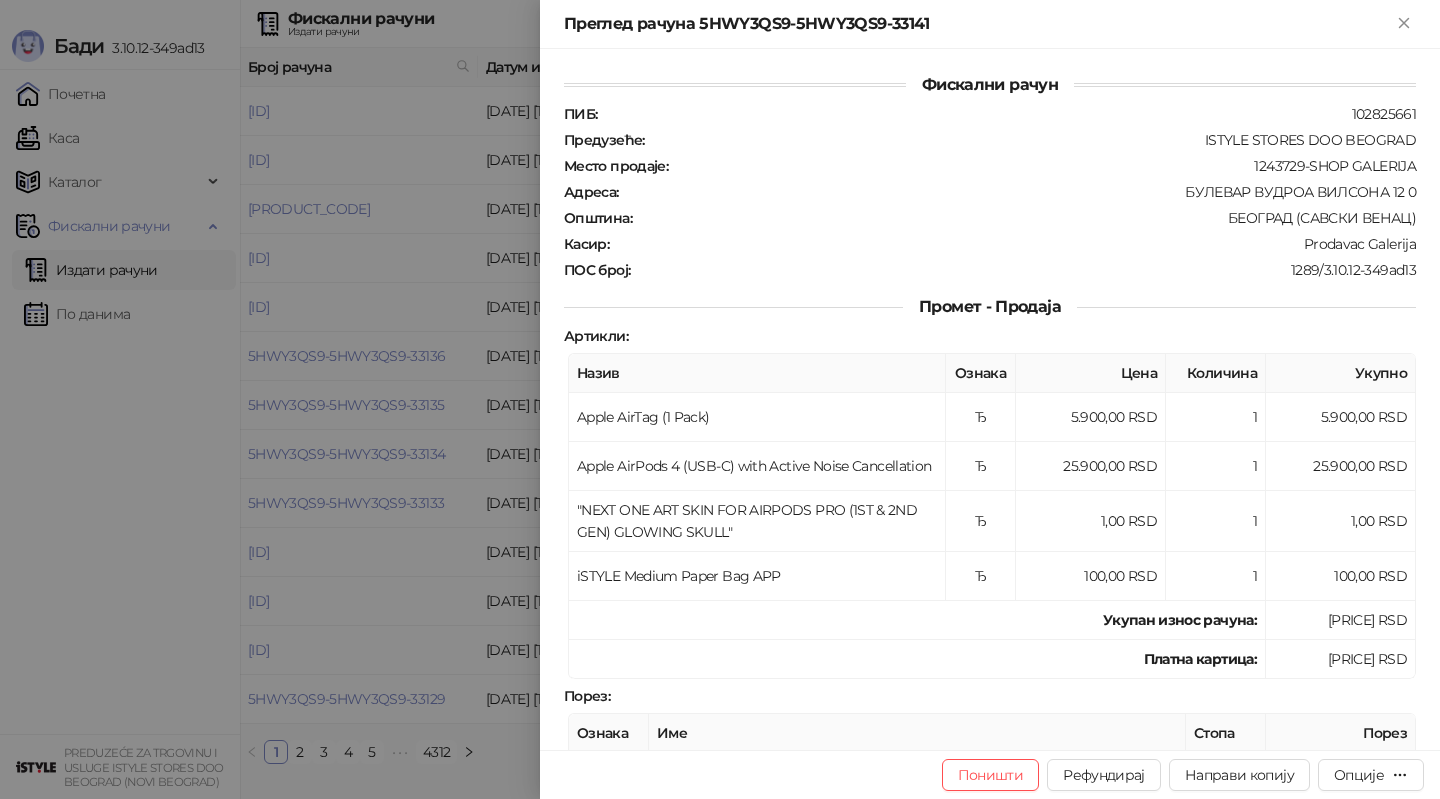 click at bounding box center [720, 399] 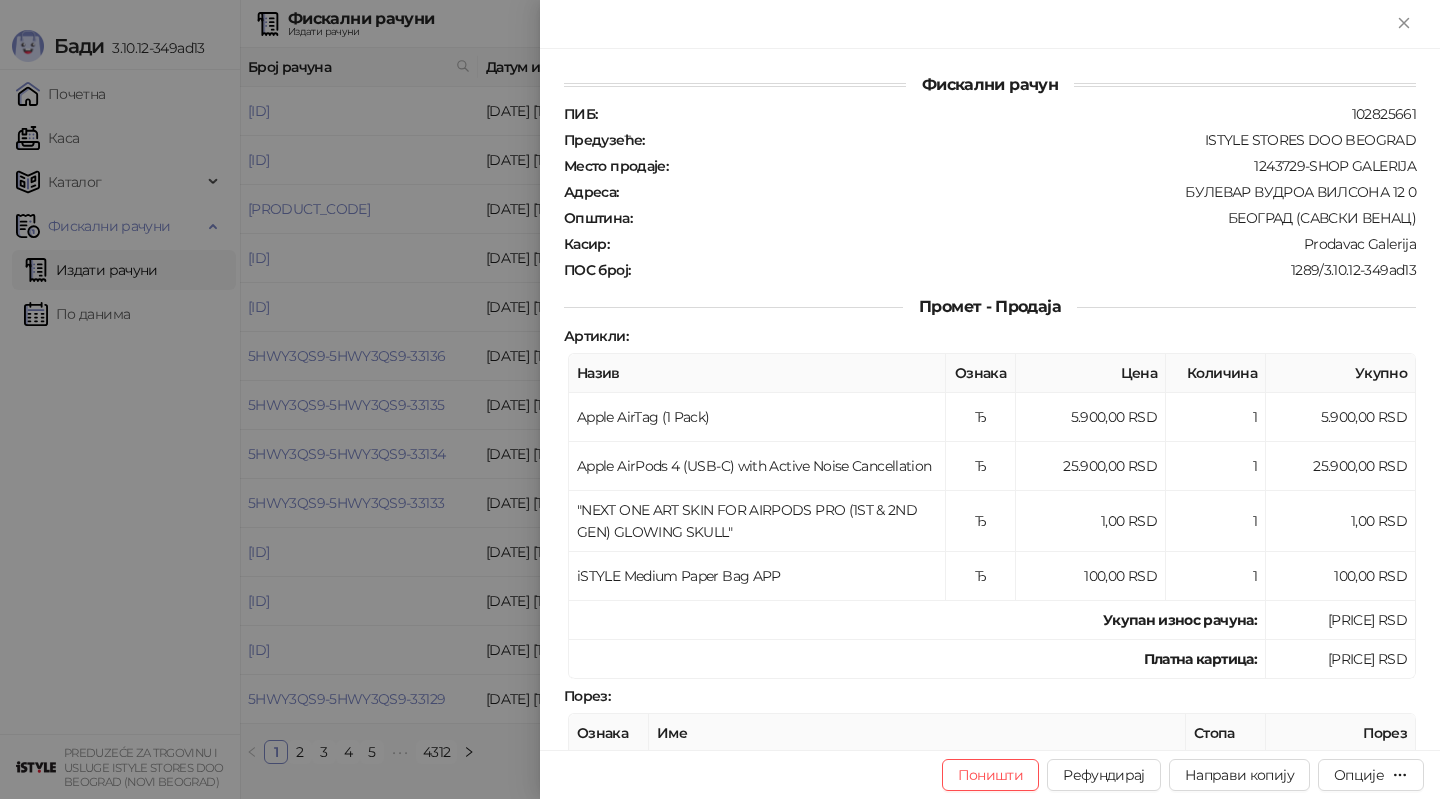 click at bounding box center (720, 399) 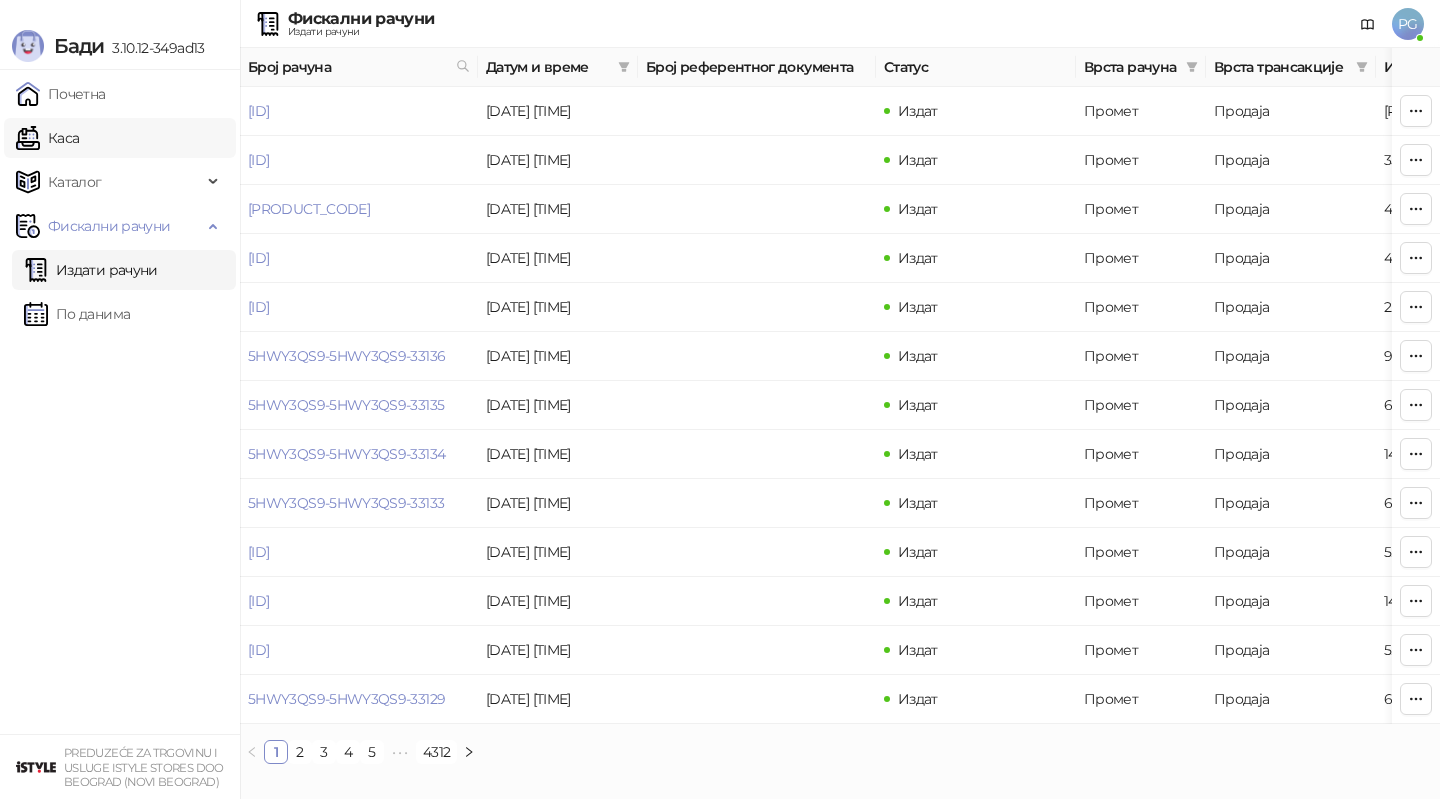click on "Каса" at bounding box center (47, 138) 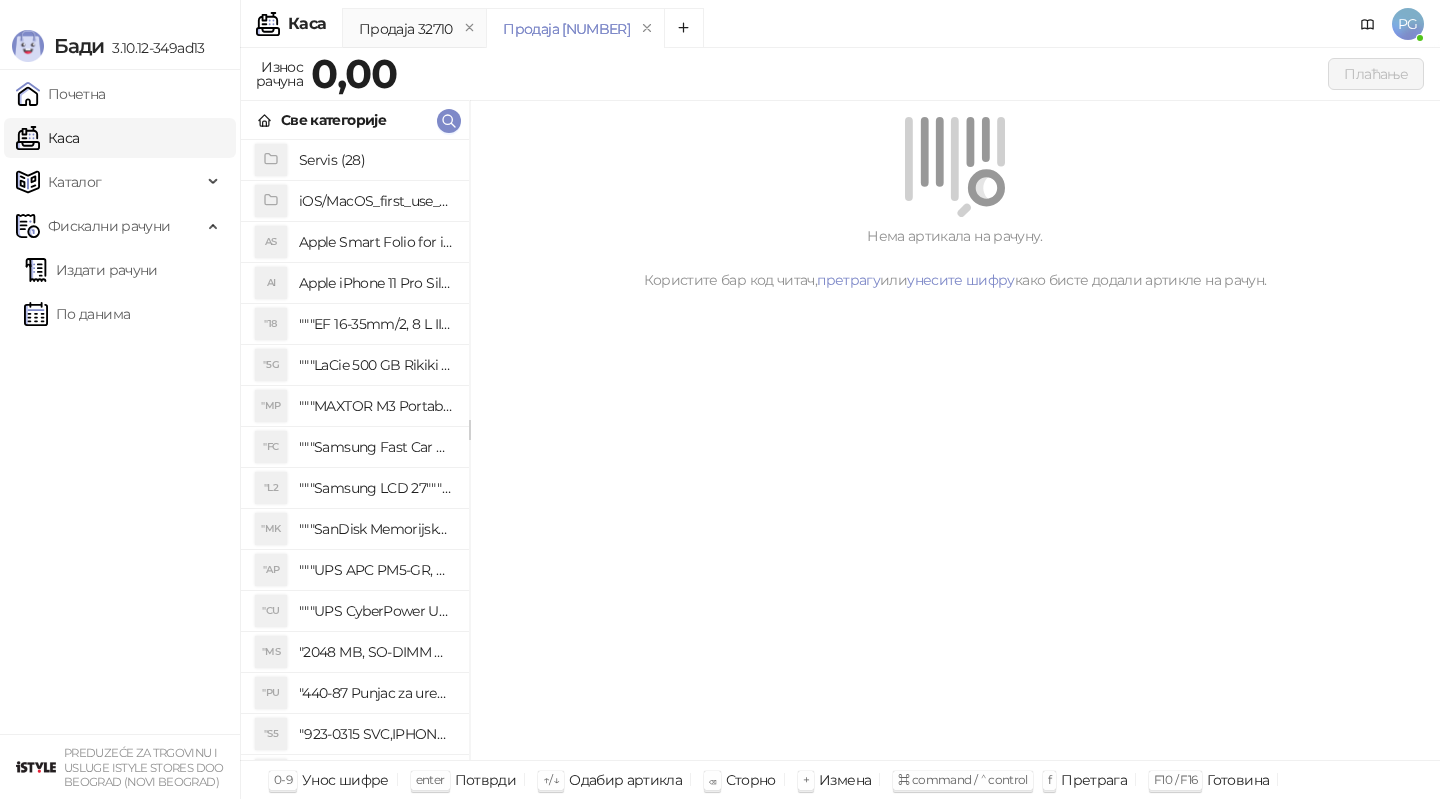 click on "Све категорије" at bounding box center (355, 120) 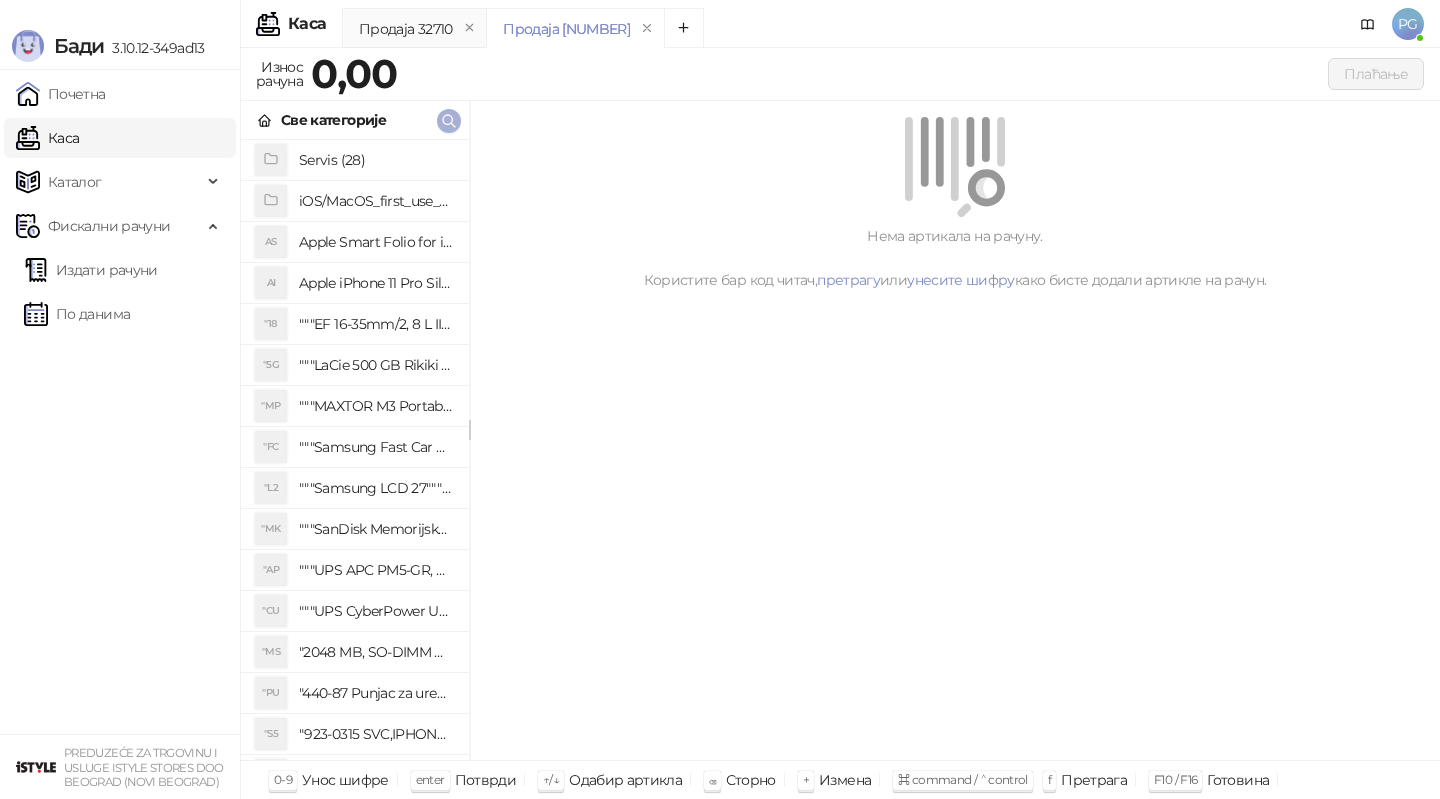 click 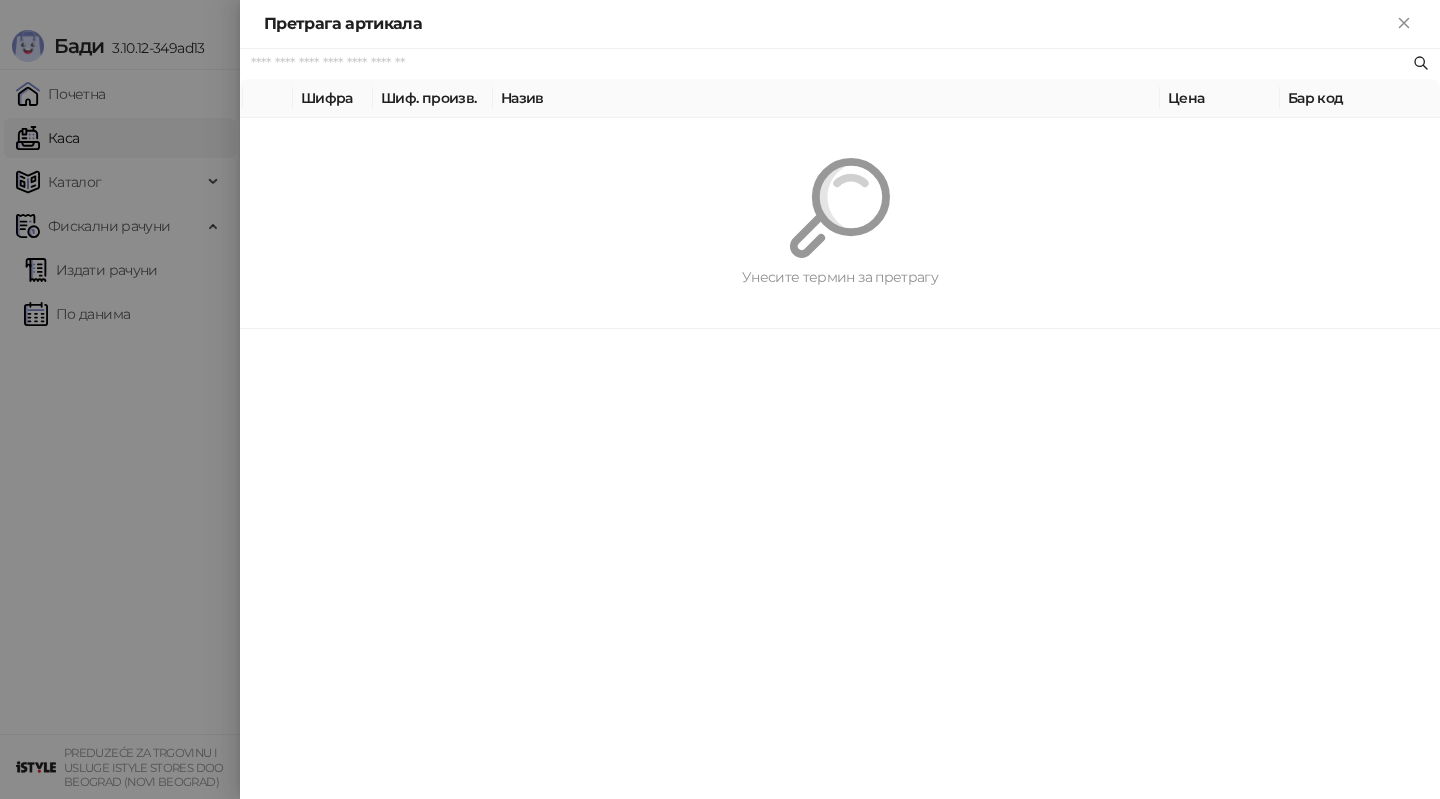 paste on "*********" 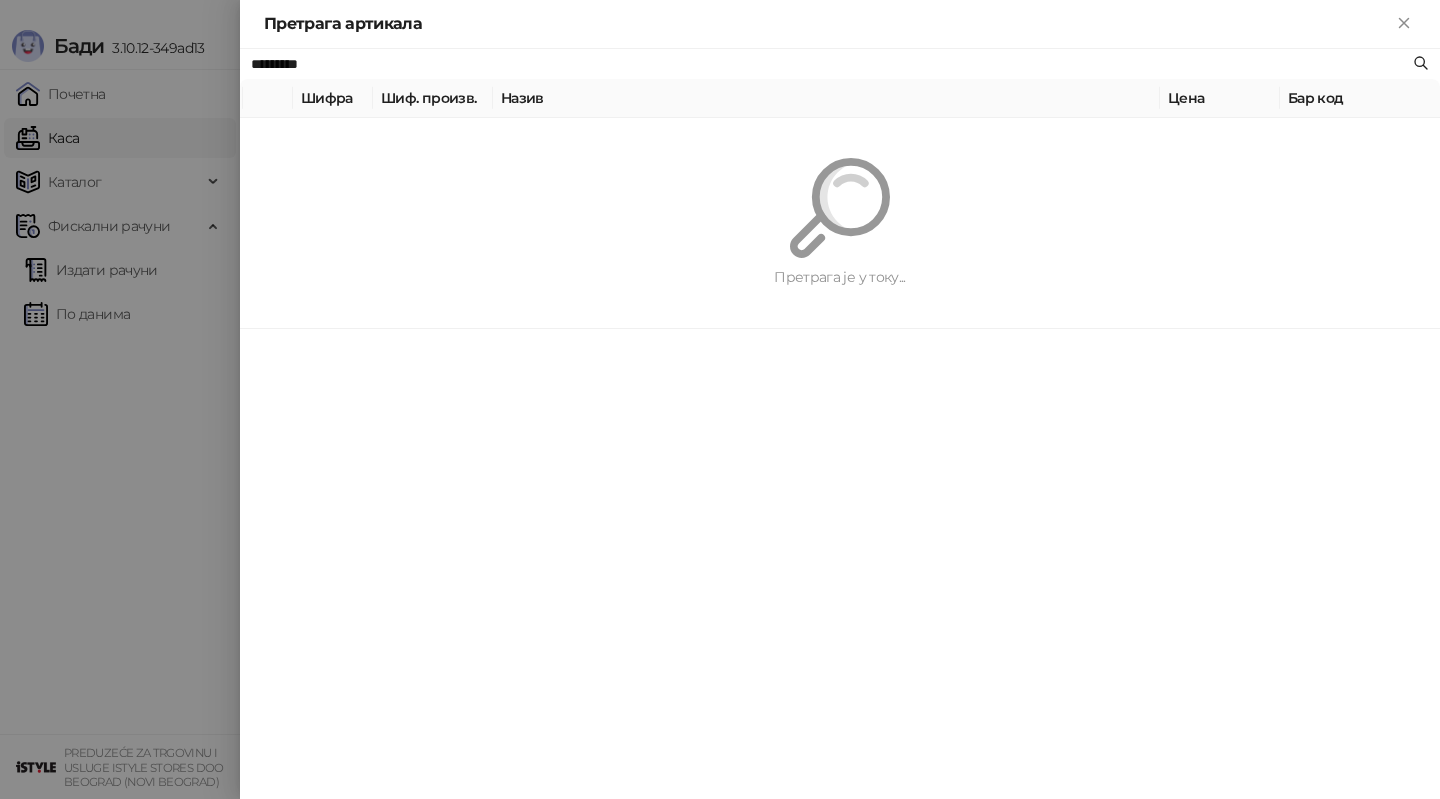 type on "*********" 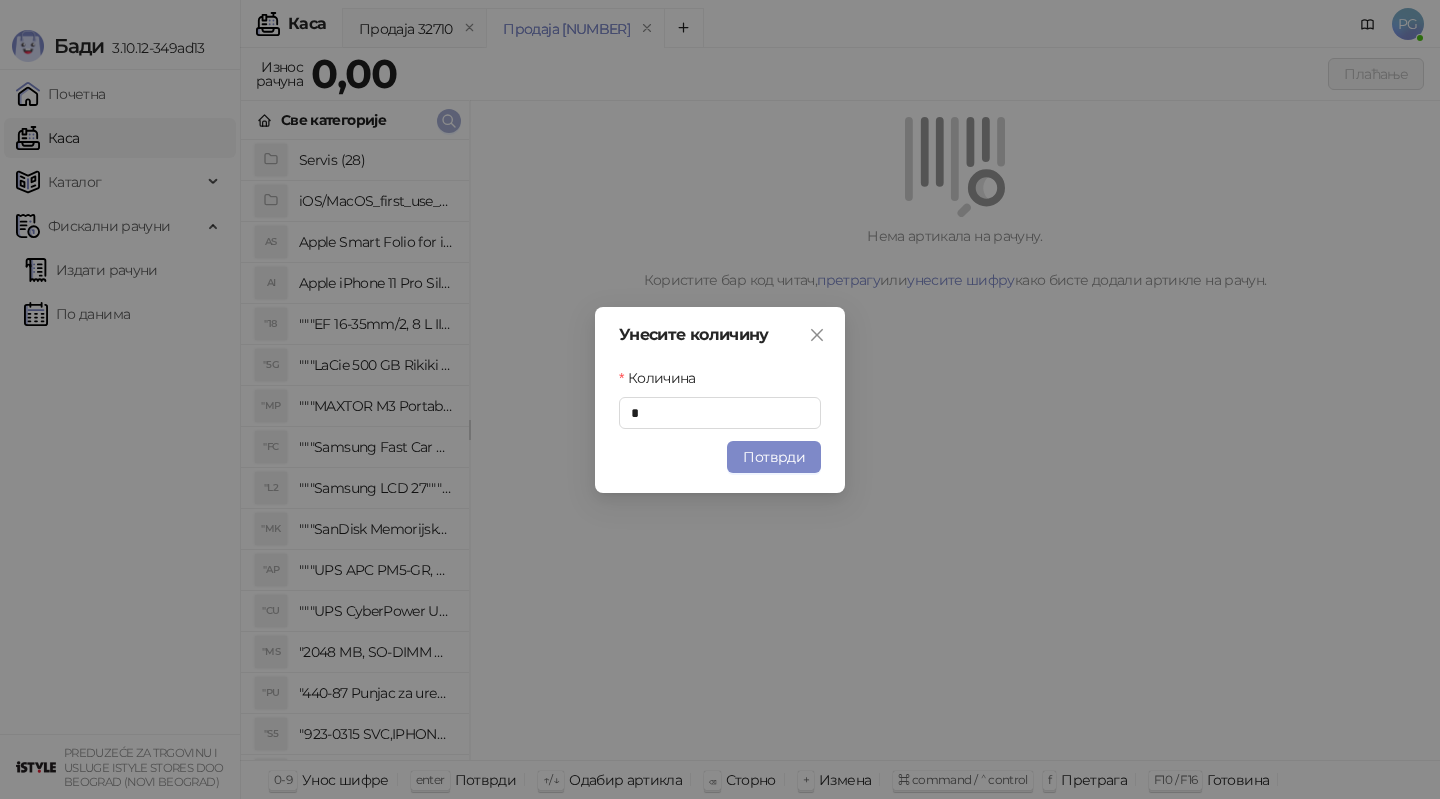 type 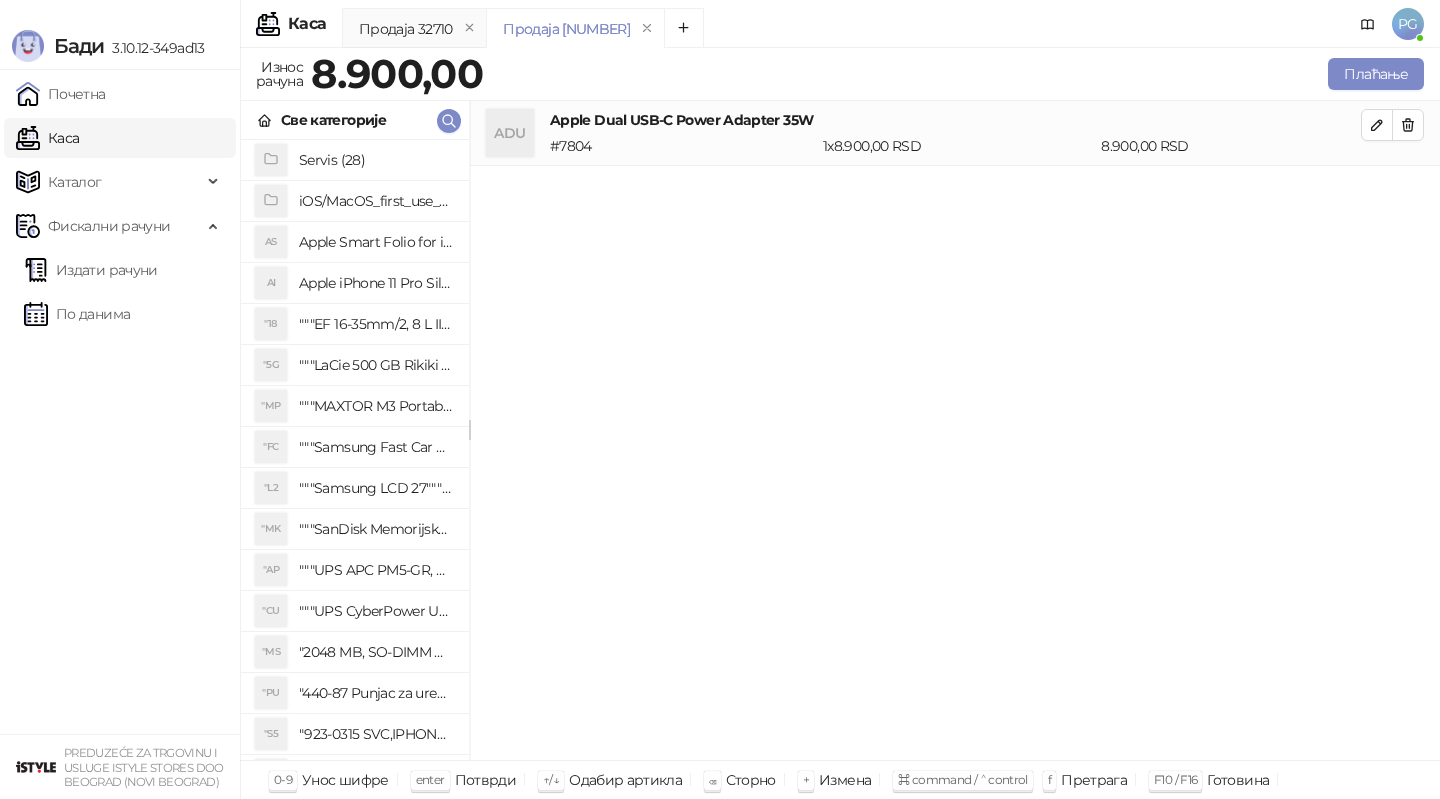 click on "Плаћање" at bounding box center (957, 74) 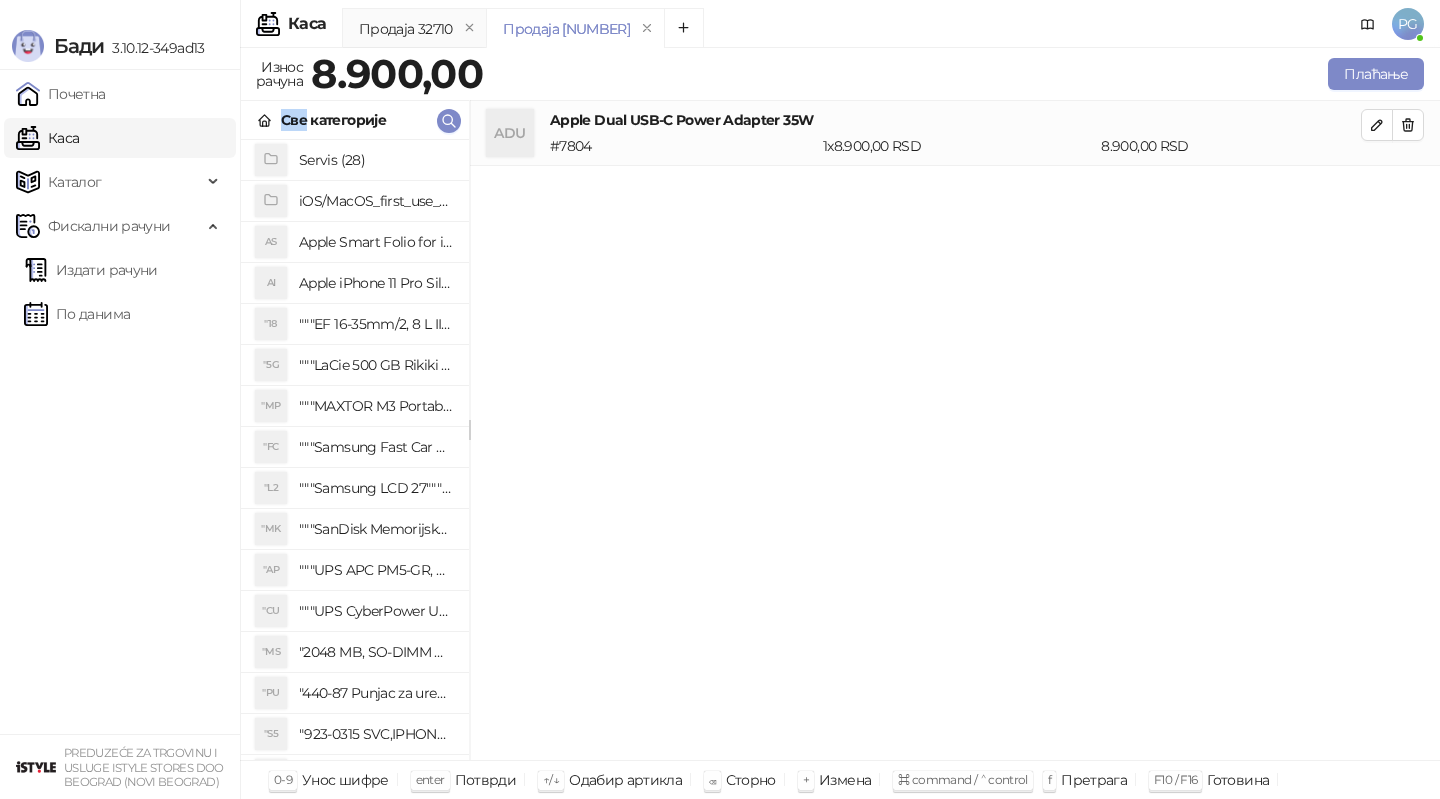 click on "Плаћање" at bounding box center (957, 74) 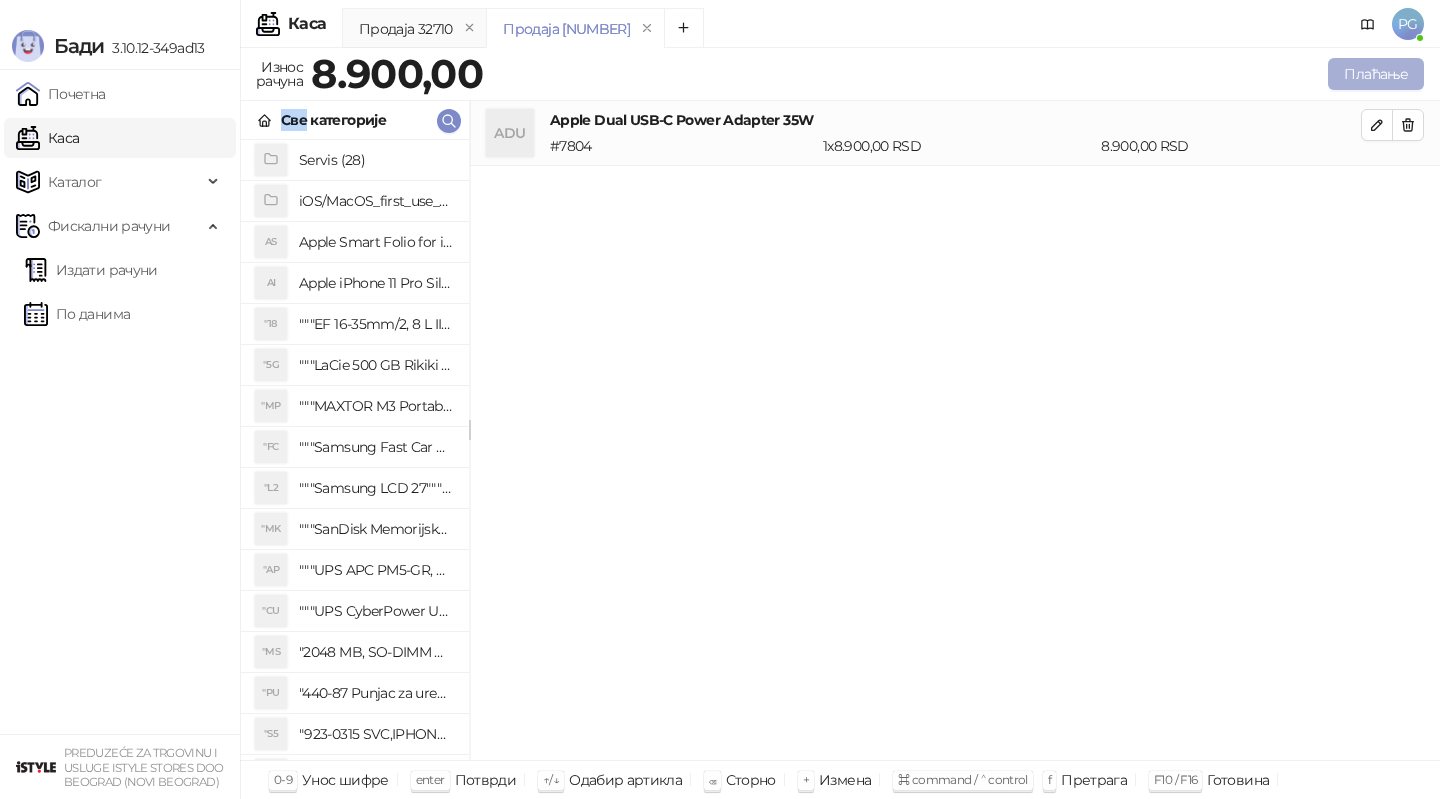 click on "Плаћање" at bounding box center [1376, 74] 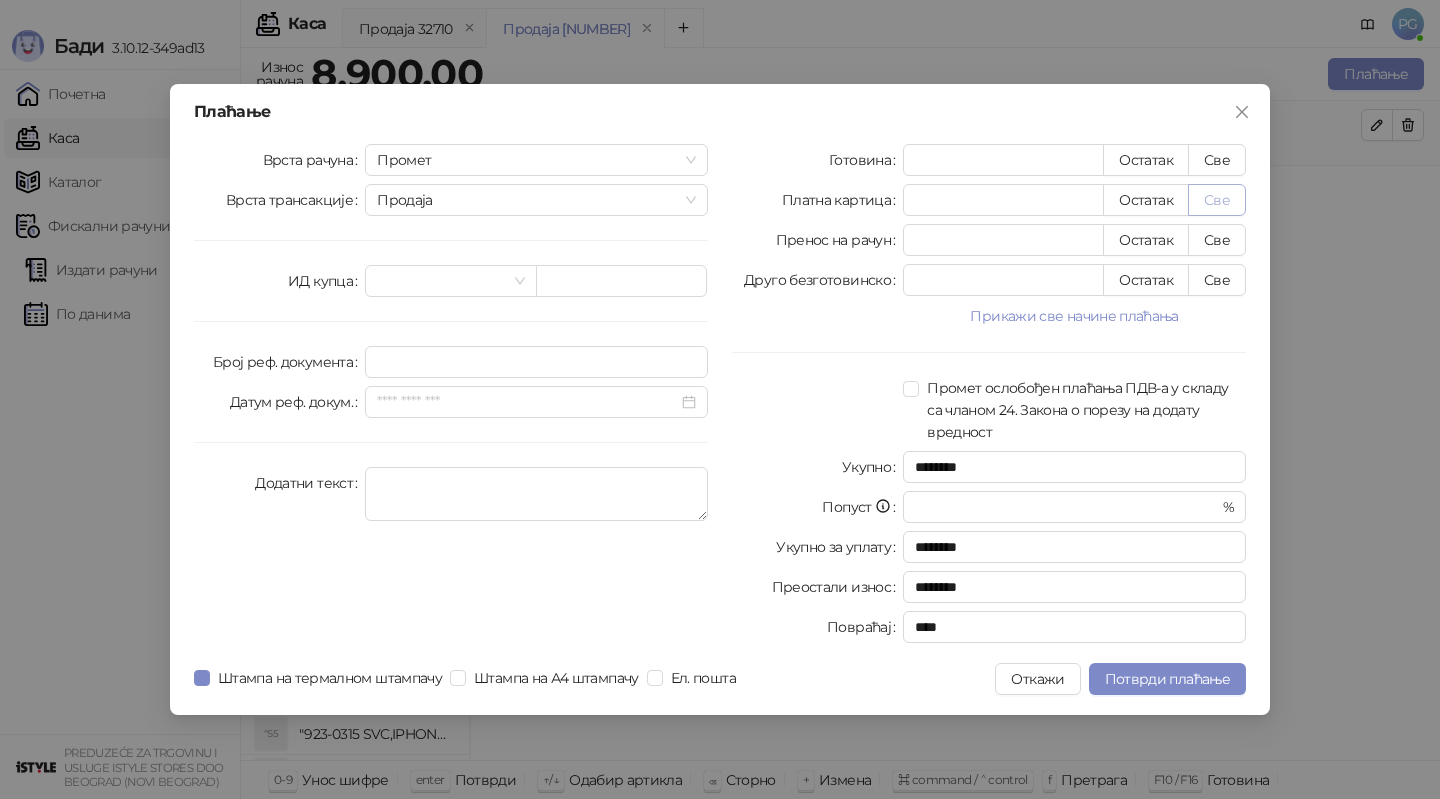 click on "Све" at bounding box center (1217, 200) 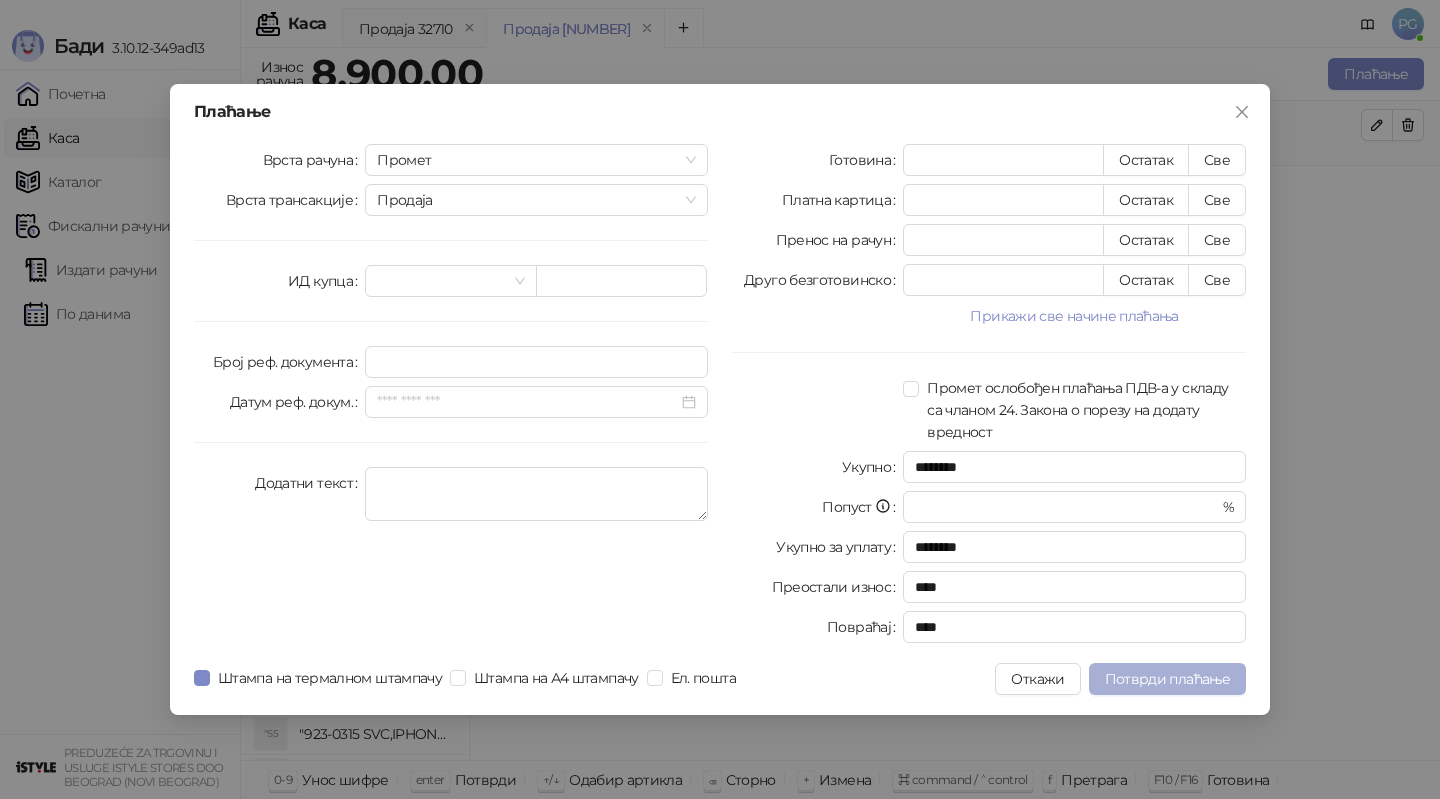 click on "Потврди плаћање" at bounding box center [1167, 679] 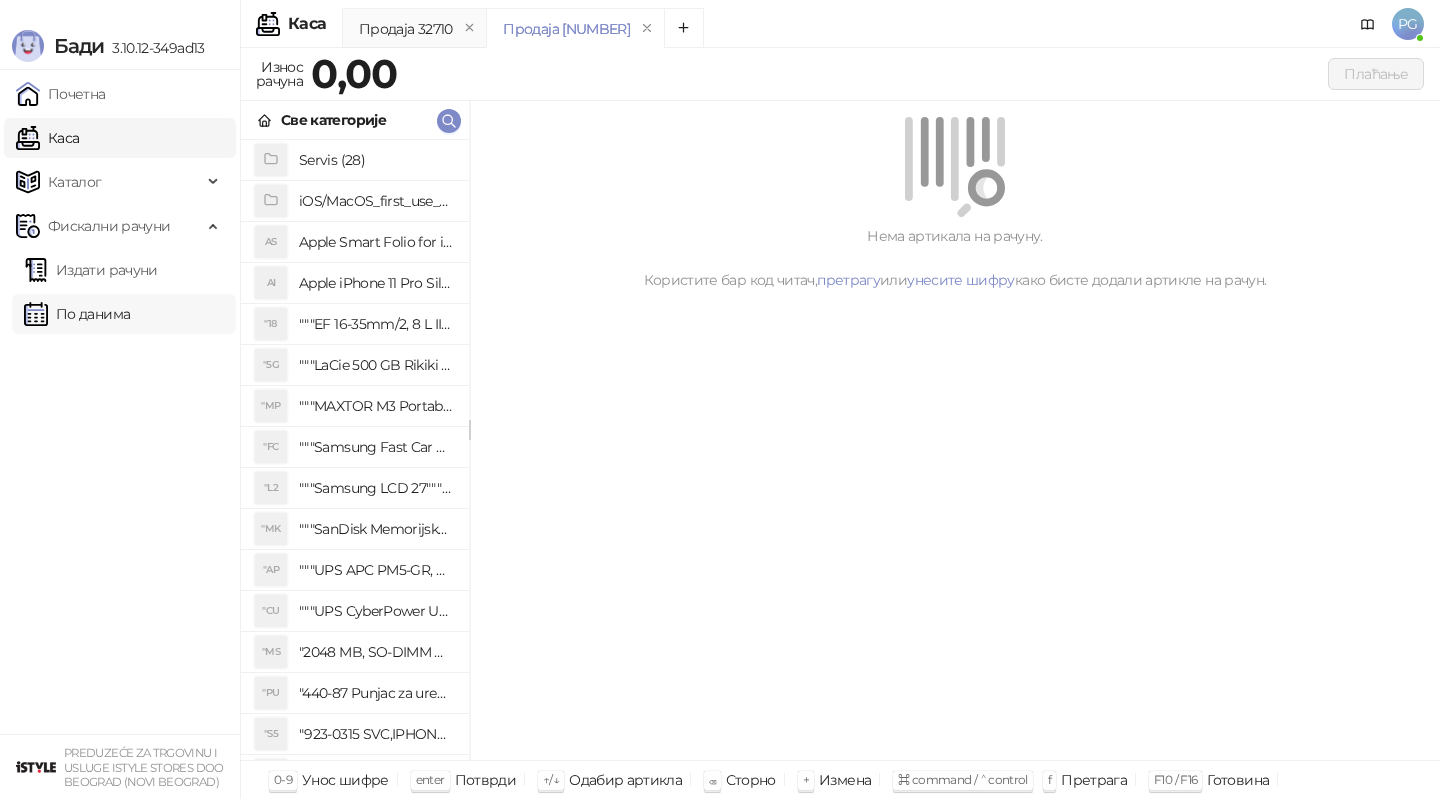 click on "По данима" at bounding box center [77, 314] 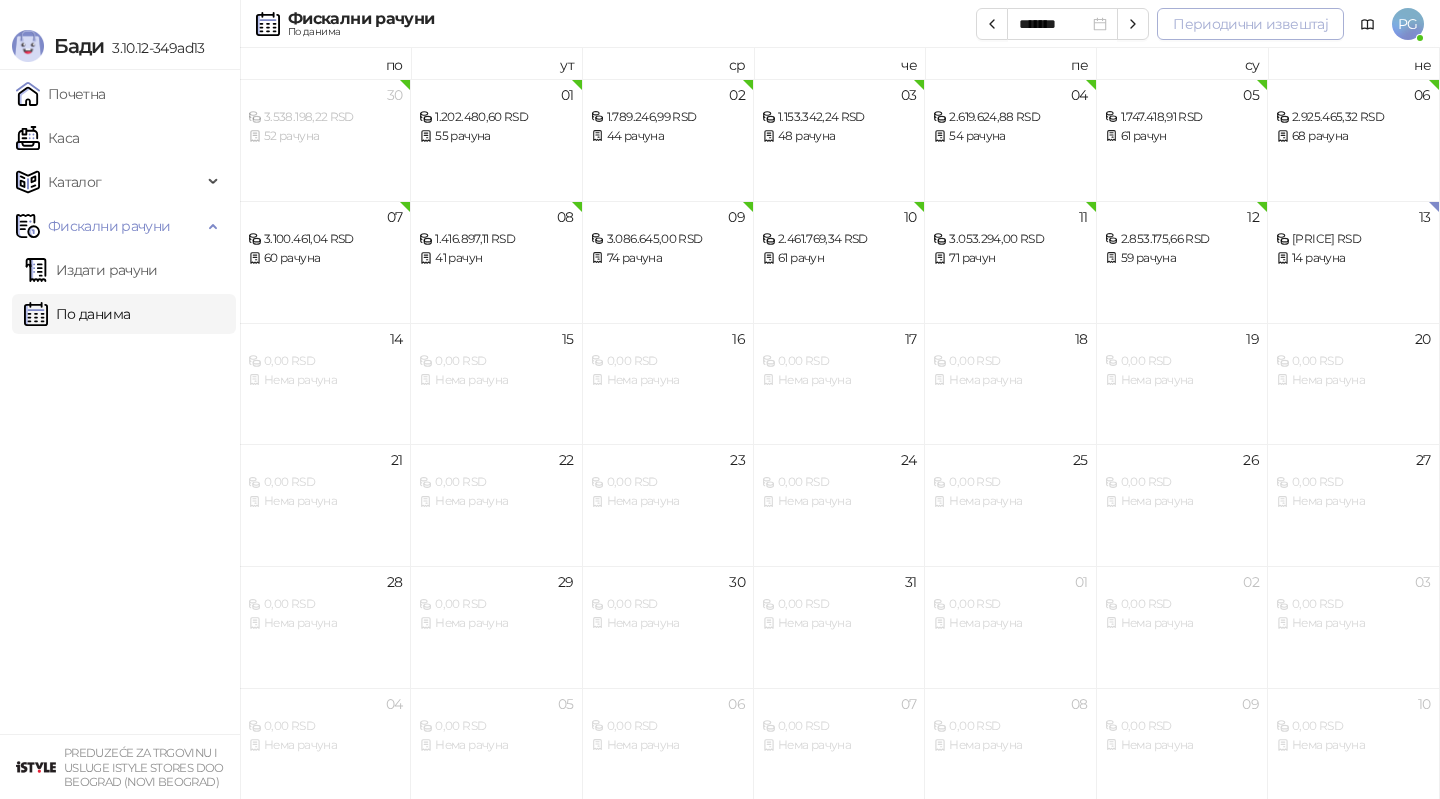 click on "Периодични извештај" at bounding box center (1250, 24) 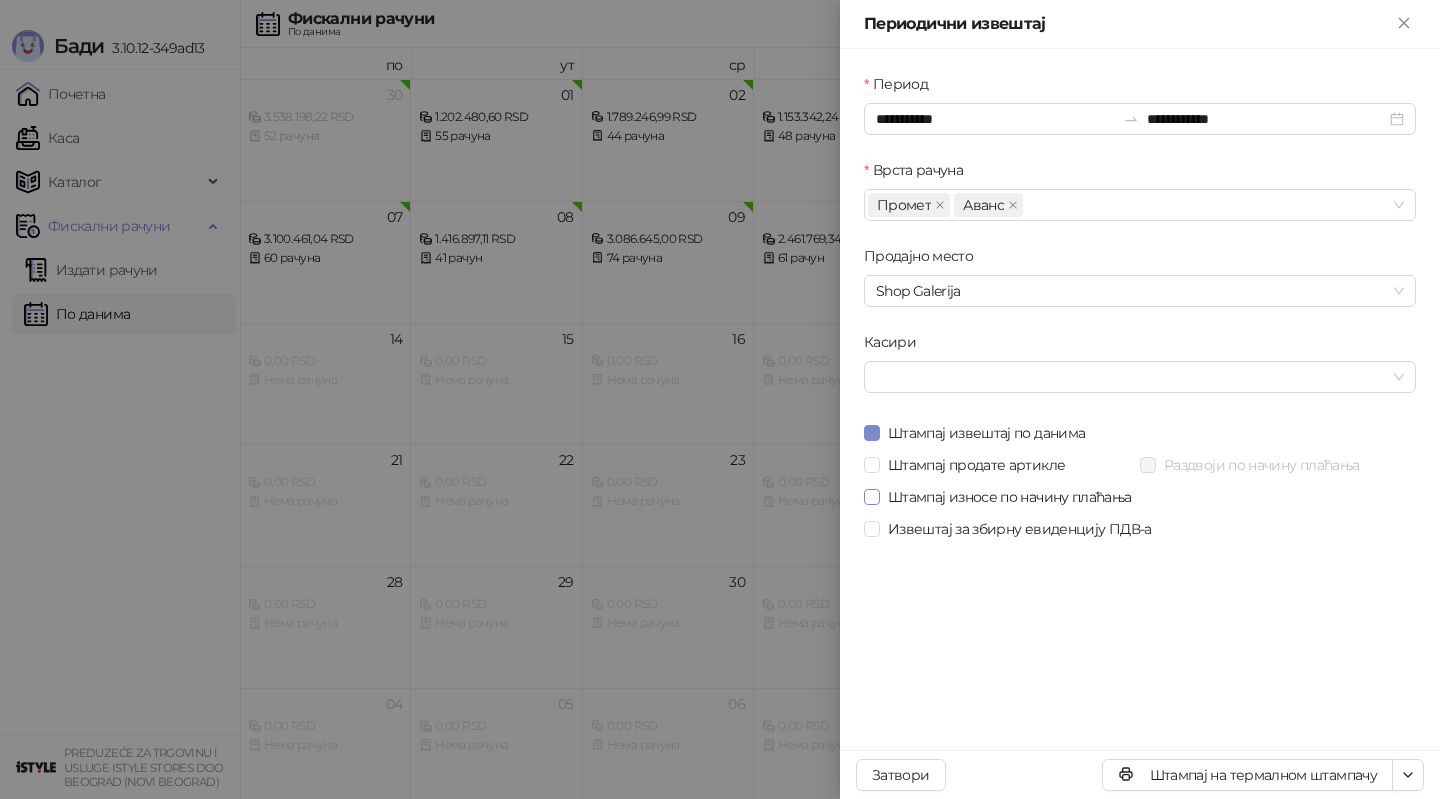 click on "Штампај износе по начину плаћања" at bounding box center (1010, 497) 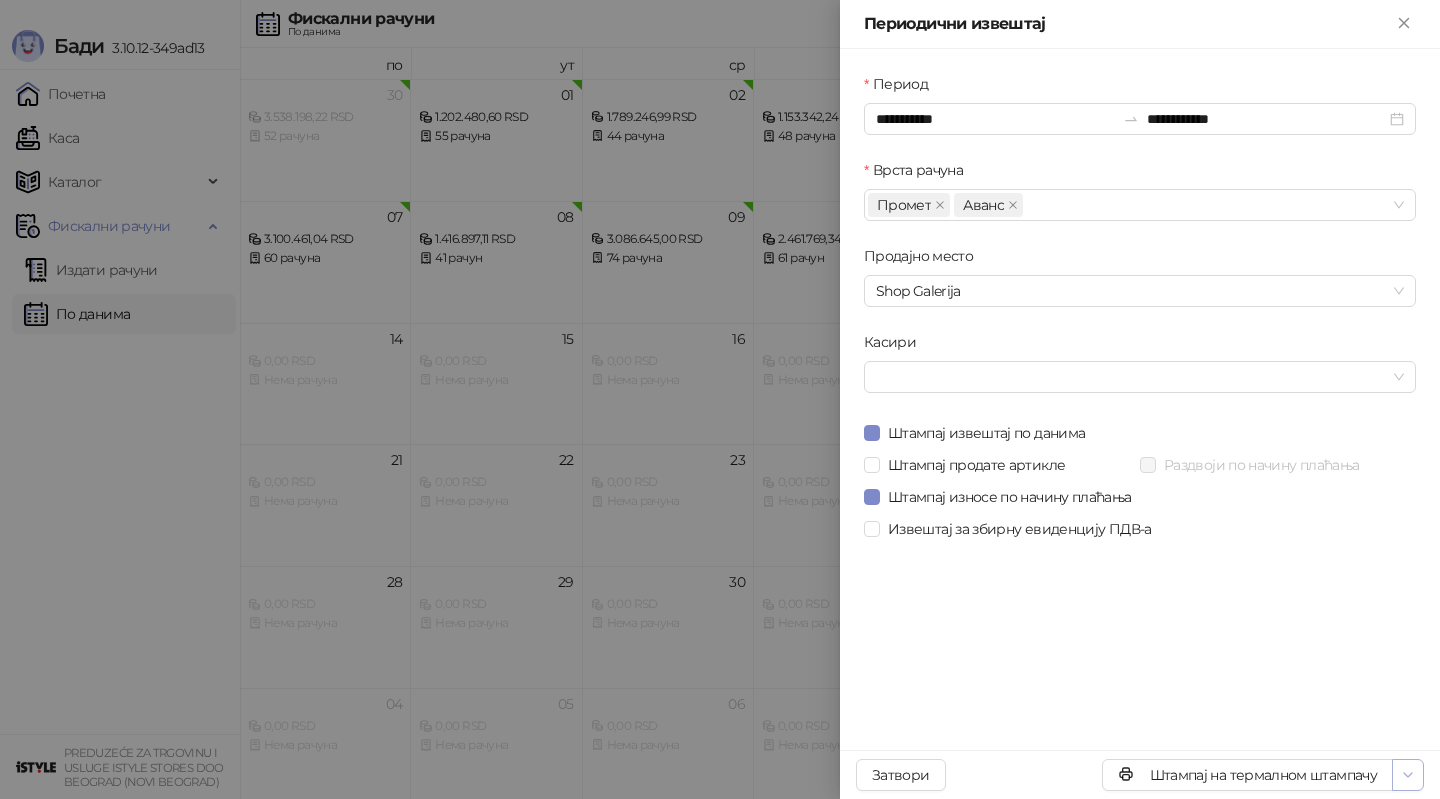 click 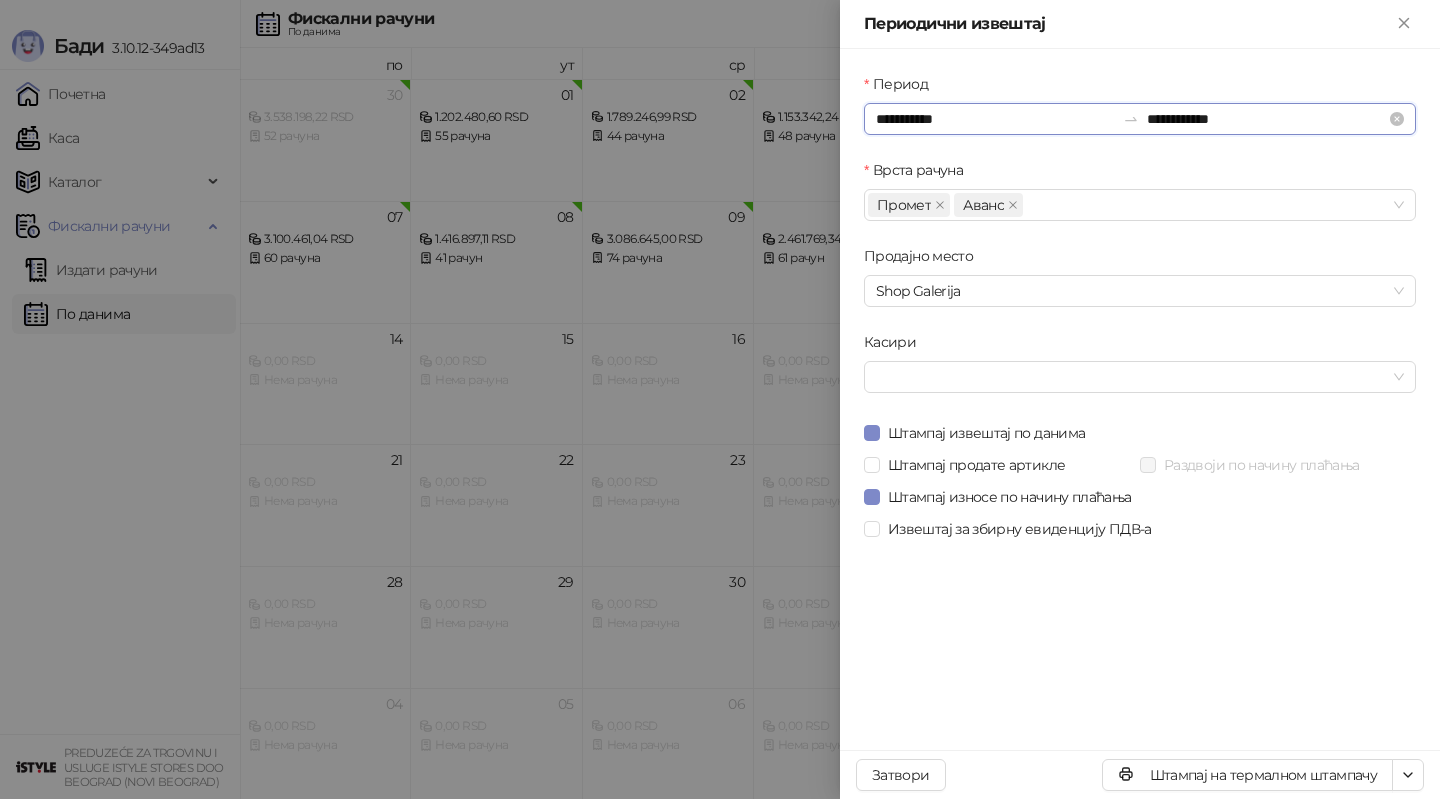 click on "**********" at bounding box center [995, 119] 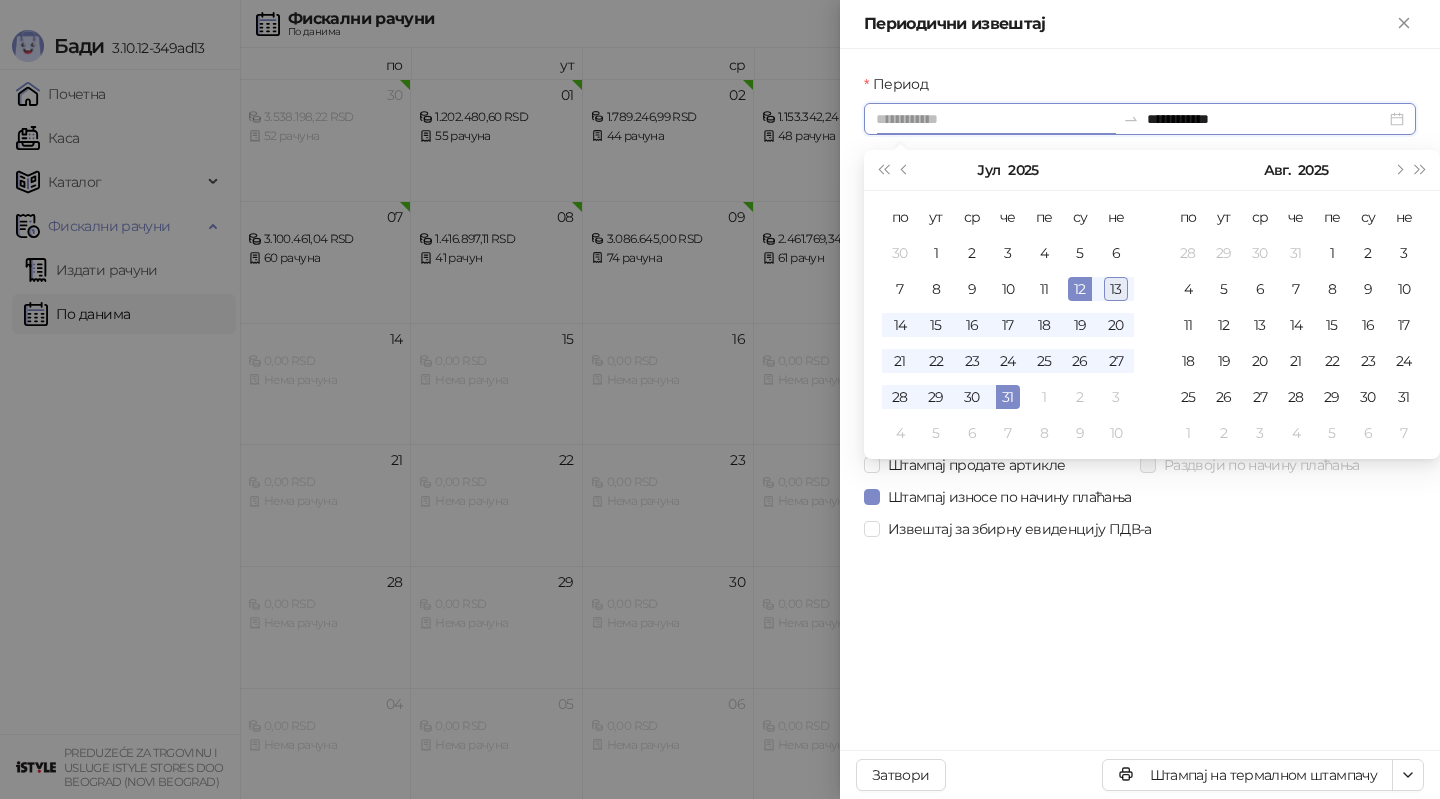 type on "**********" 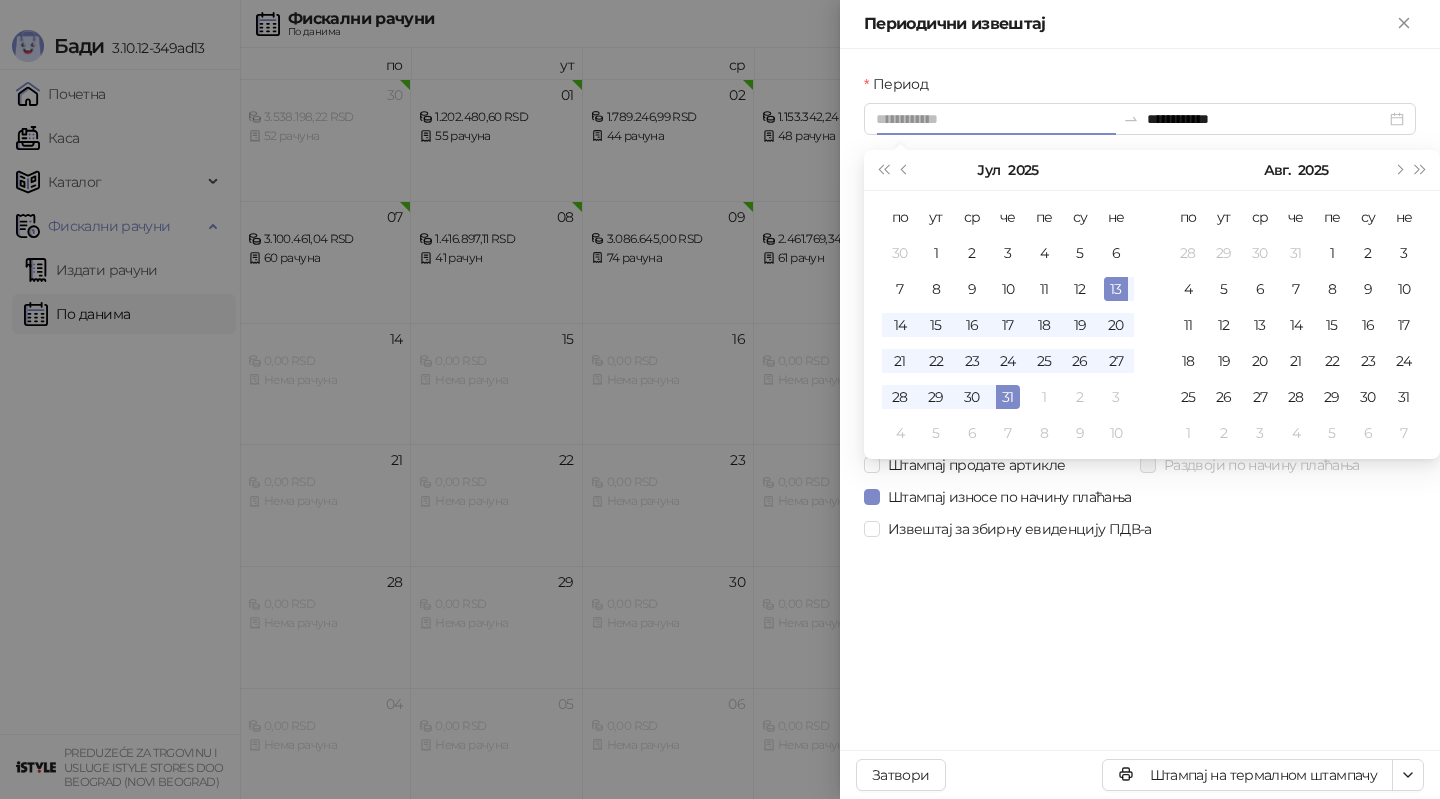 click on "13" at bounding box center (1116, 289) 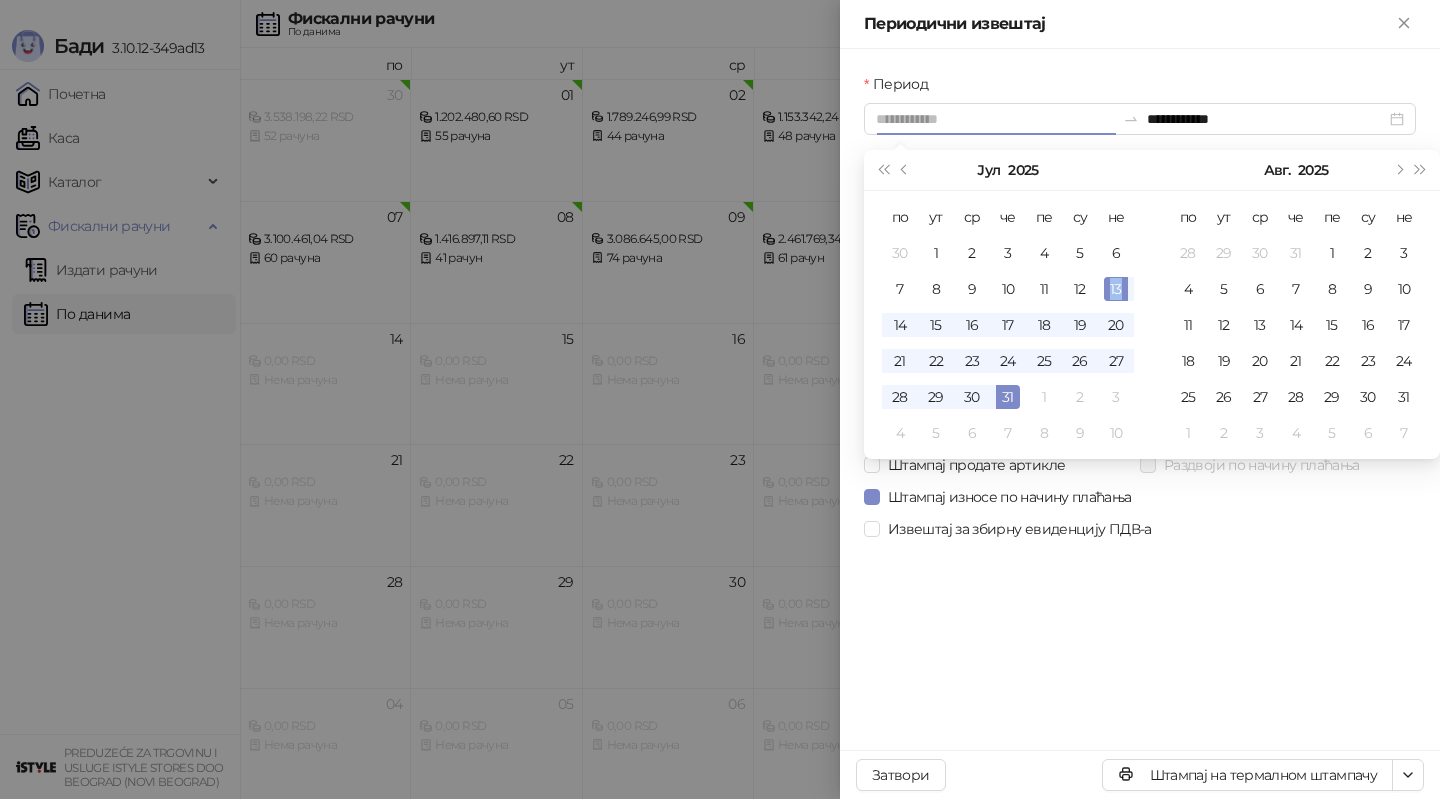 click on "13" at bounding box center (1116, 289) 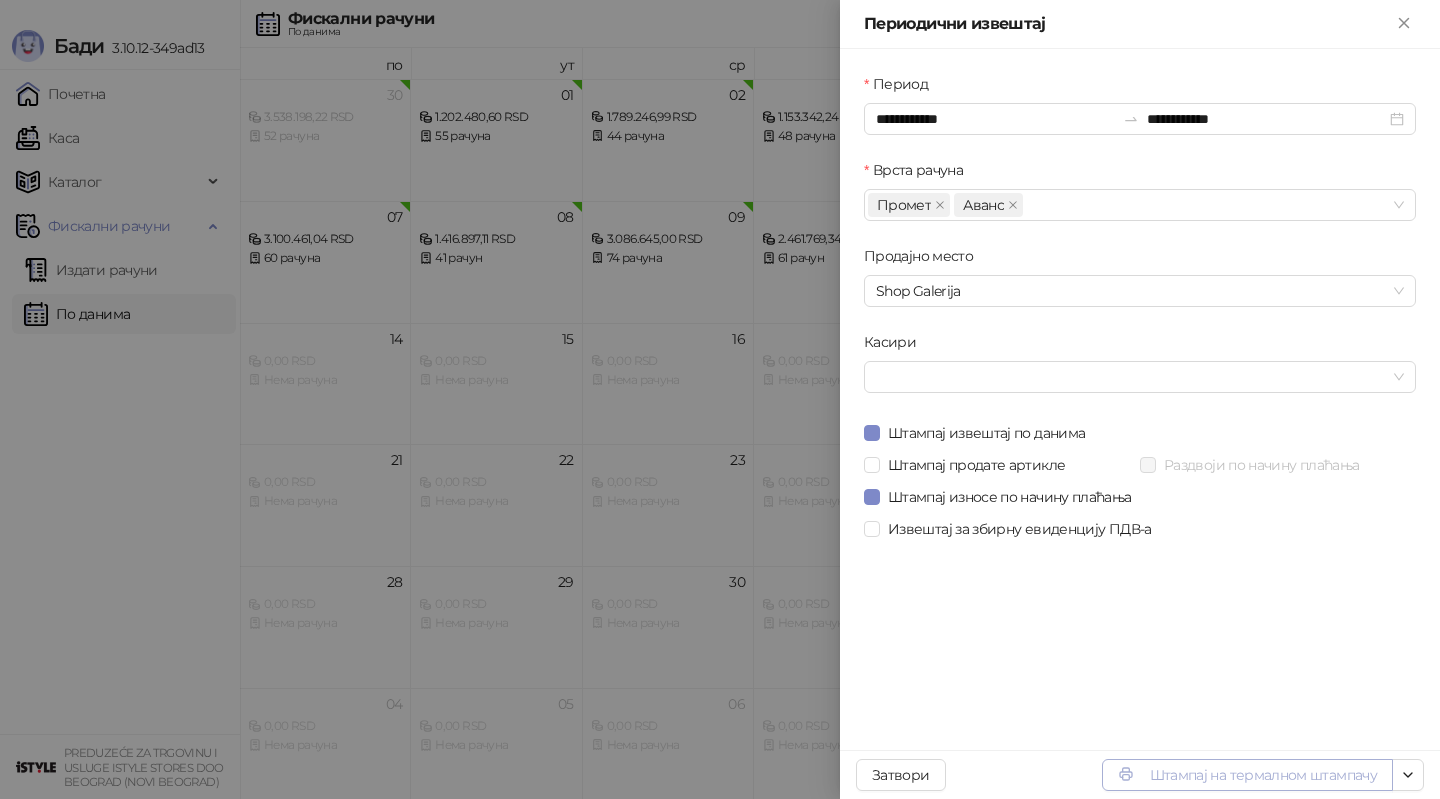 click on "Штампај на термалном штампачу" at bounding box center (1247, 775) 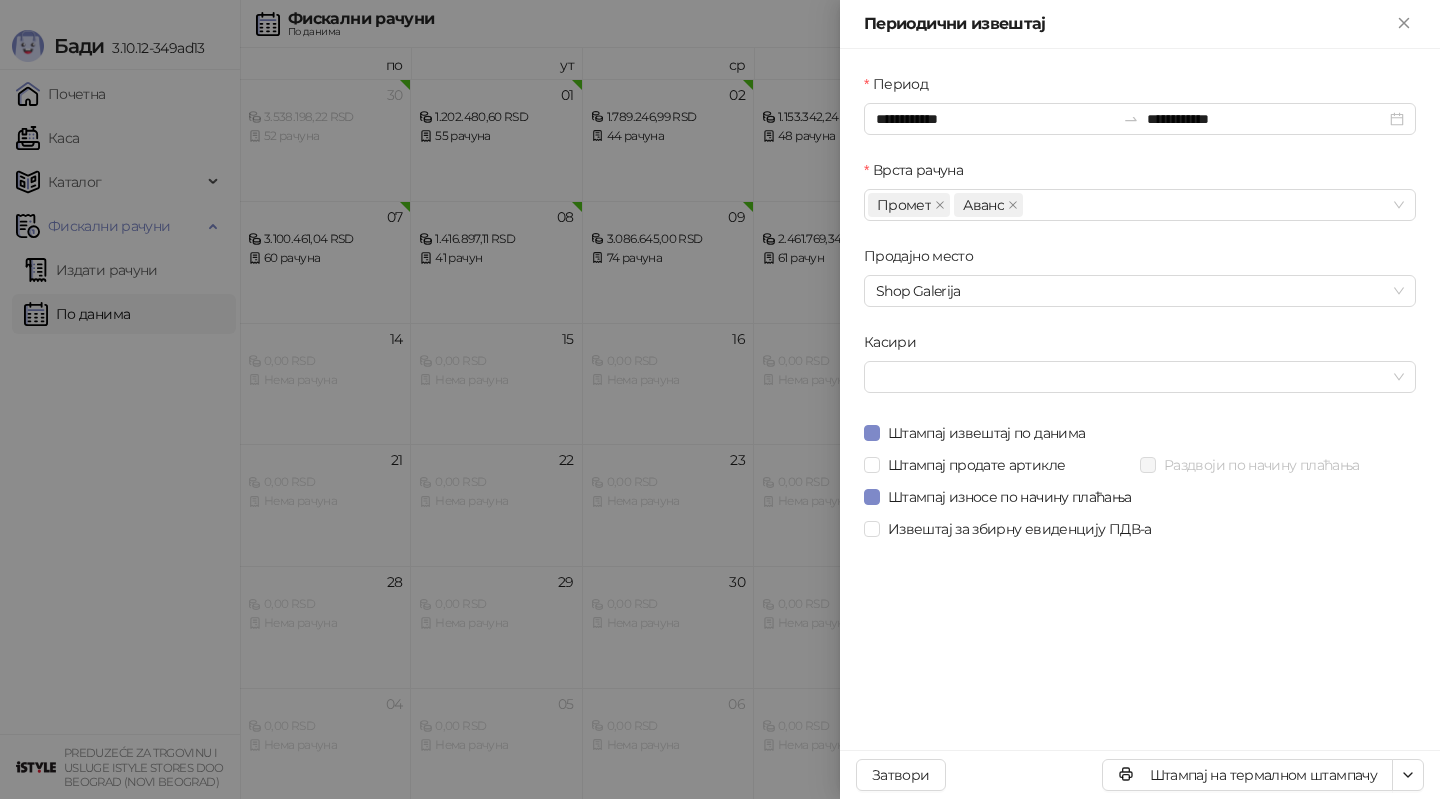 click at bounding box center [720, 399] 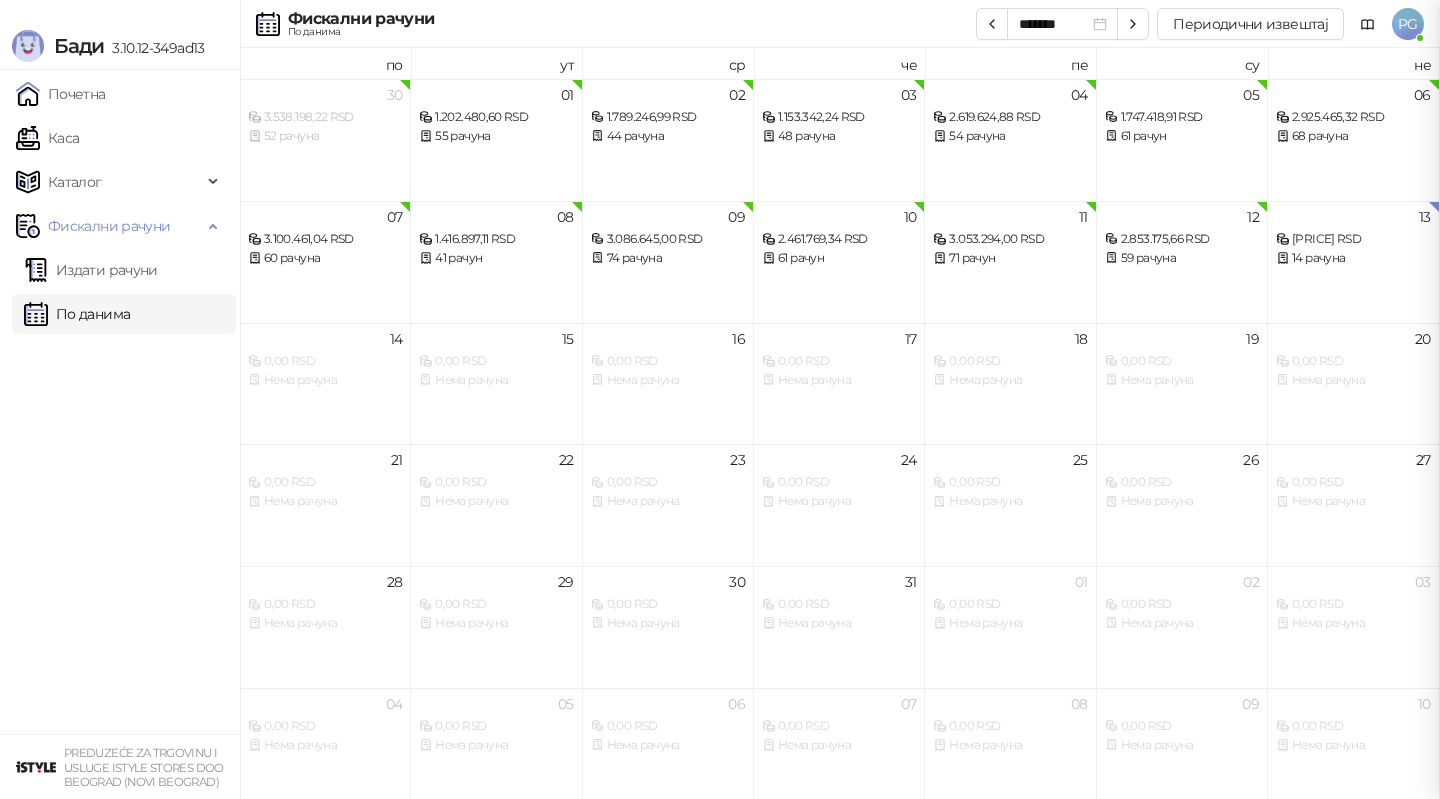 click at bounding box center (720, 399) 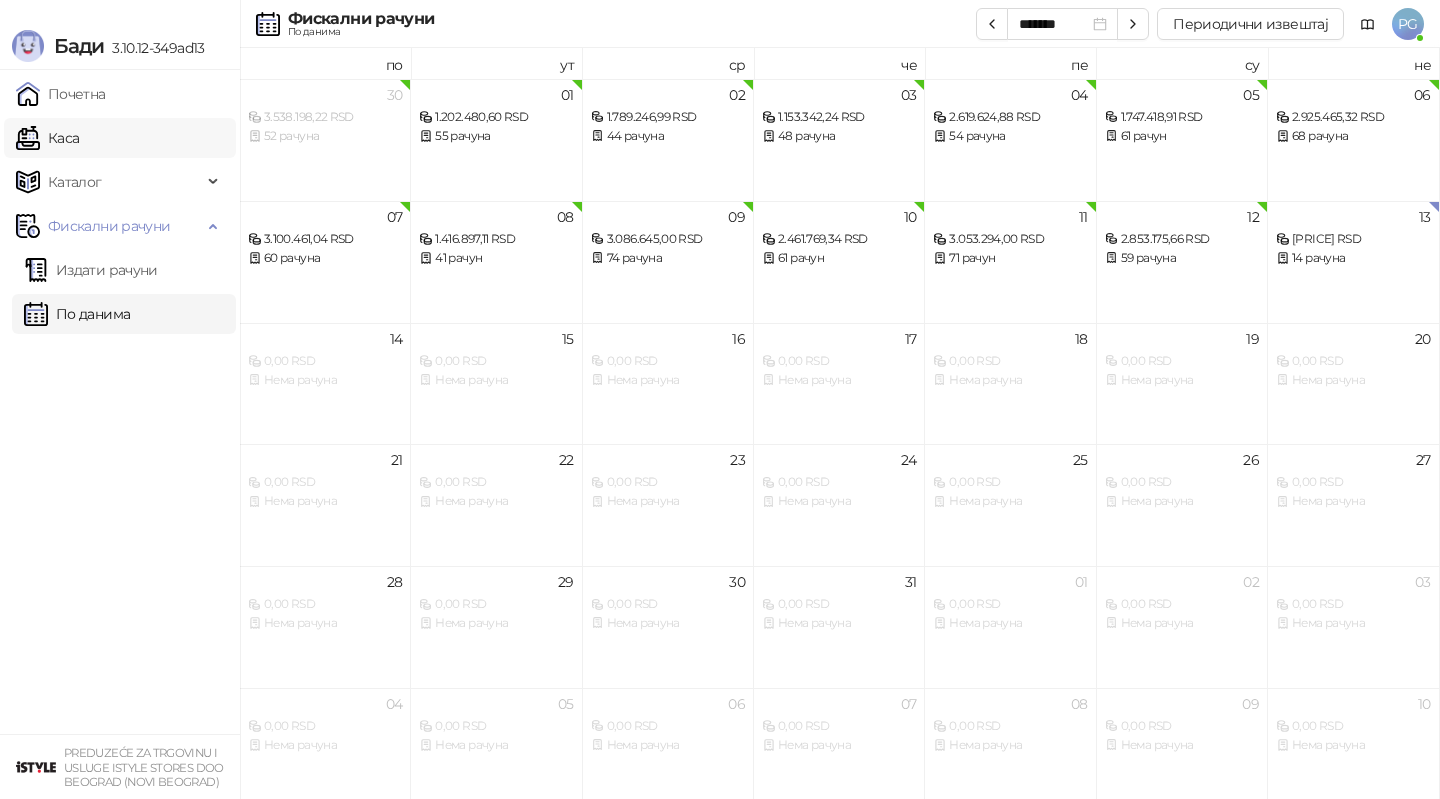 click on "Каса" at bounding box center (47, 138) 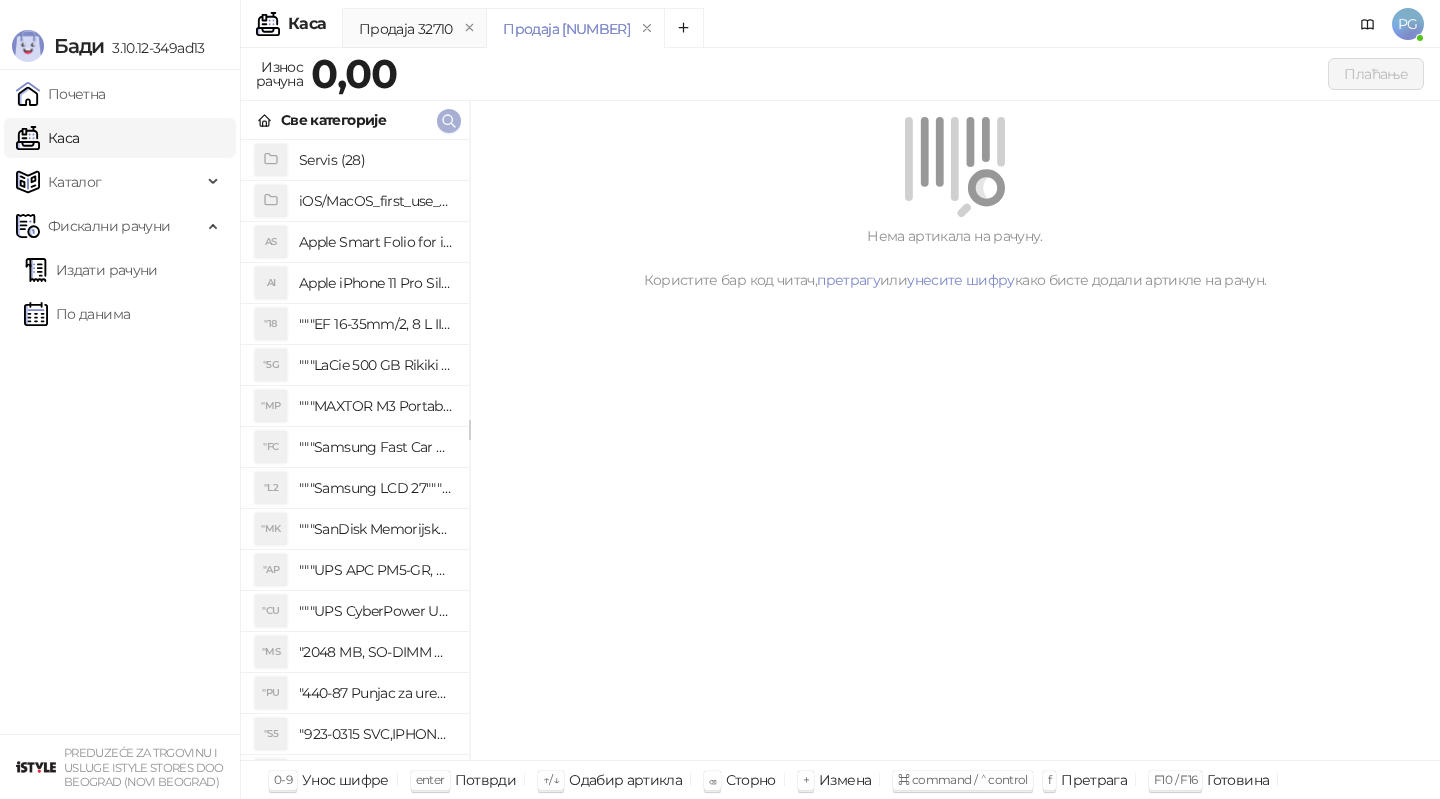 click 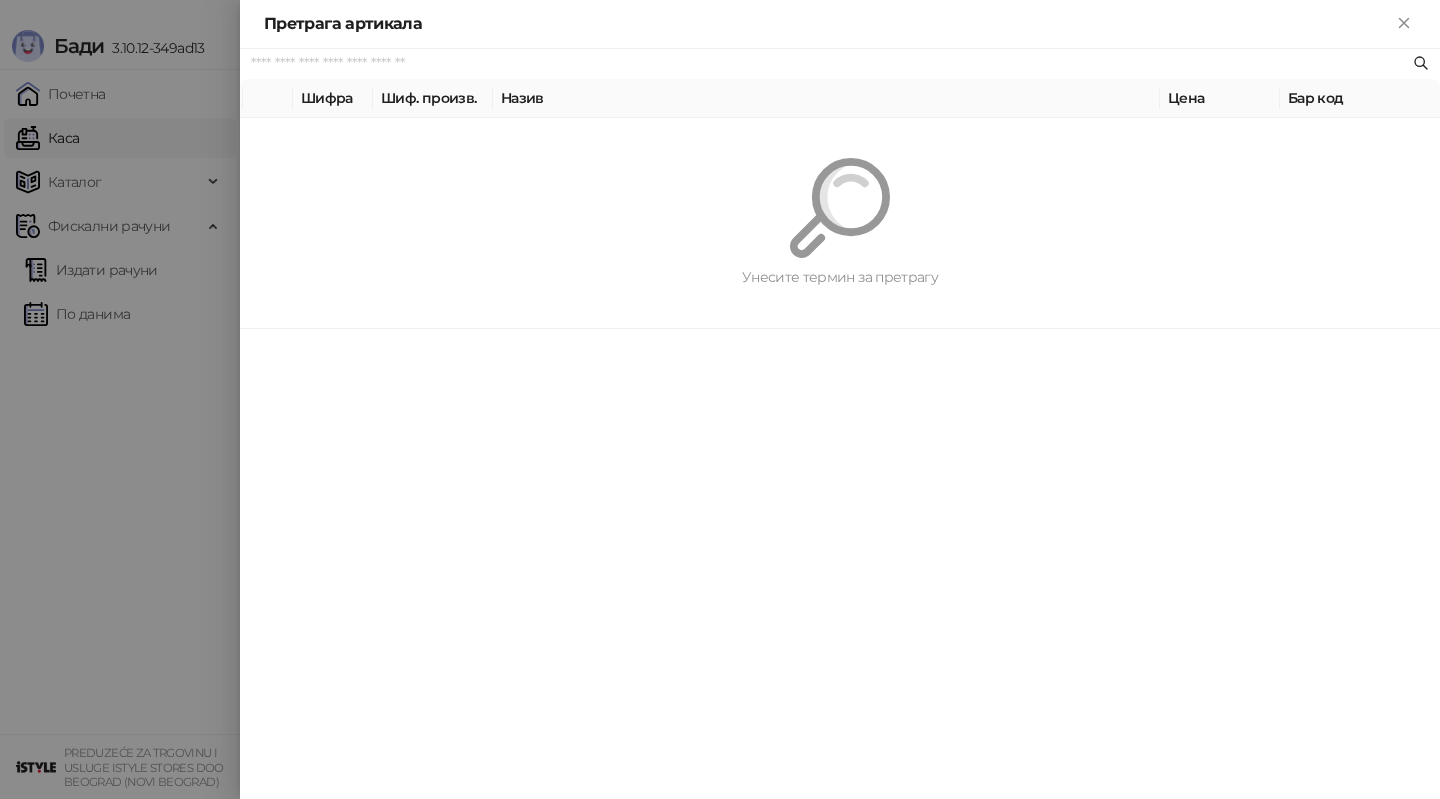 paste on "**********" 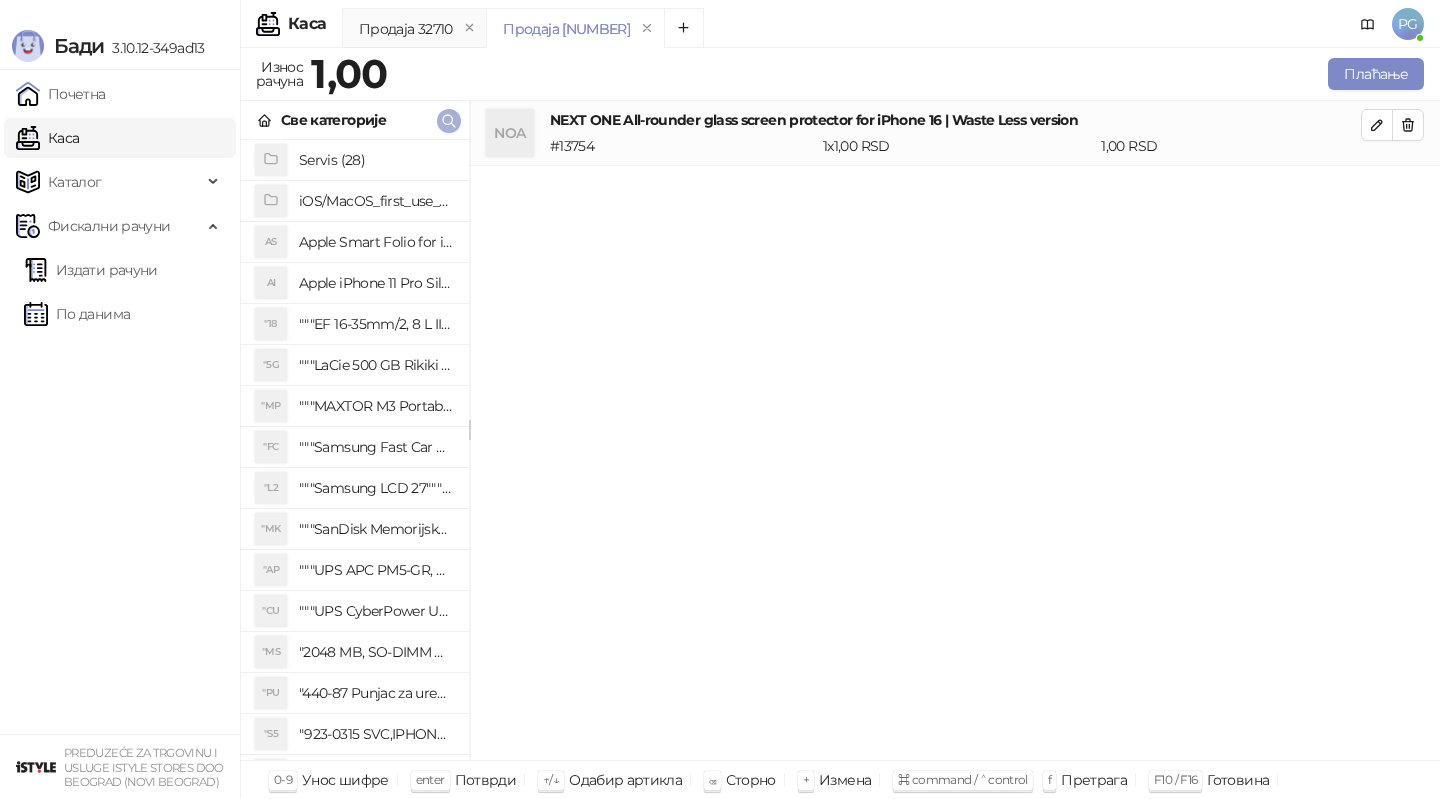 click 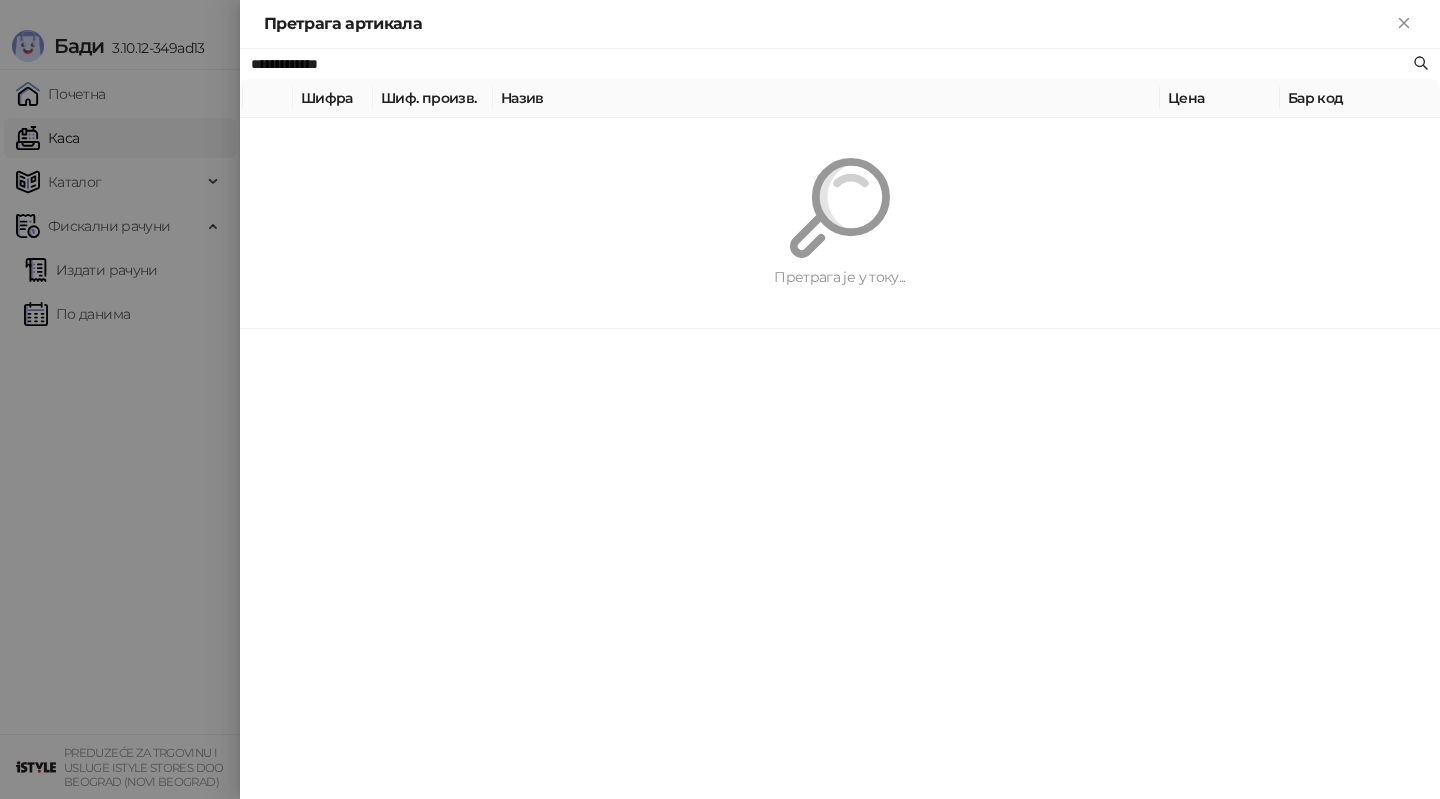 paste 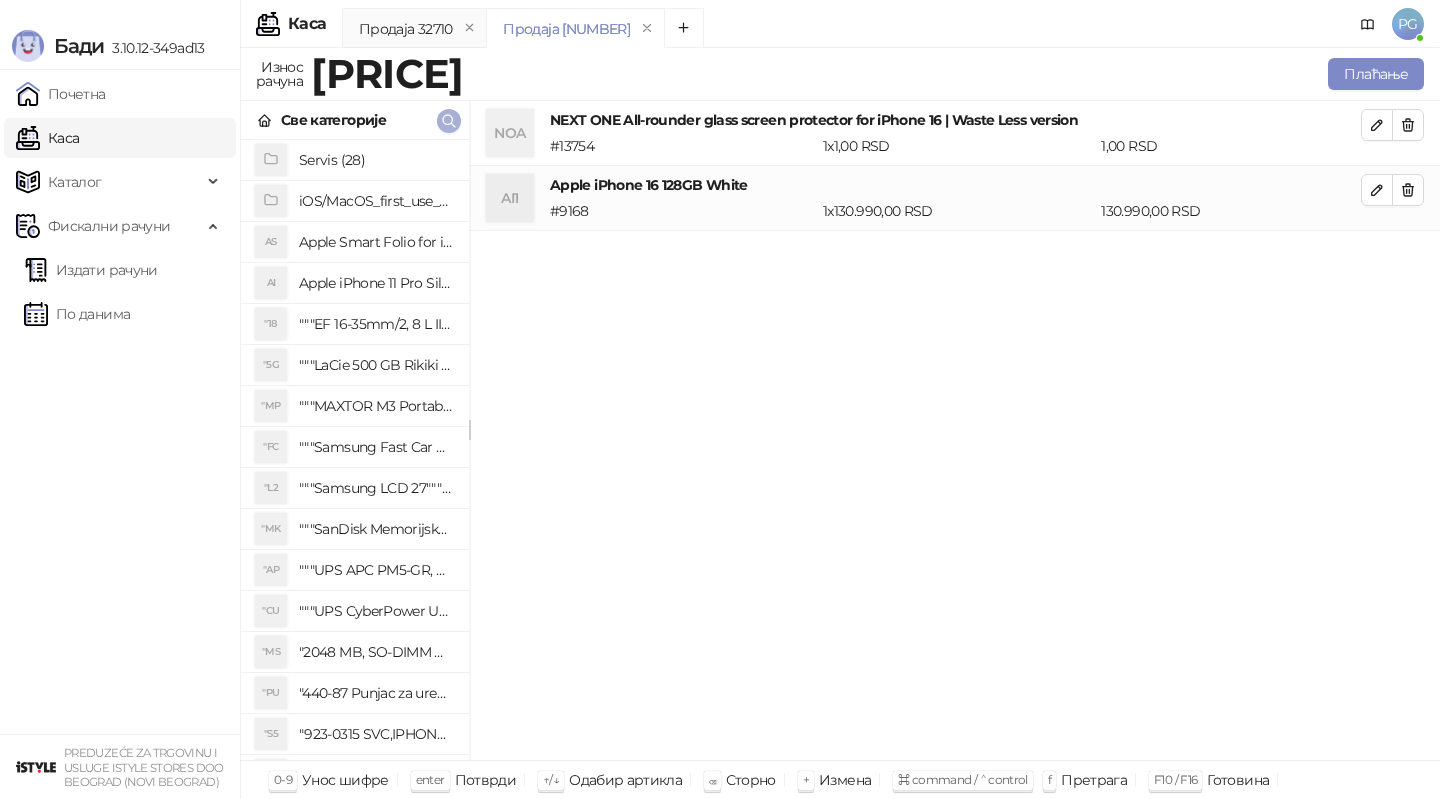 click 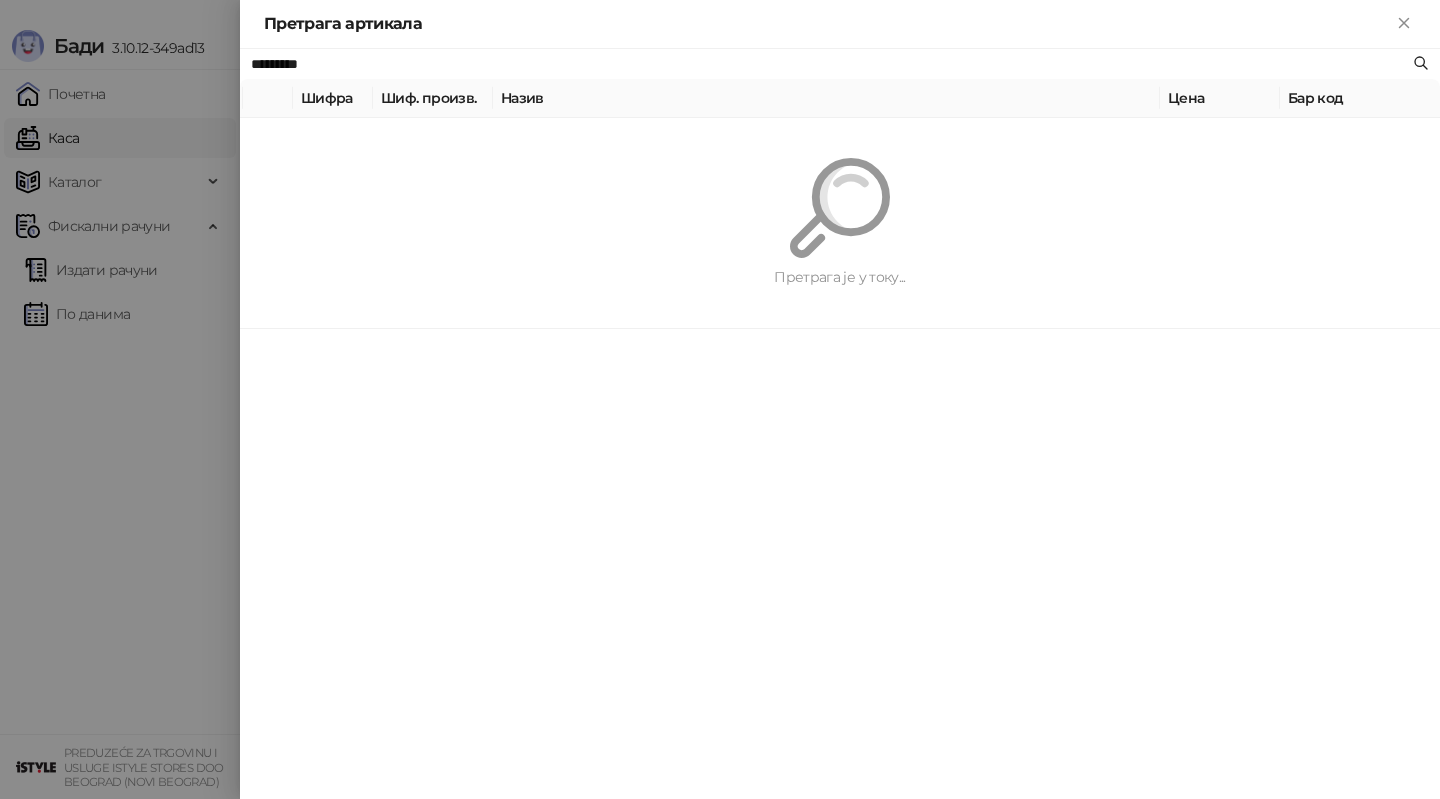 paste on "**********" 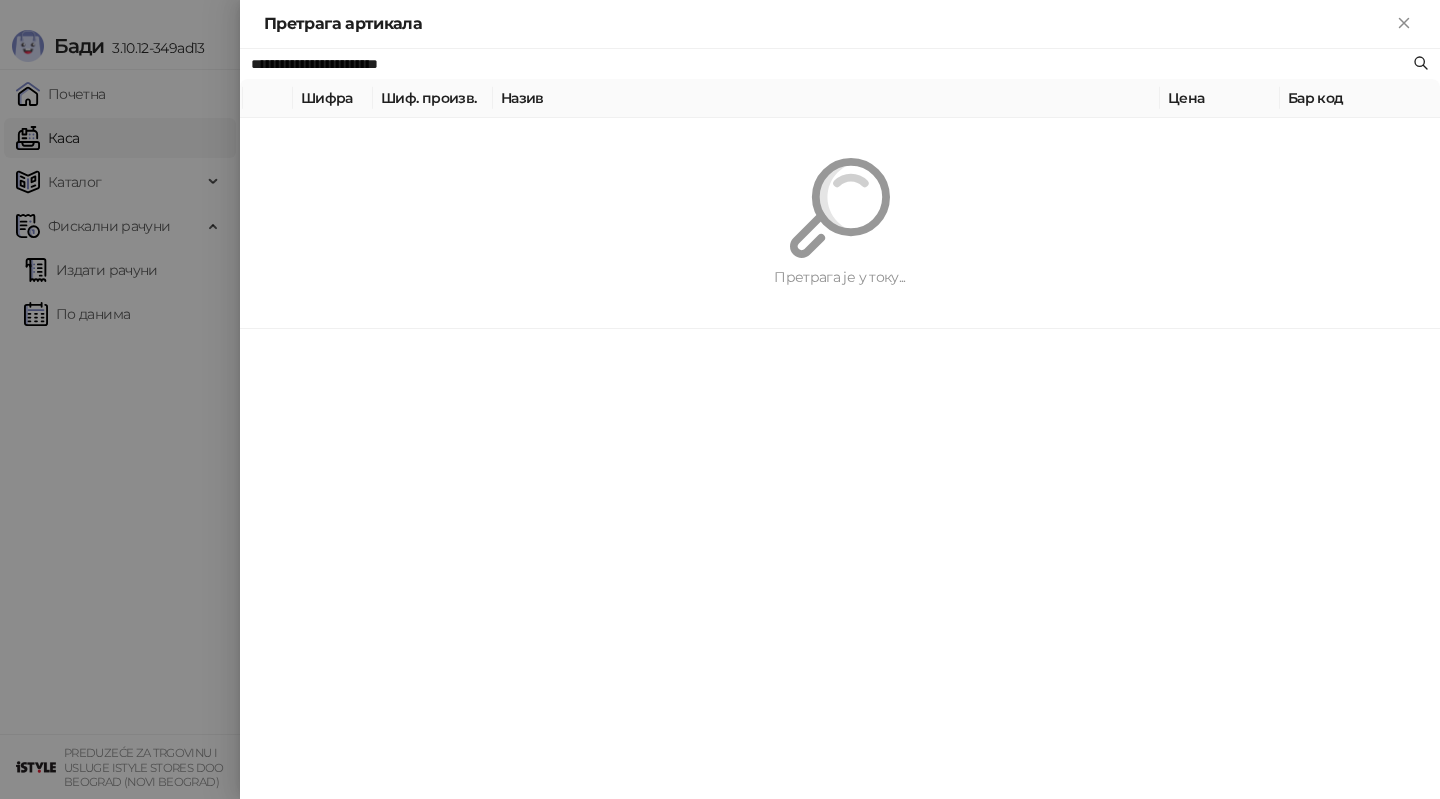 type on "**********" 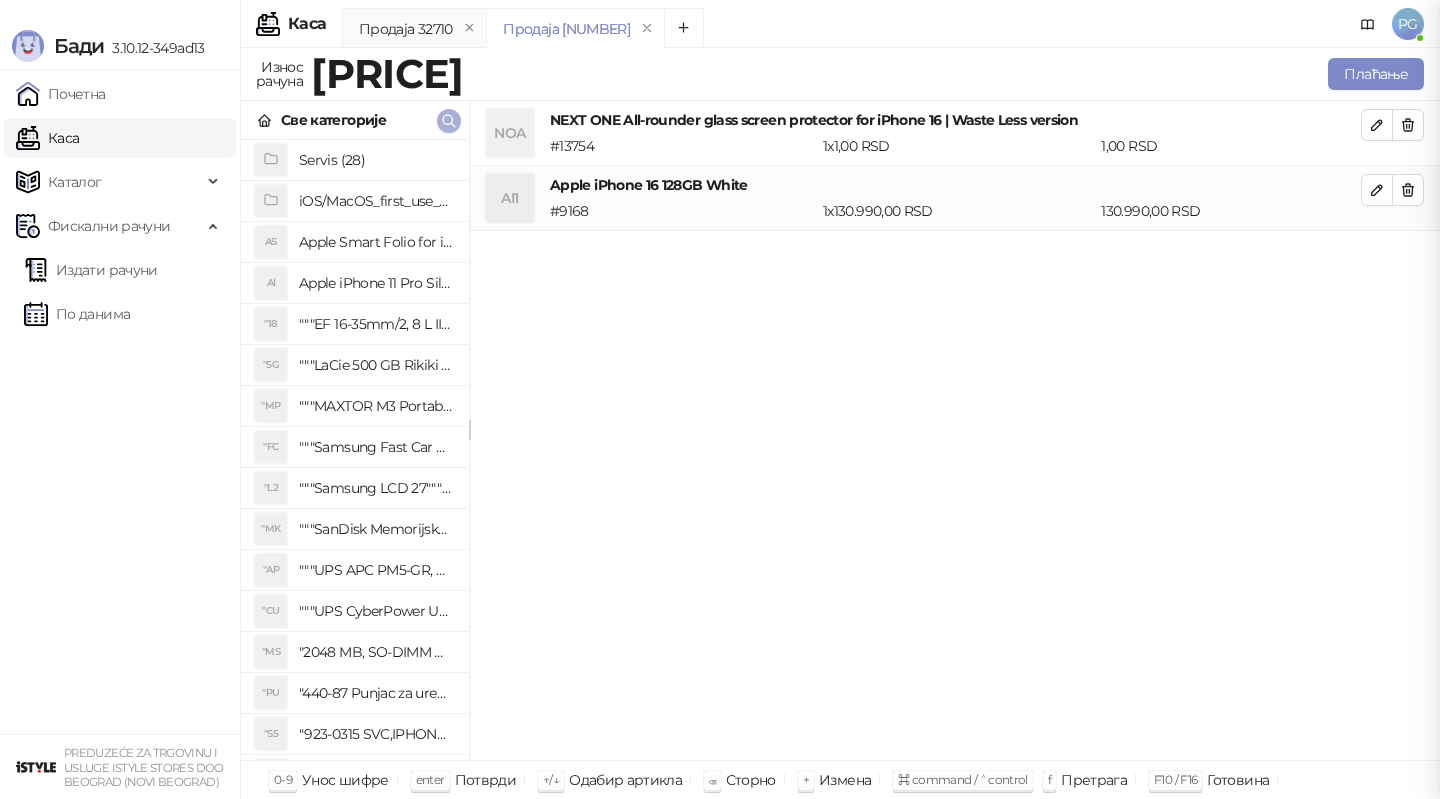 type 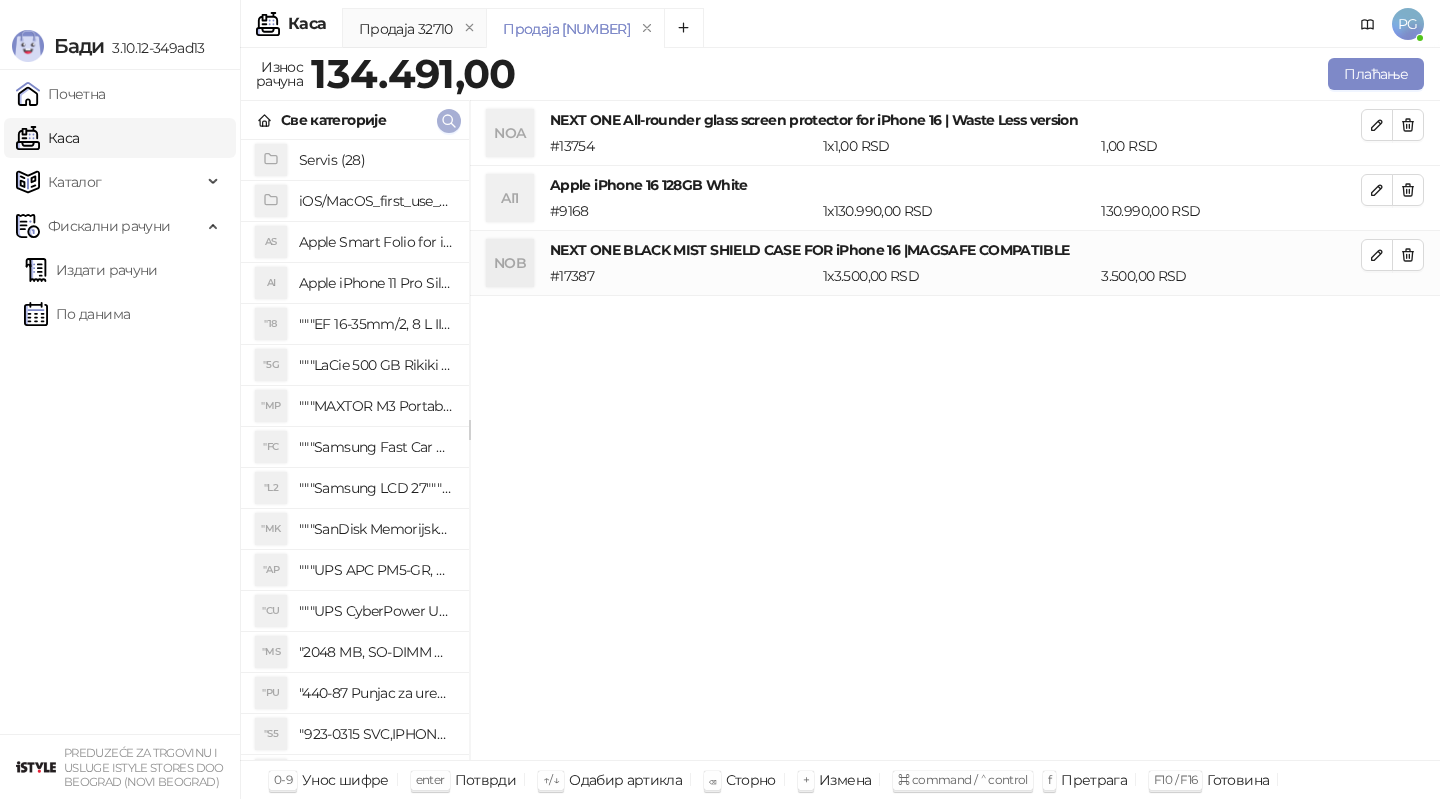 click 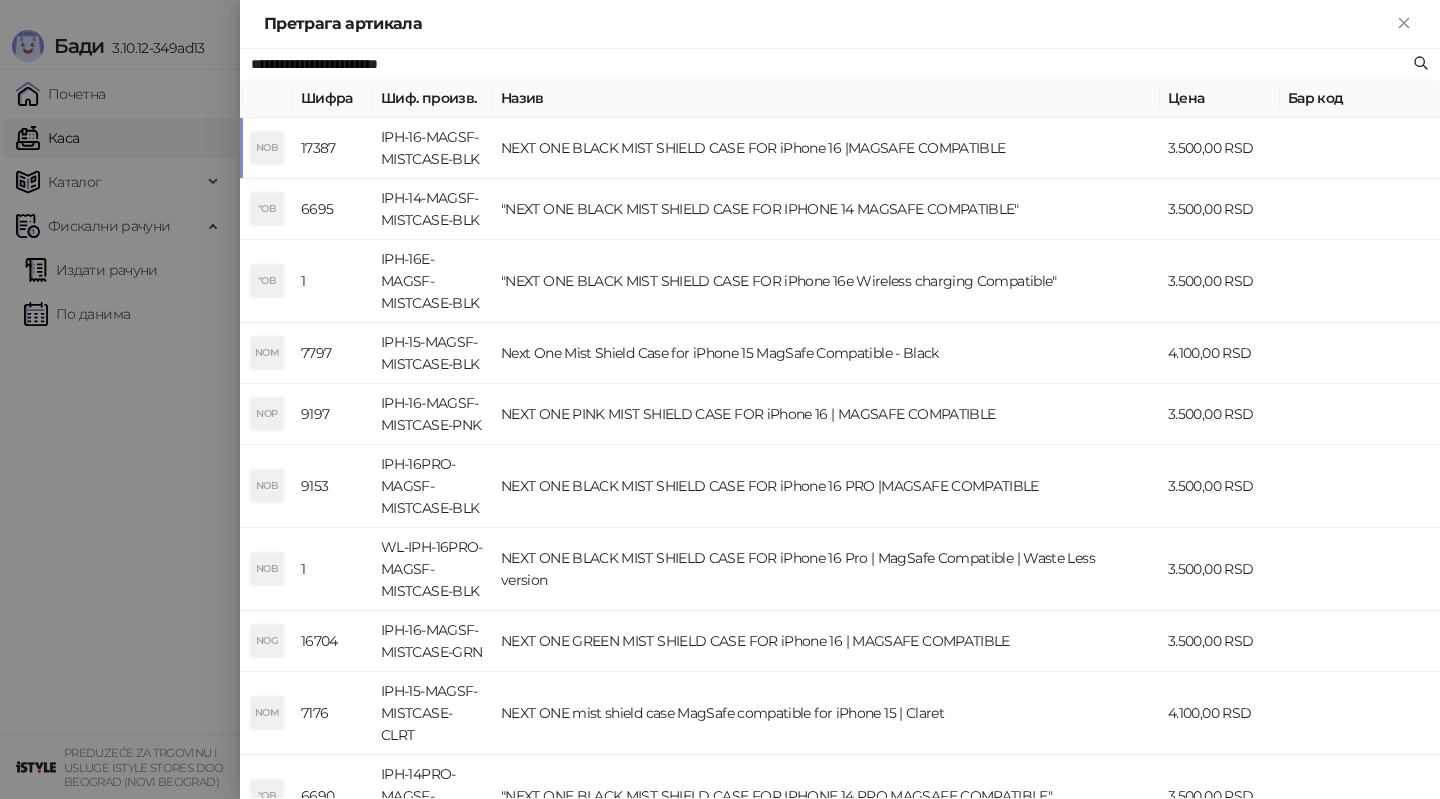 paste 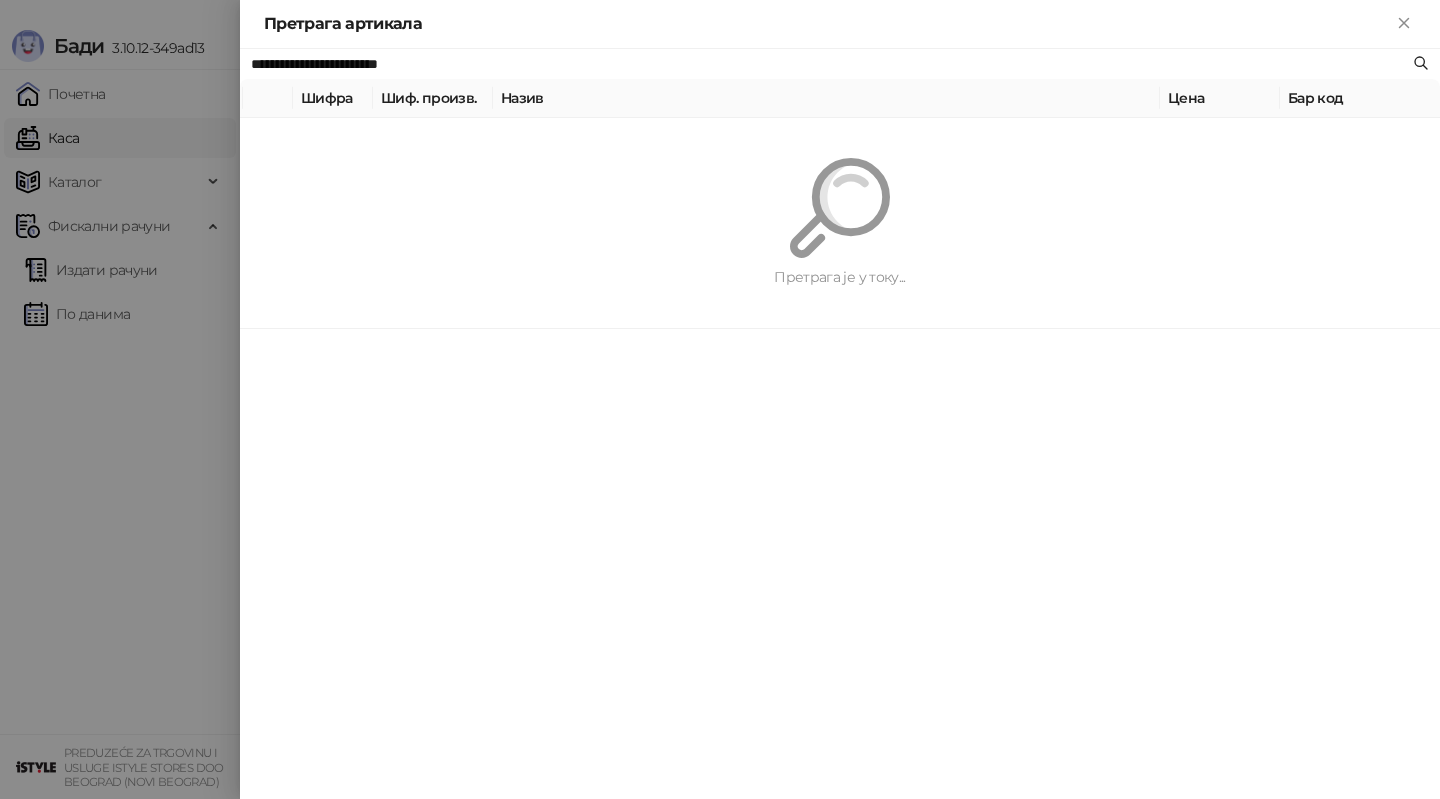 type on "**********" 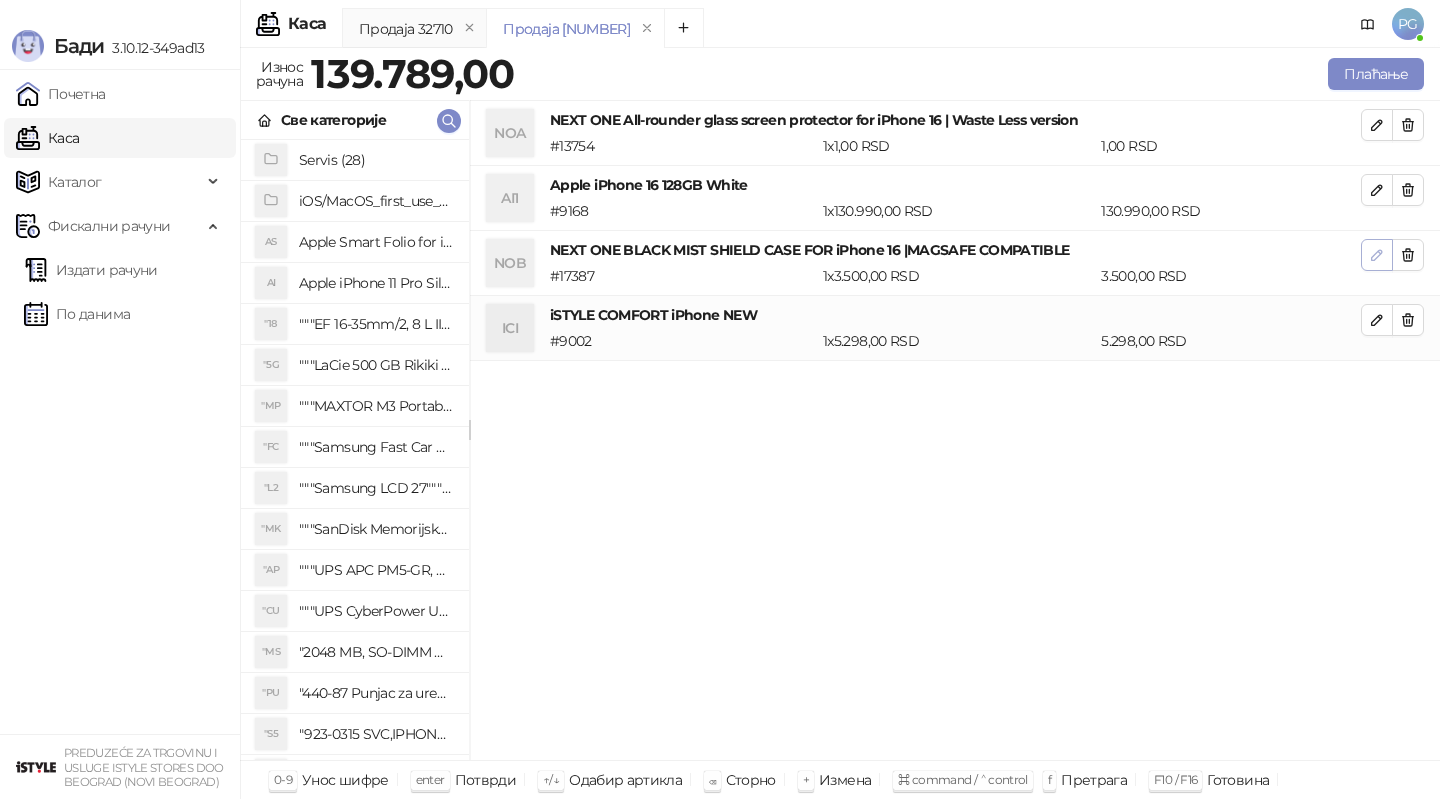 click 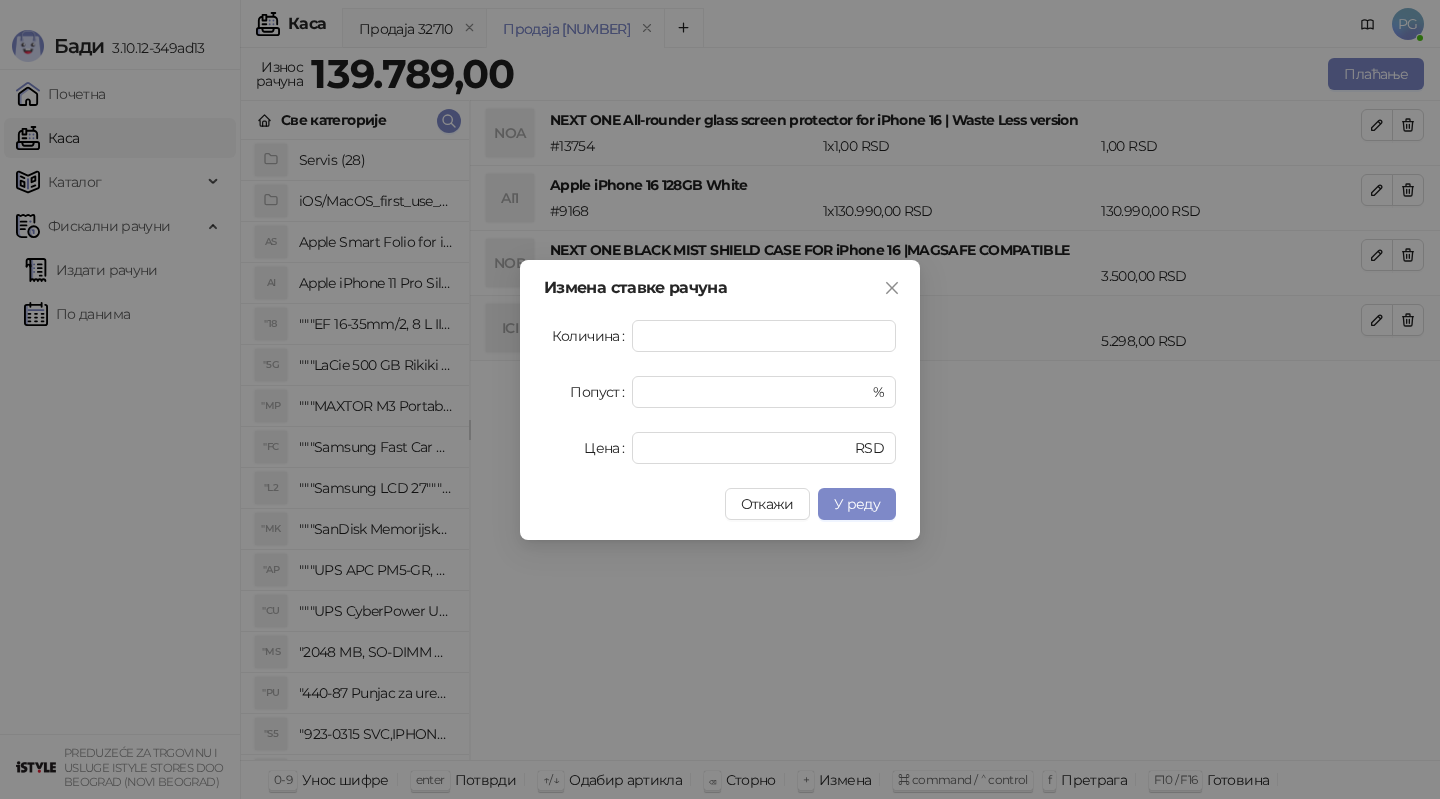 click on "Количина * Попуст * % Цена **** RSD" at bounding box center (720, 392) 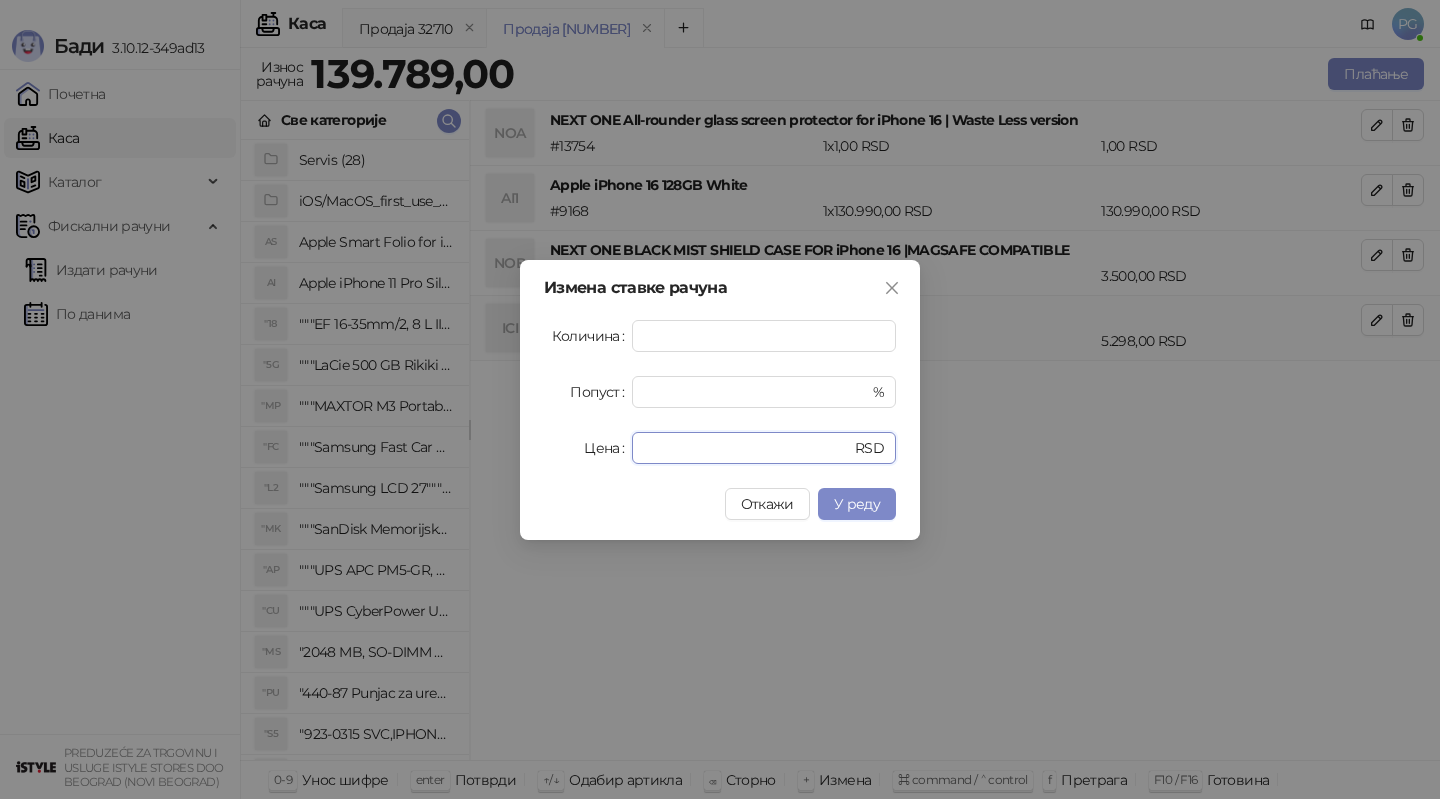 drag, startPoint x: 742, startPoint y: 447, endPoint x: 603, endPoint y: 447, distance: 139 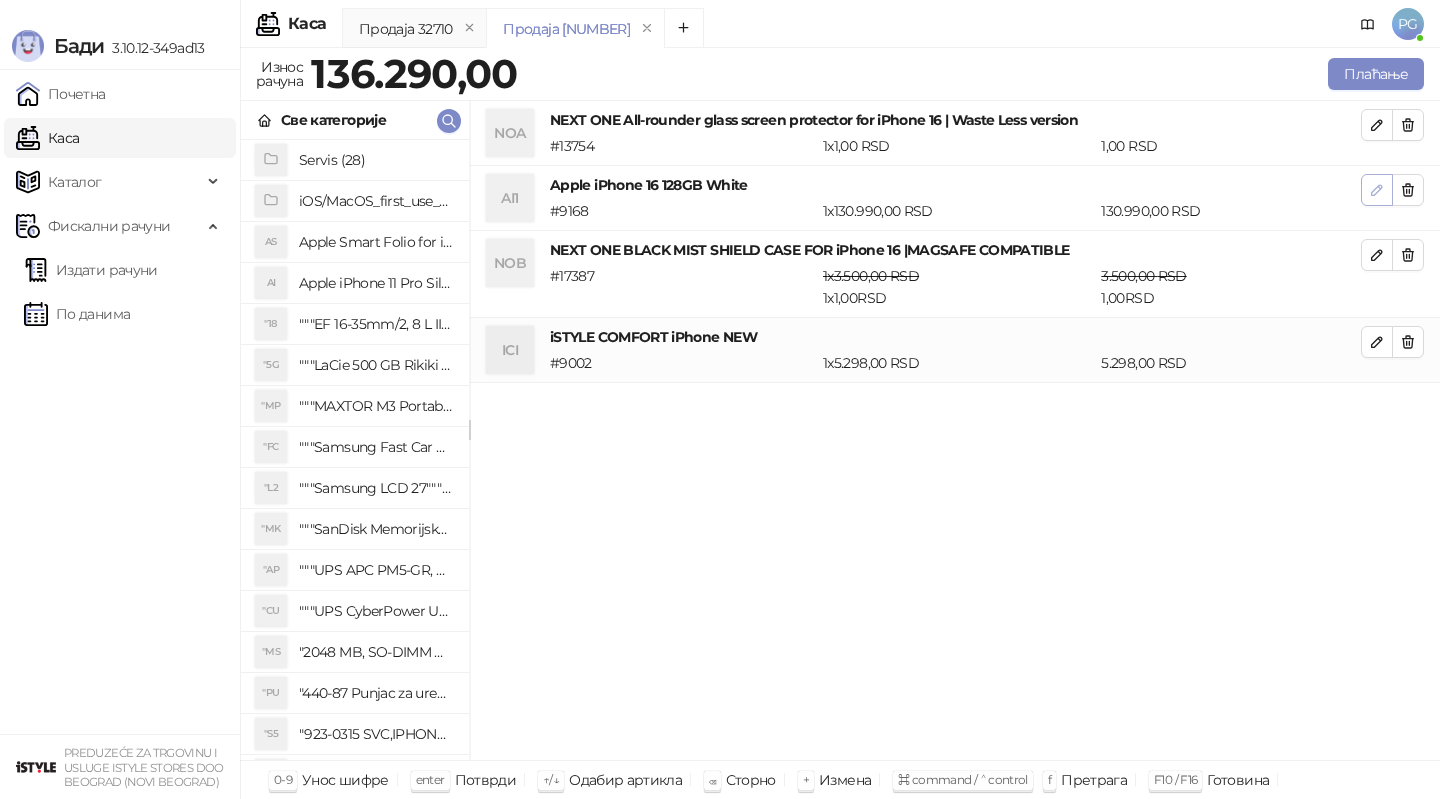 click at bounding box center (1377, 189) 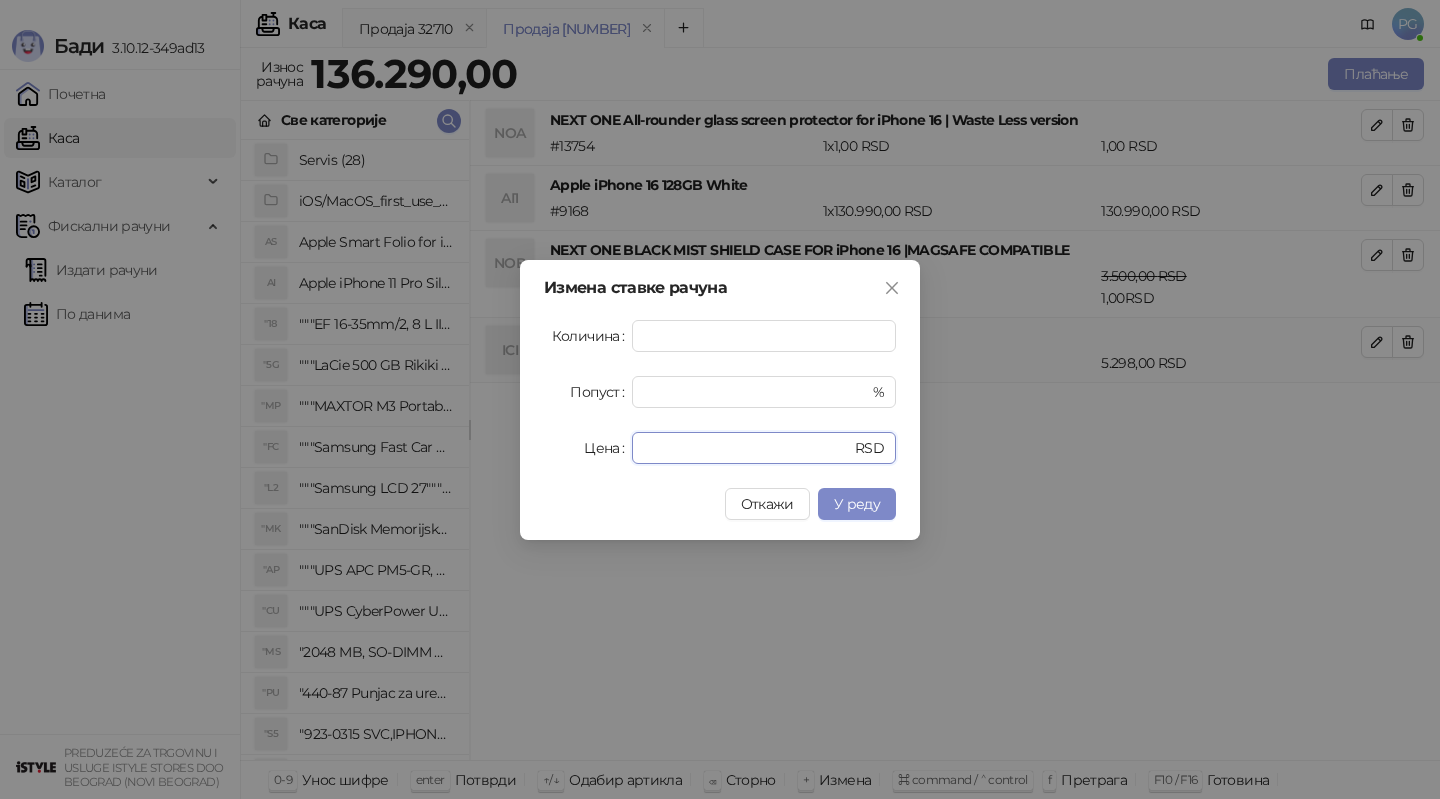 drag, startPoint x: 713, startPoint y: 443, endPoint x: 552, endPoint y: 443, distance: 161 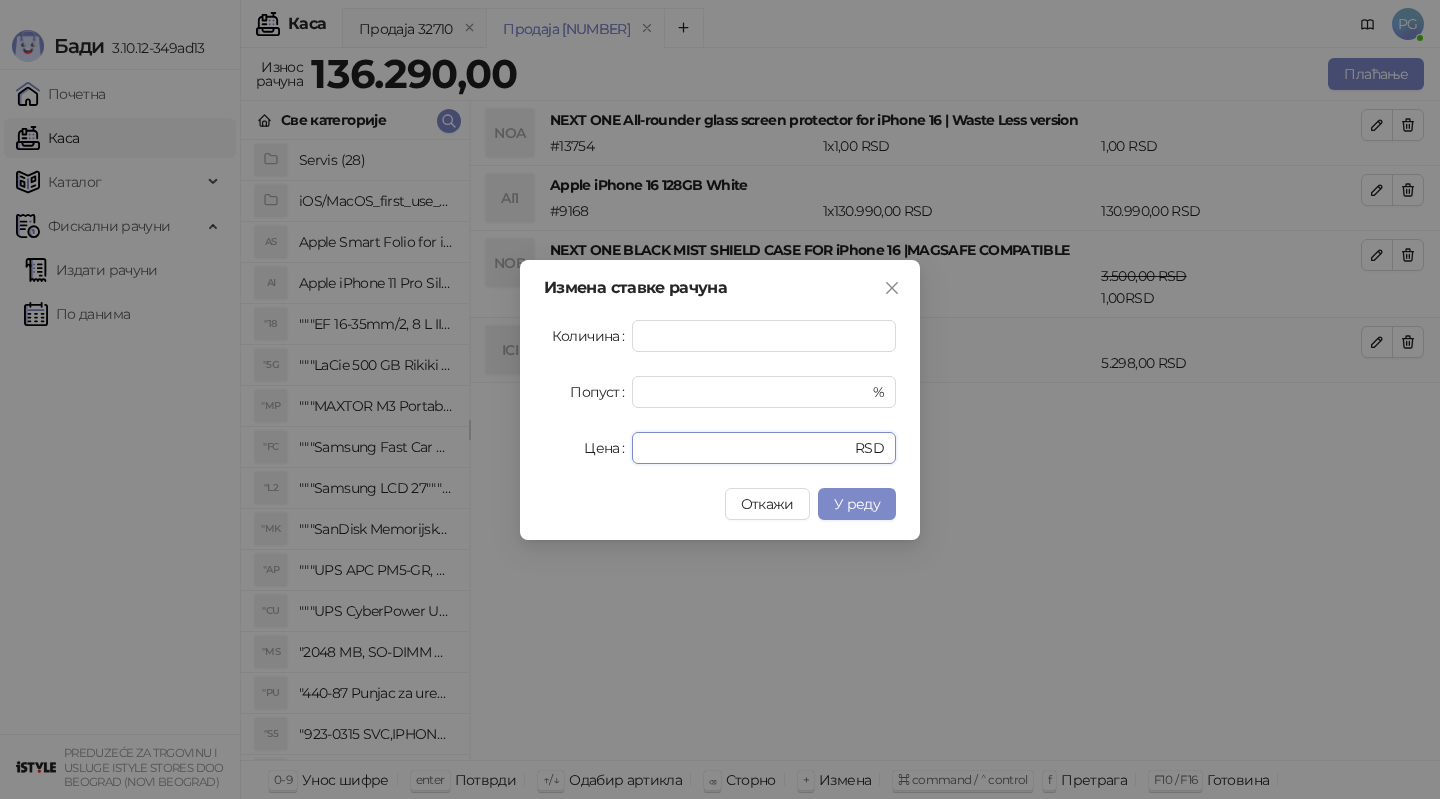 paste on "*********" 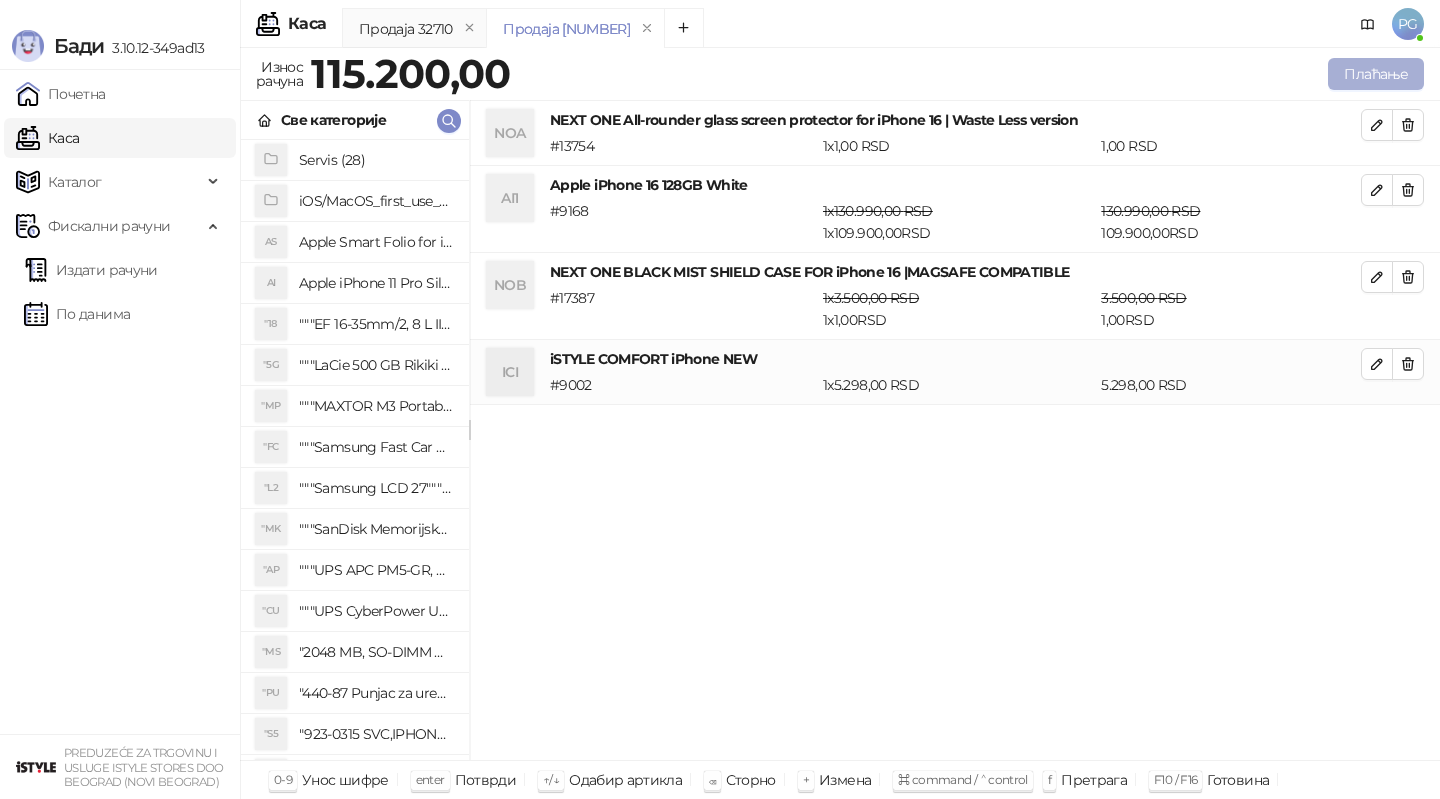 click on "Плаћање" at bounding box center (1376, 74) 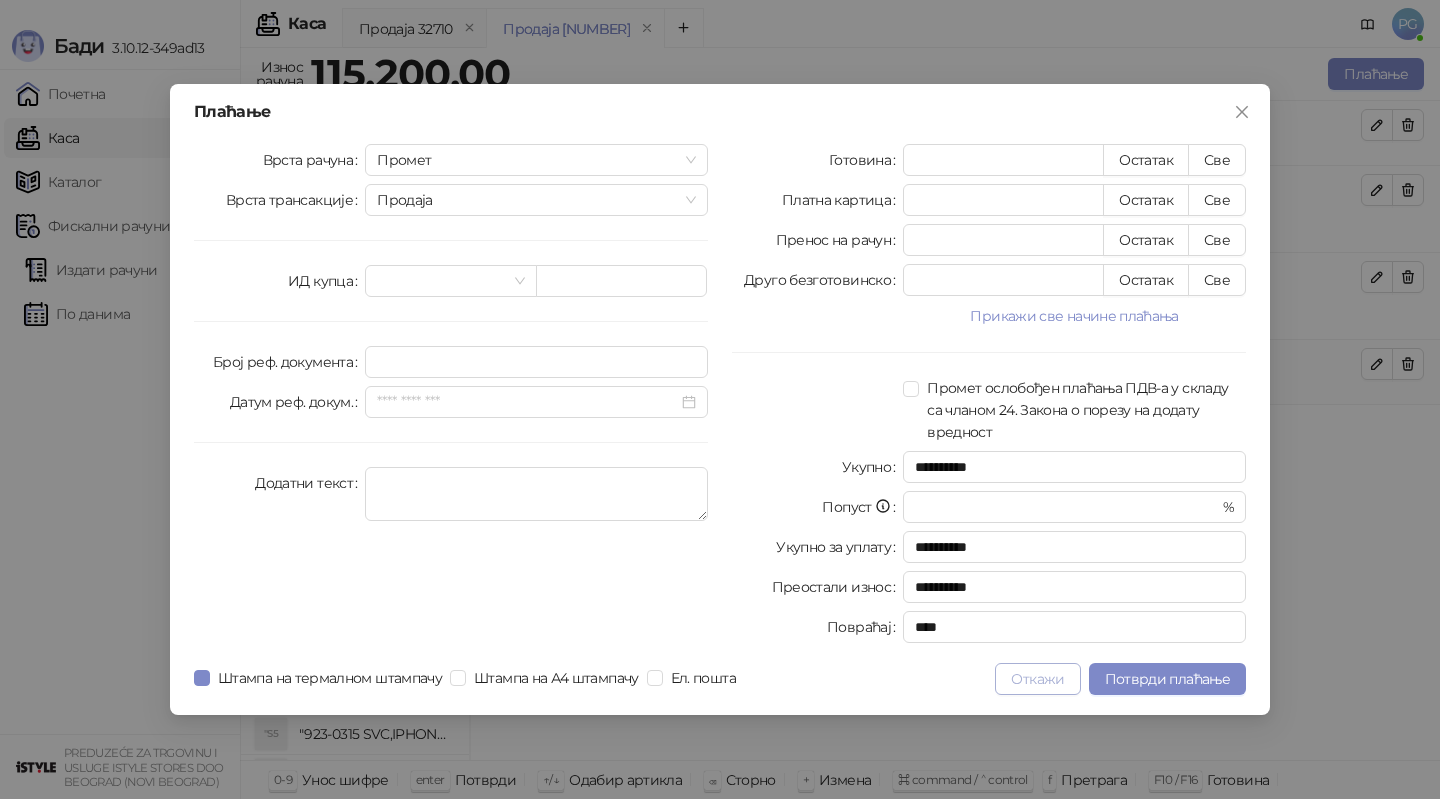 click on "Откажи" at bounding box center (1037, 679) 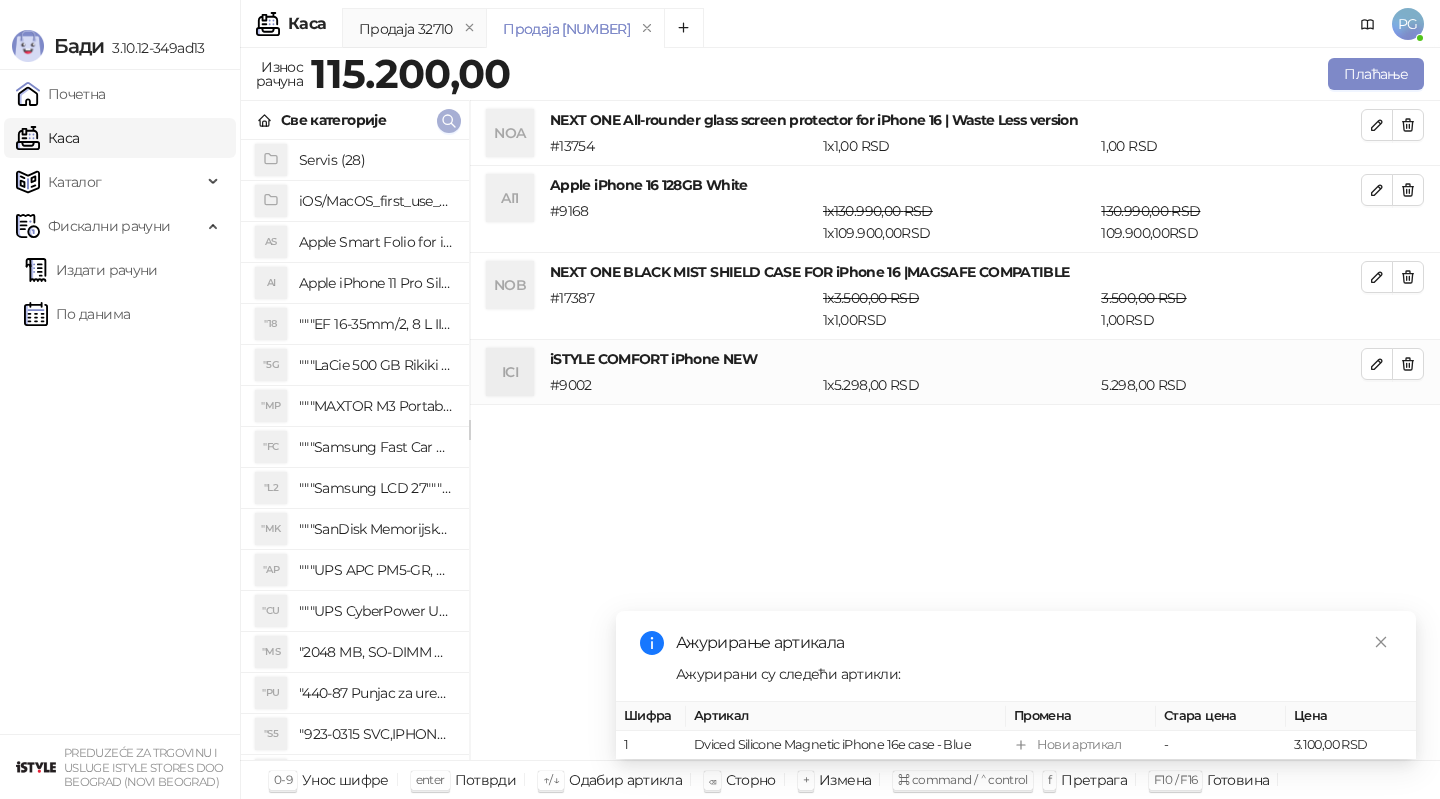 click 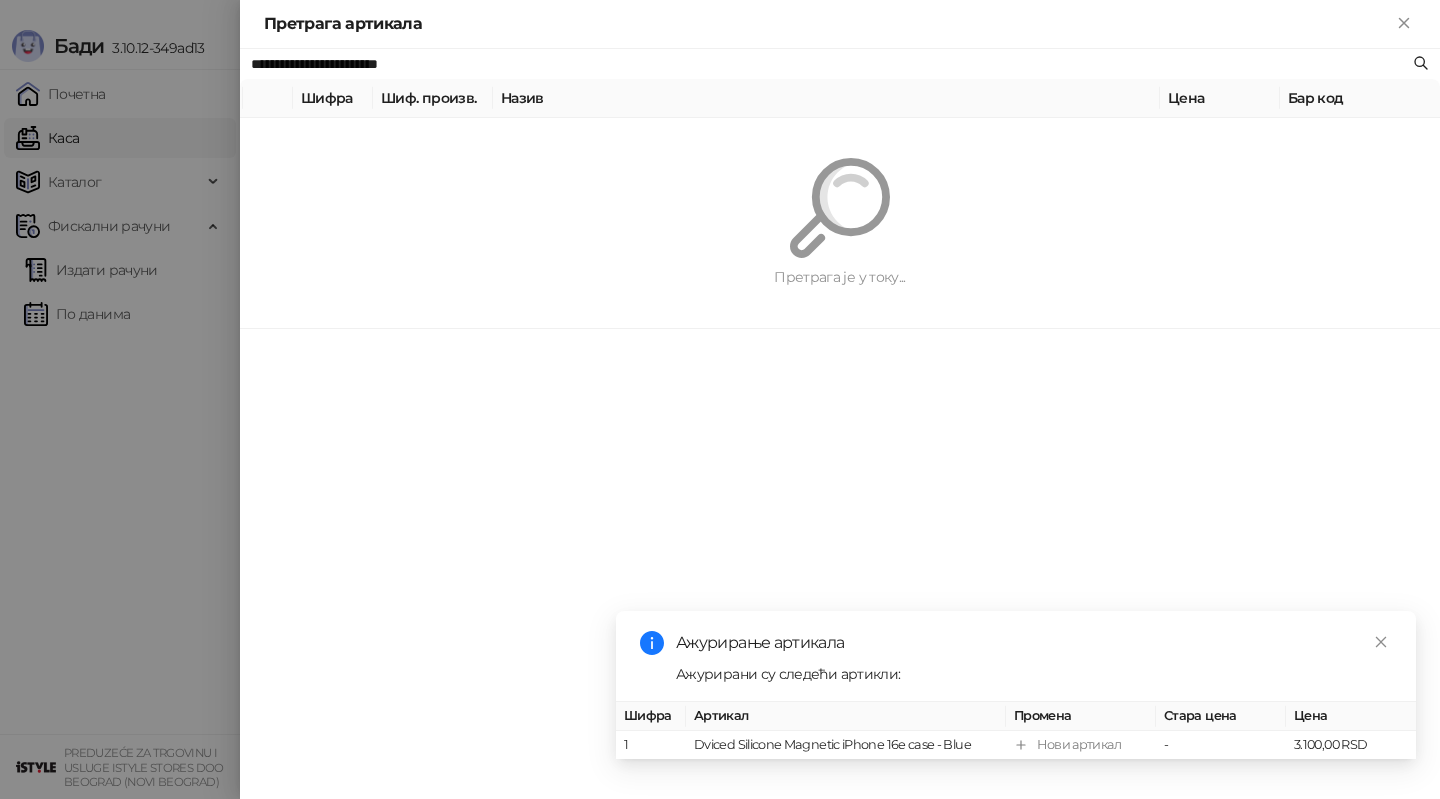 paste 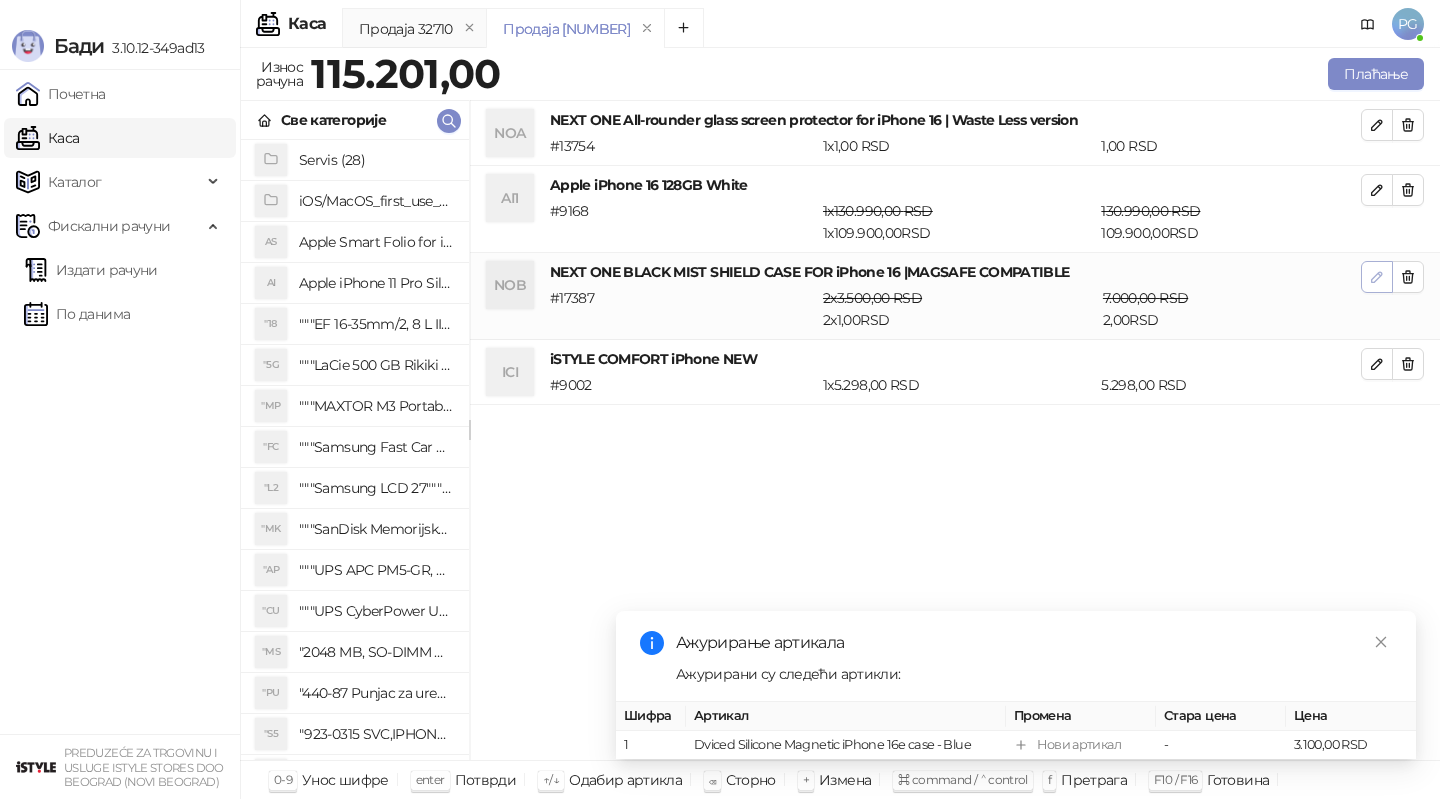 click 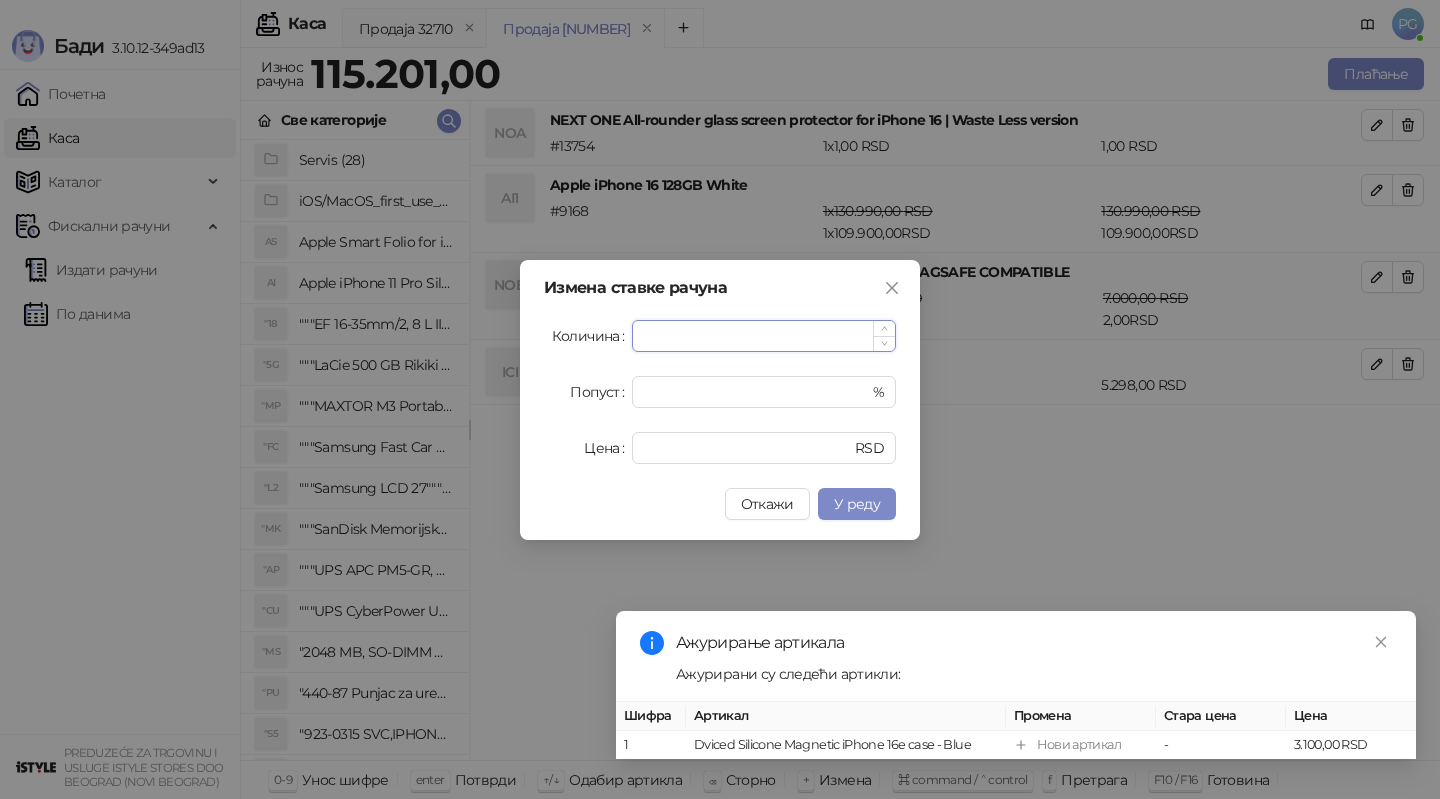 type on "*" 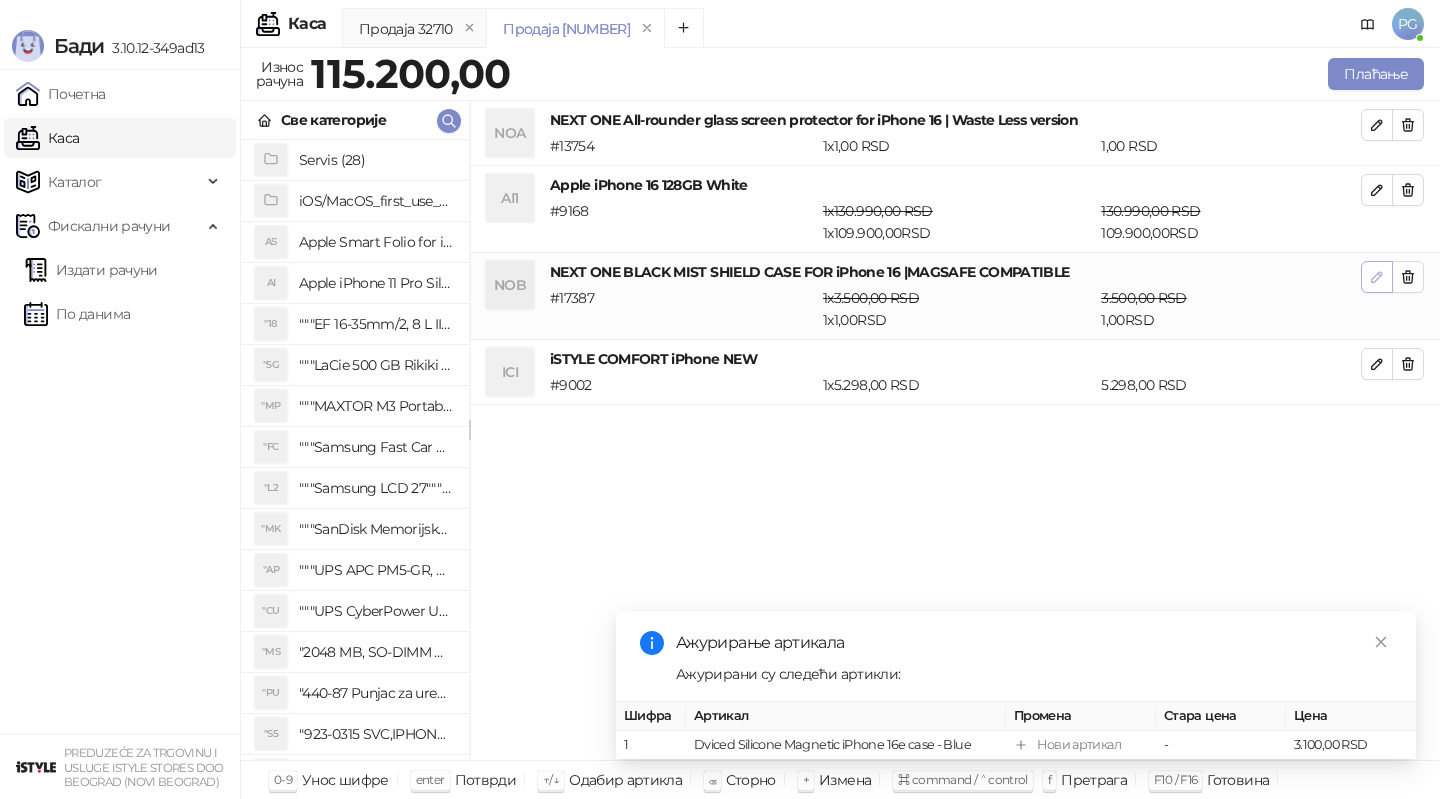 click 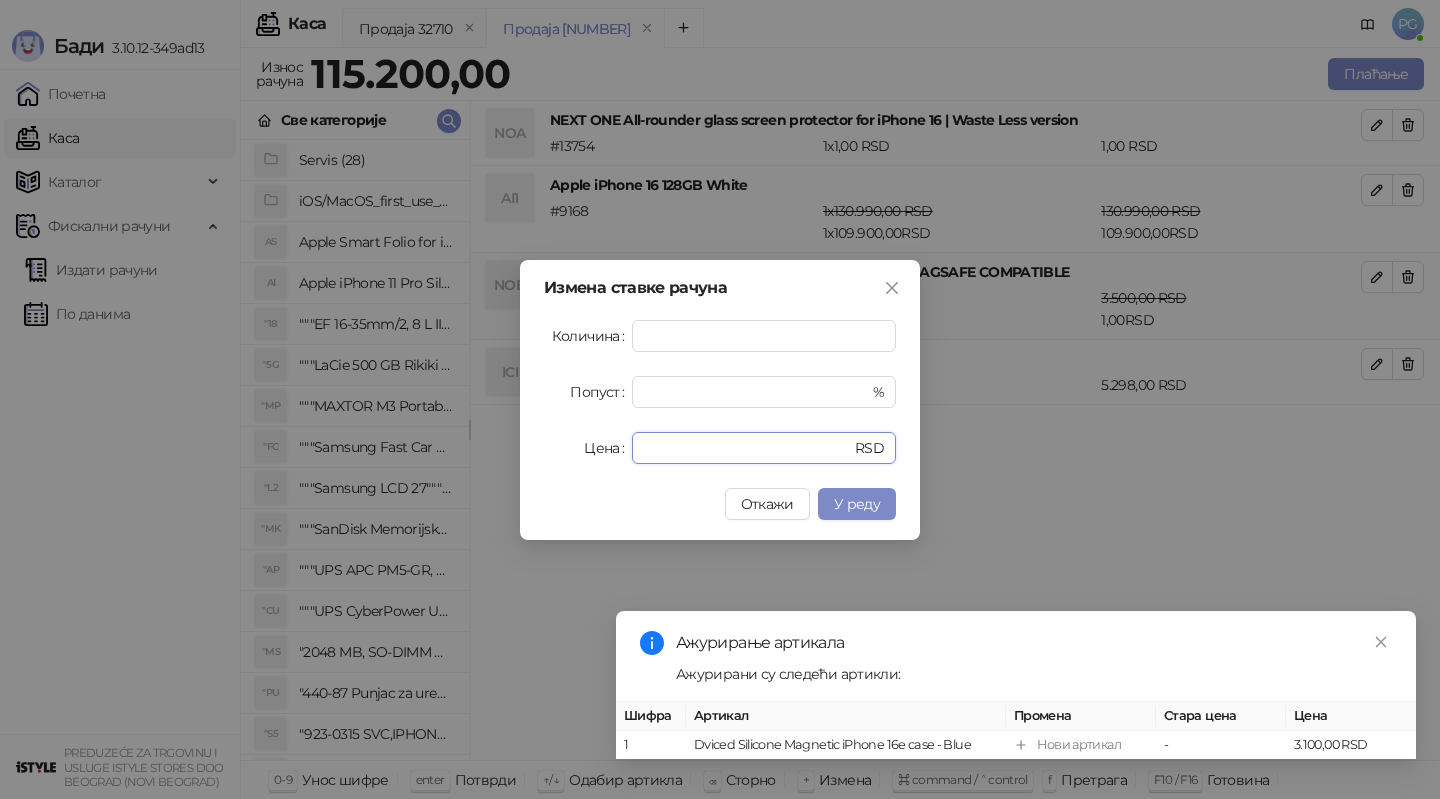 drag, startPoint x: 651, startPoint y: 446, endPoint x: 507, endPoint y: 456, distance: 144.3468 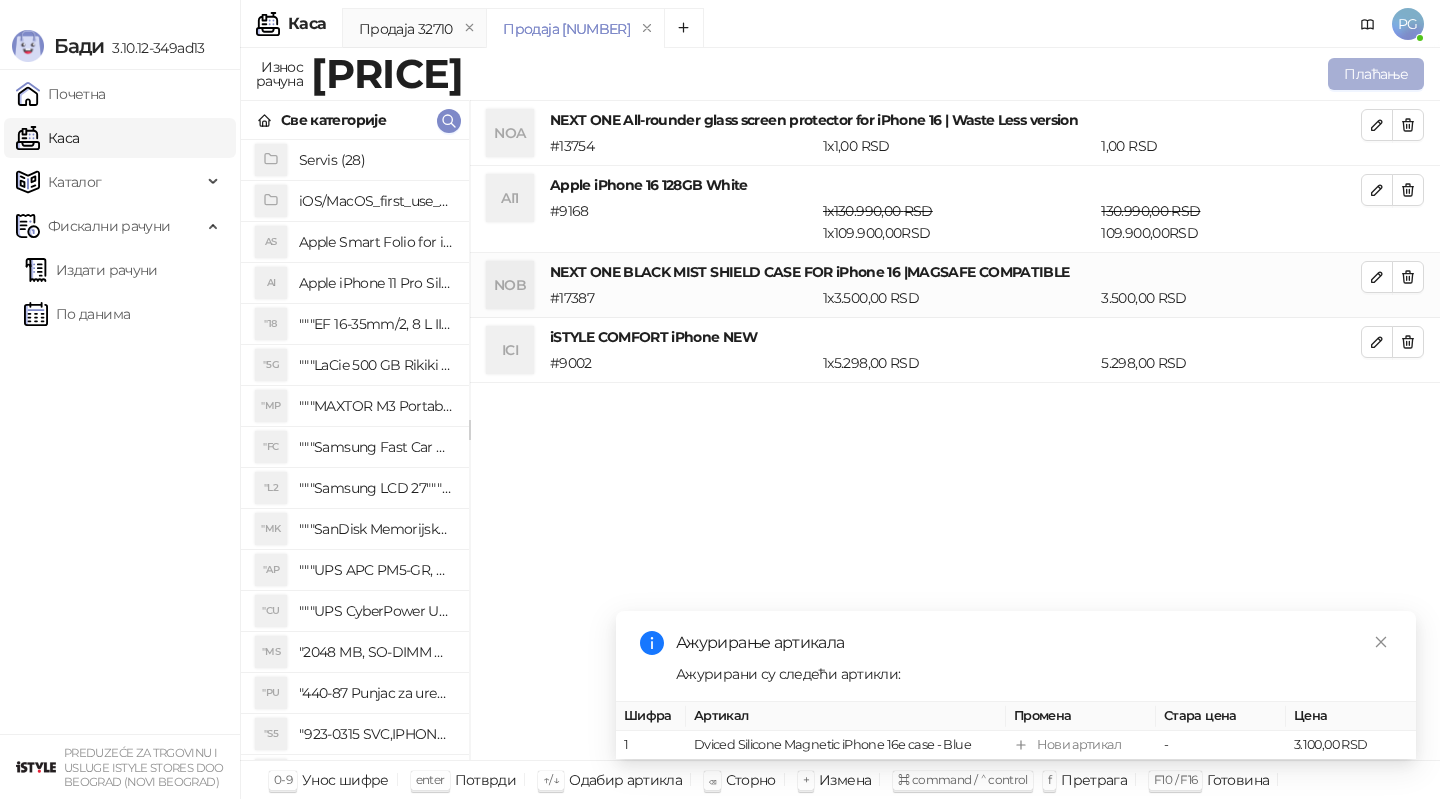 click on "Плаћање" at bounding box center [1376, 74] 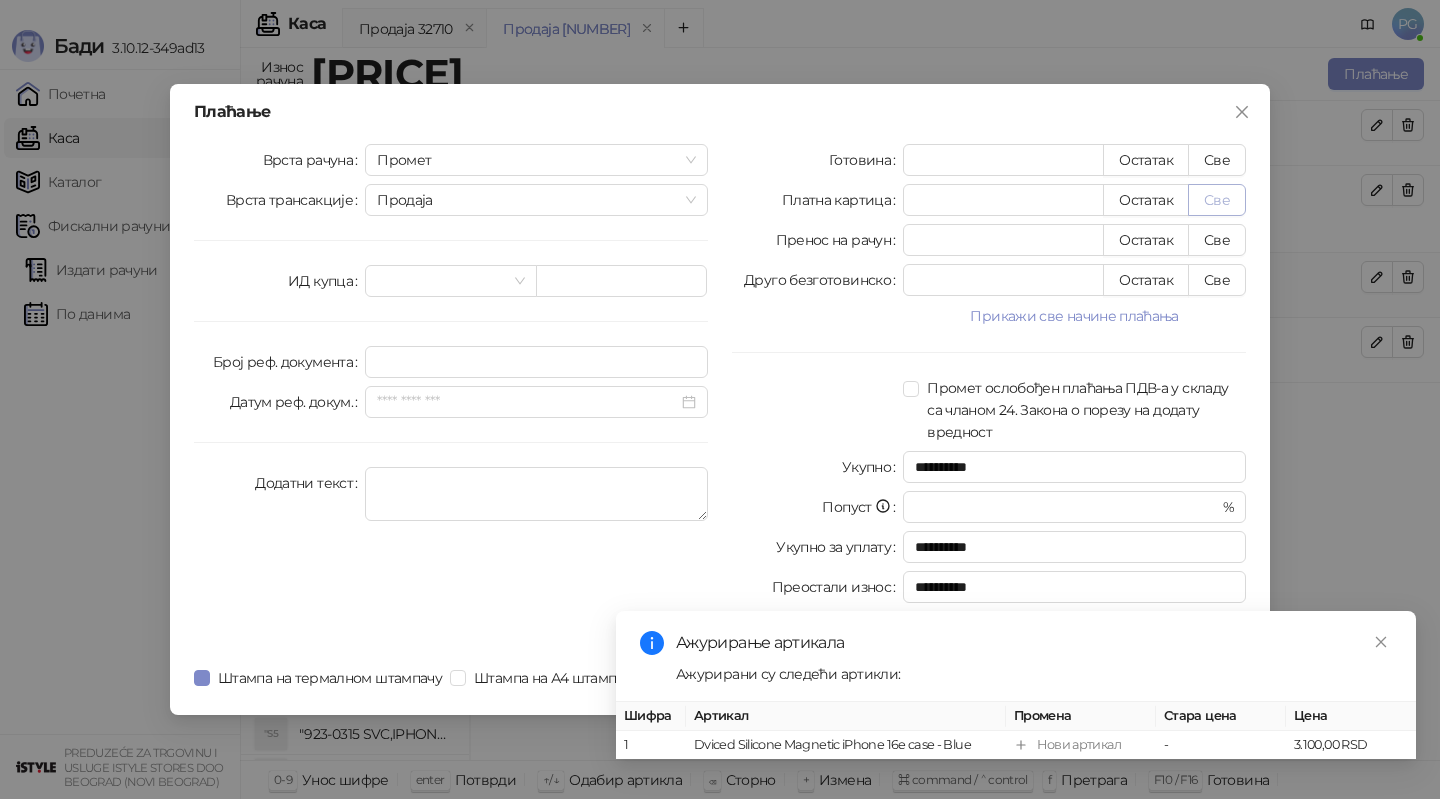 click on "Све" at bounding box center [1217, 200] 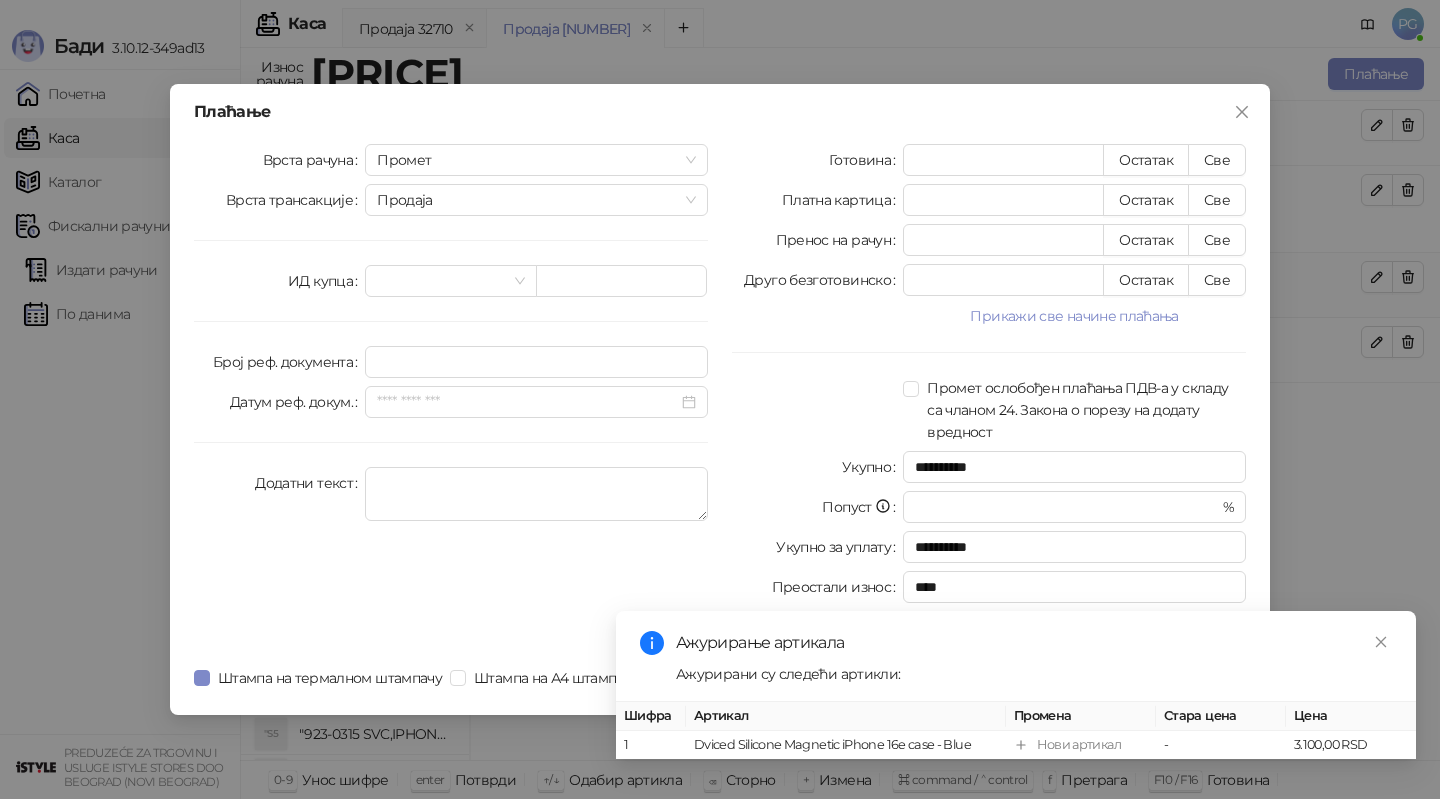 click on "Ажурирање артикала Ажурирани су следећи артикли: Шифра Артикал Промена Стара цена Цена           1 Dviced Silicone Magnetic iPhone 16e case - Blue     Нови артикал - 3.100,00 RSD" at bounding box center (1016, 685) 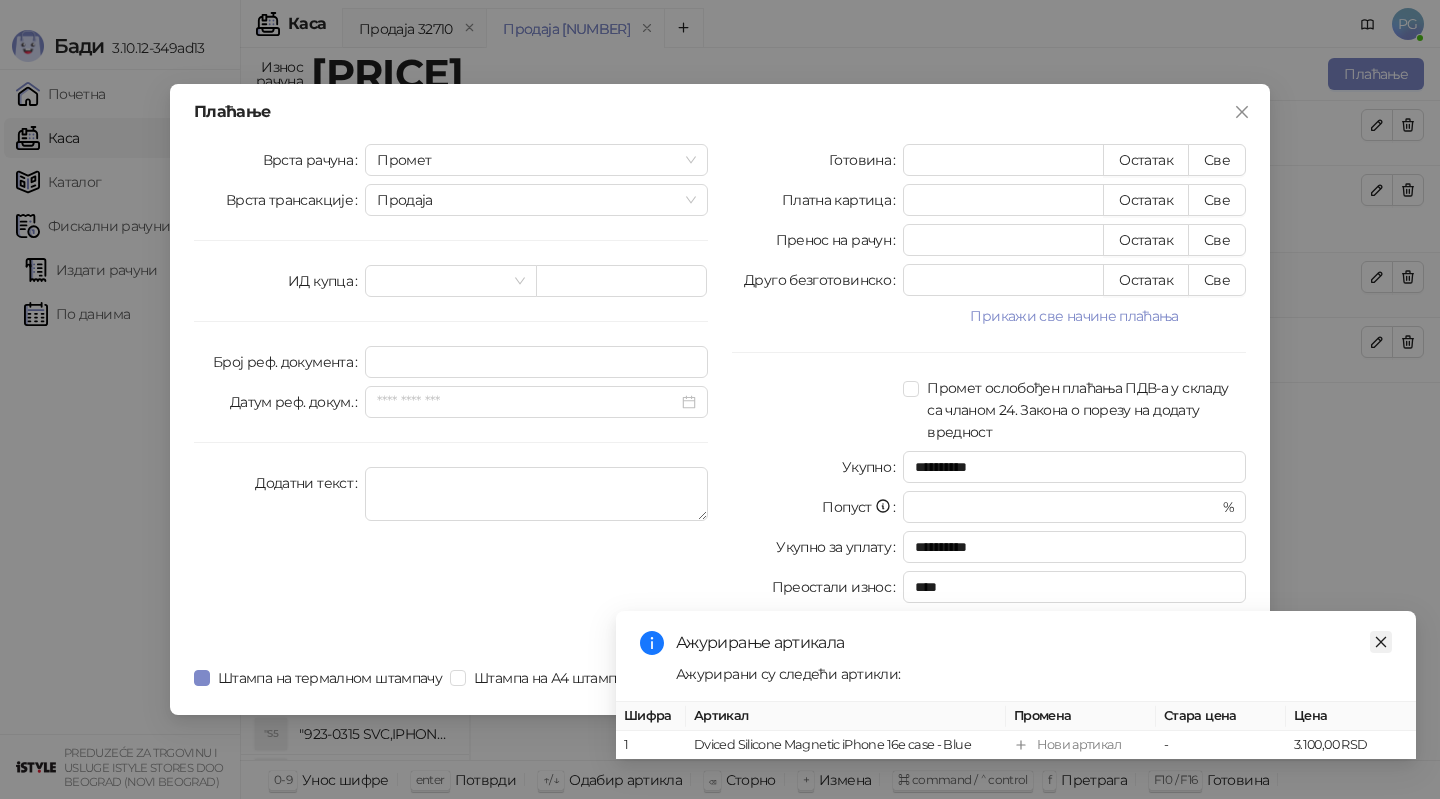 click 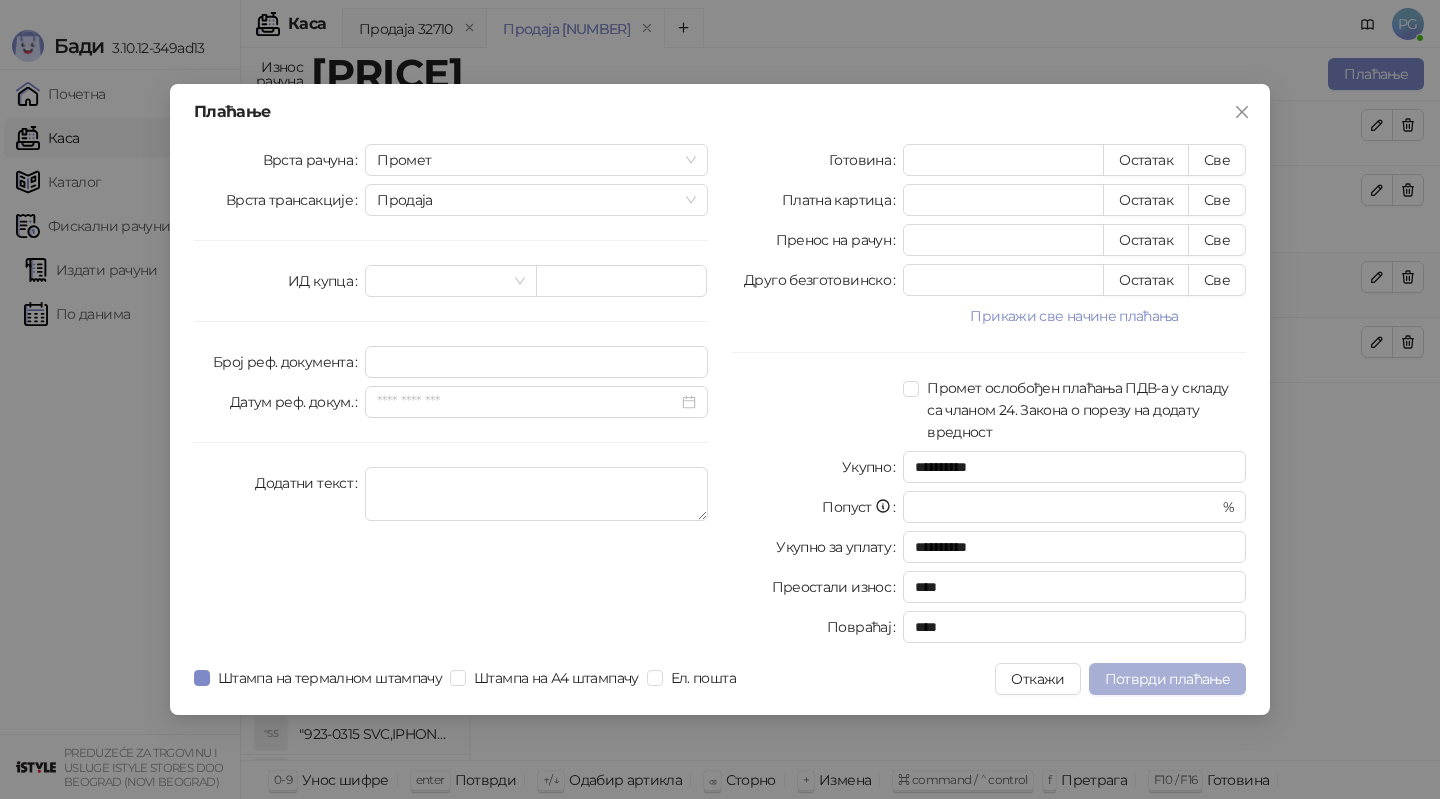 click on "Потврди плаћање" at bounding box center [1167, 679] 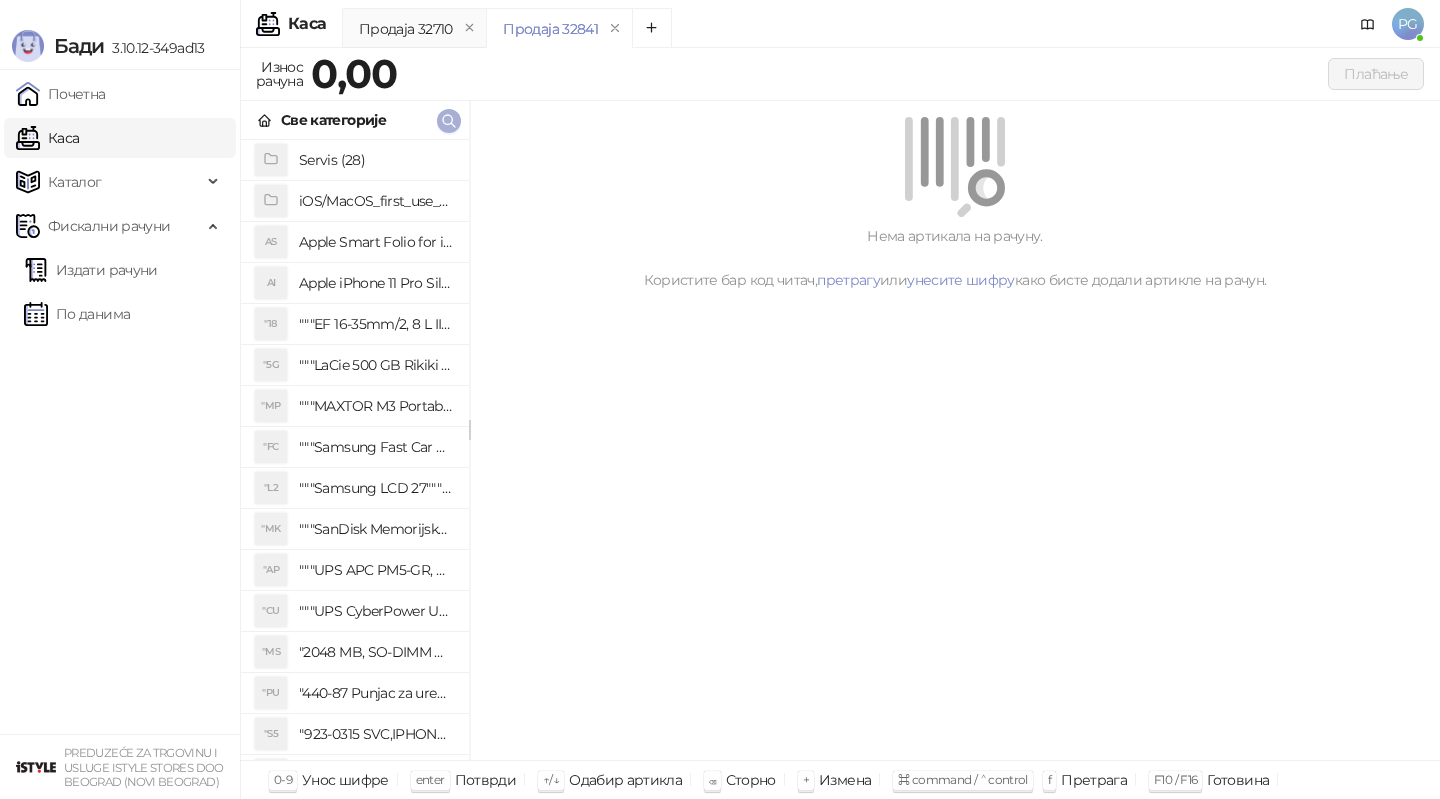 click 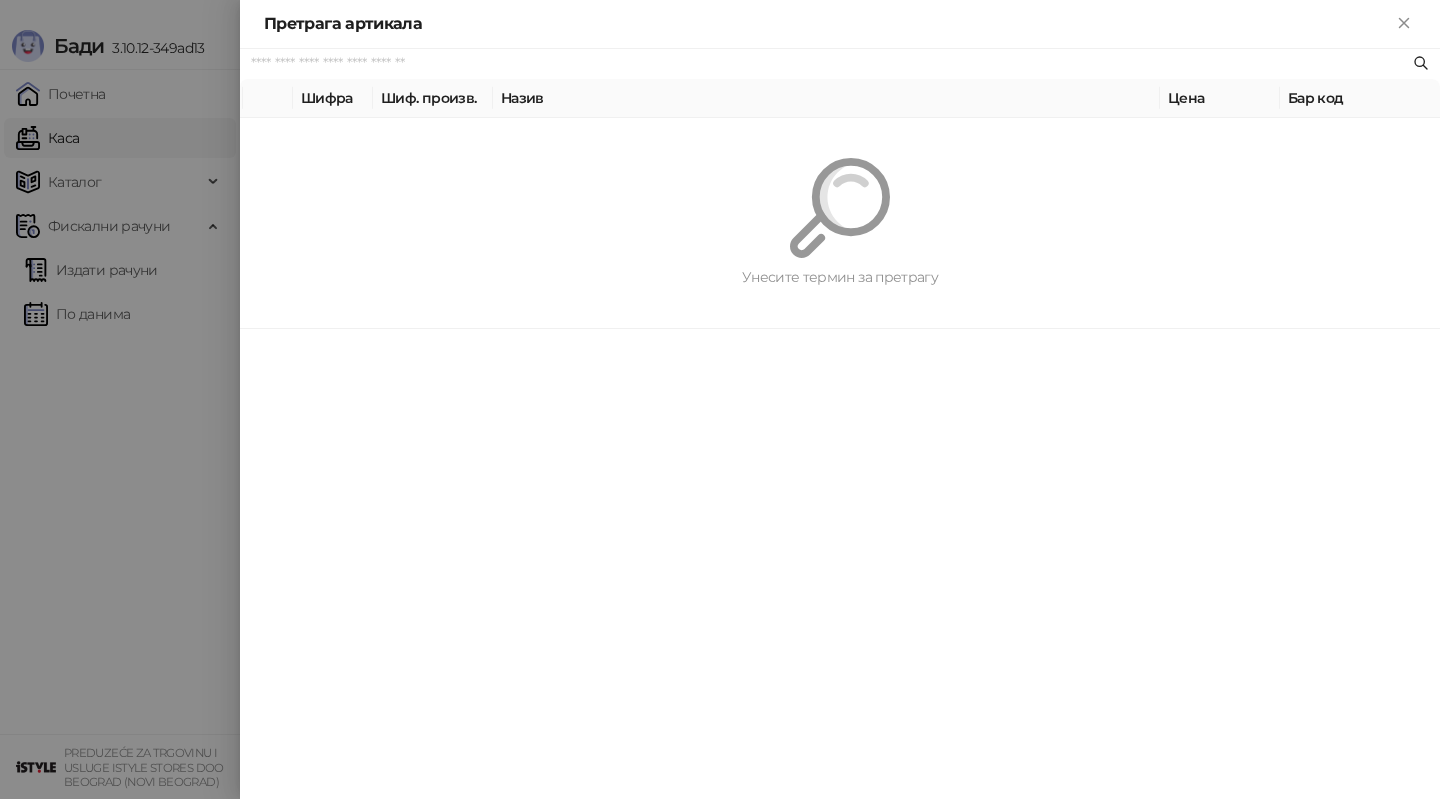 paste on "*********" 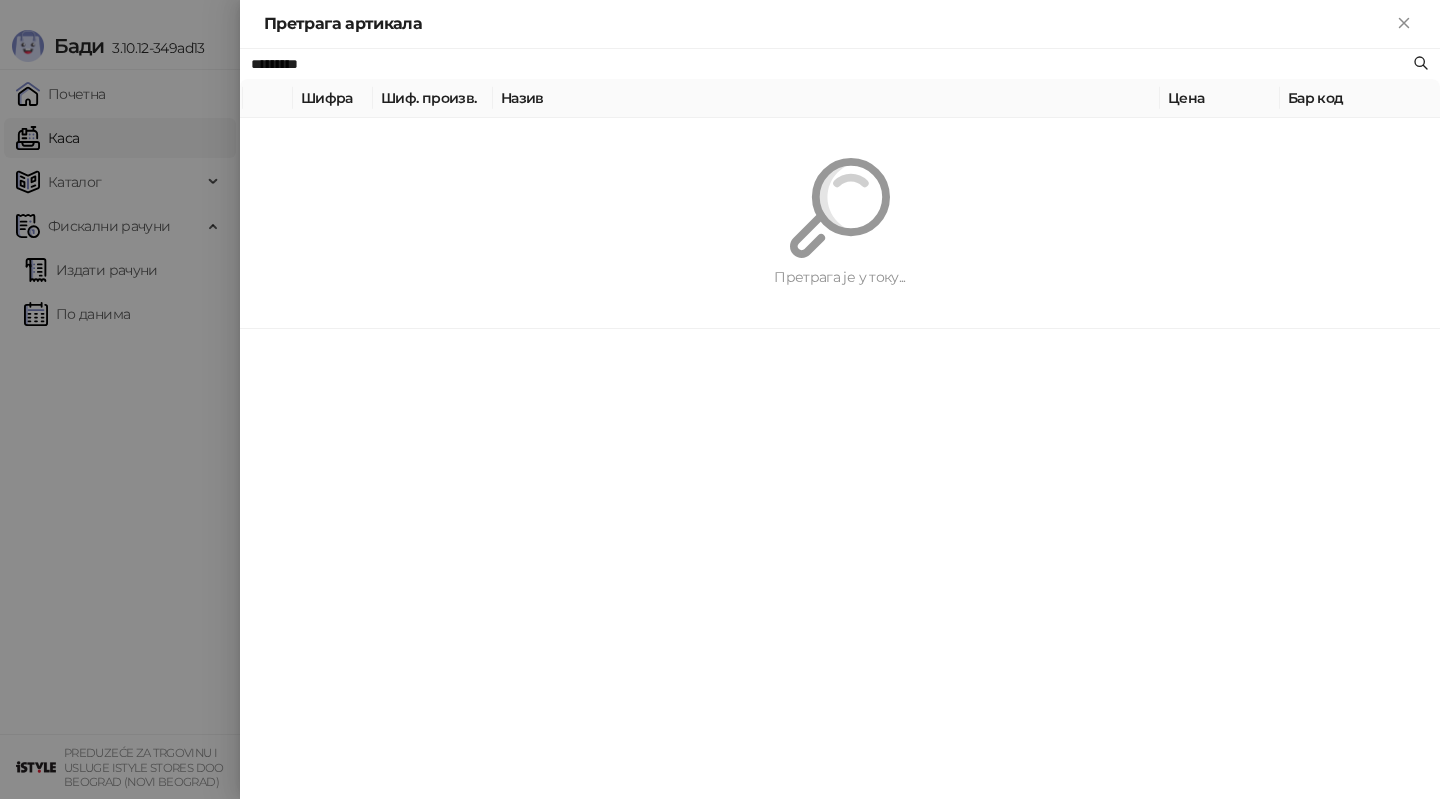 type on "*********" 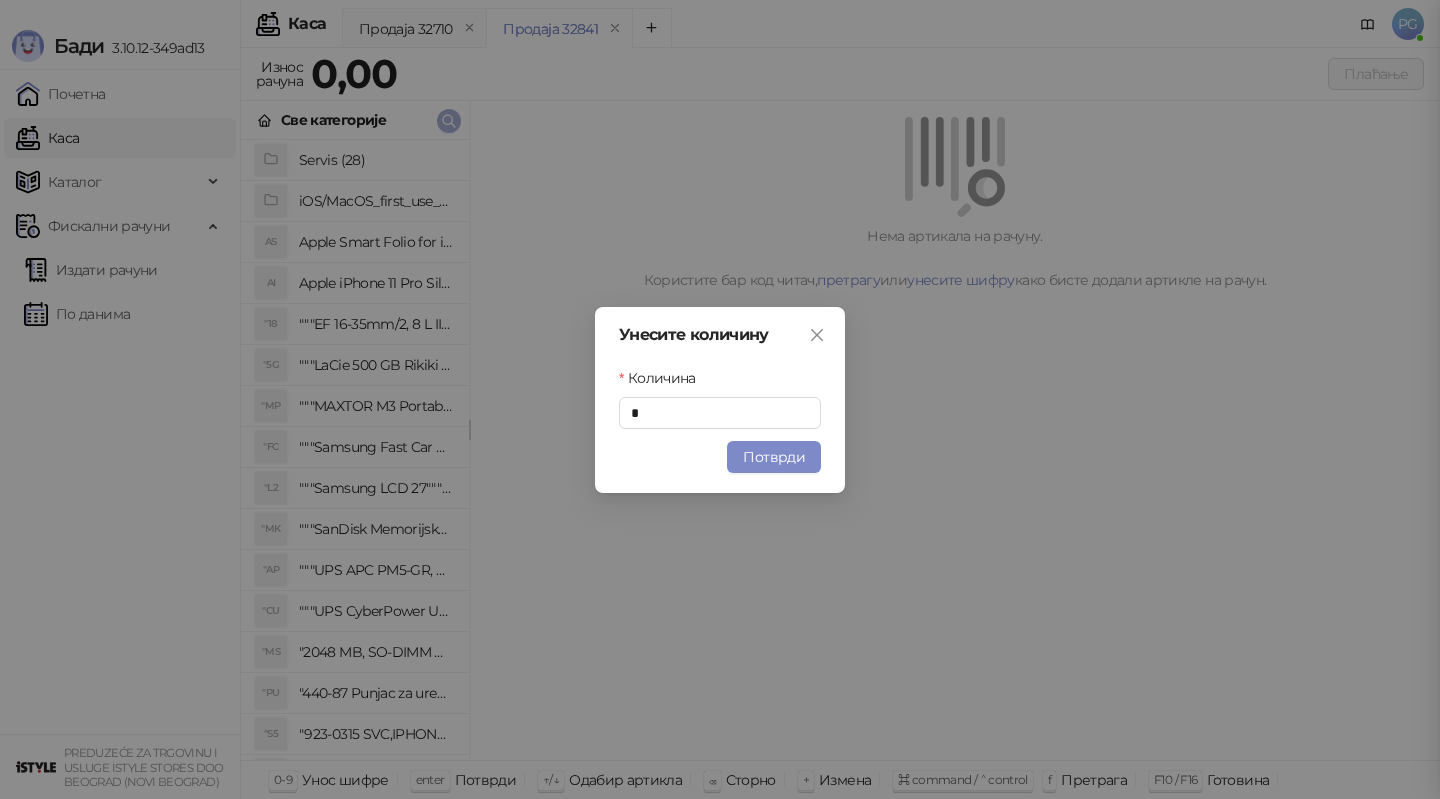 type 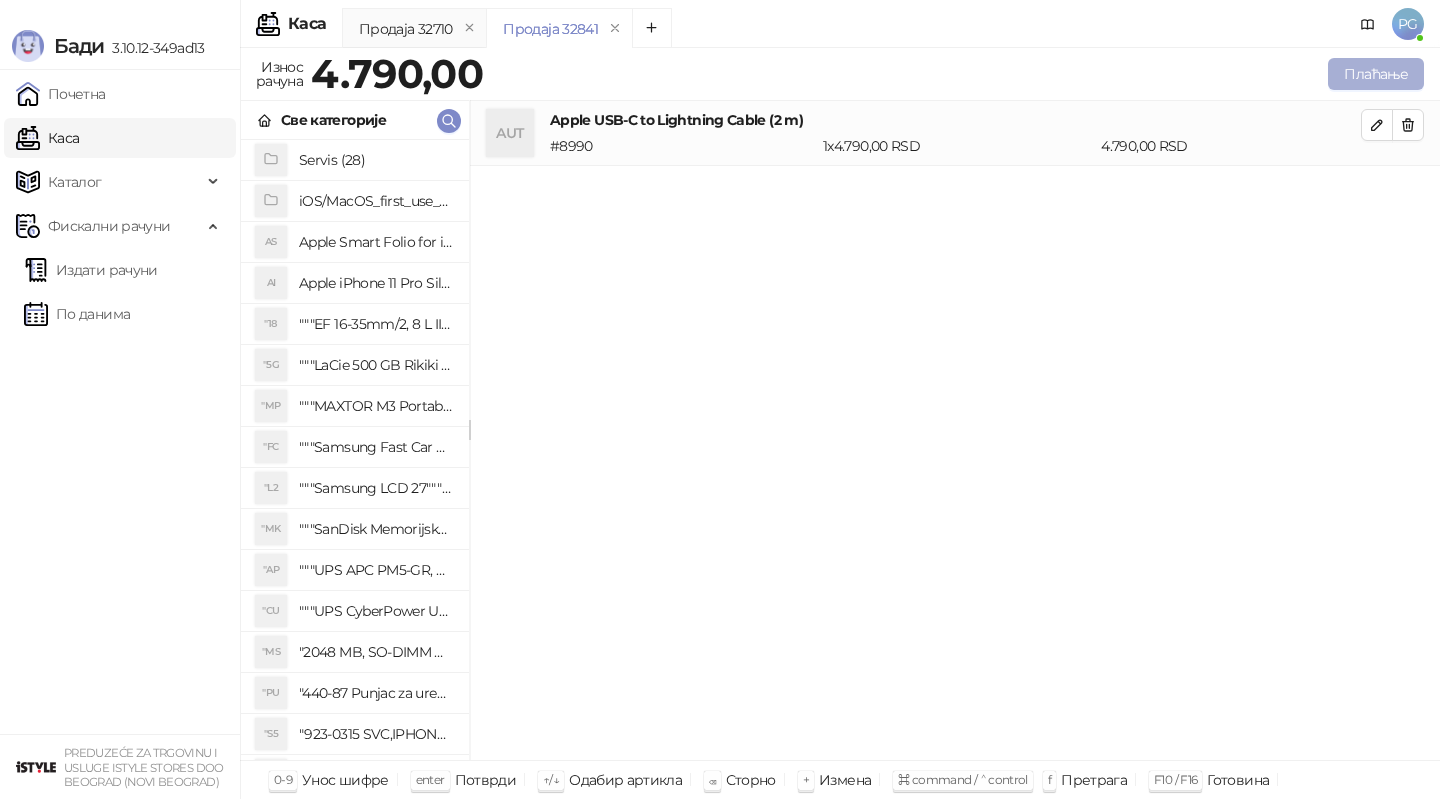 click on "Плаћање" at bounding box center [1376, 74] 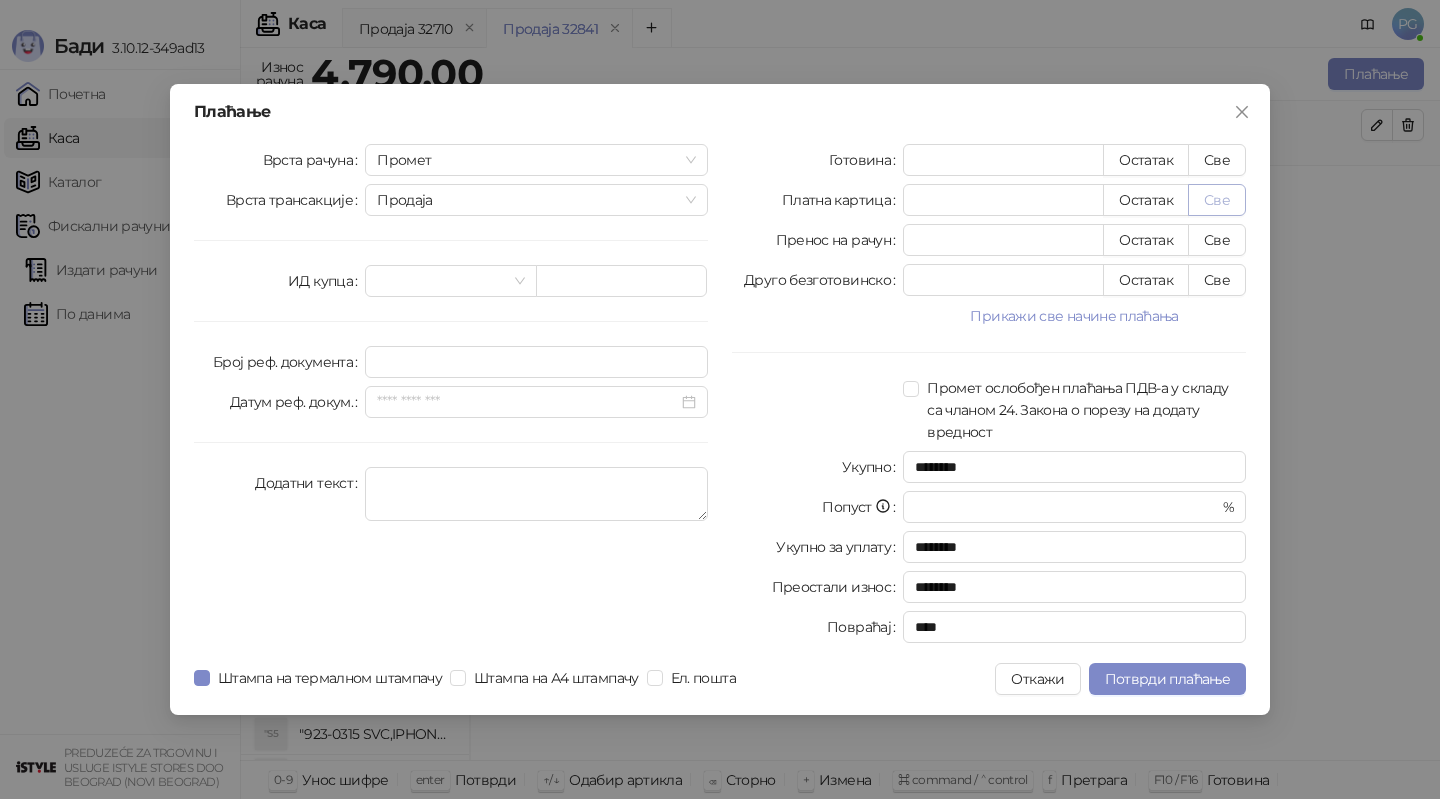 click on "Све" at bounding box center [1217, 200] 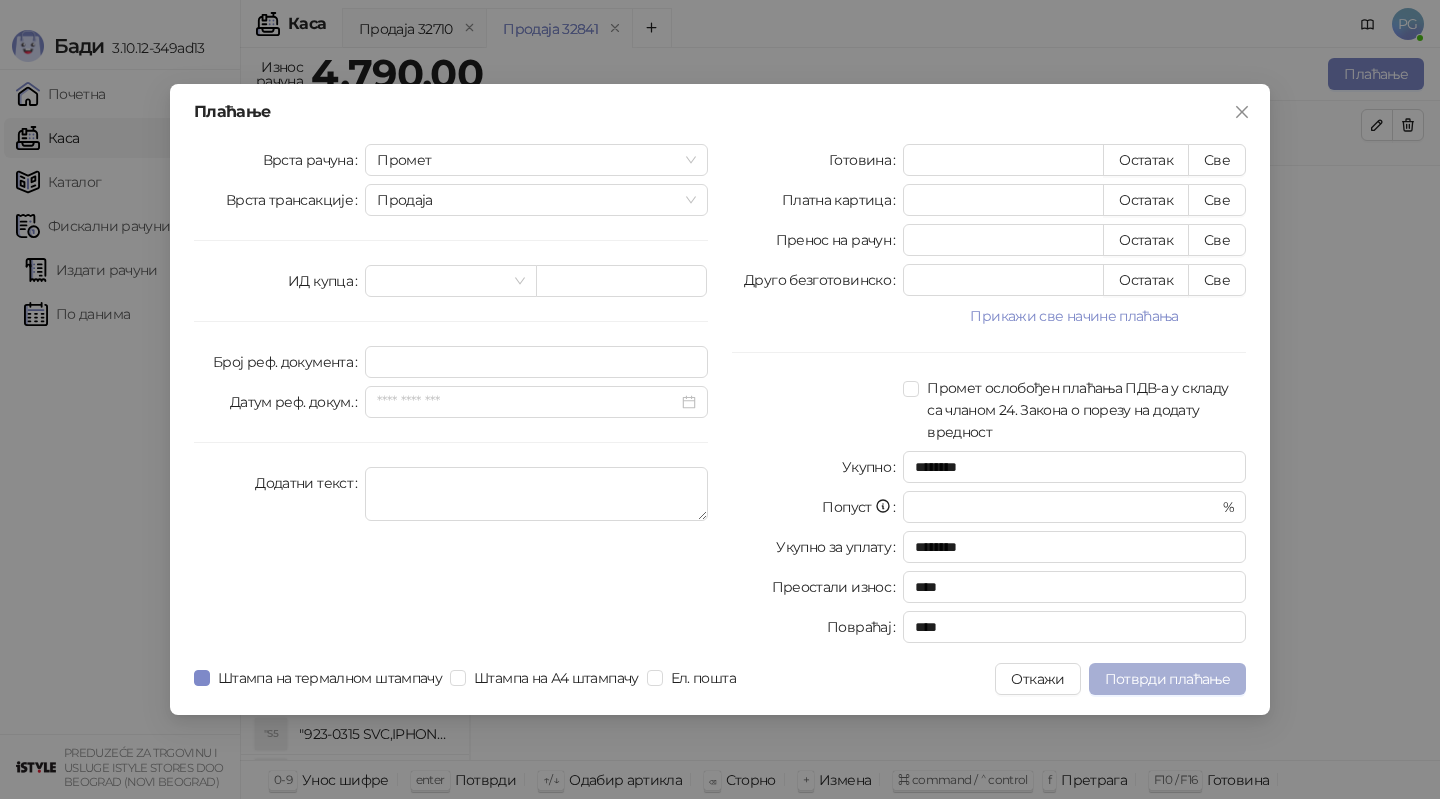 click on "Потврди плаћање" at bounding box center (1167, 679) 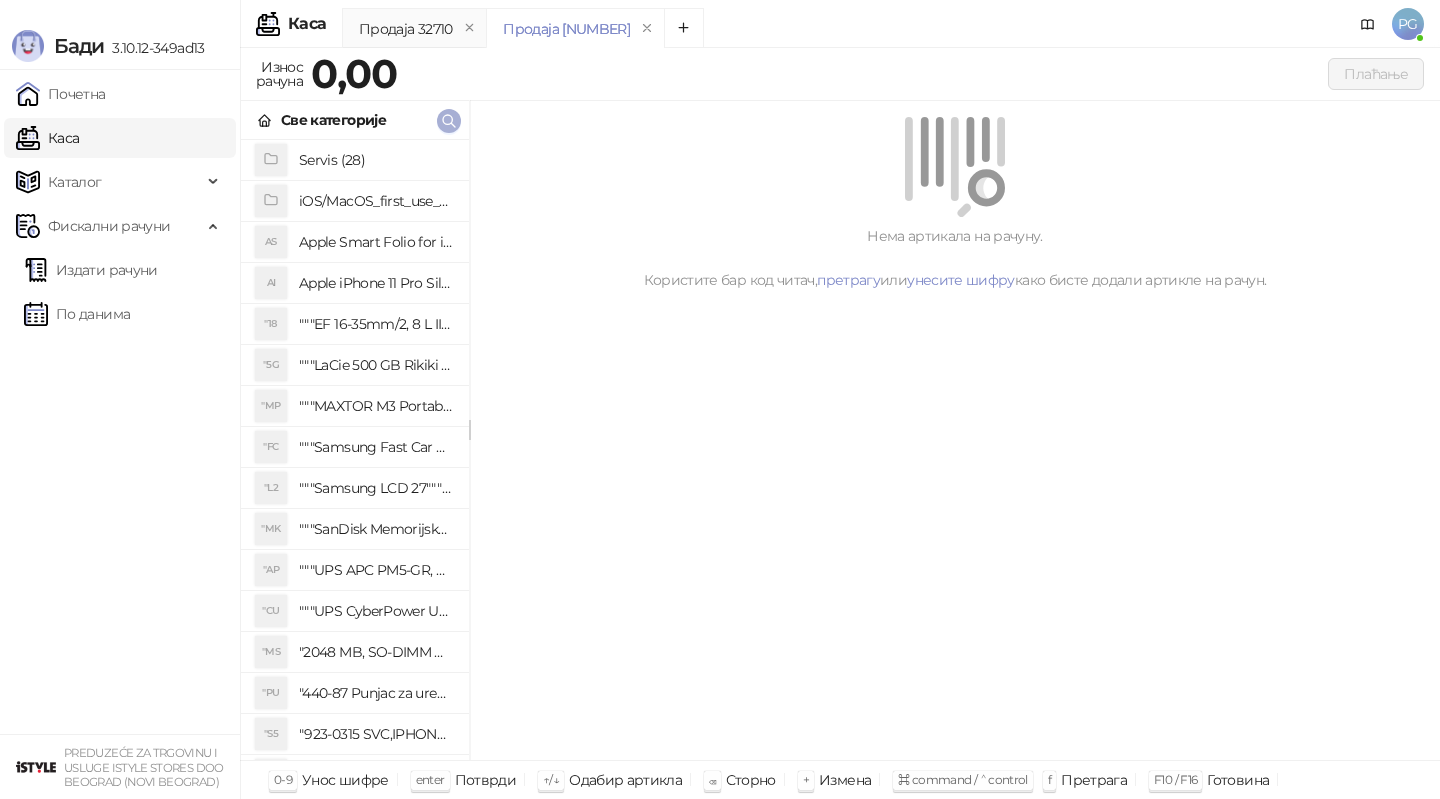 click 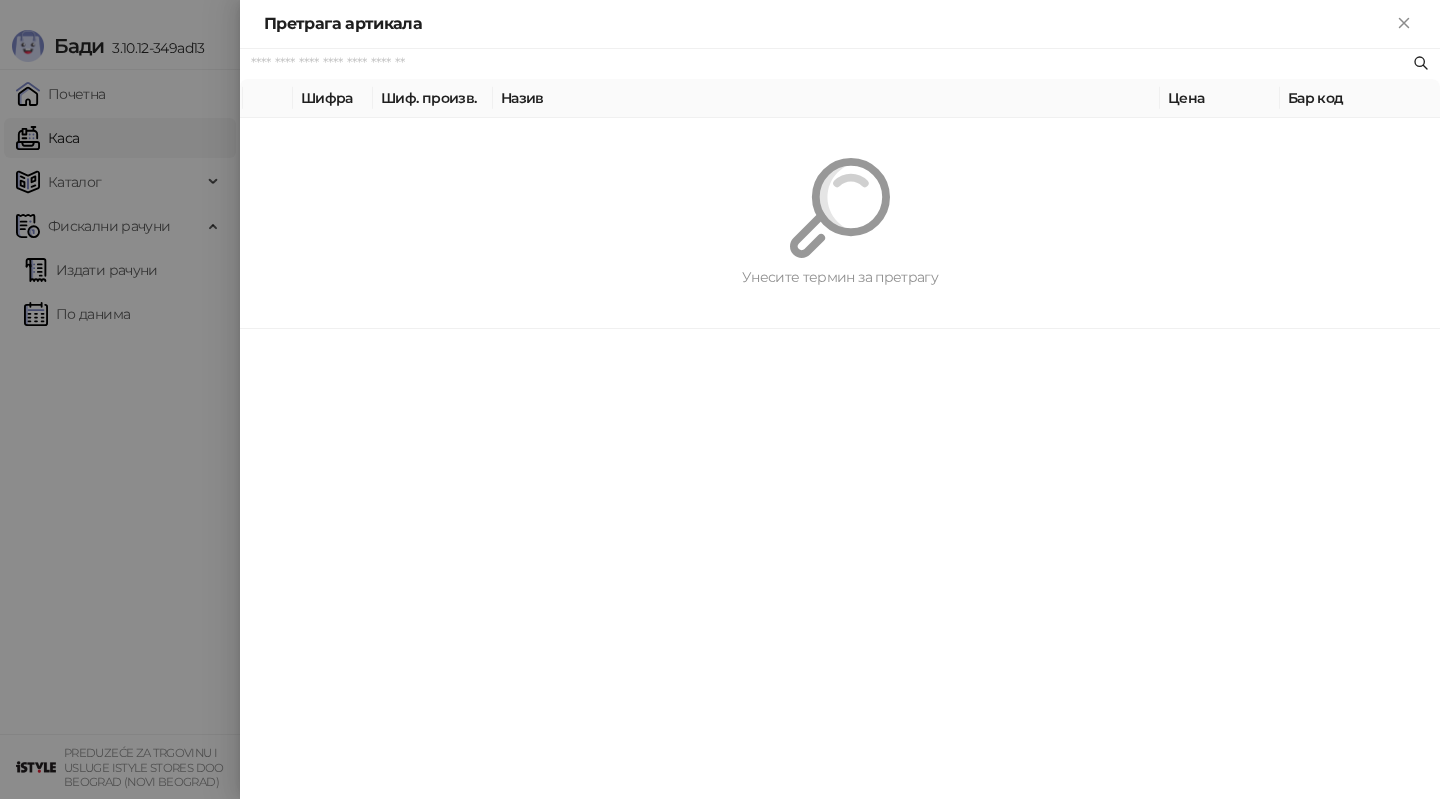 paste on "*********" 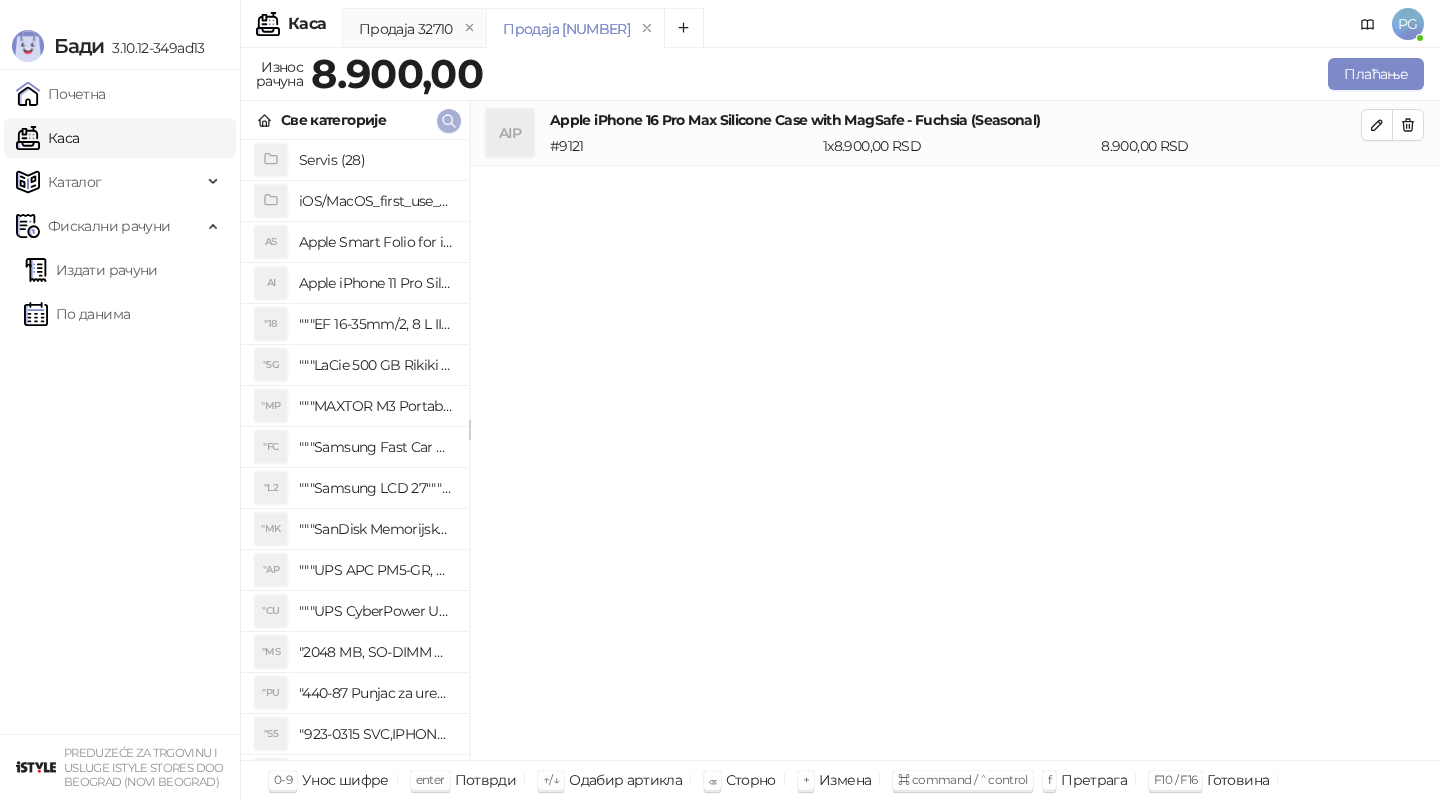 click 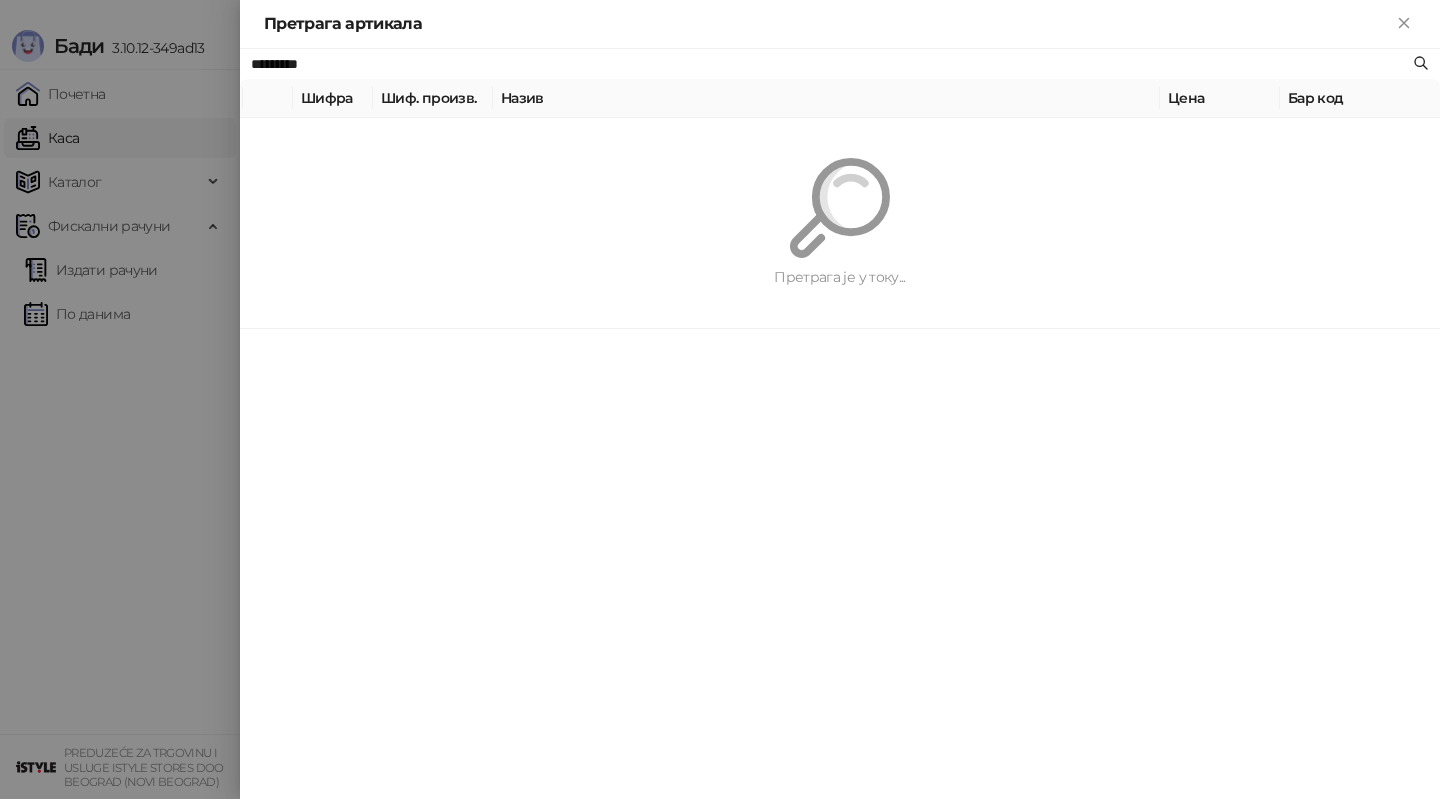 paste on "*****" 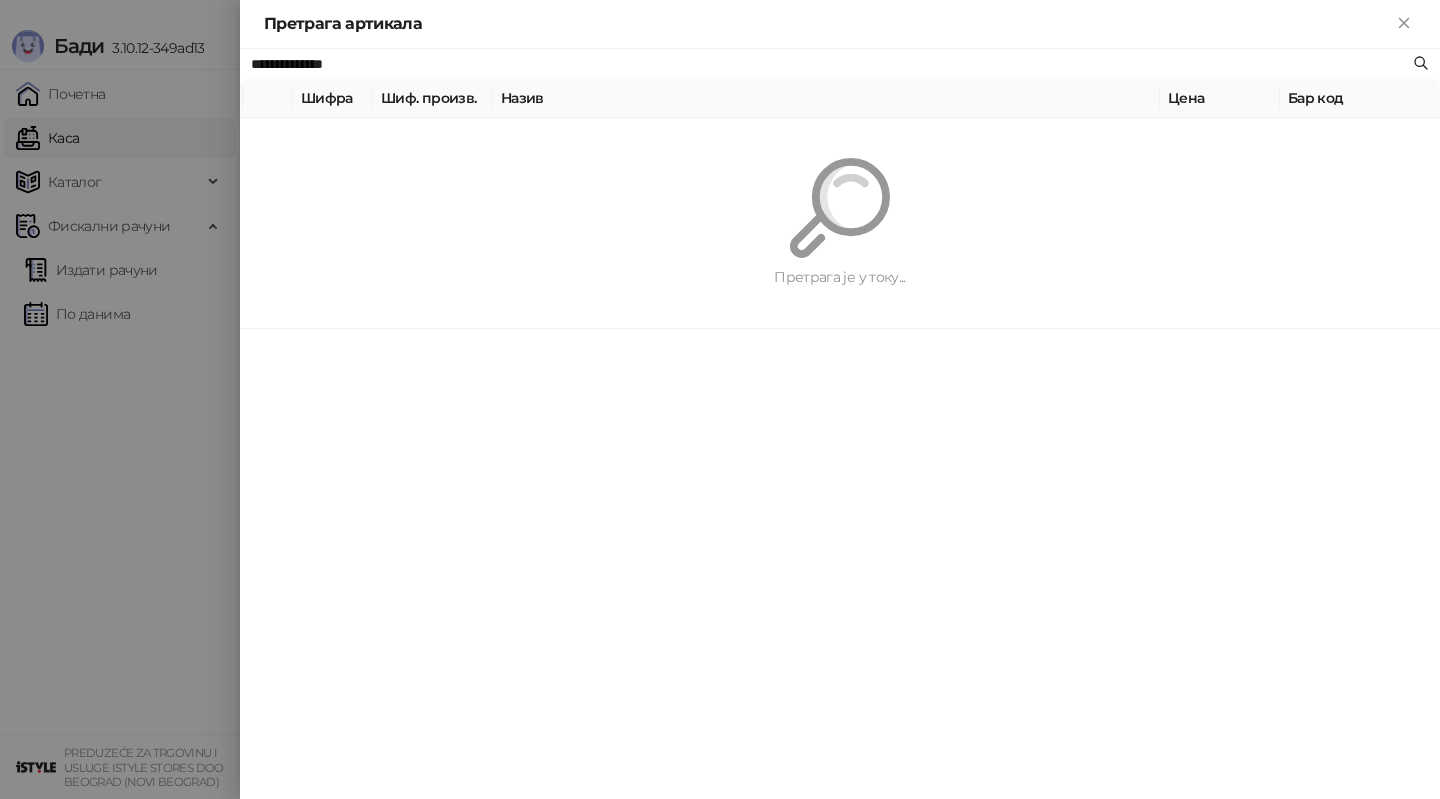 type on "**********" 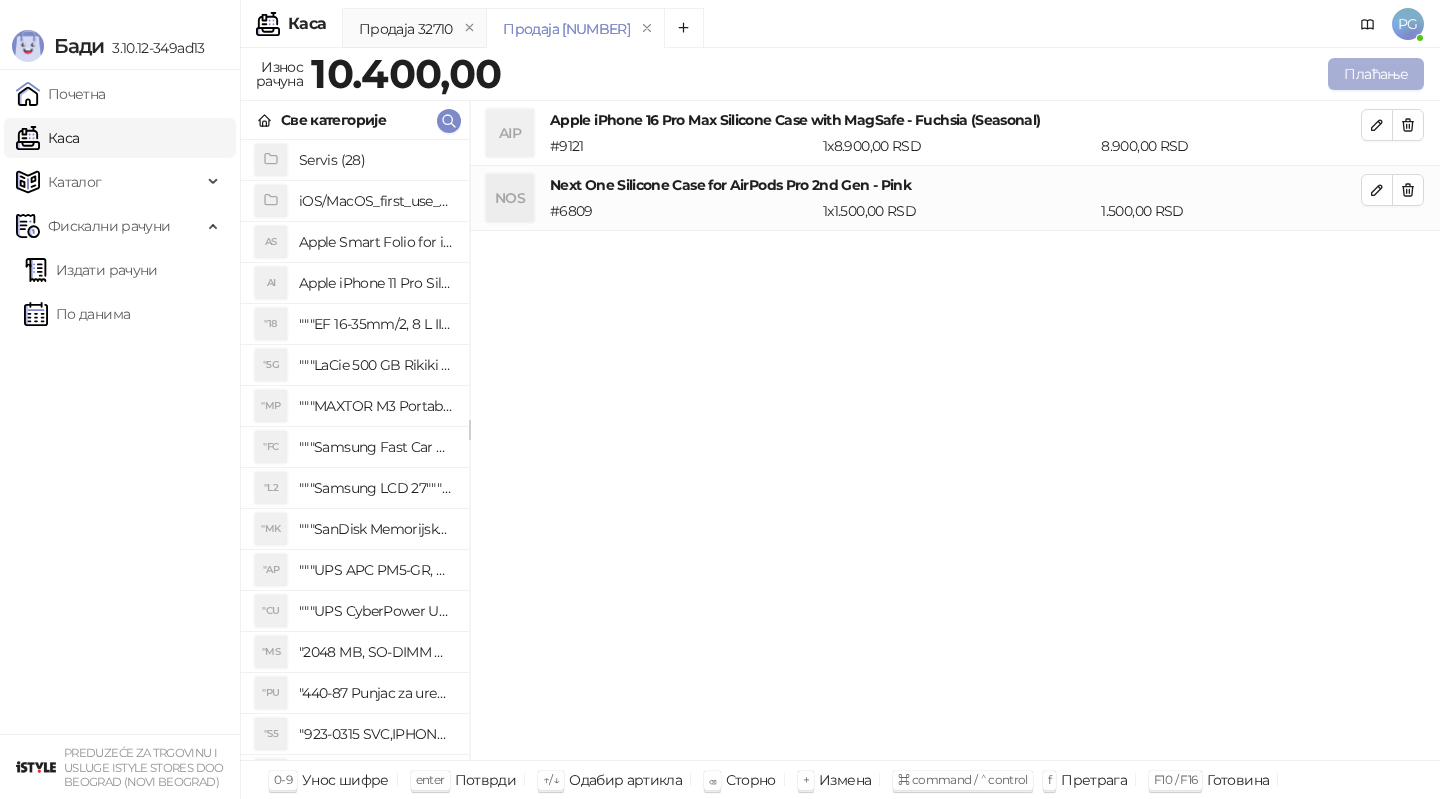 click on "Плаћање" at bounding box center (1376, 74) 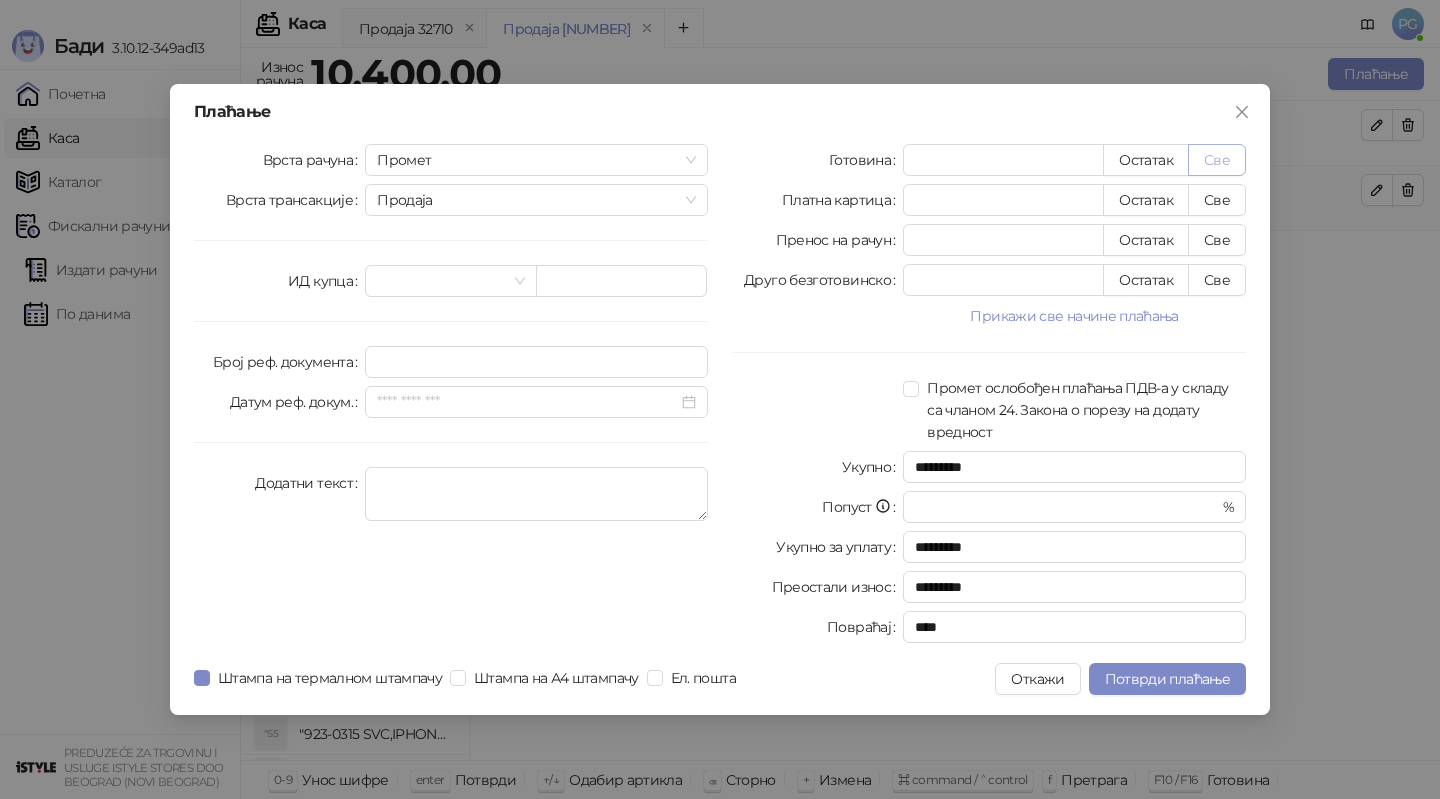 click on "Све" at bounding box center (1217, 160) 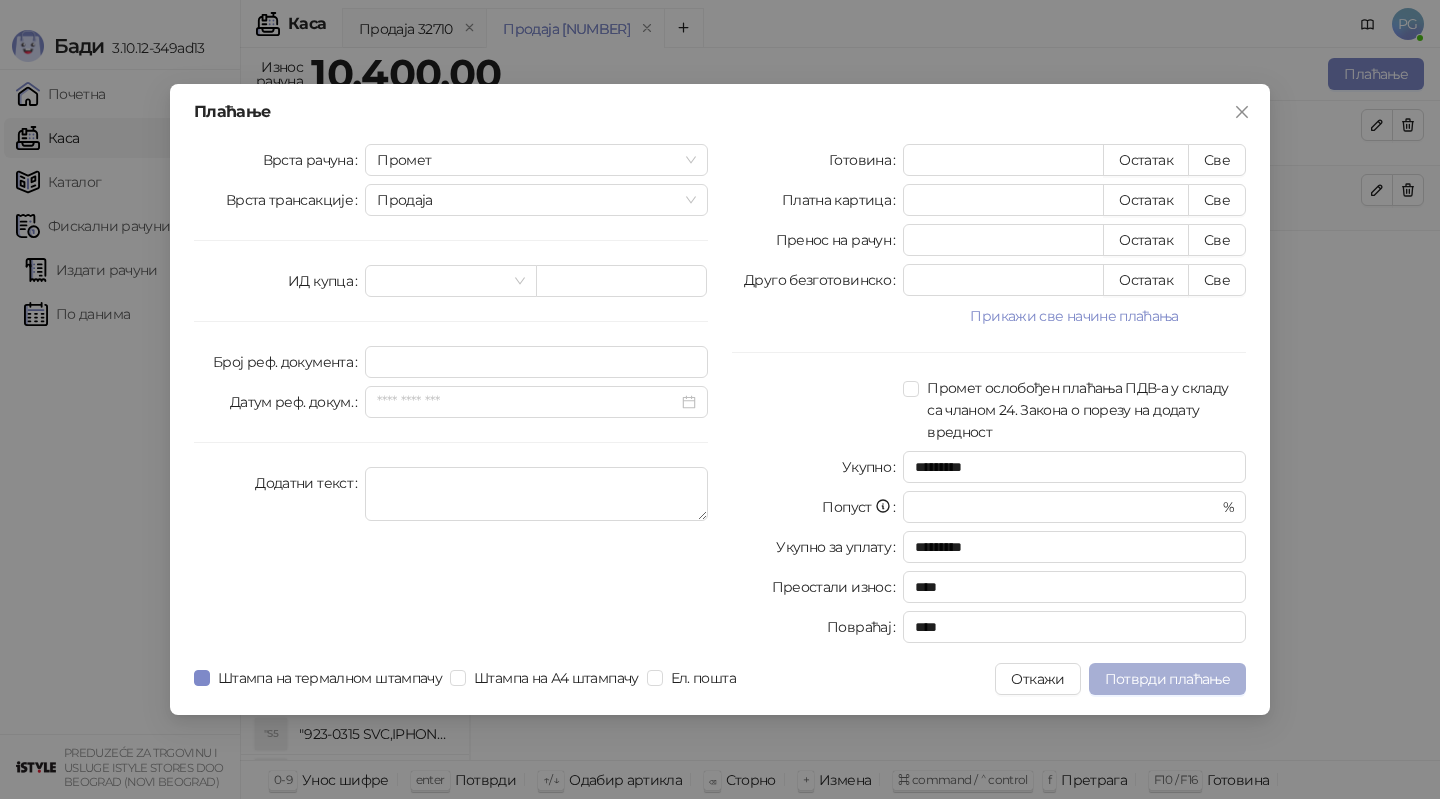 click on "Потврди плаћање" at bounding box center (1167, 679) 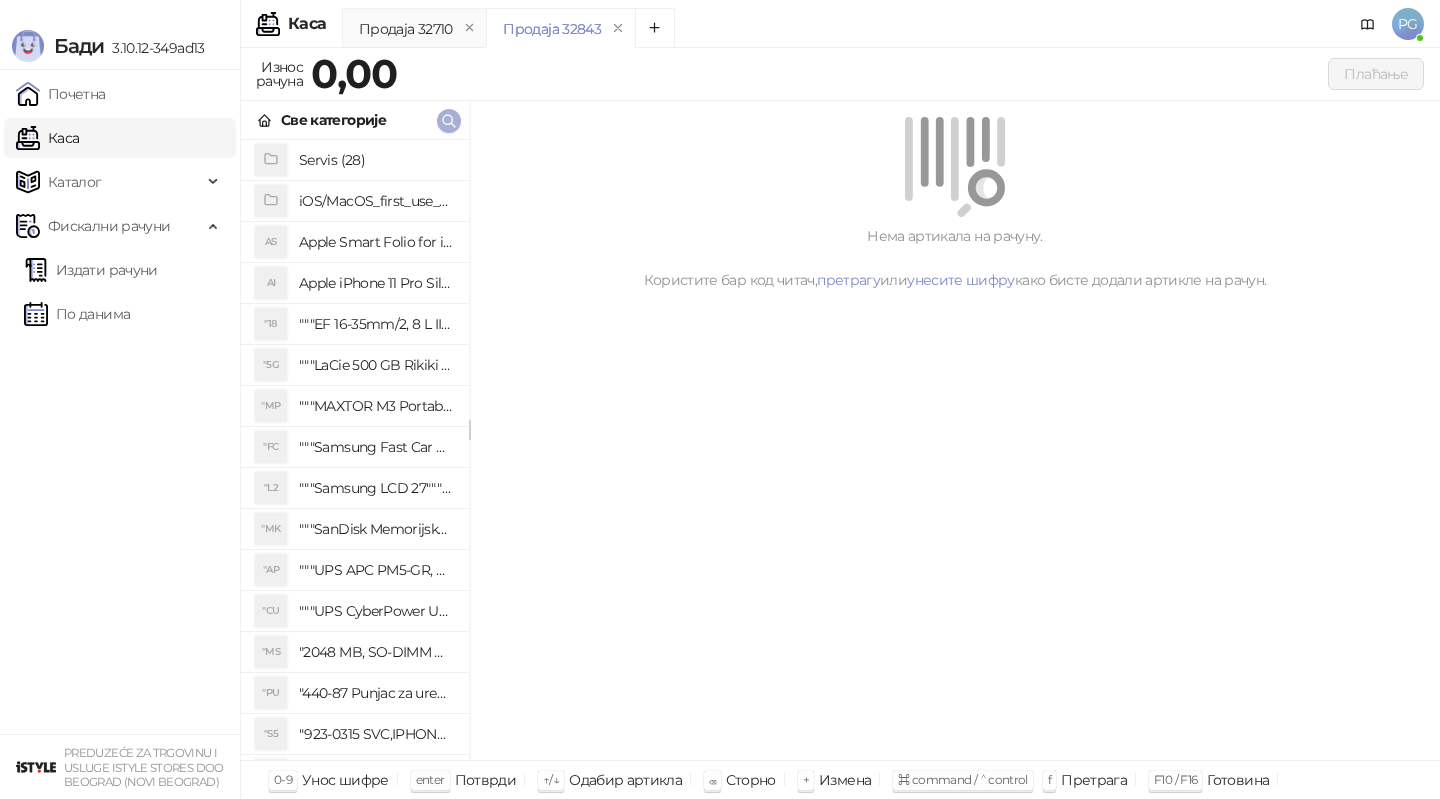 click 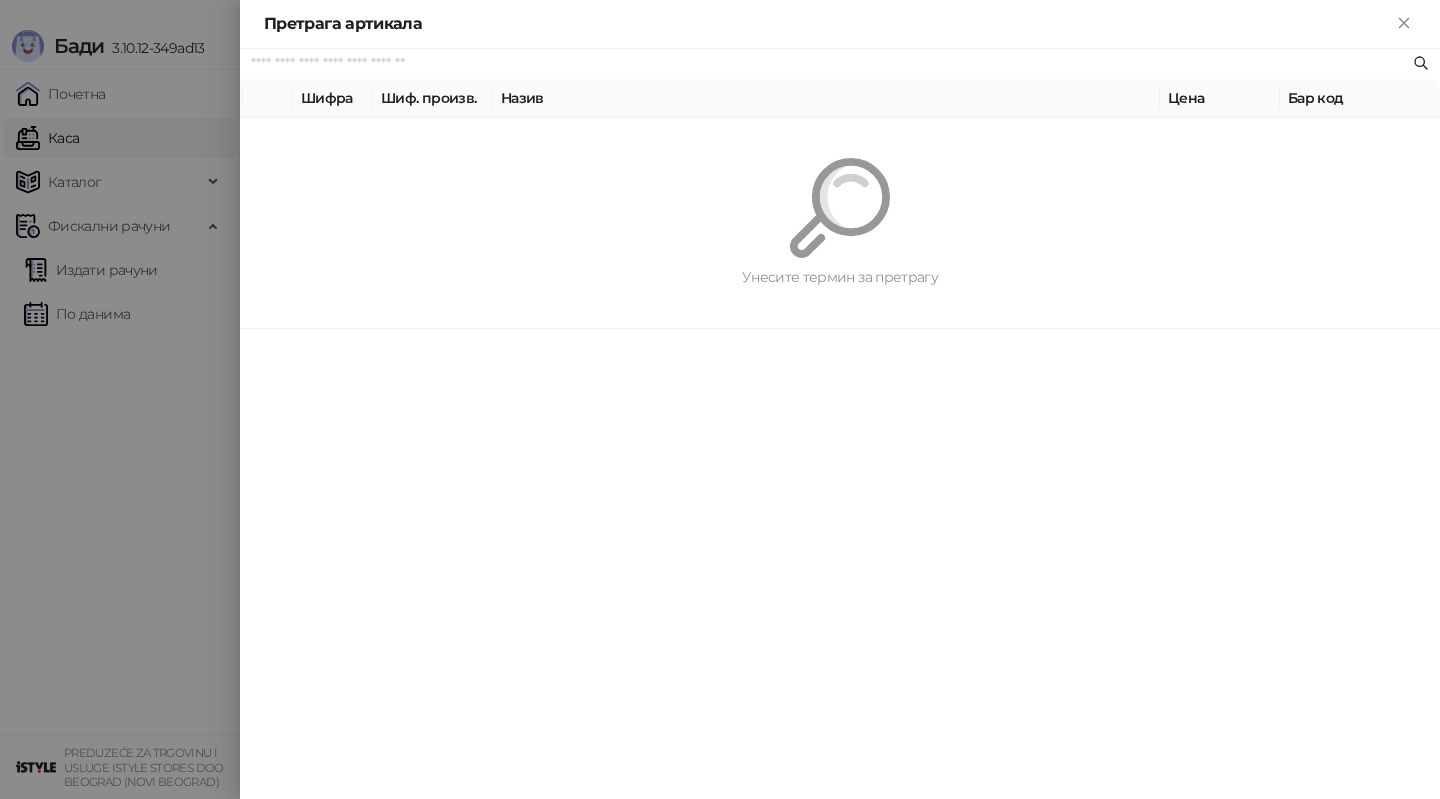 paste on "**********" 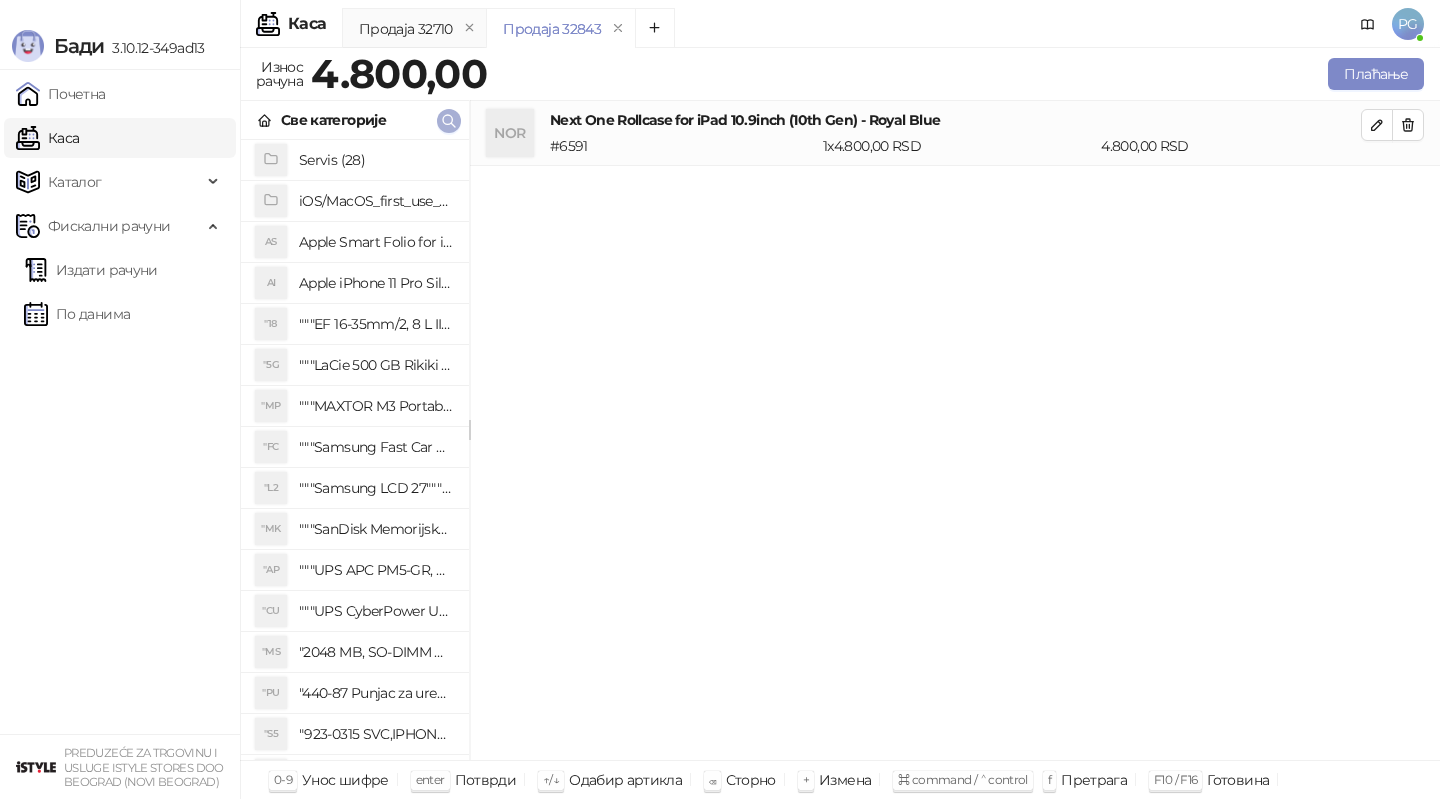 click 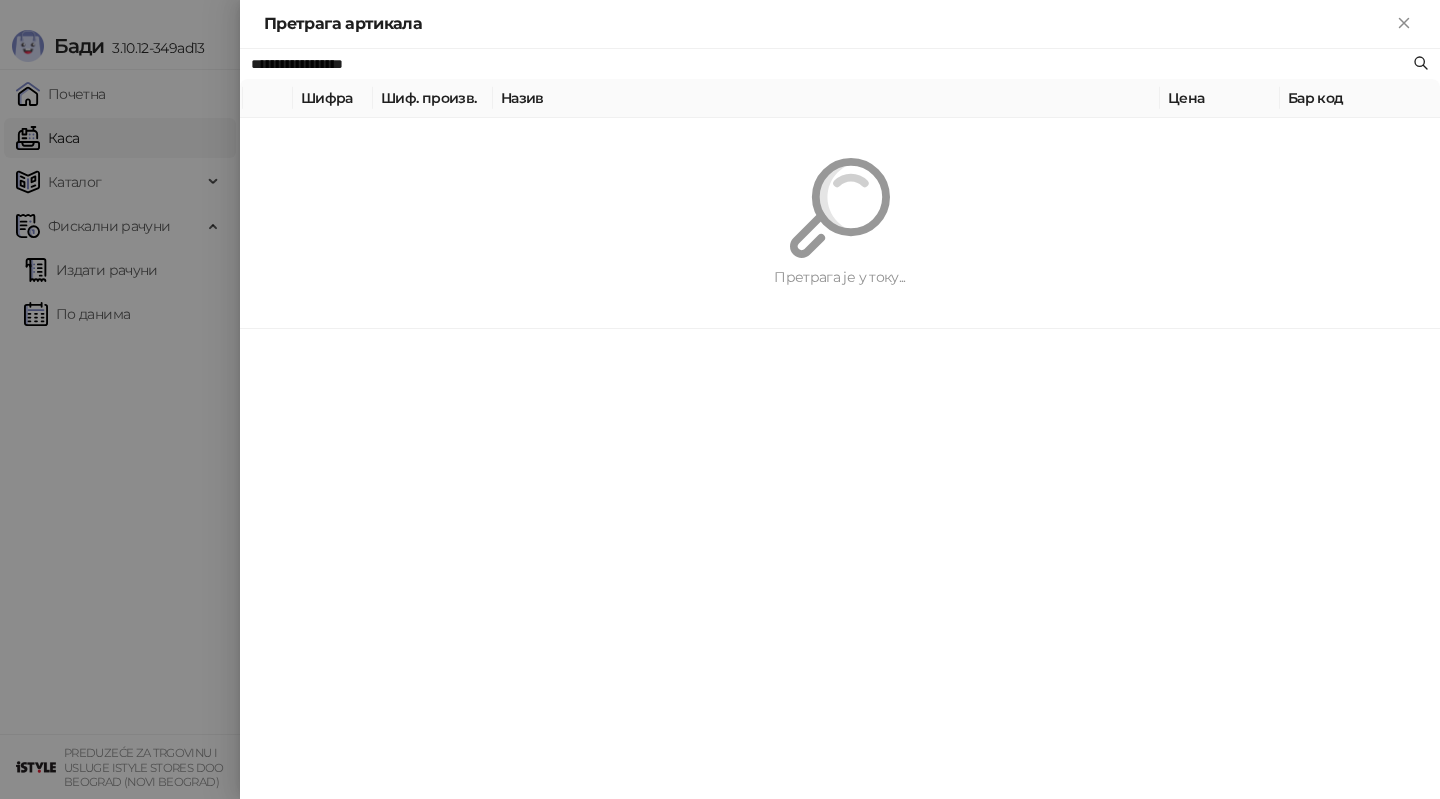 paste on "*****" 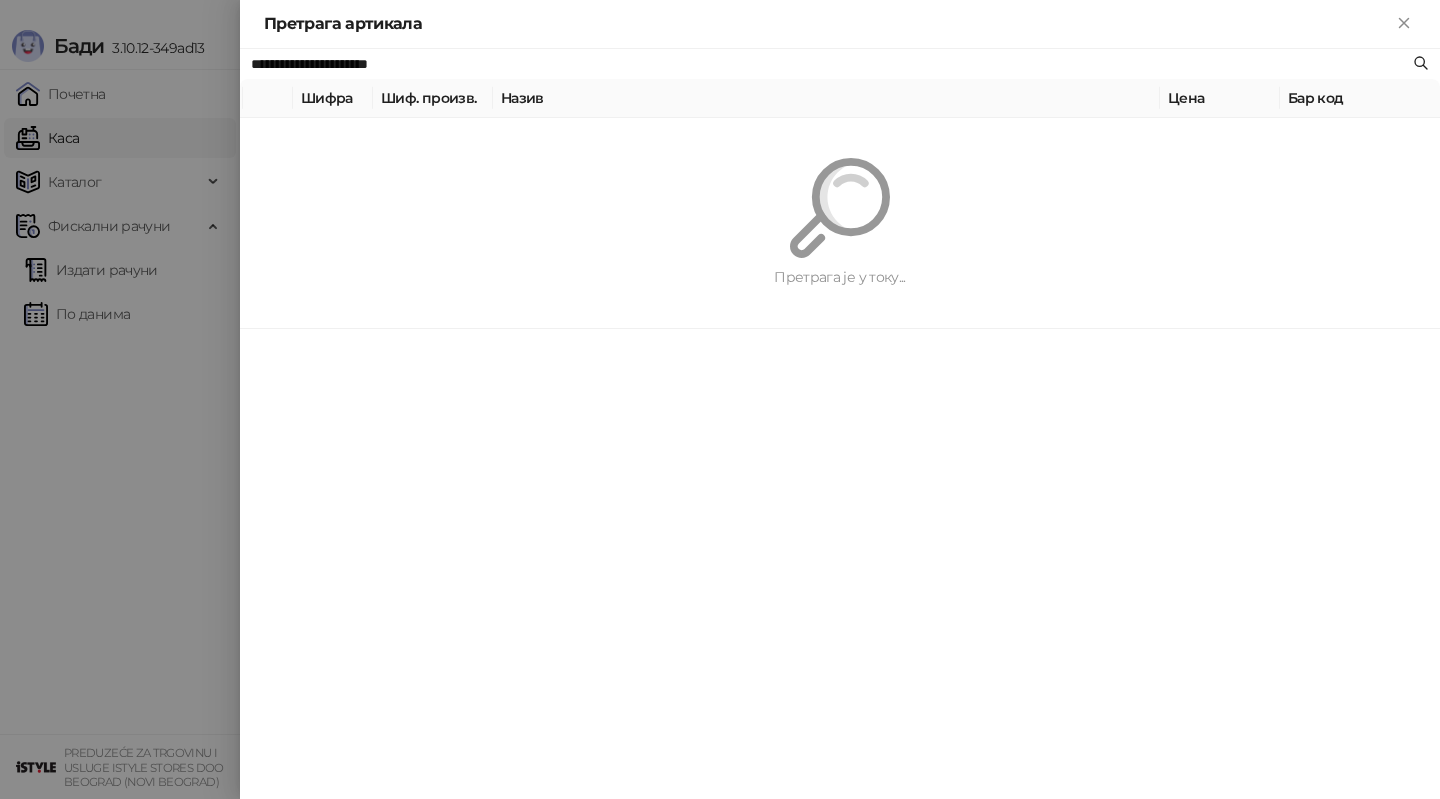 type on "**********" 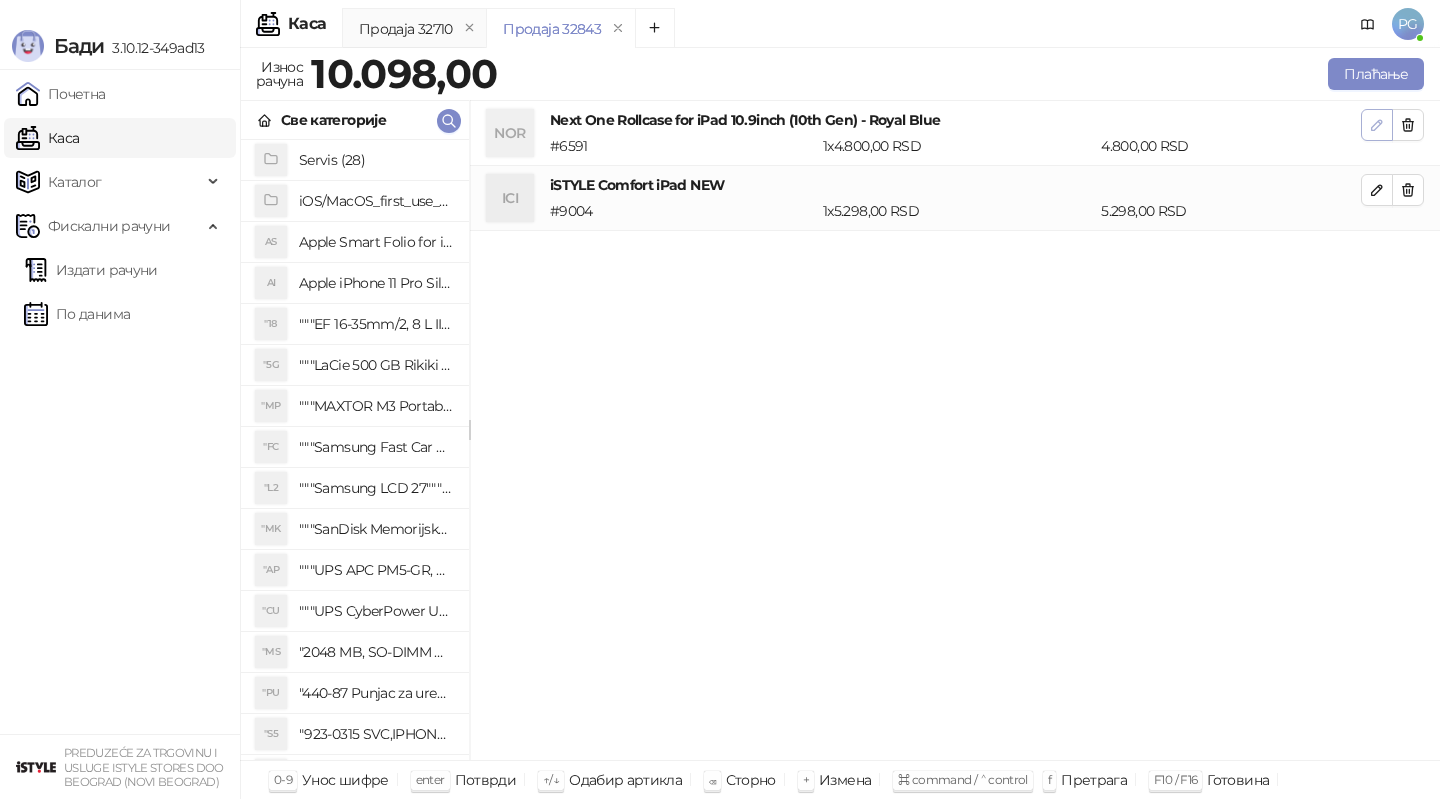 click at bounding box center [1377, 125] 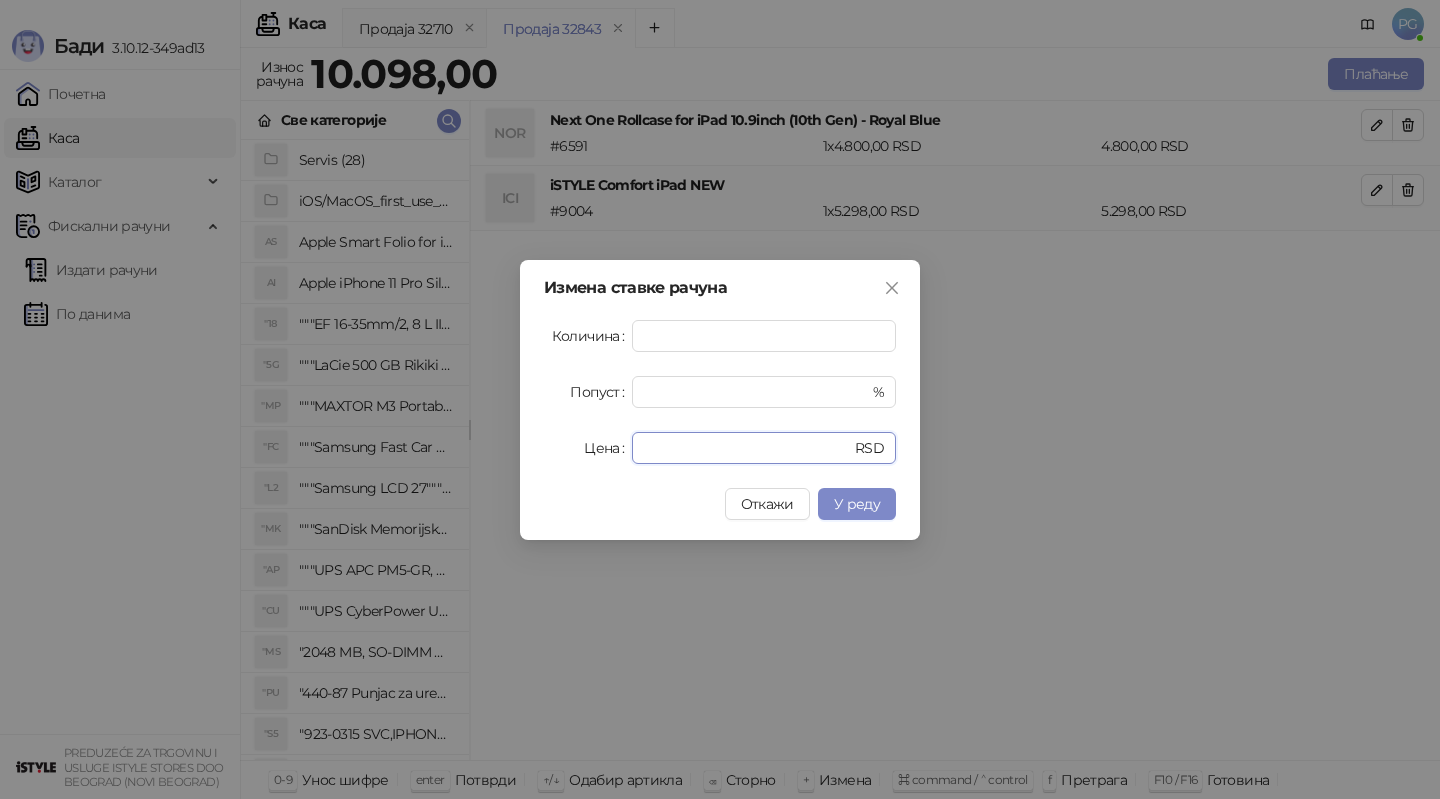 drag, startPoint x: 716, startPoint y: 445, endPoint x: 459, endPoint y: 453, distance: 257.12448 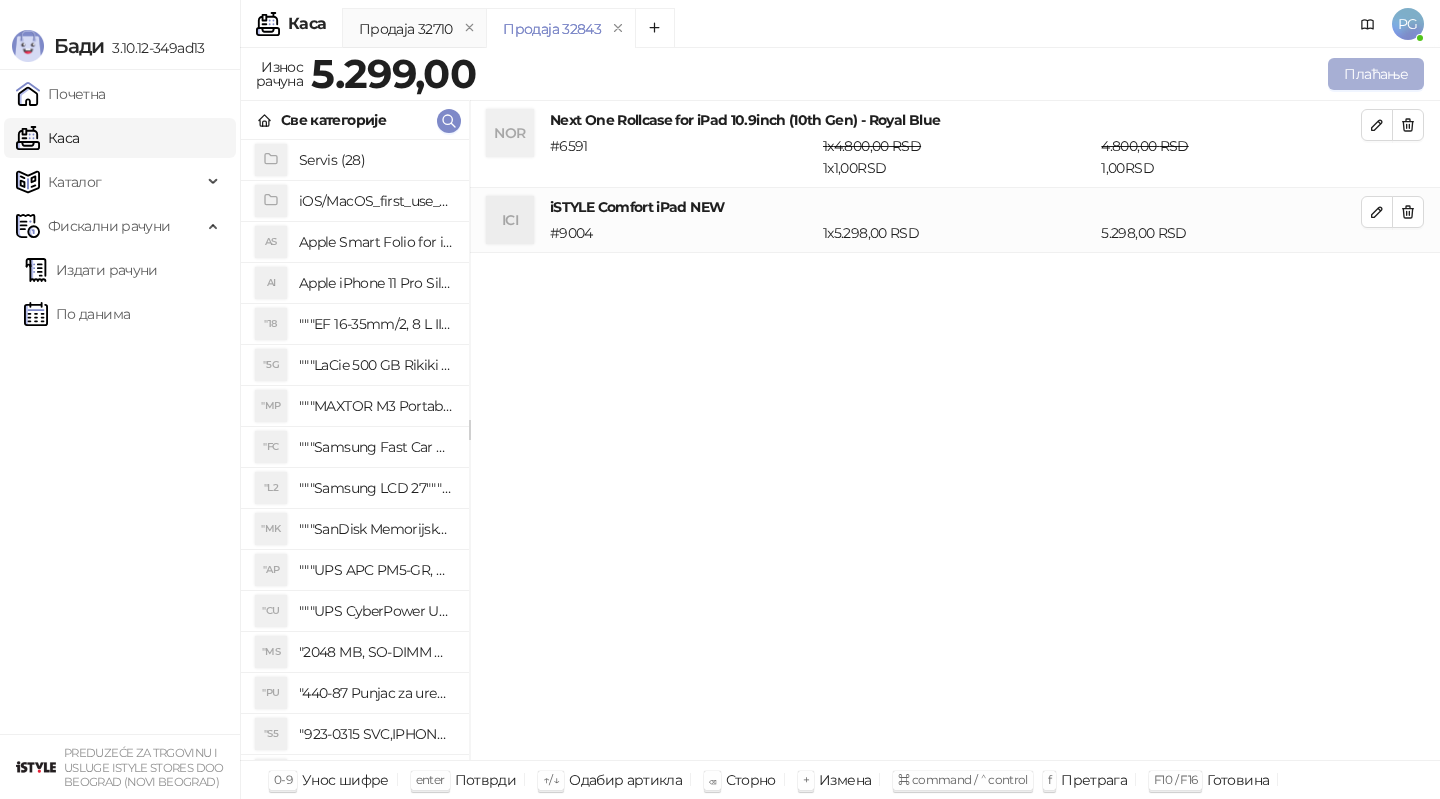 click on "Плаћање" at bounding box center (1376, 74) 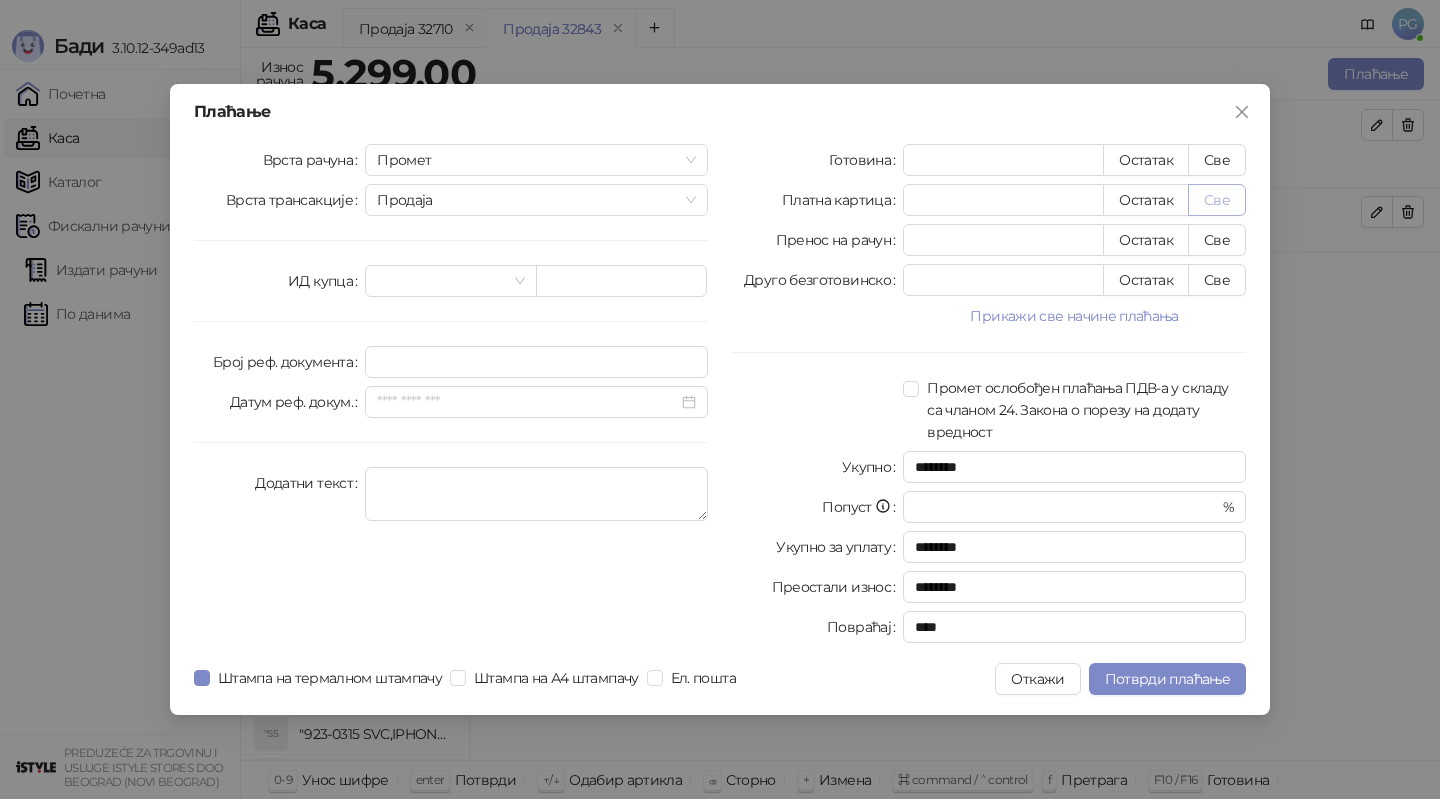click on "Све" at bounding box center [1217, 200] 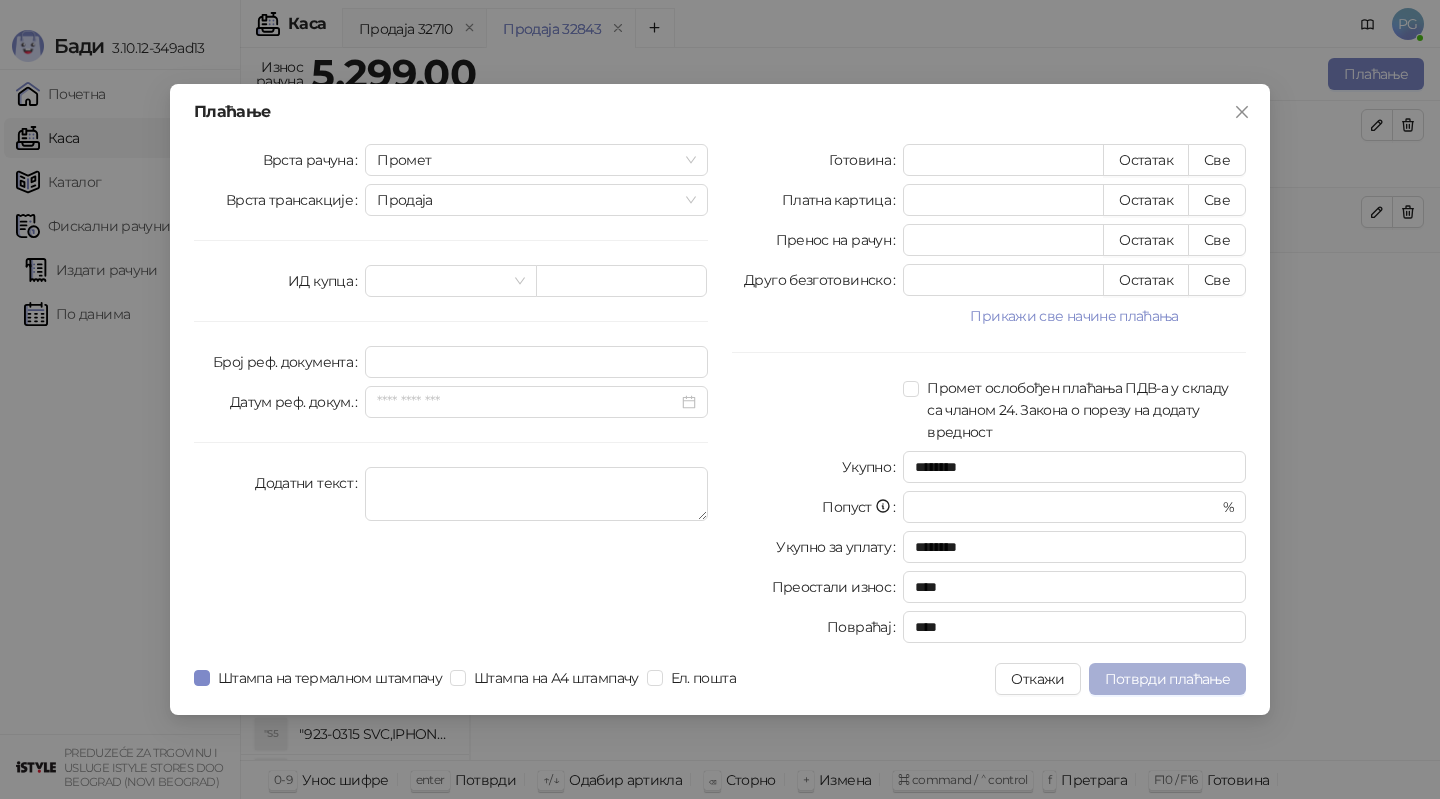 click on "Потврди плаћање" at bounding box center [1167, 679] 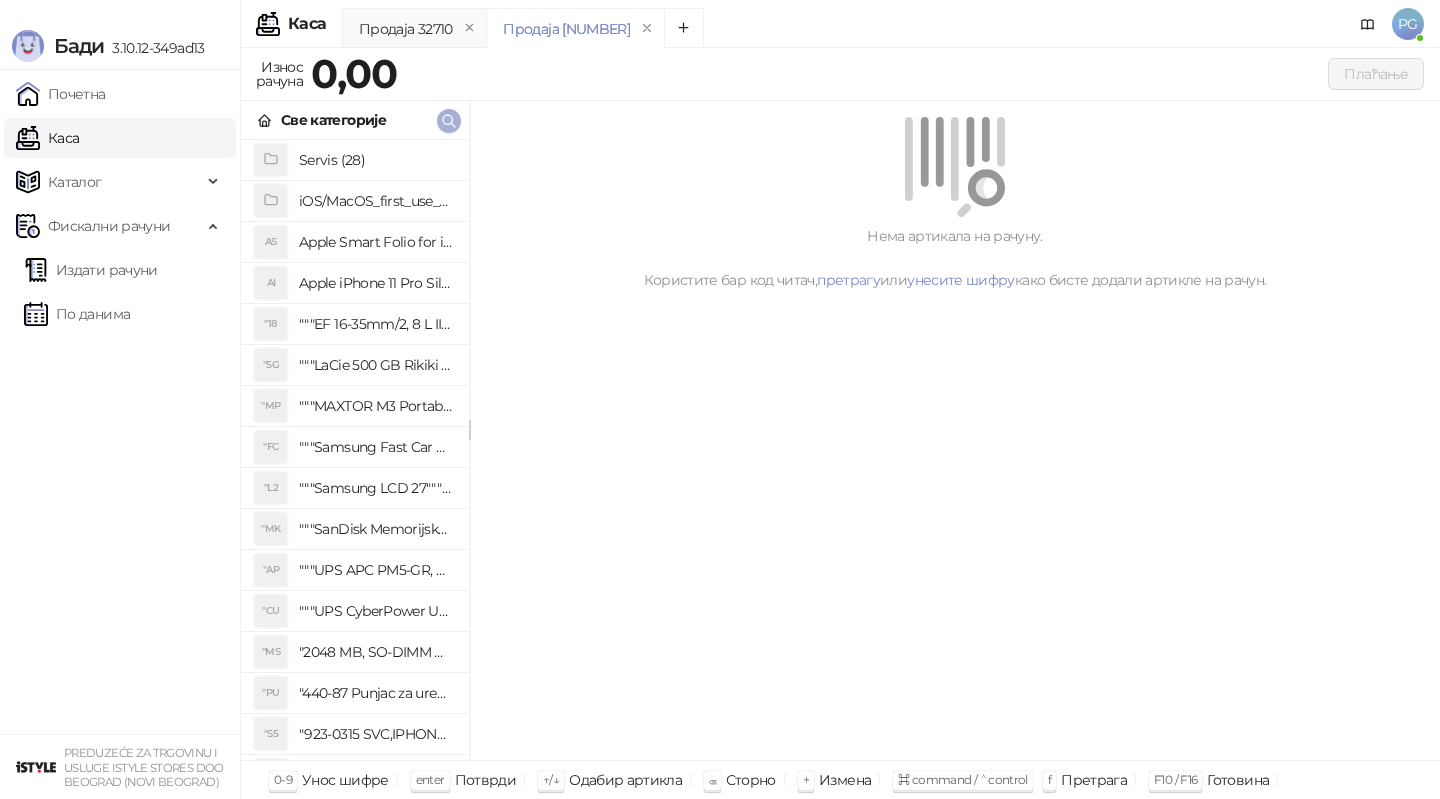 click 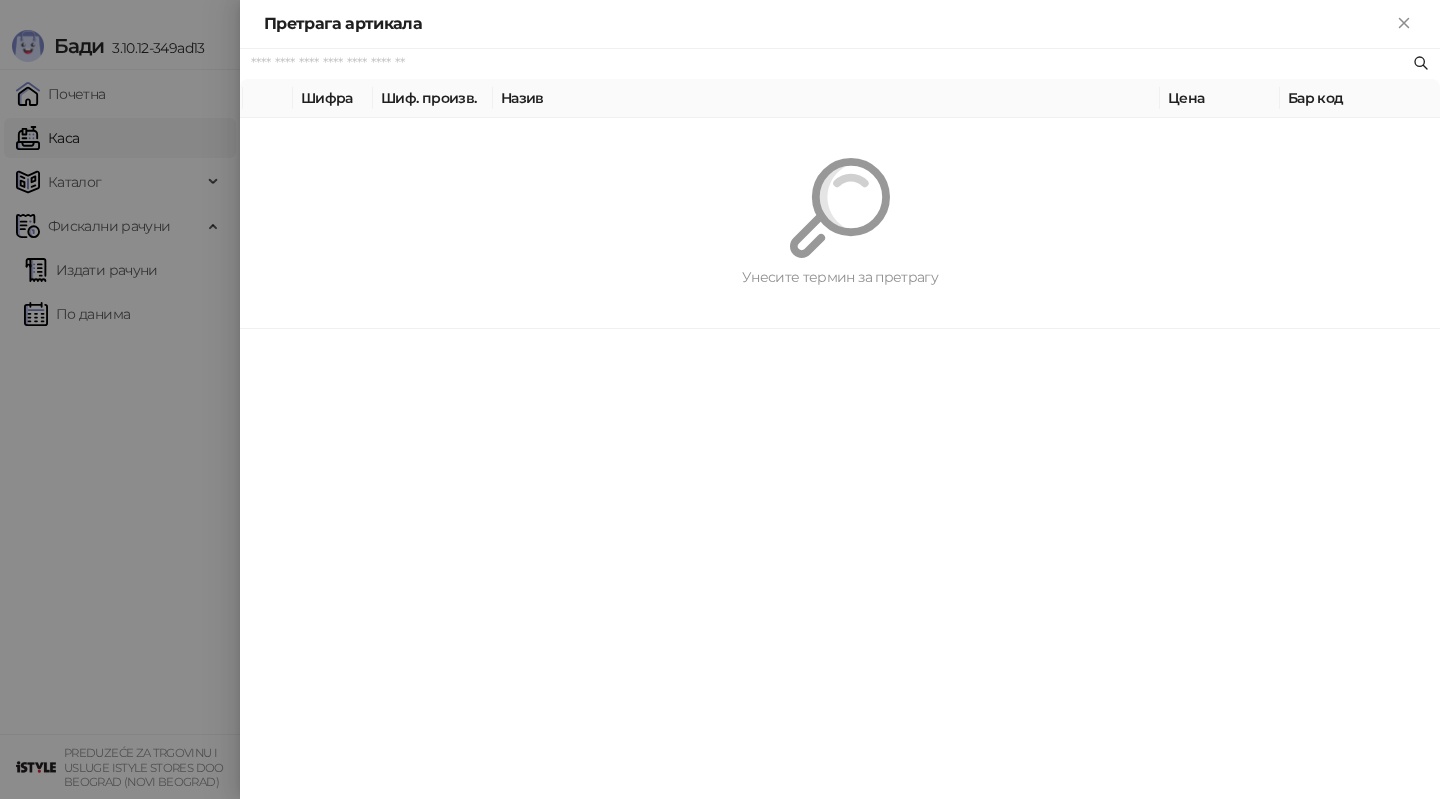 paste on "*********" 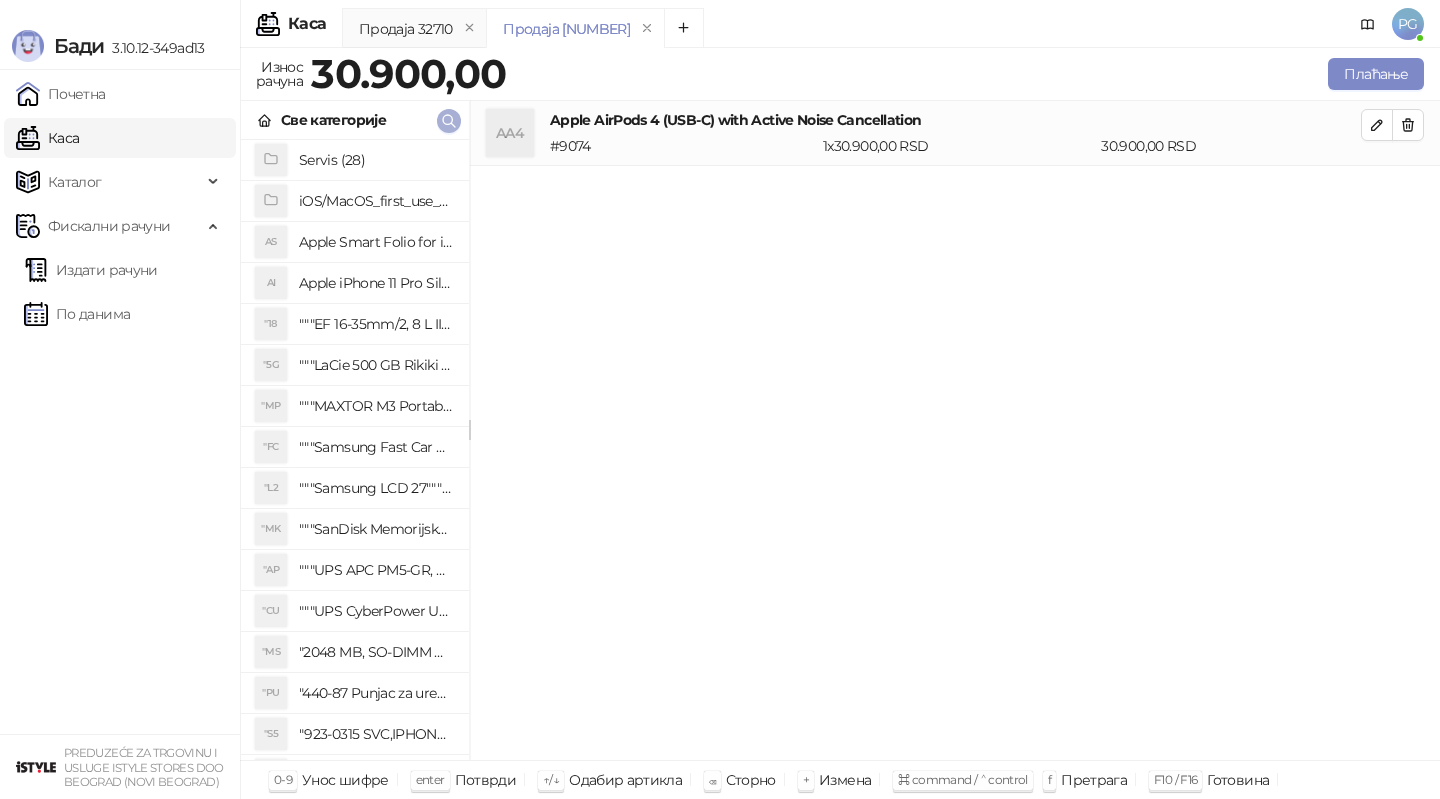 click at bounding box center (449, 120) 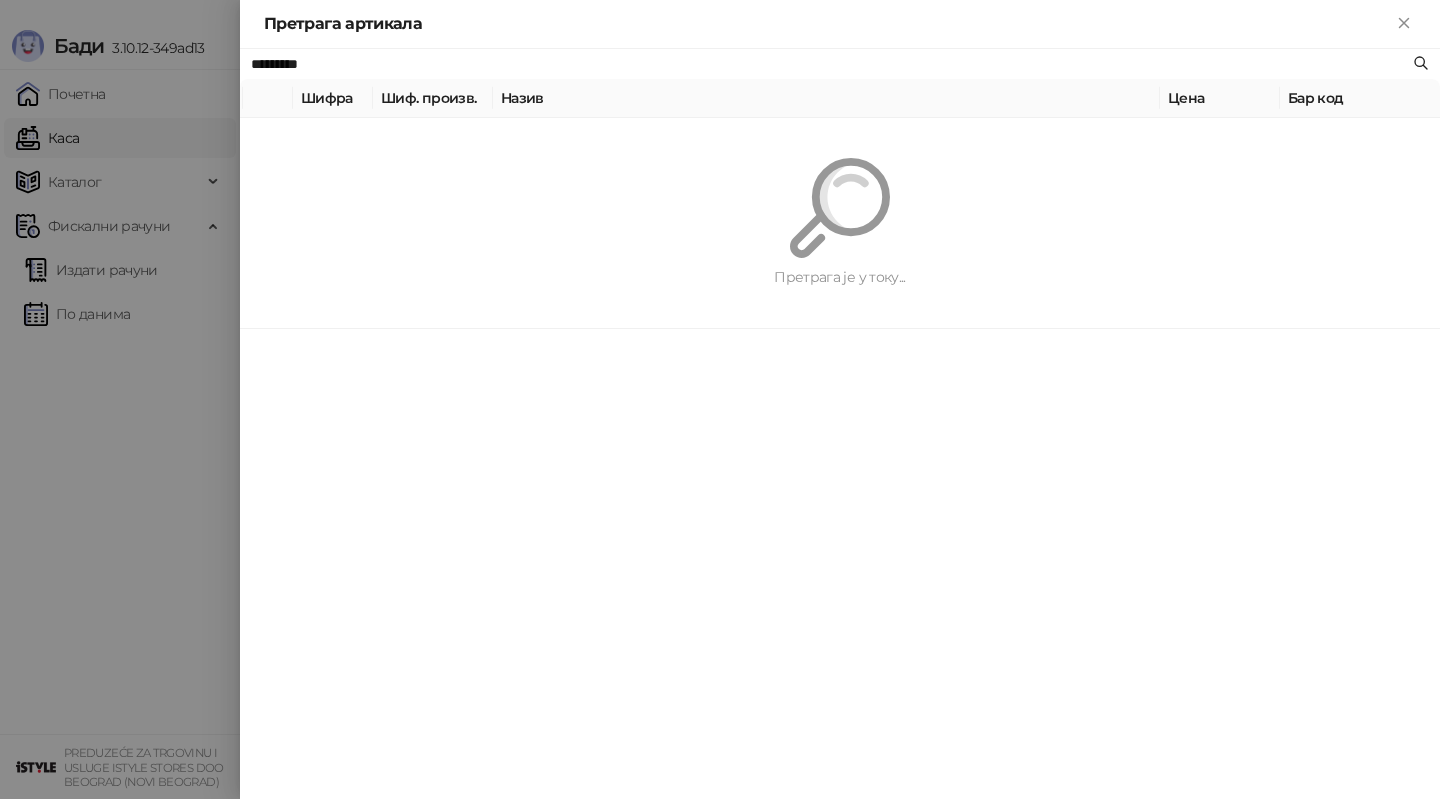 paste on "****" 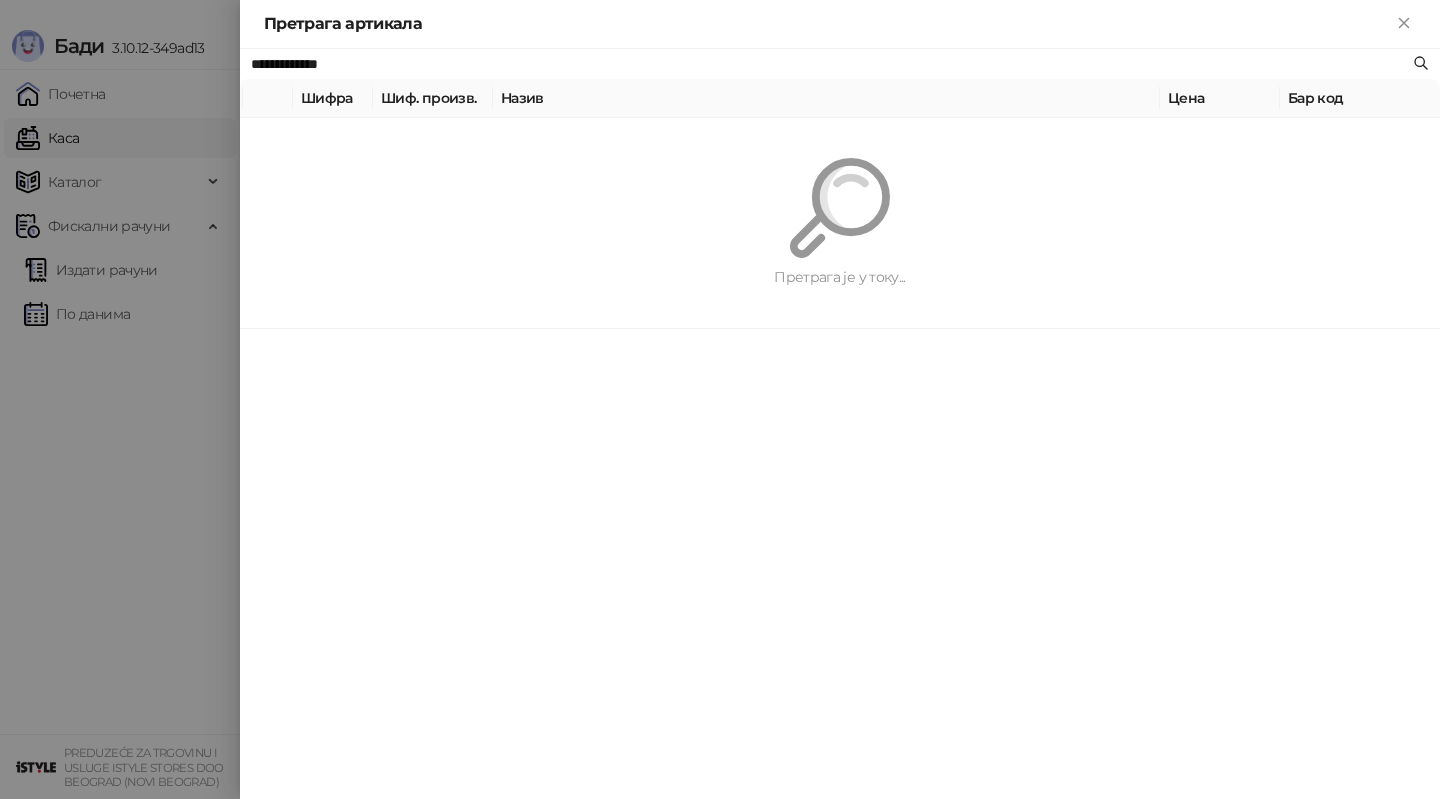 type on "**********" 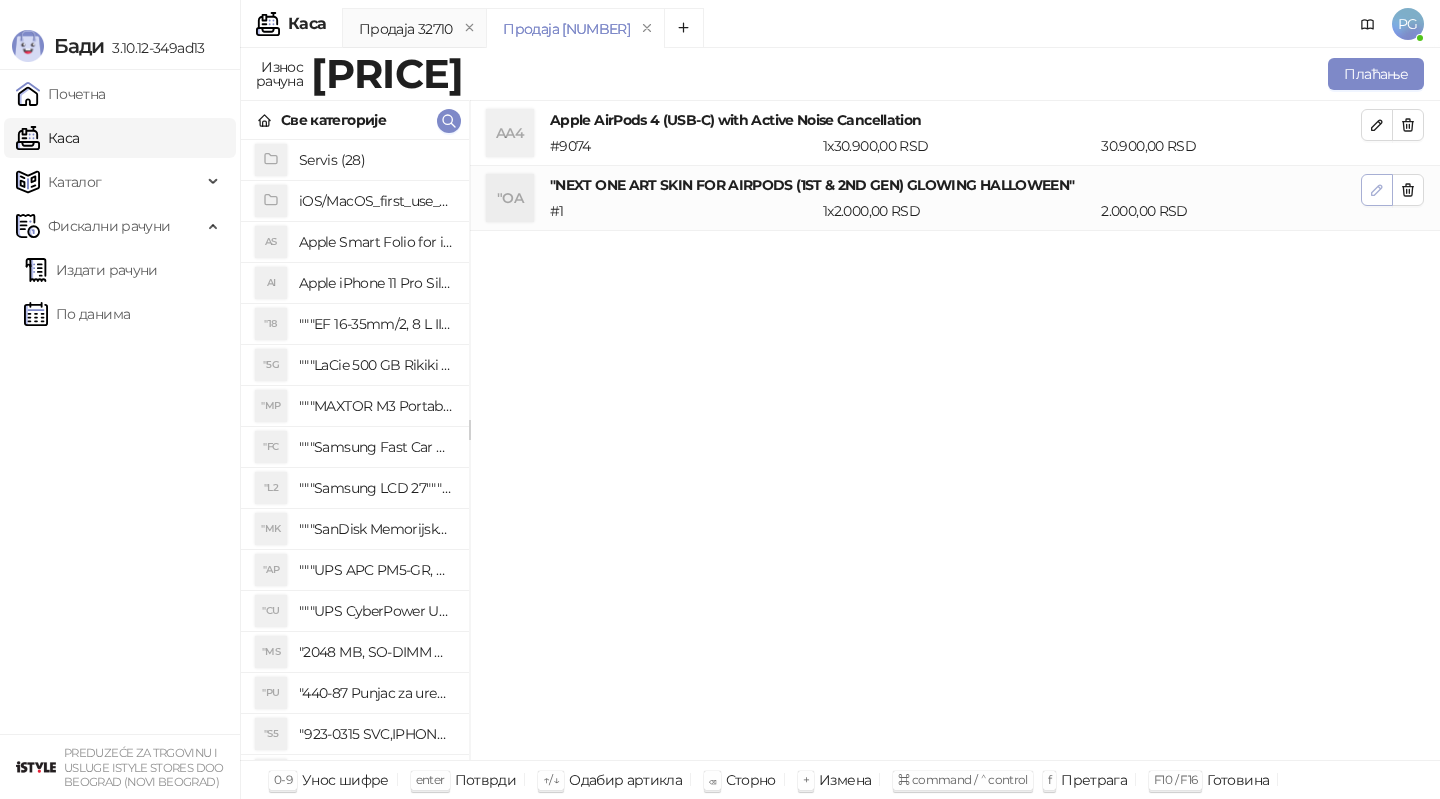 click at bounding box center (1377, 190) 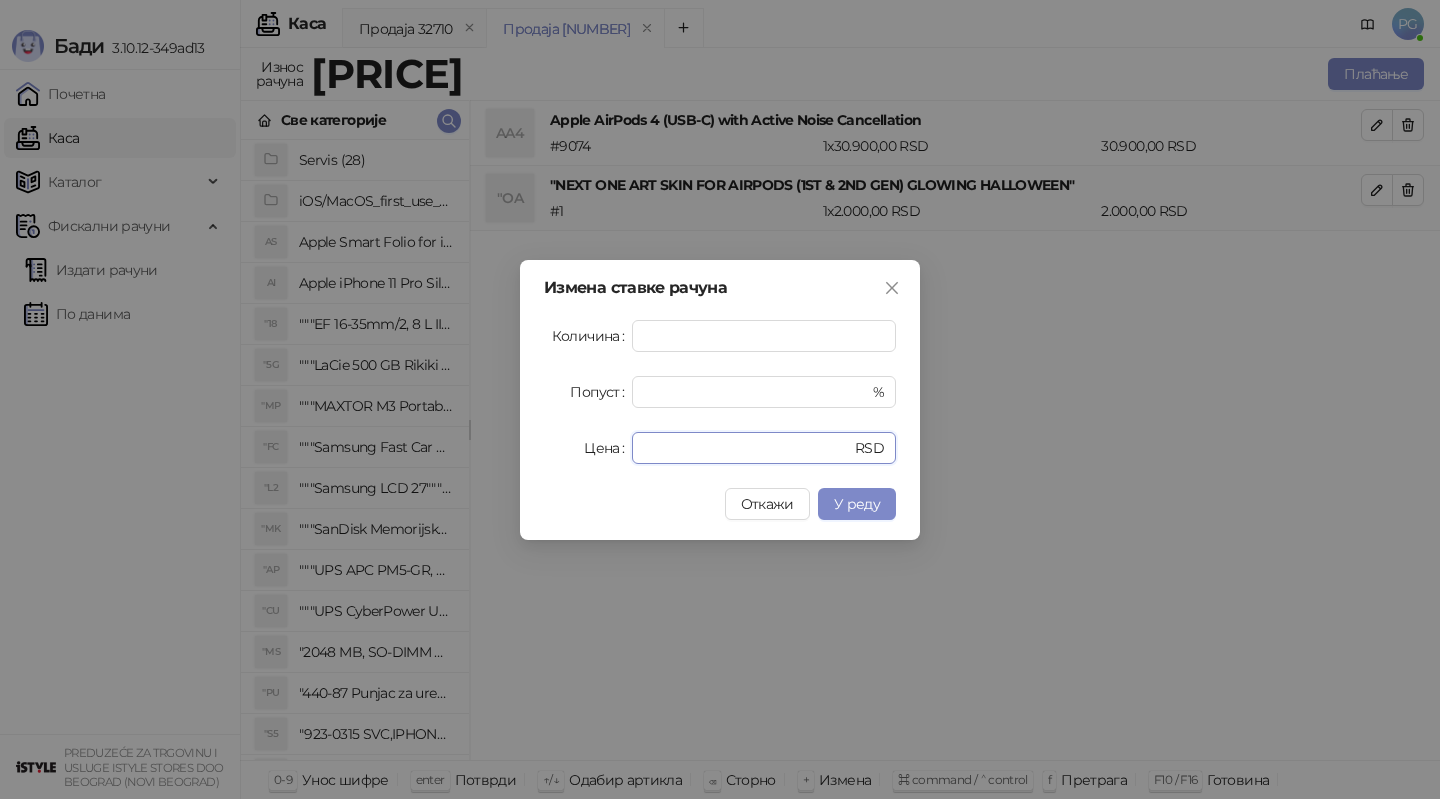 drag, startPoint x: 703, startPoint y: 444, endPoint x: 448, endPoint y: 440, distance: 255.03137 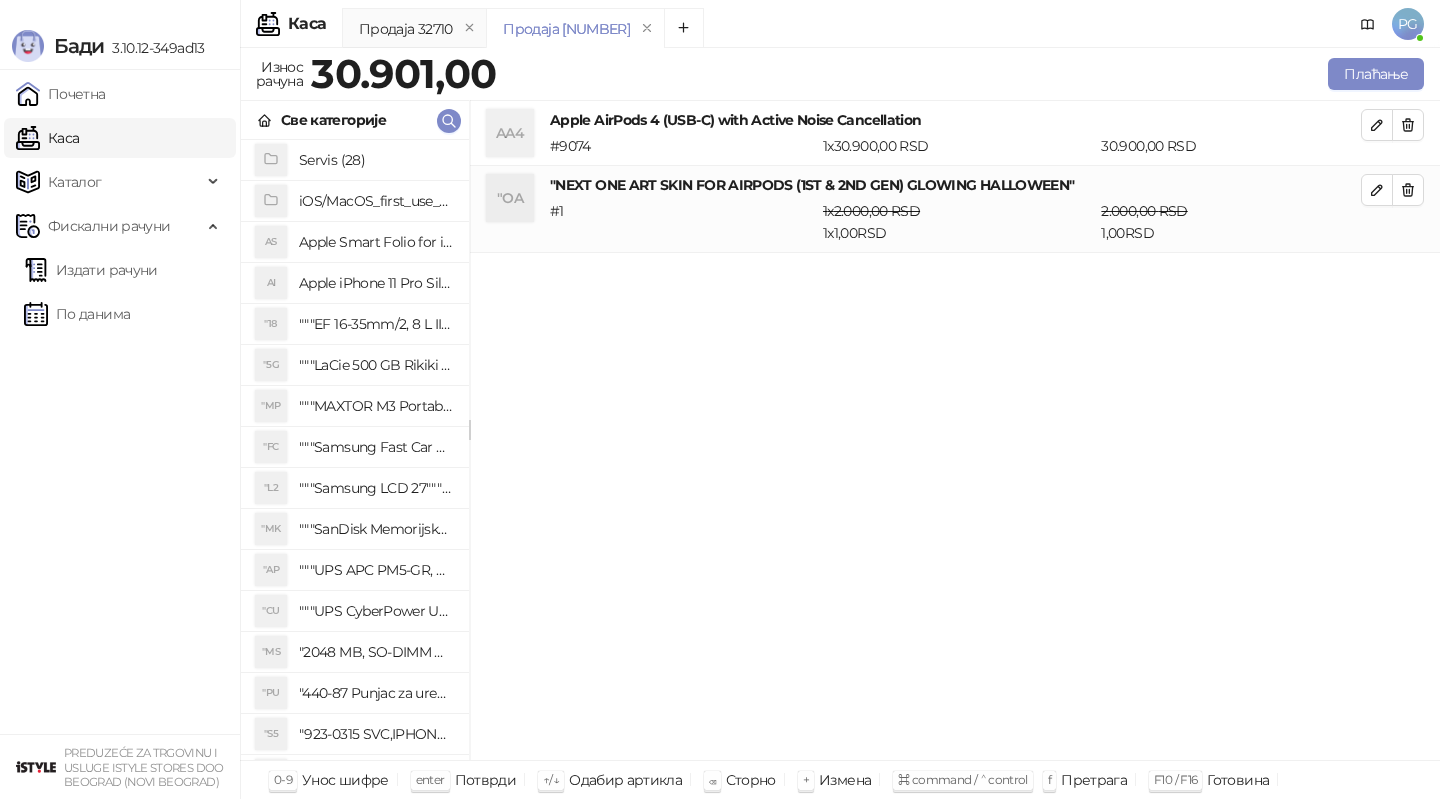 click on "Apple AirPods 4 (USB-C) with Active Noise Cancellation" at bounding box center (955, 120) 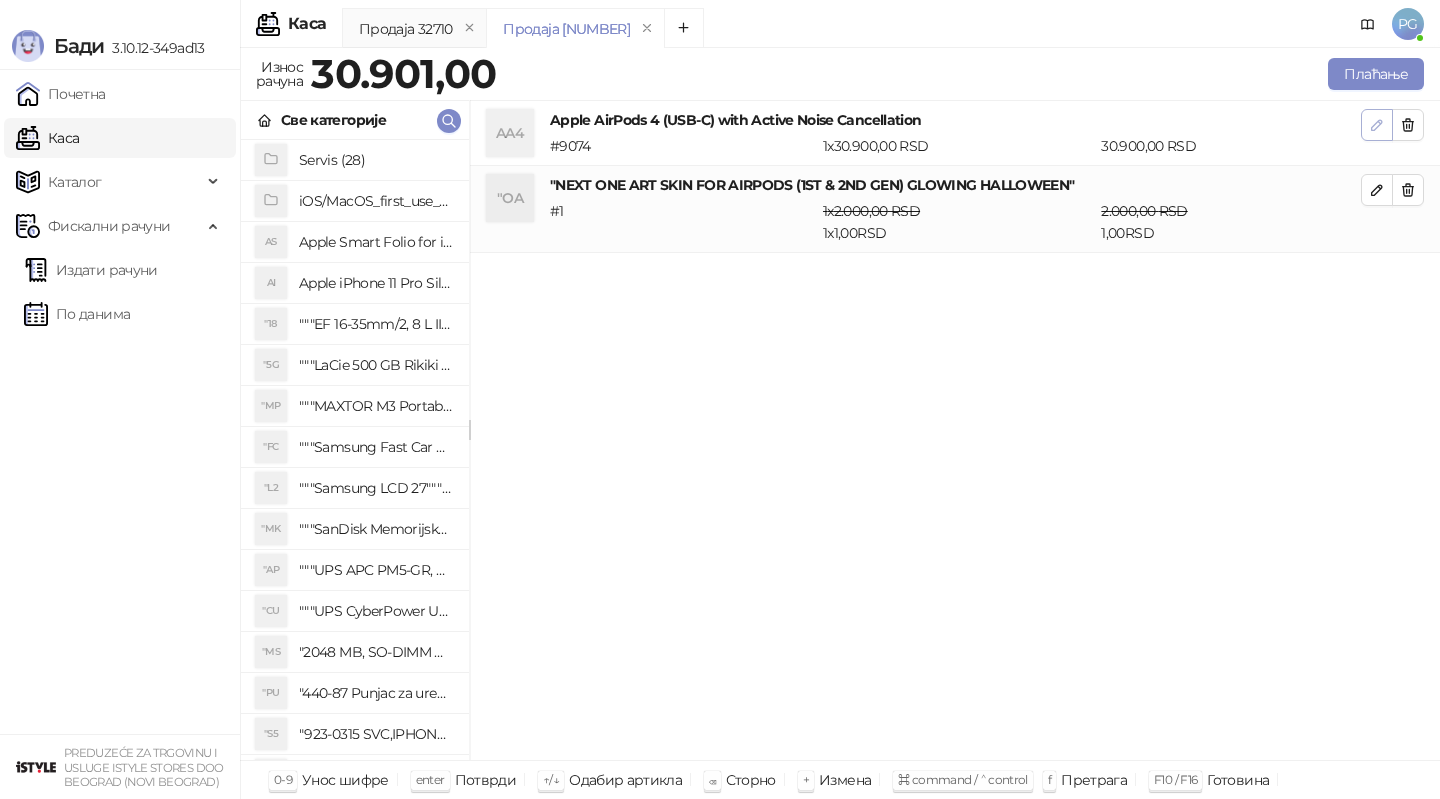 click 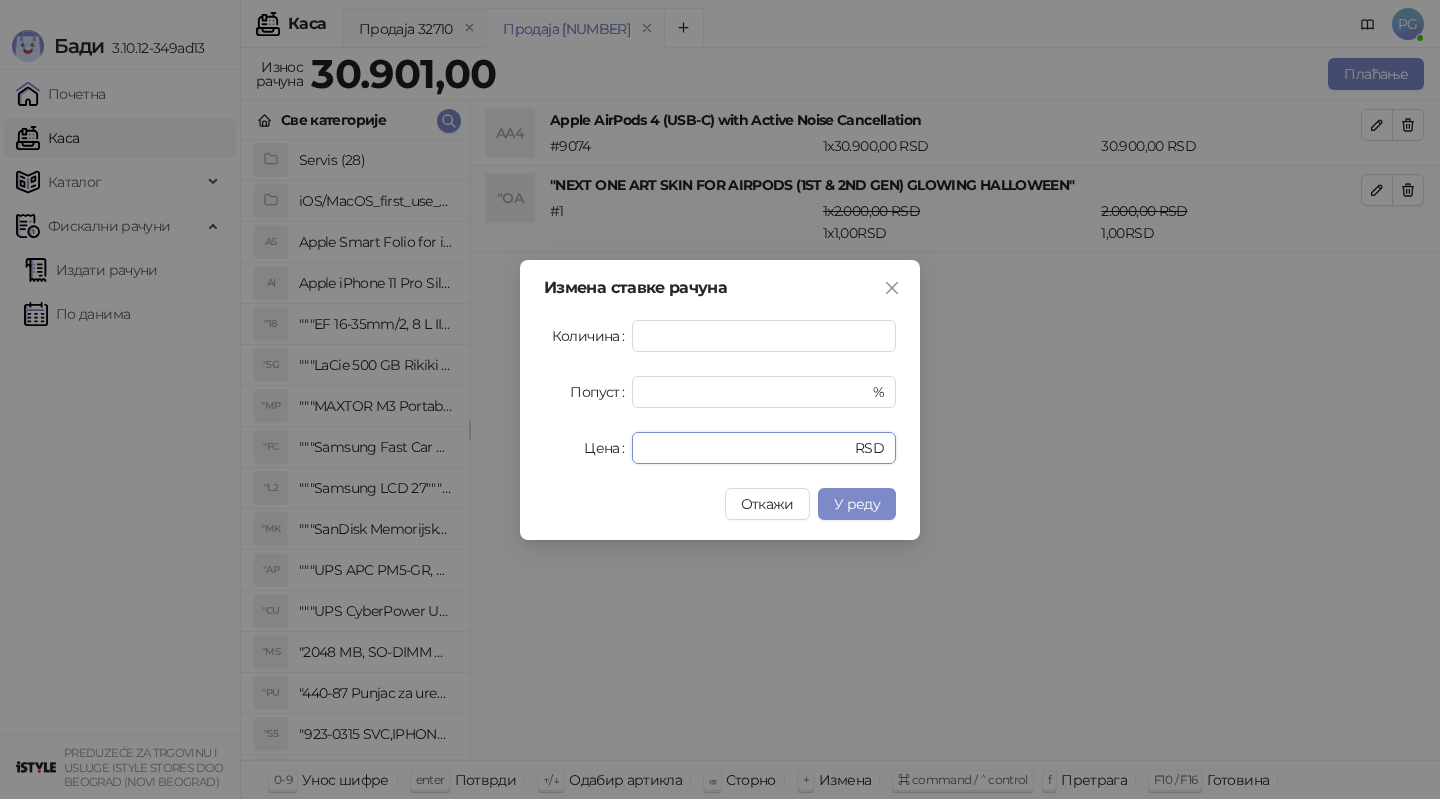 drag, startPoint x: 717, startPoint y: 443, endPoint x: 576, endPoint y: 441, distance: 141.01419 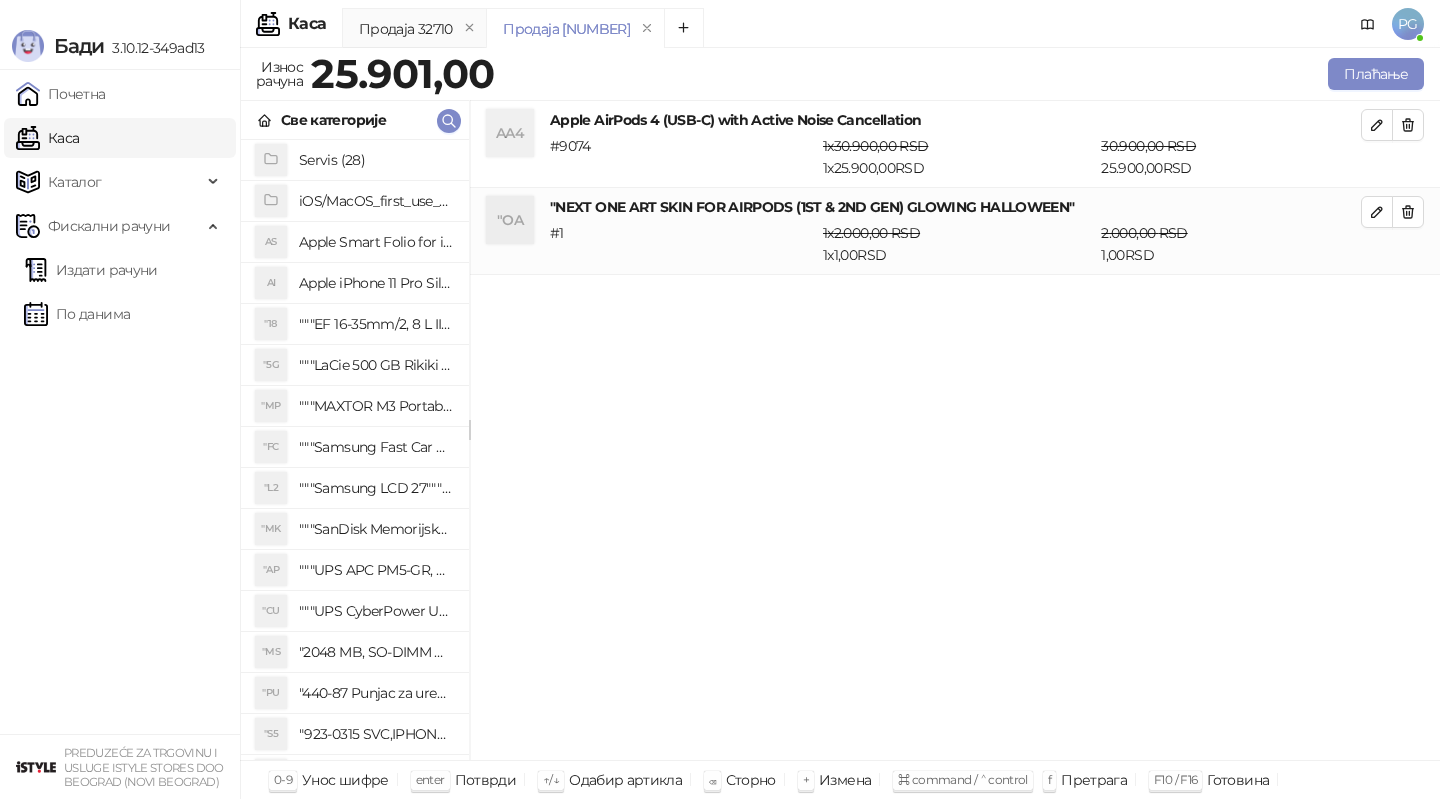 click on "Износ рачуна 25.901,00 Плаћање" at bounding box center [840, 77] 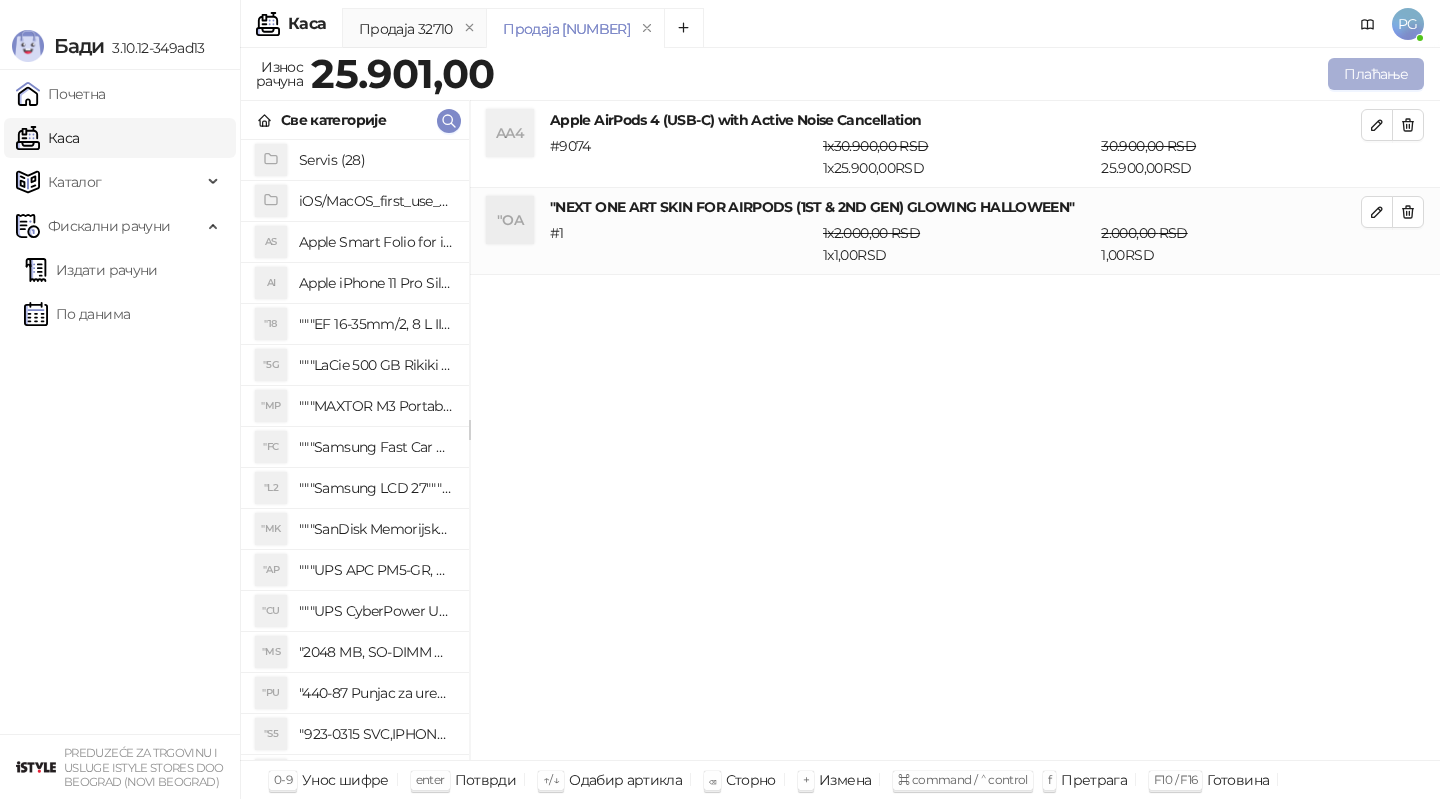click on "Плаћање" at bounding box center [1376, 74] 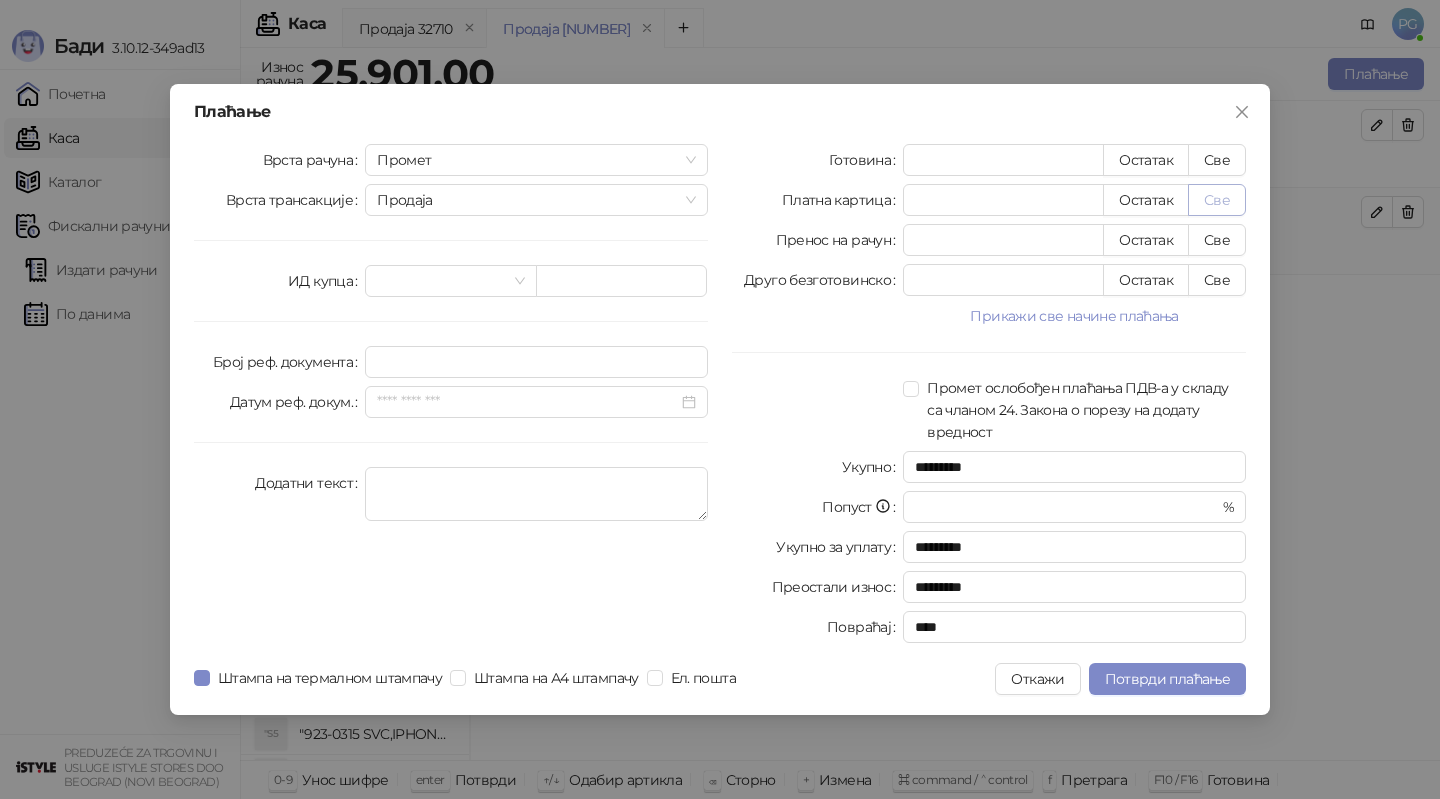 click on "Све" at bounding box center (1217, 200) 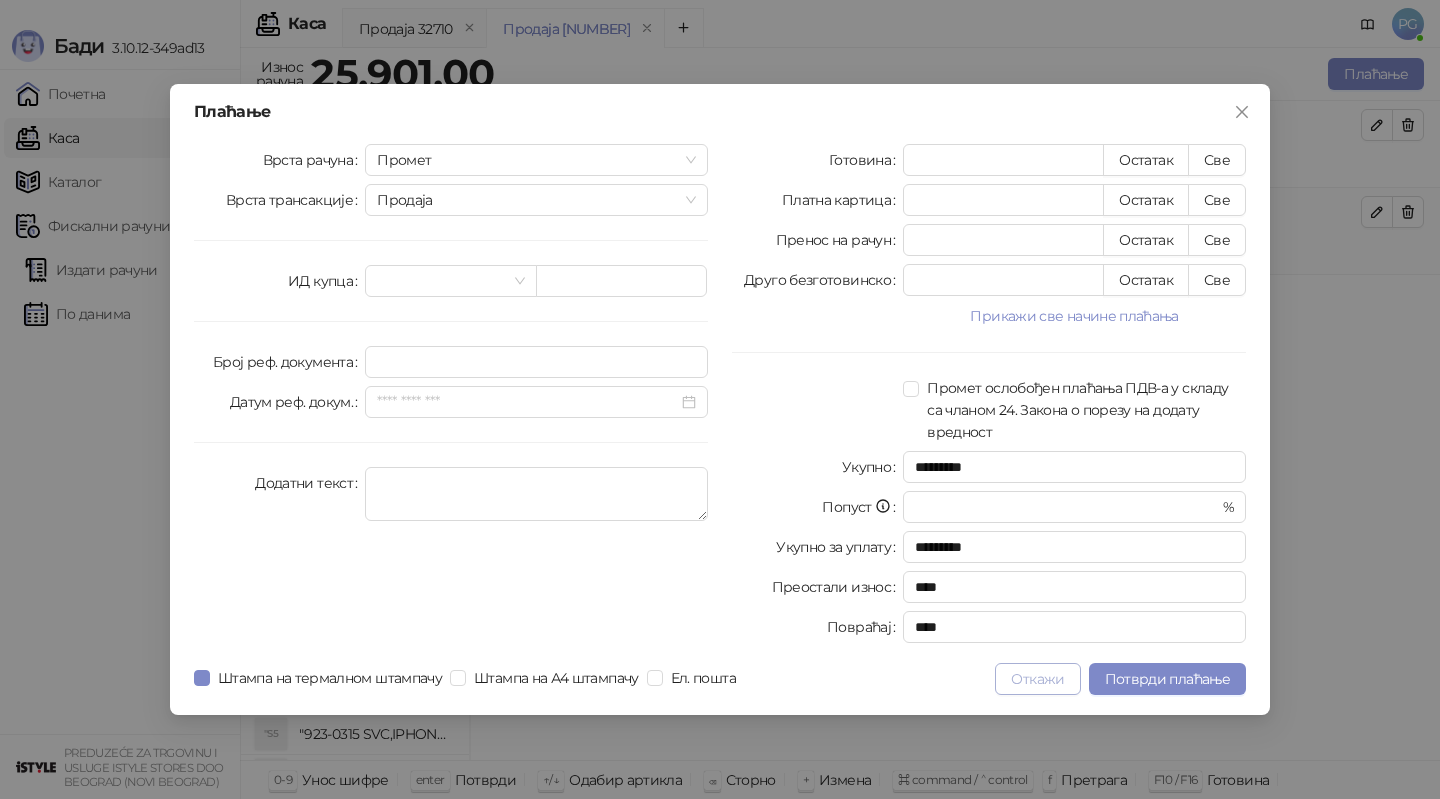 click on "Откажи" at bounding box center [1037, 679] 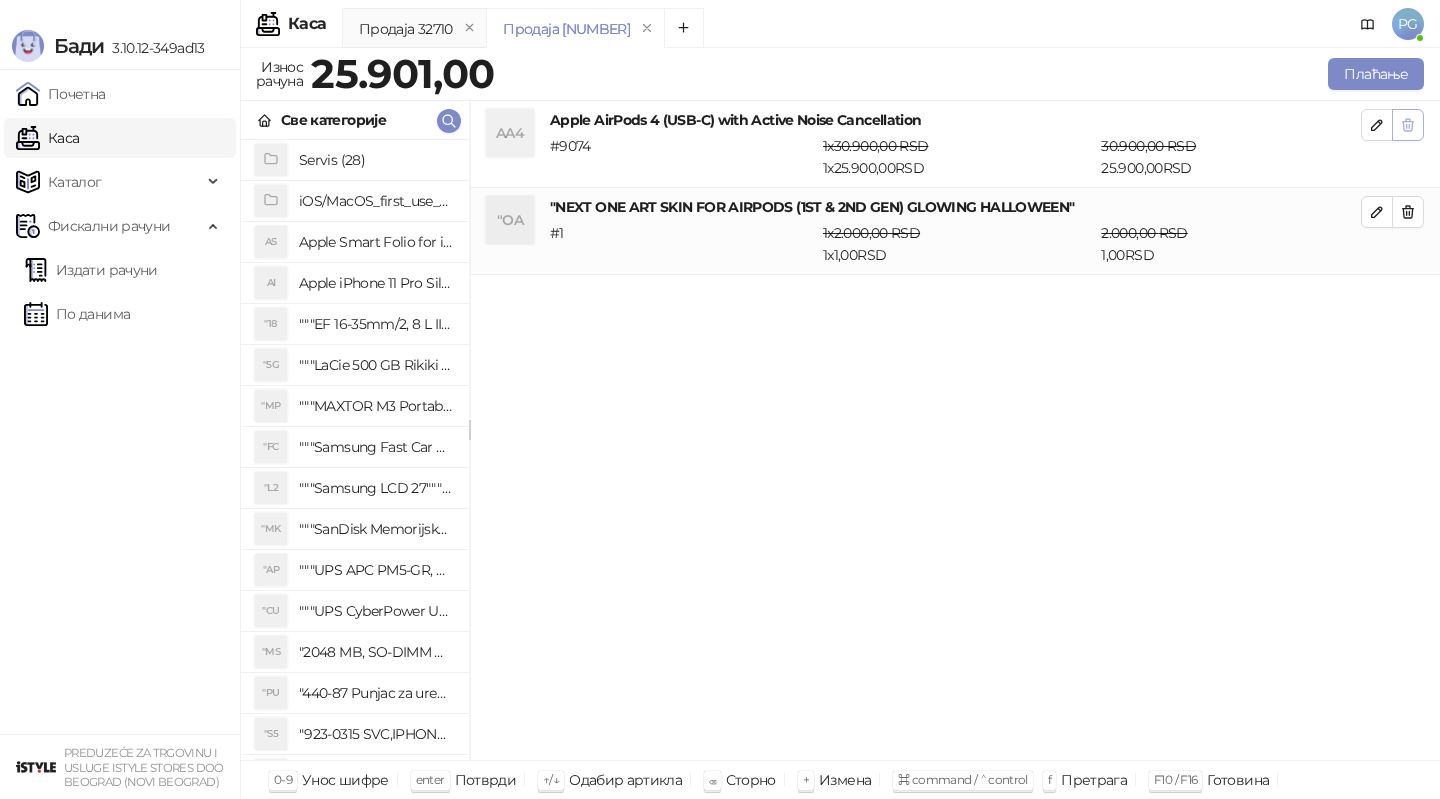 click at bounding box center (1408, 125) 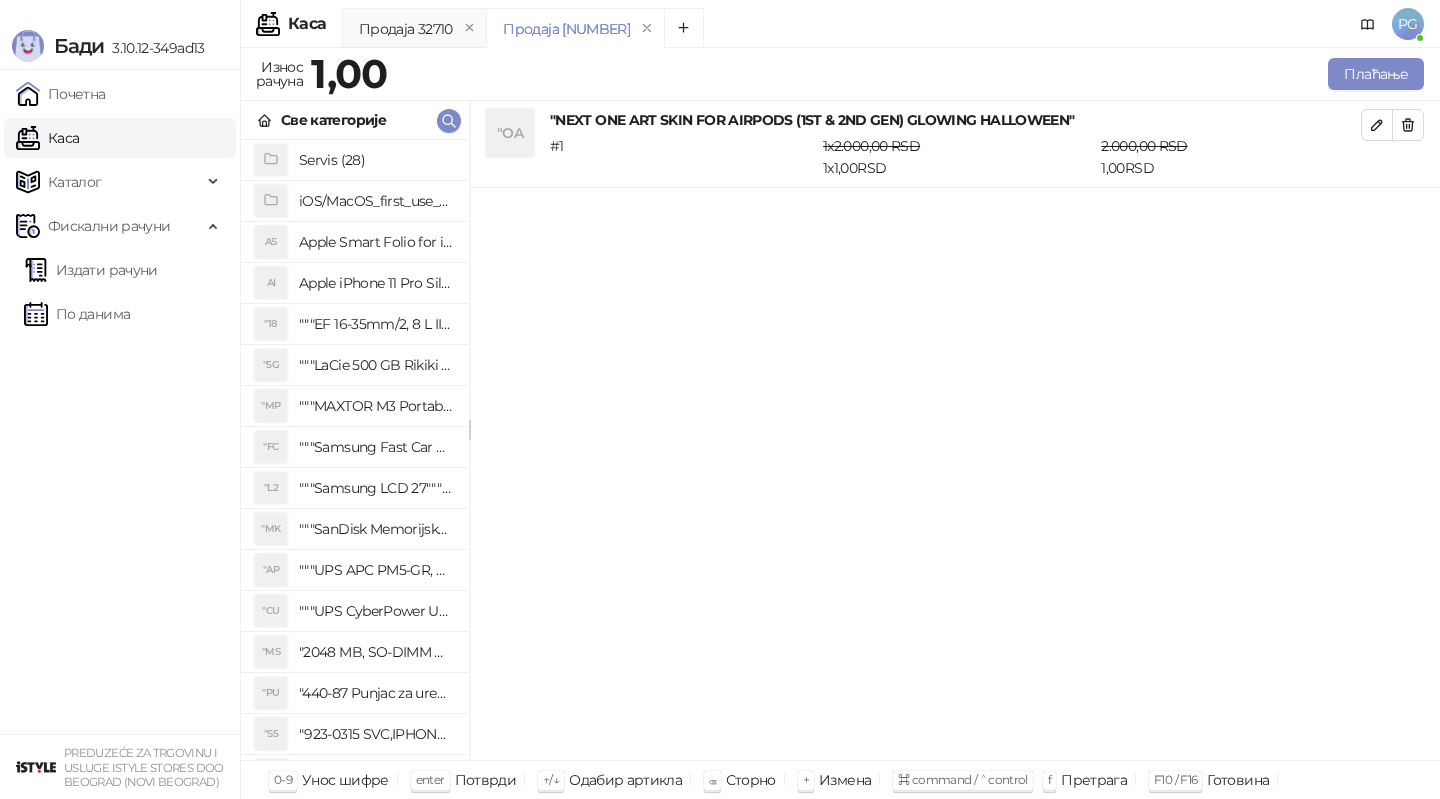 click at bounding box center [1408, 125] 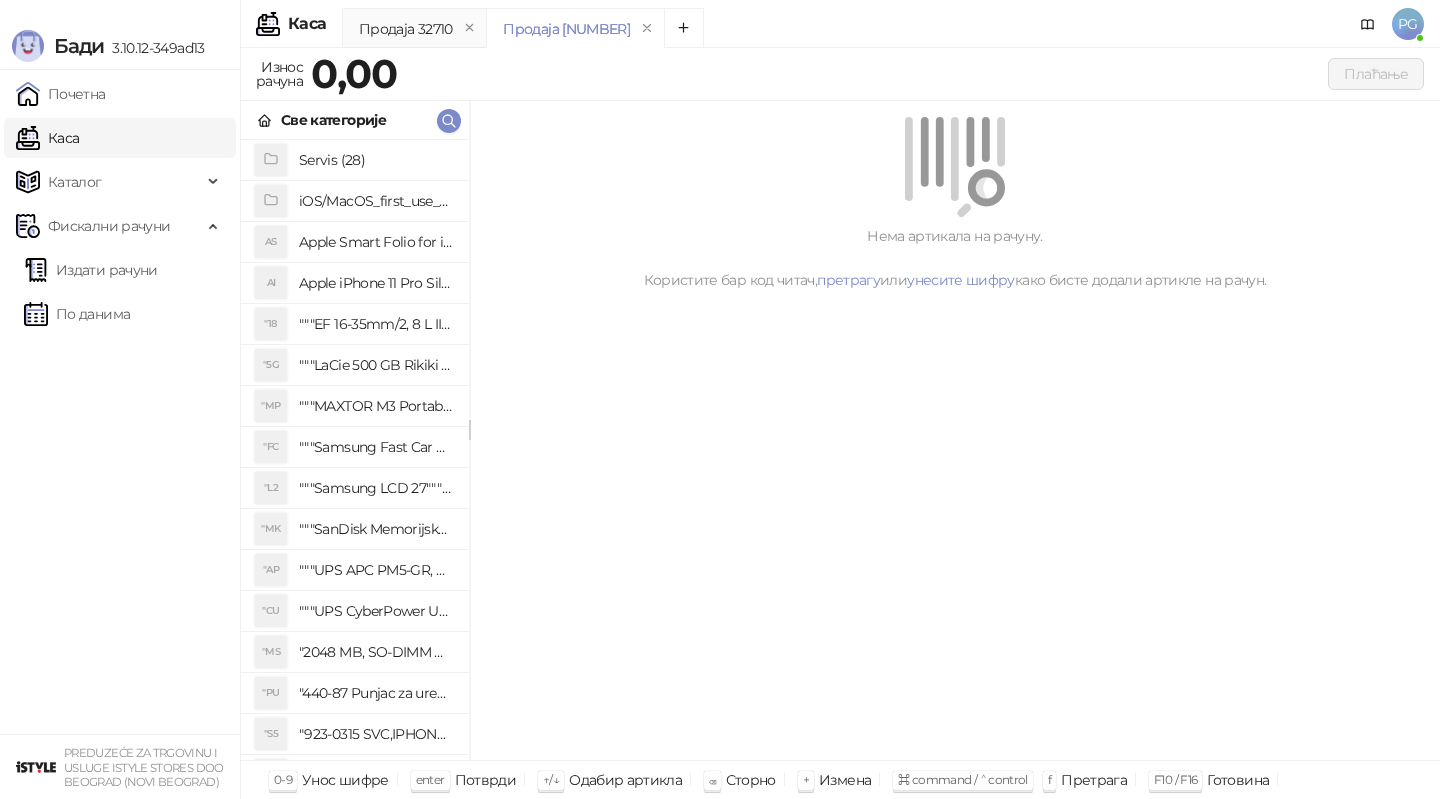 click on "Све категорије" at bounding box center (355, 120) 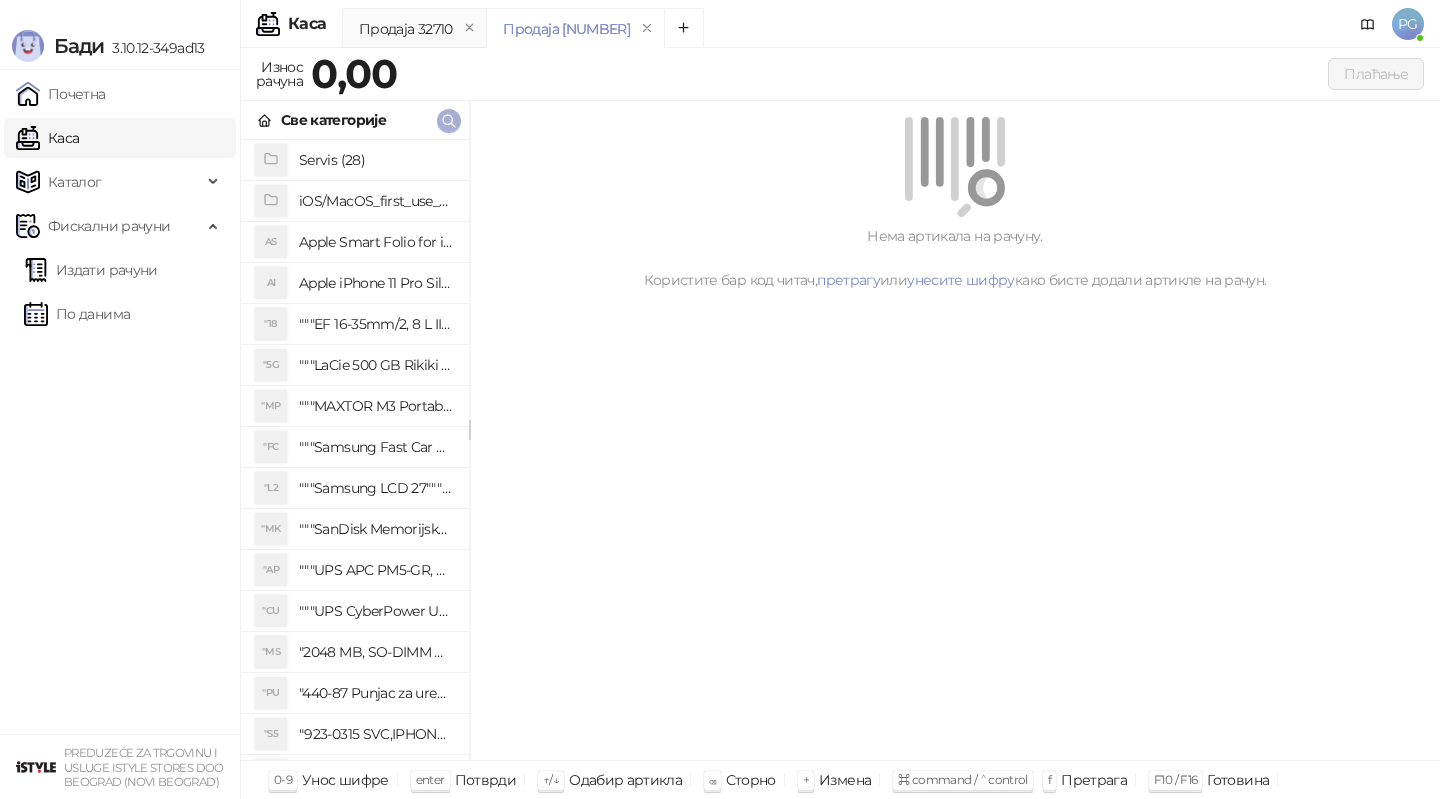 click 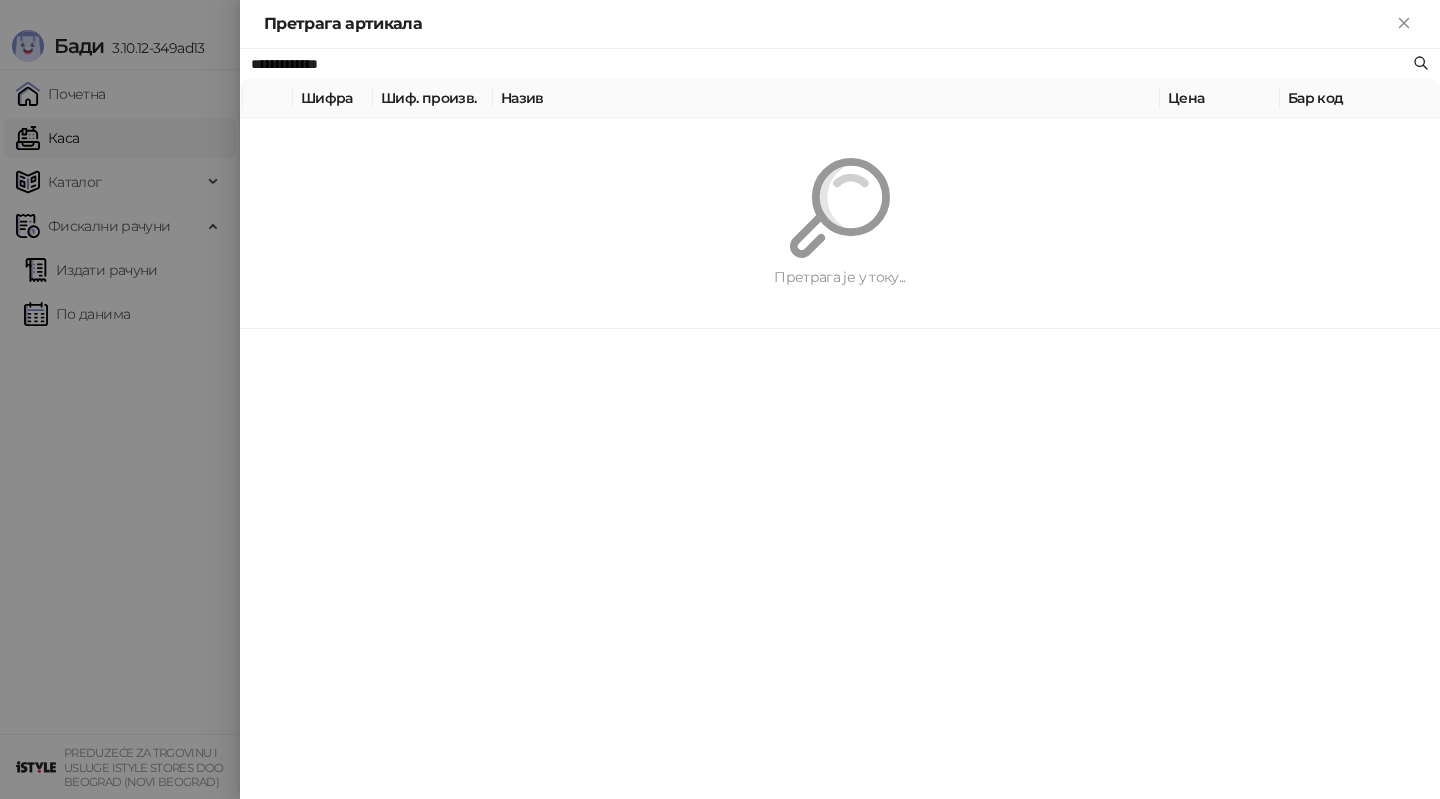 paste 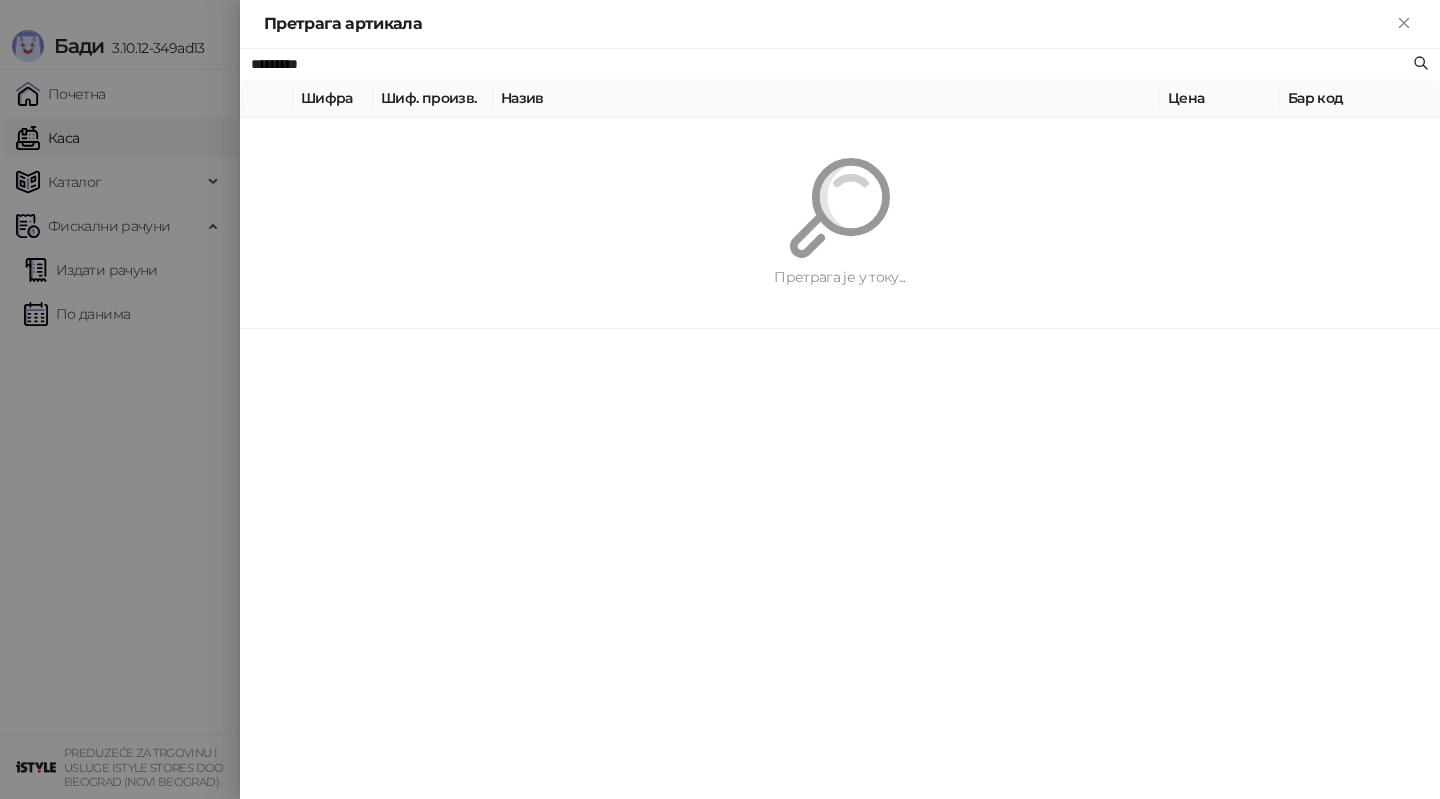 type on "*********" 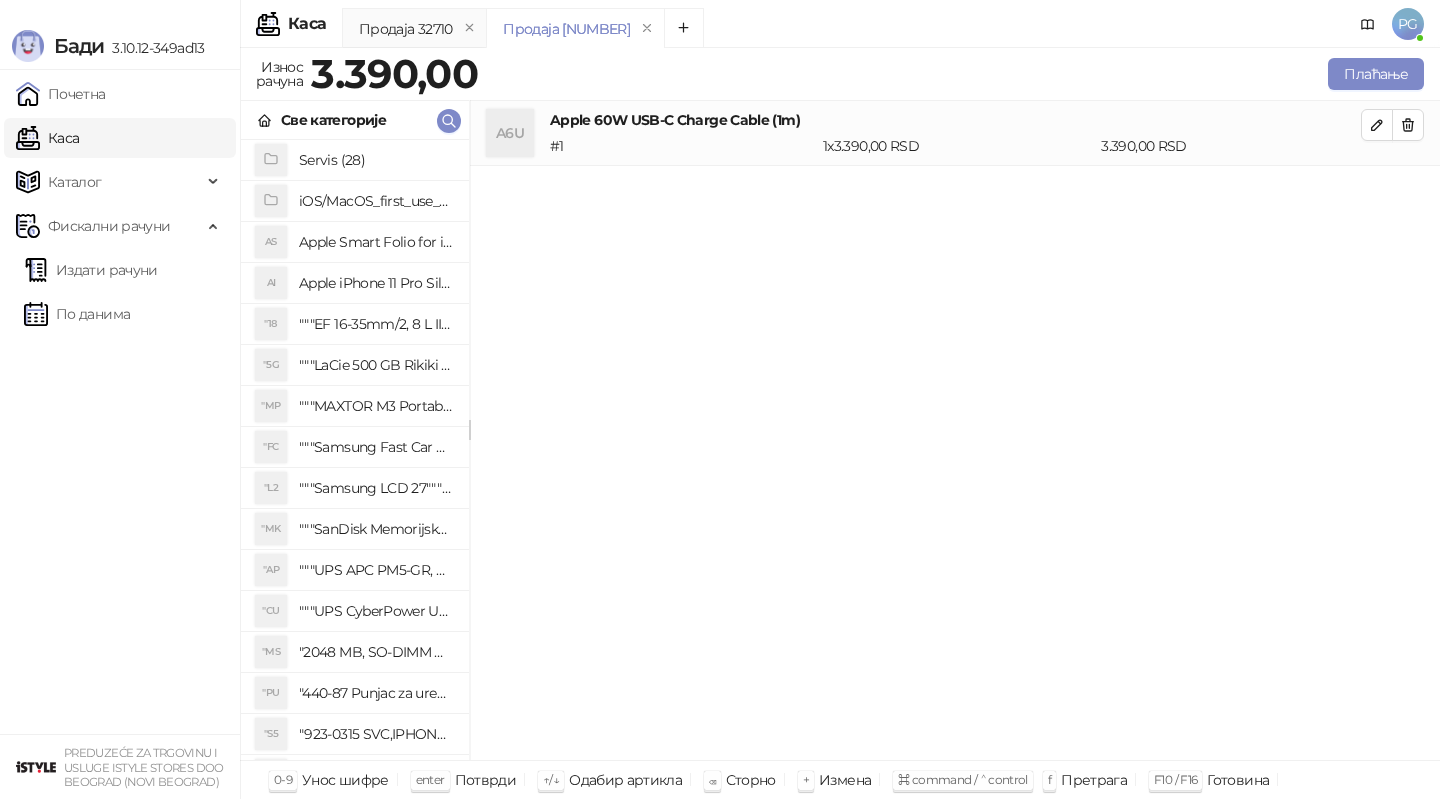 click on "Плаћање" at bounding box center [955, 74] 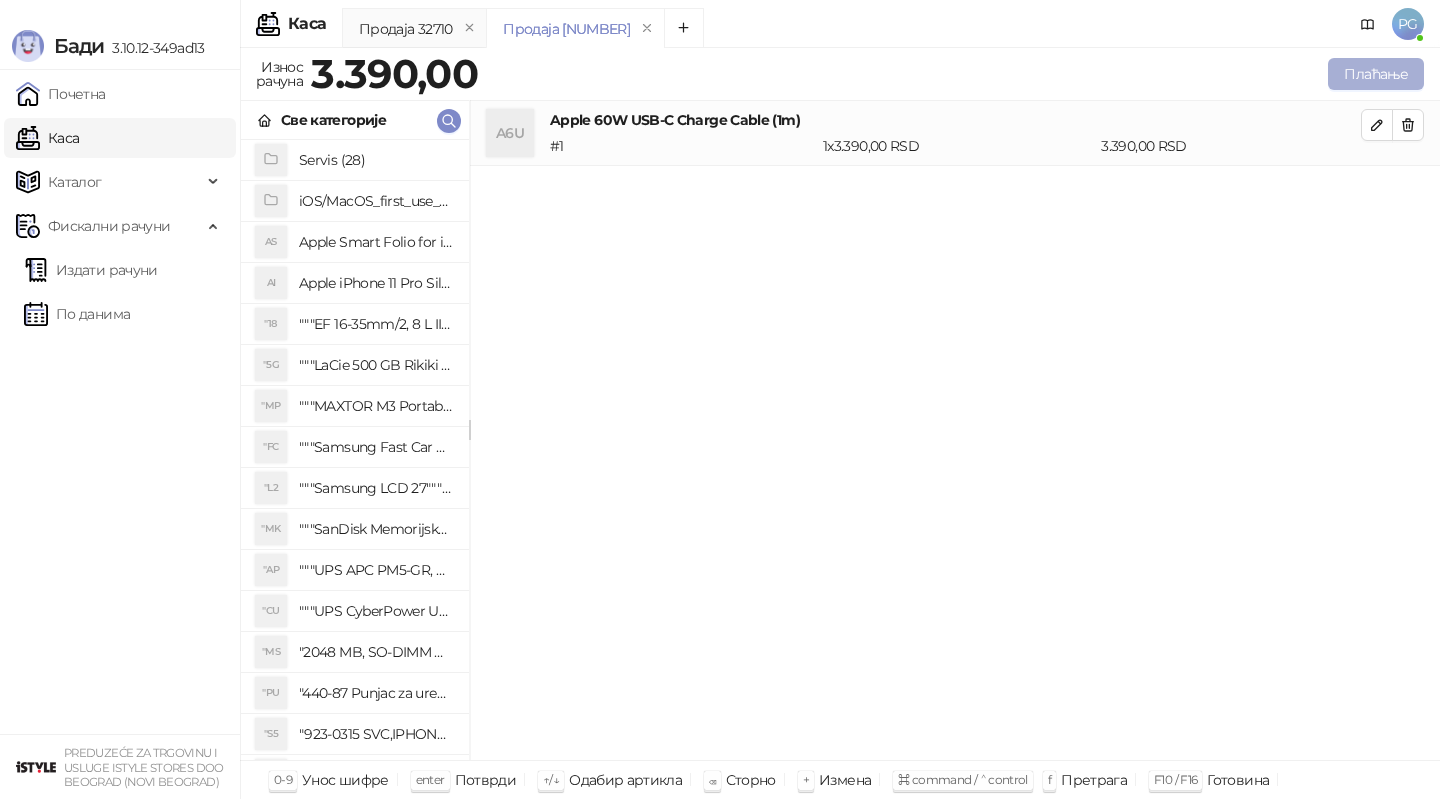 click on "Плаћање" at bounding box center (1376, 74) 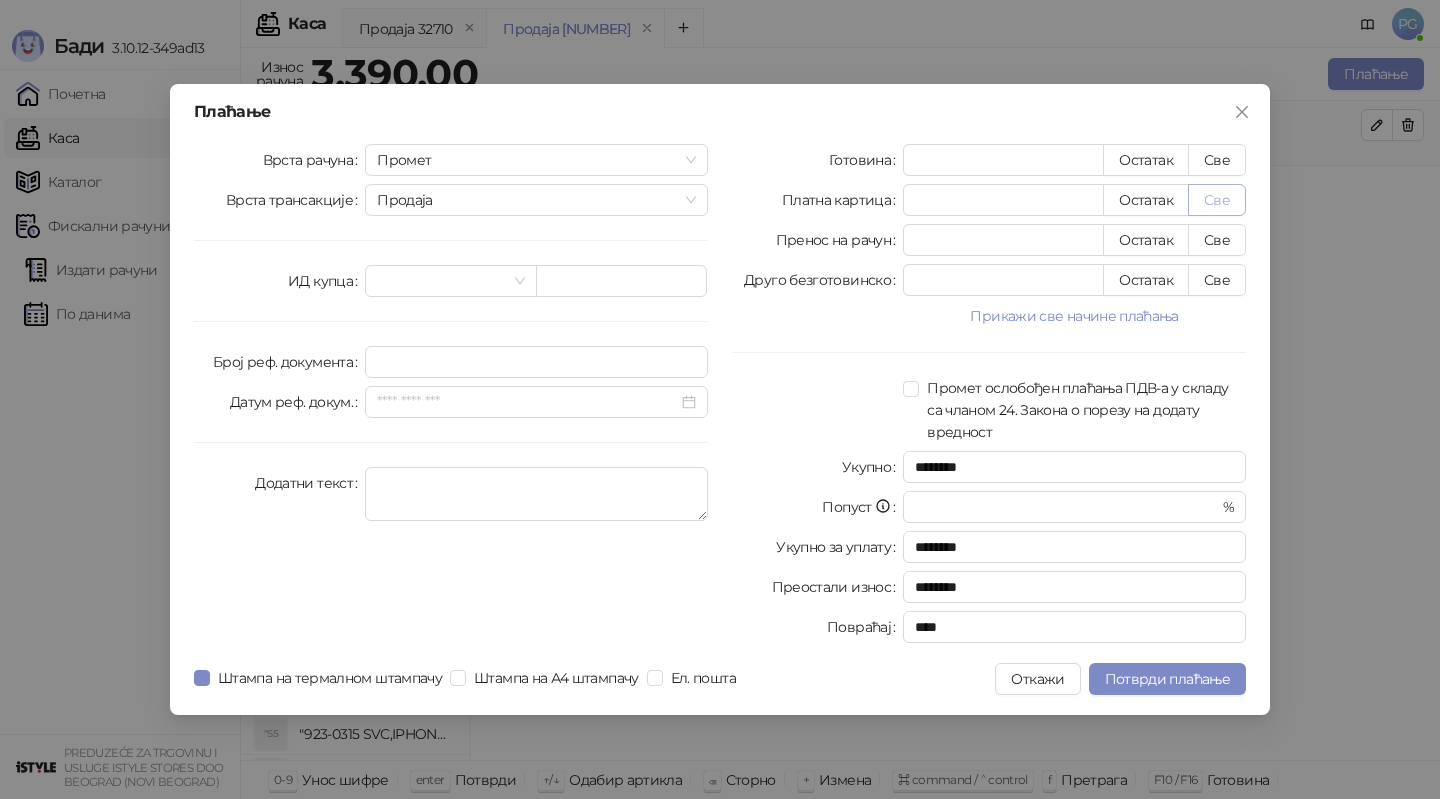 click on "Све" at bounding box center (1217, 200) 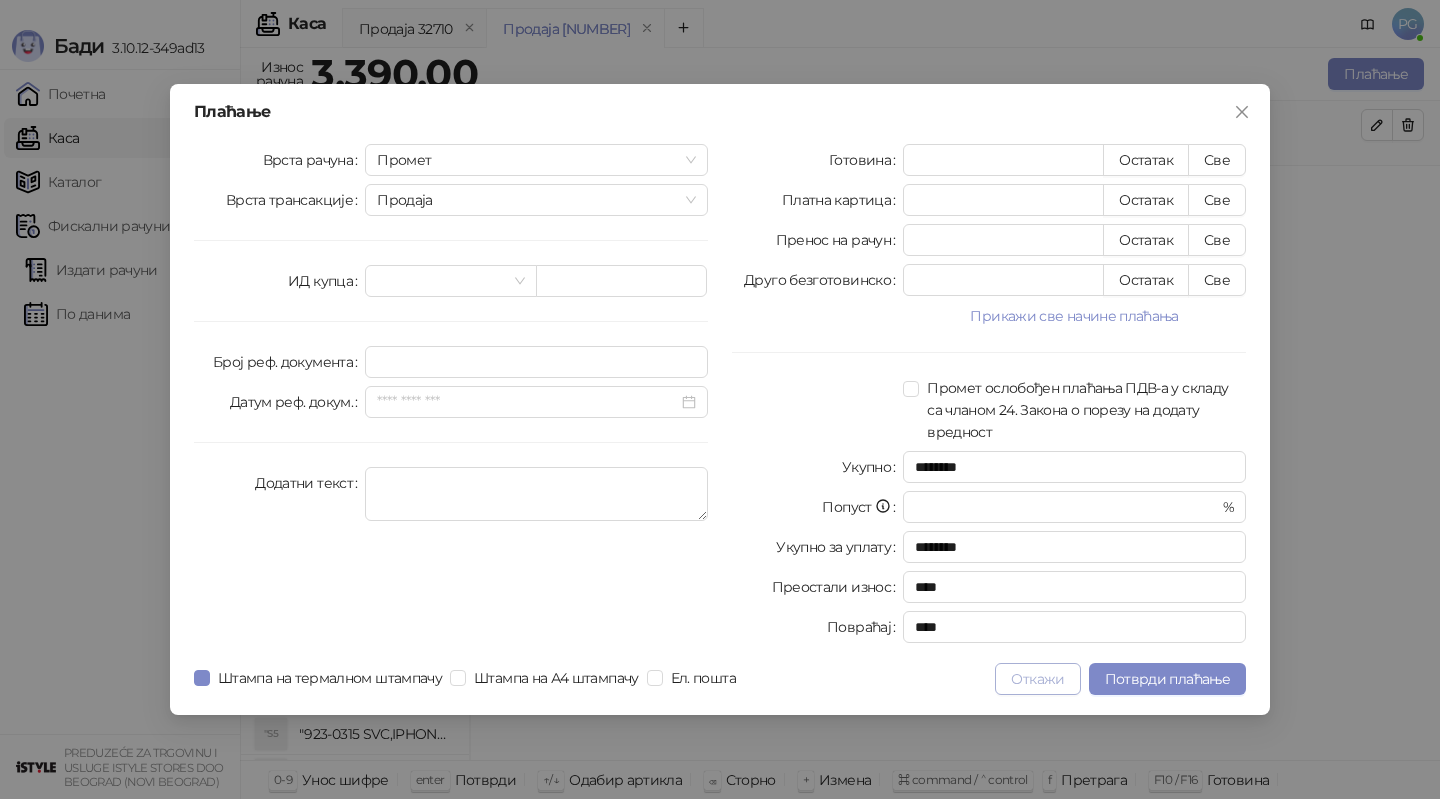 click on "Откажи" at bounding box center (1037, 679) 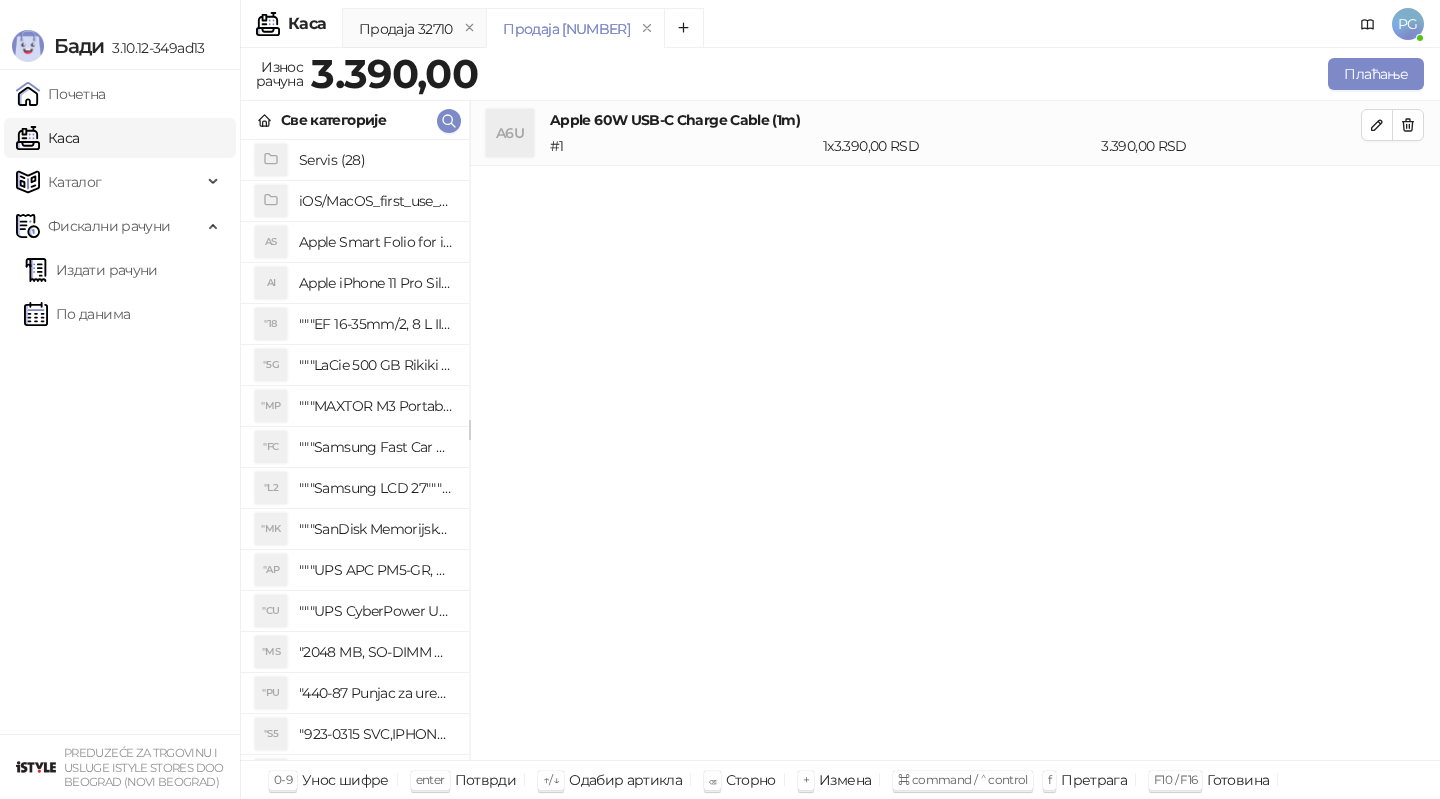 click at bounding box center [1392, 125] 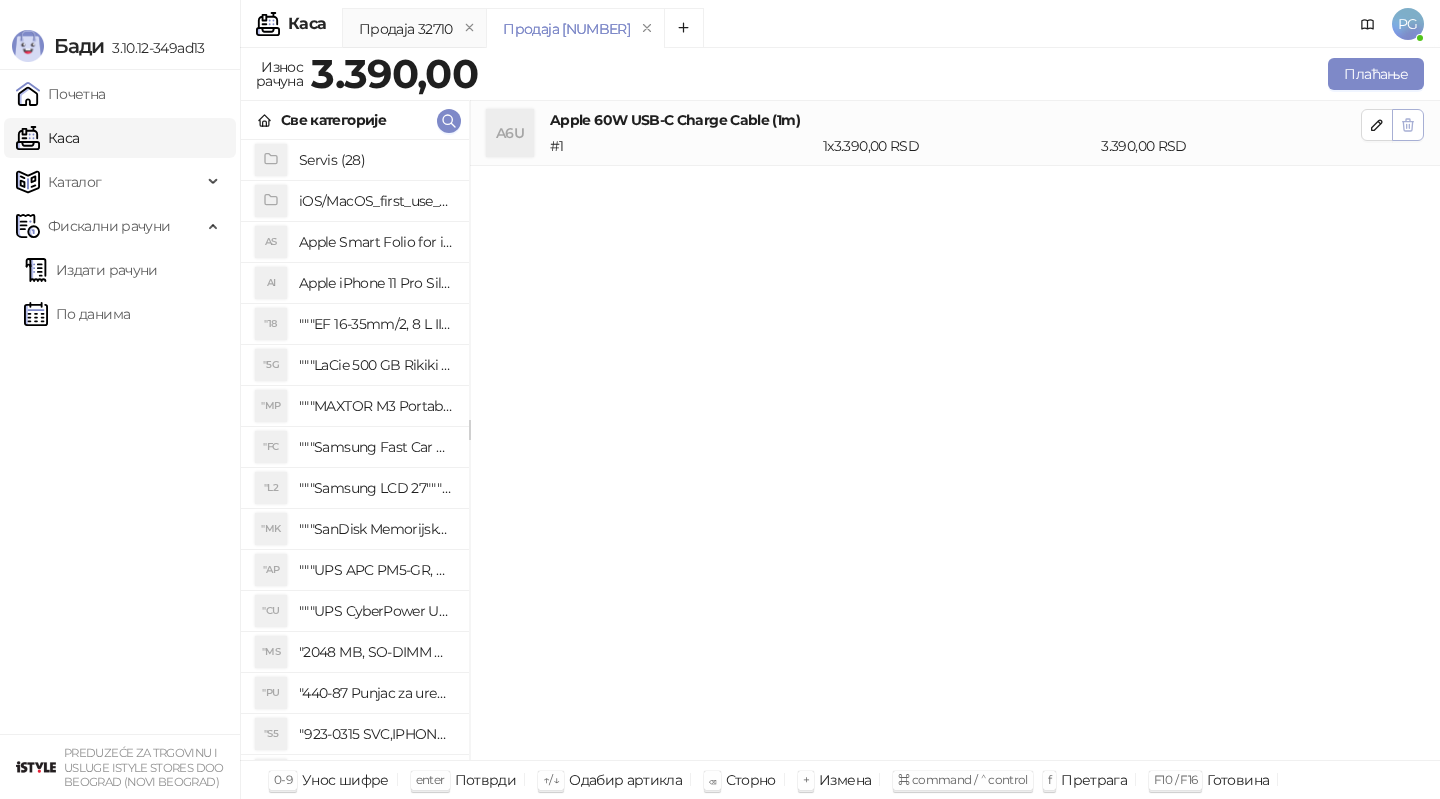 click at bounding box center [1408, 125] 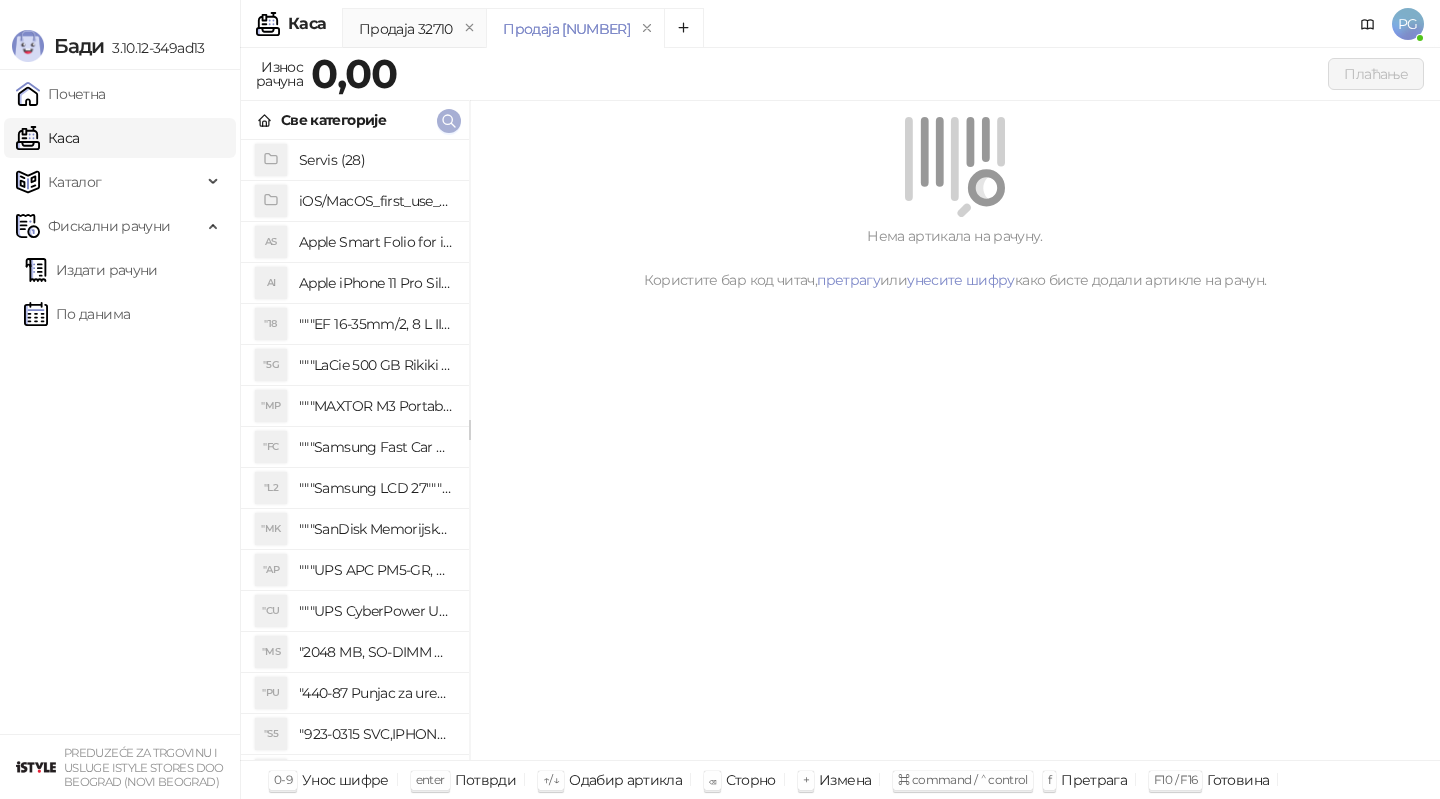 click 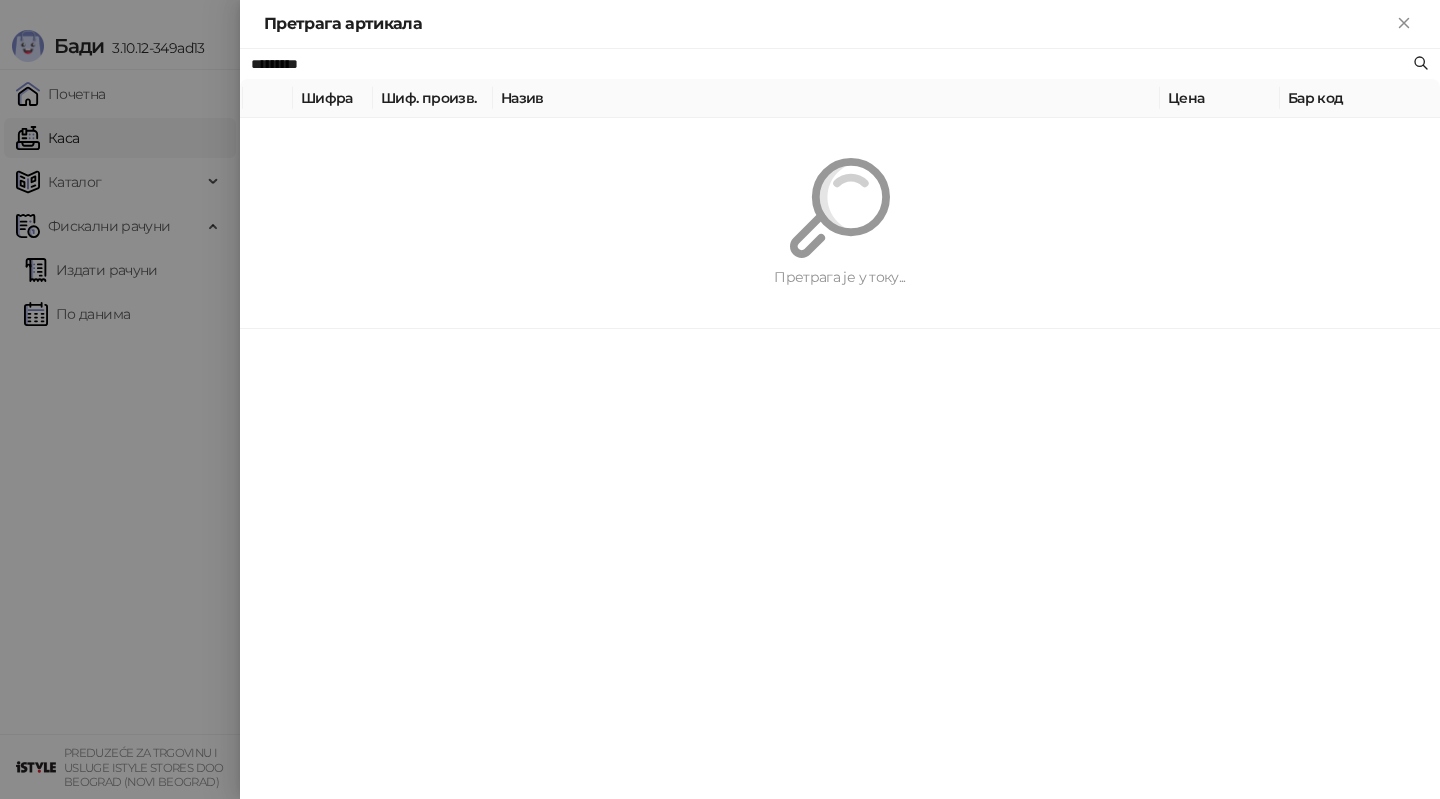 paste 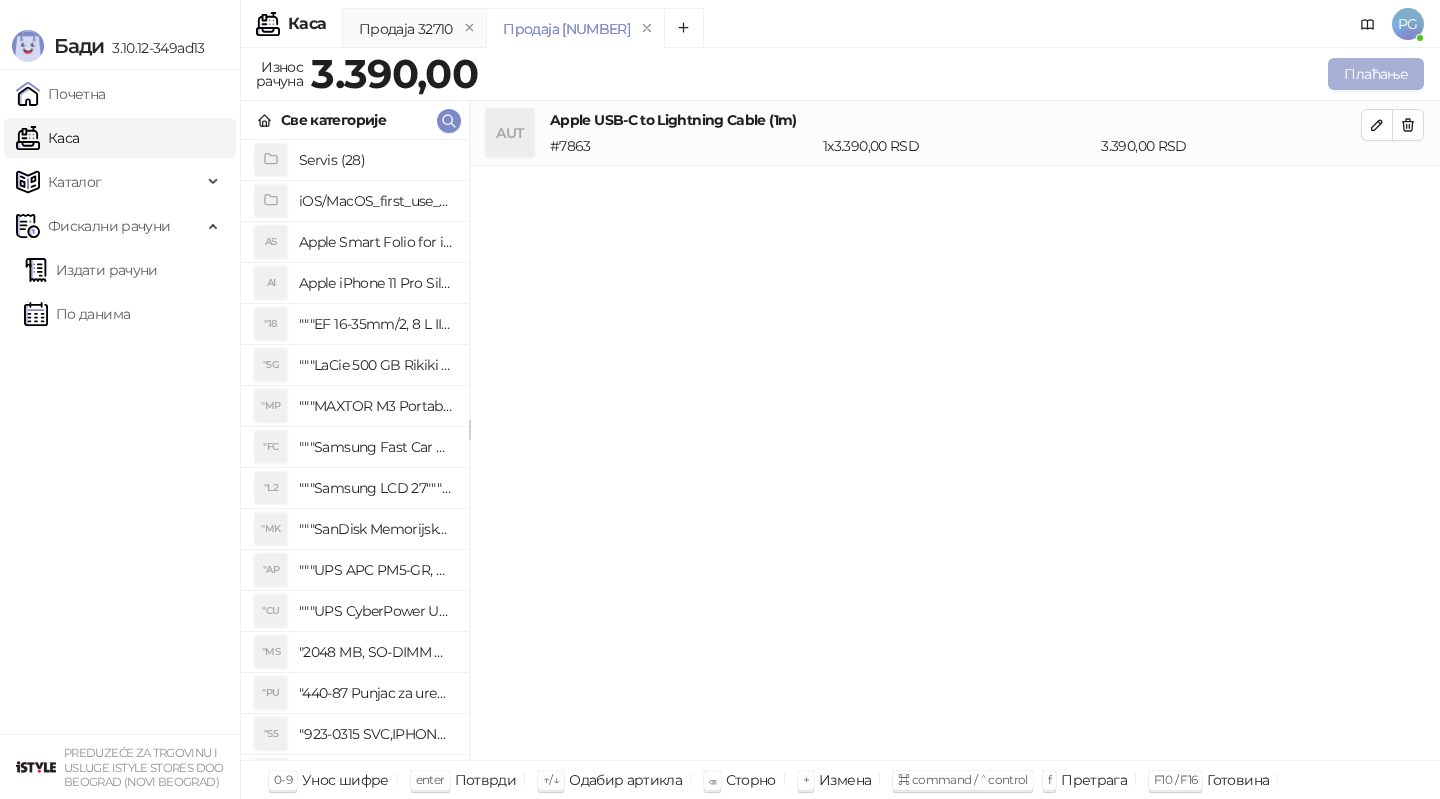 click on "Плаћање" at bounding box center [1376, 74] 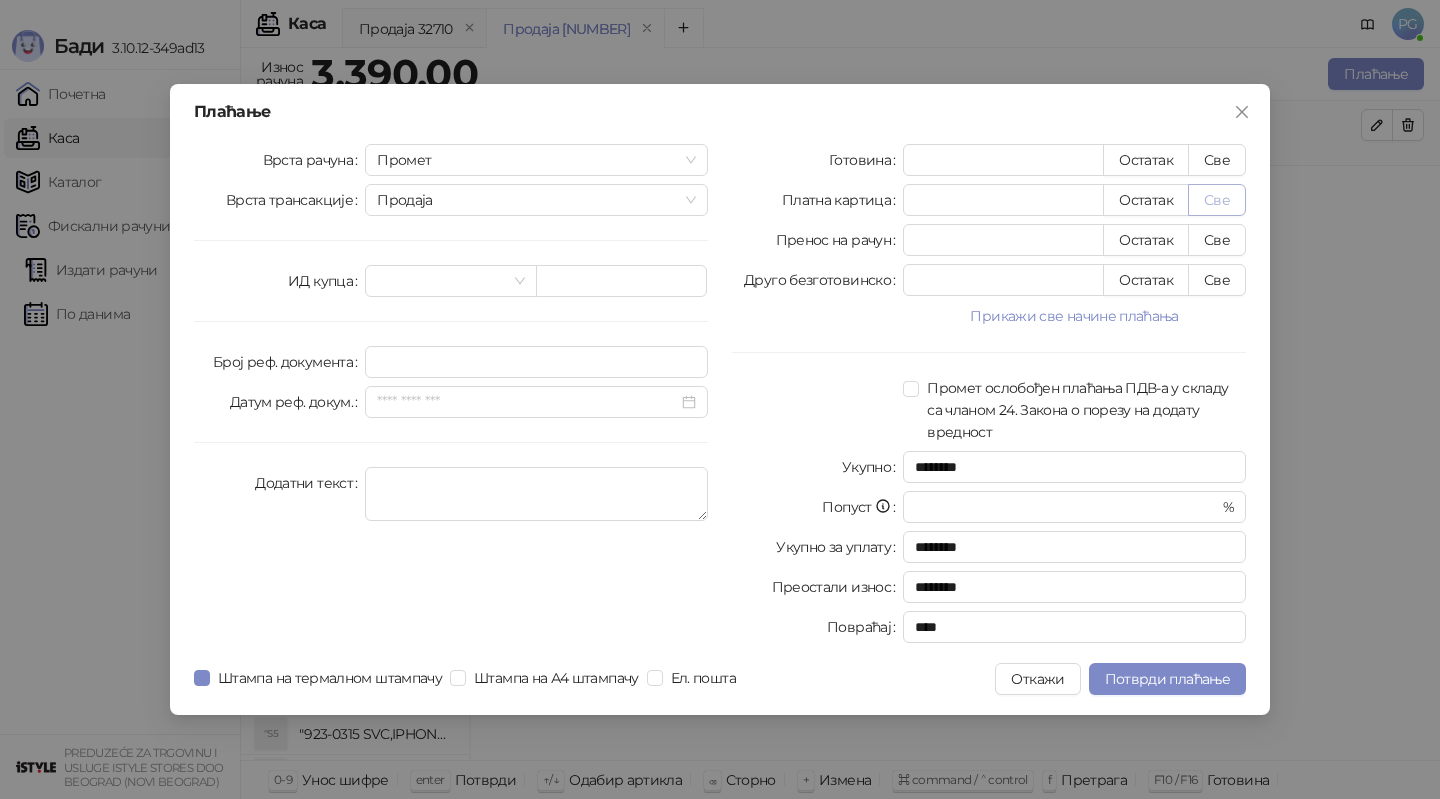 click on "Све" at bounding box center (1217, 200) 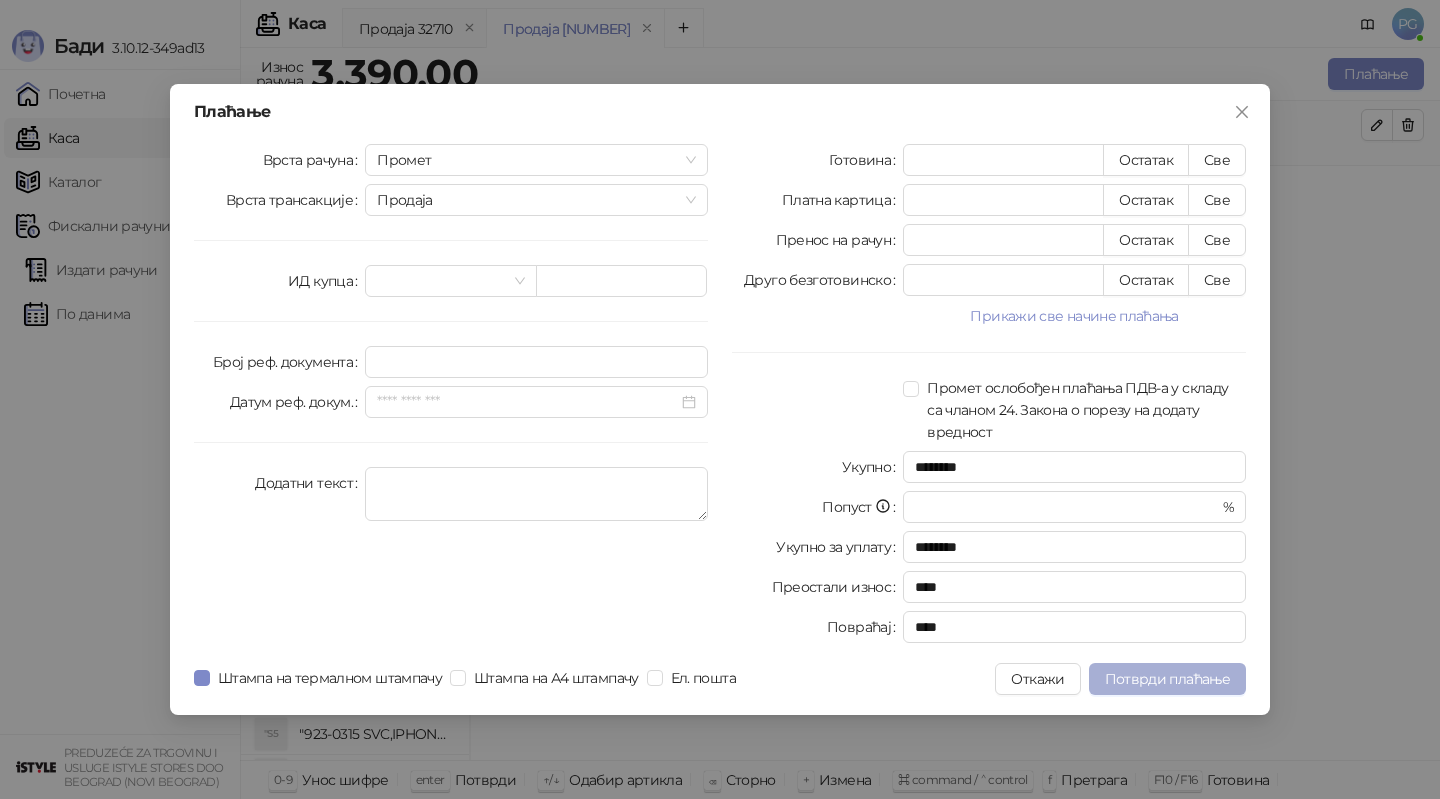 click on "Потврди плаћање" at bounding box center (1167, 679) 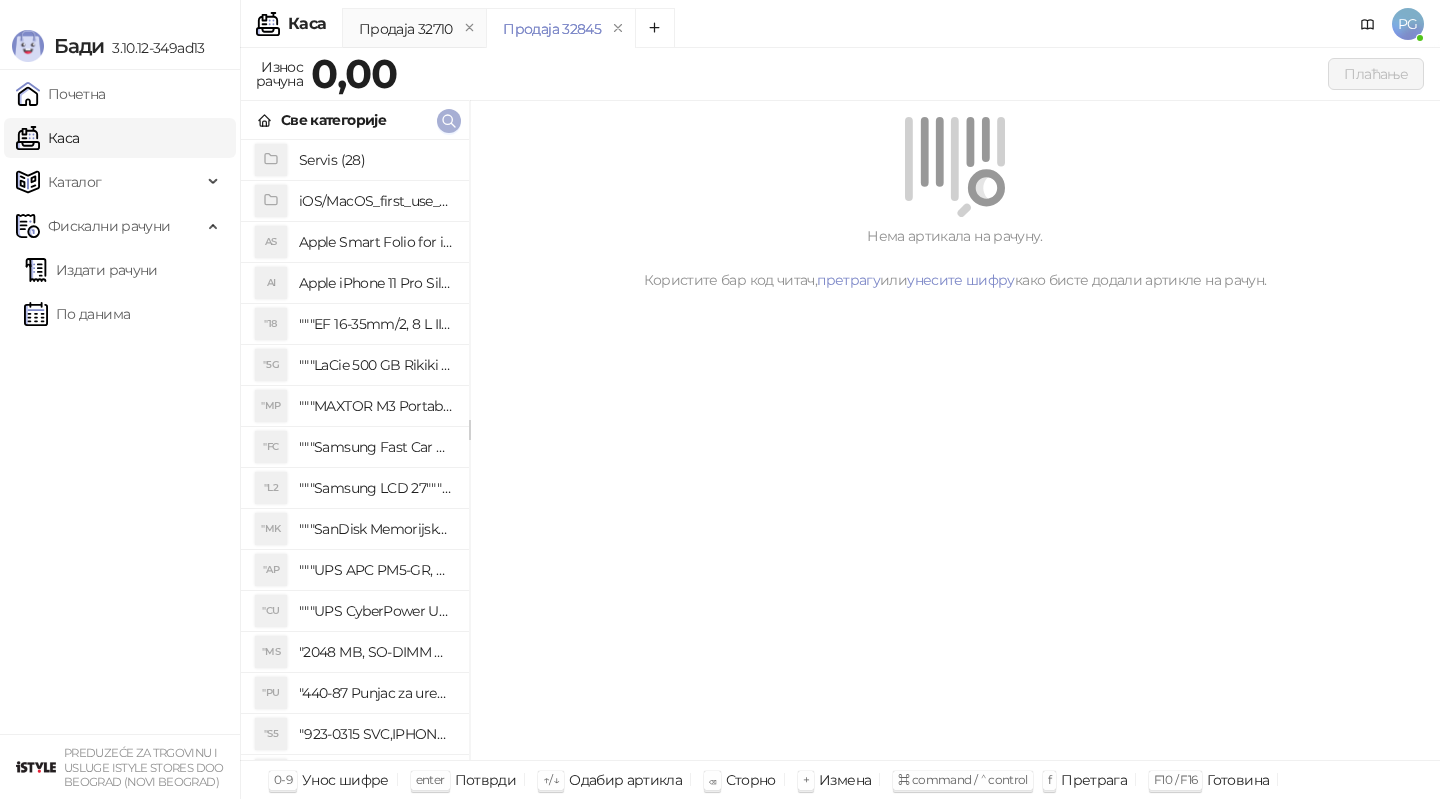 click 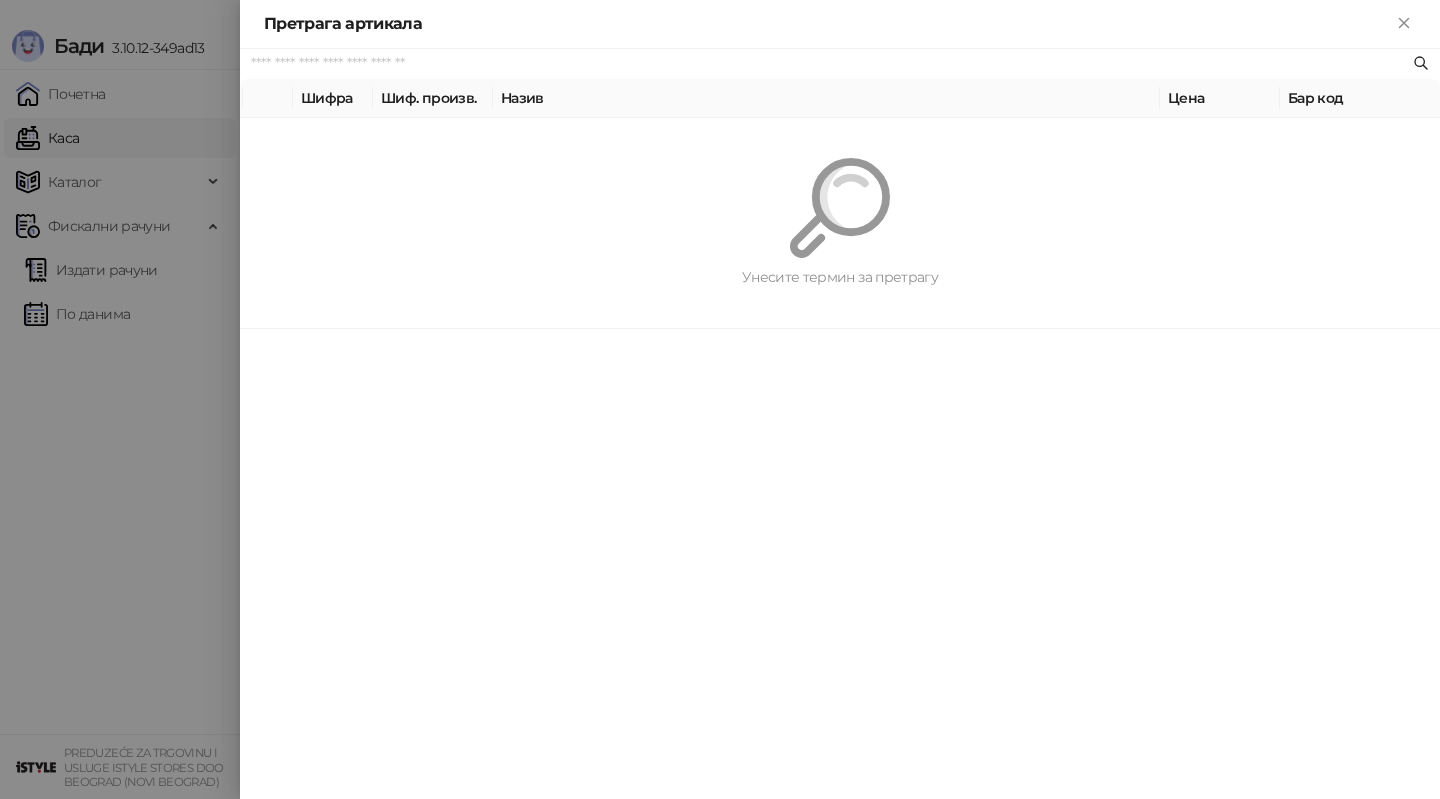 paste on "**********" 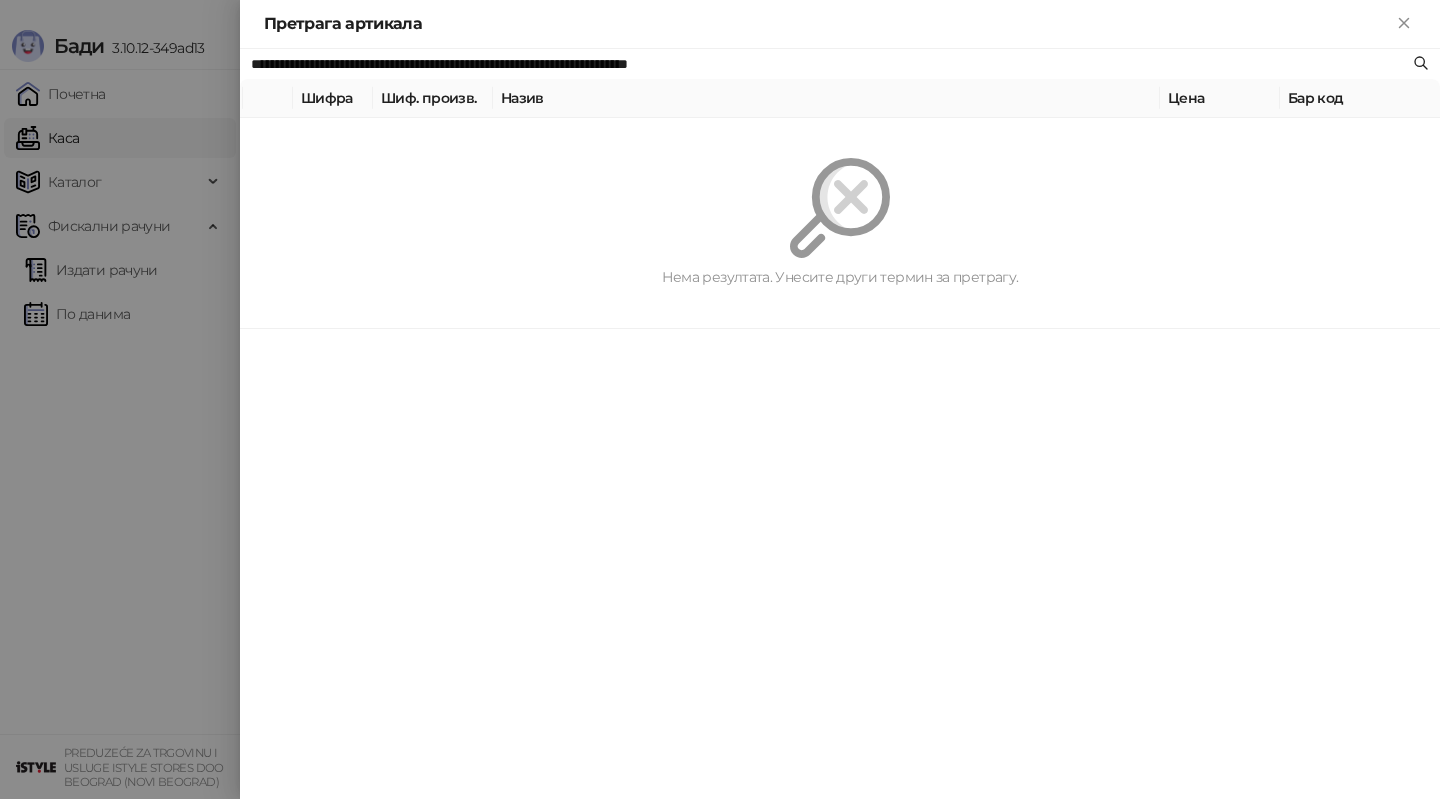 drag, startPoint x: 337, startPoint y: 61, endPoint x: 877, endPoint y: 62, distance: 540.0009 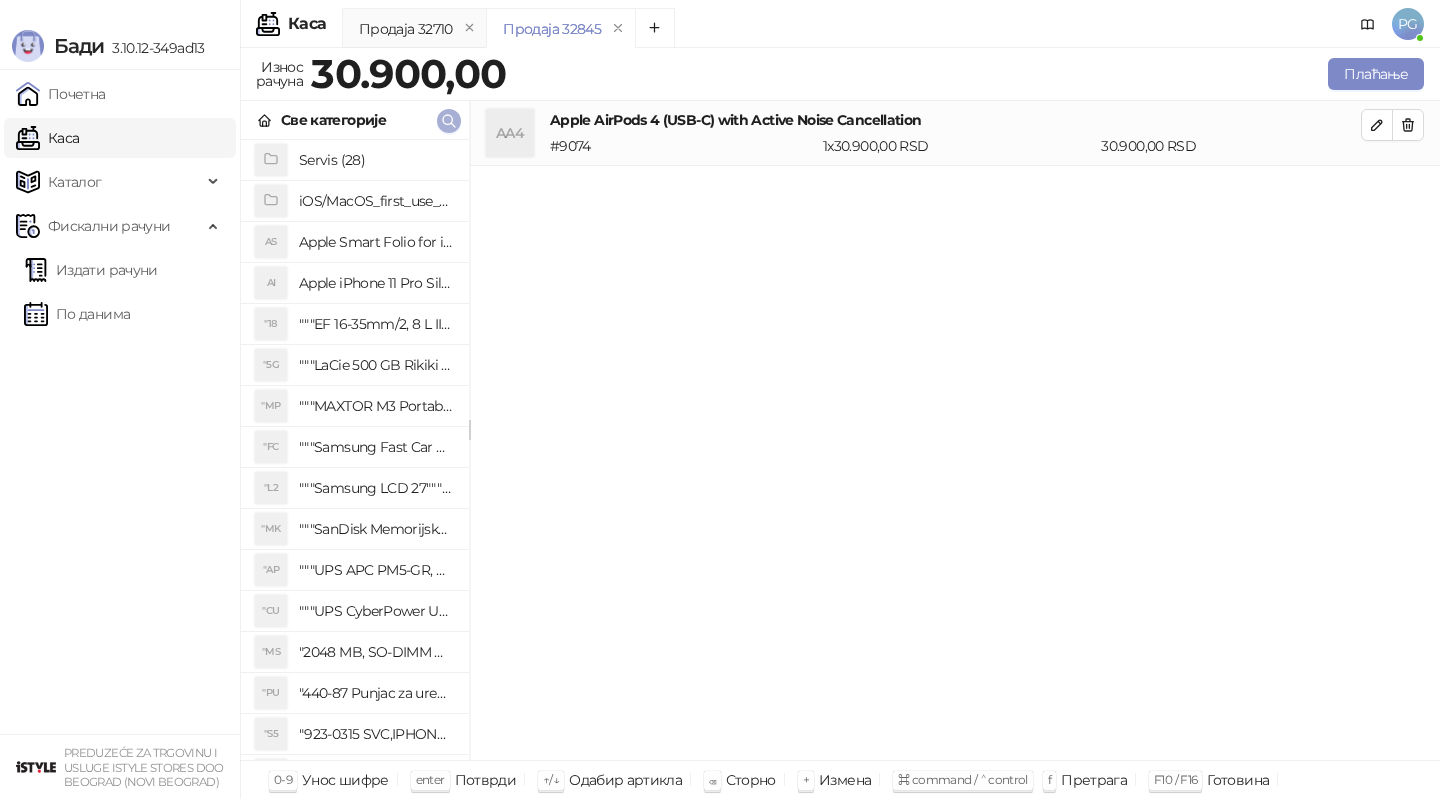 click 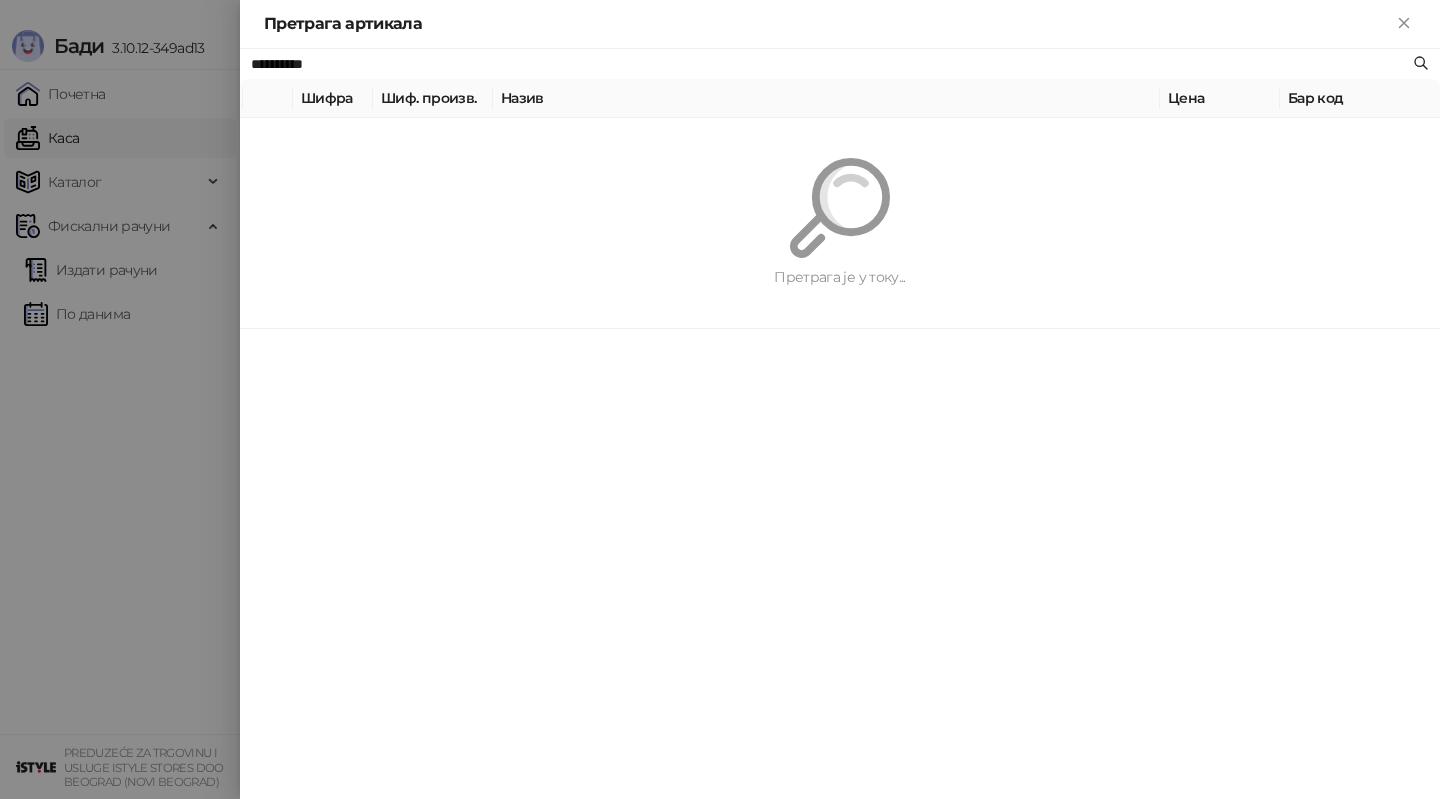 paste on "**********" 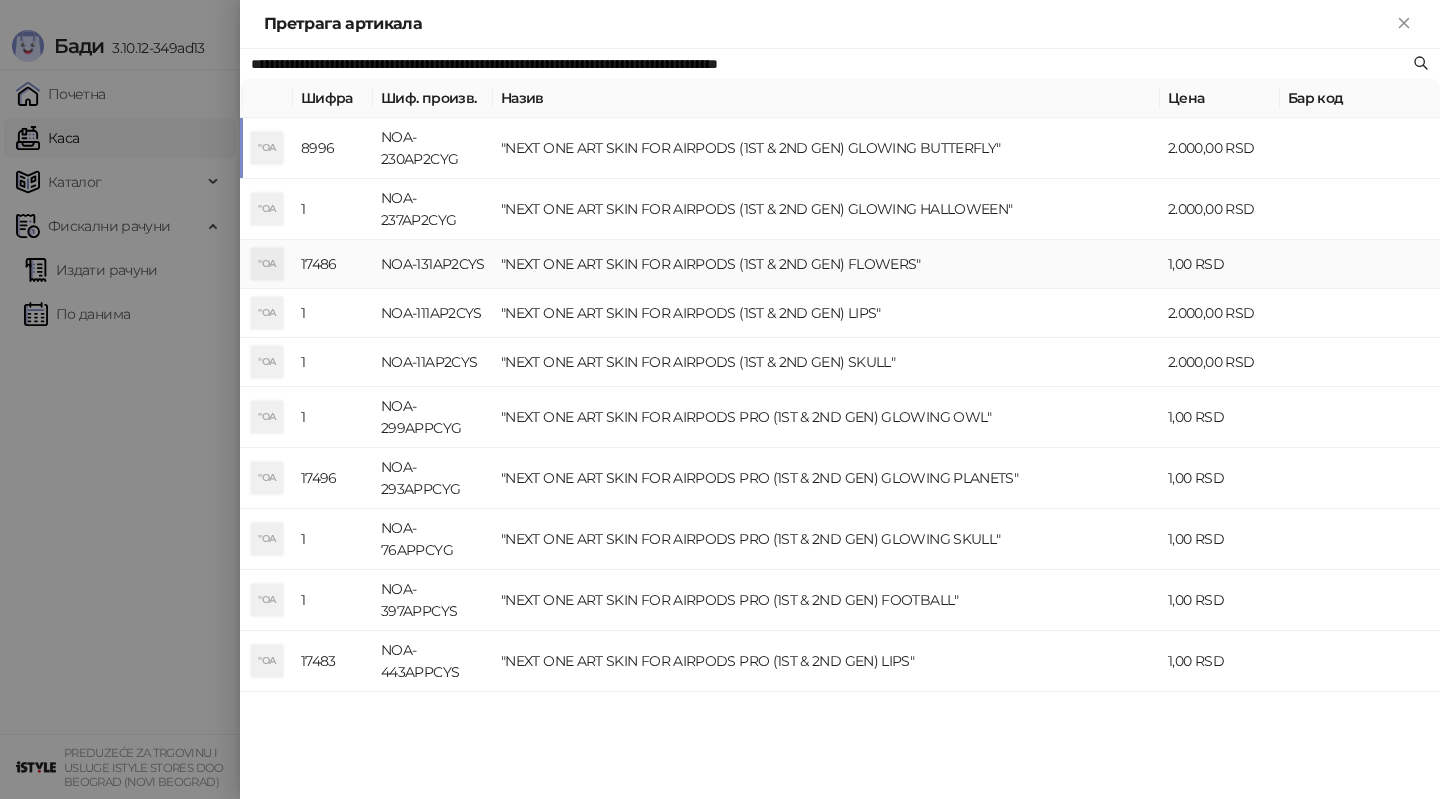 drag, startPoint x: 724, startPoint y: 28, endPoint x: 749, endPoint y: 33, distance: 25.495098 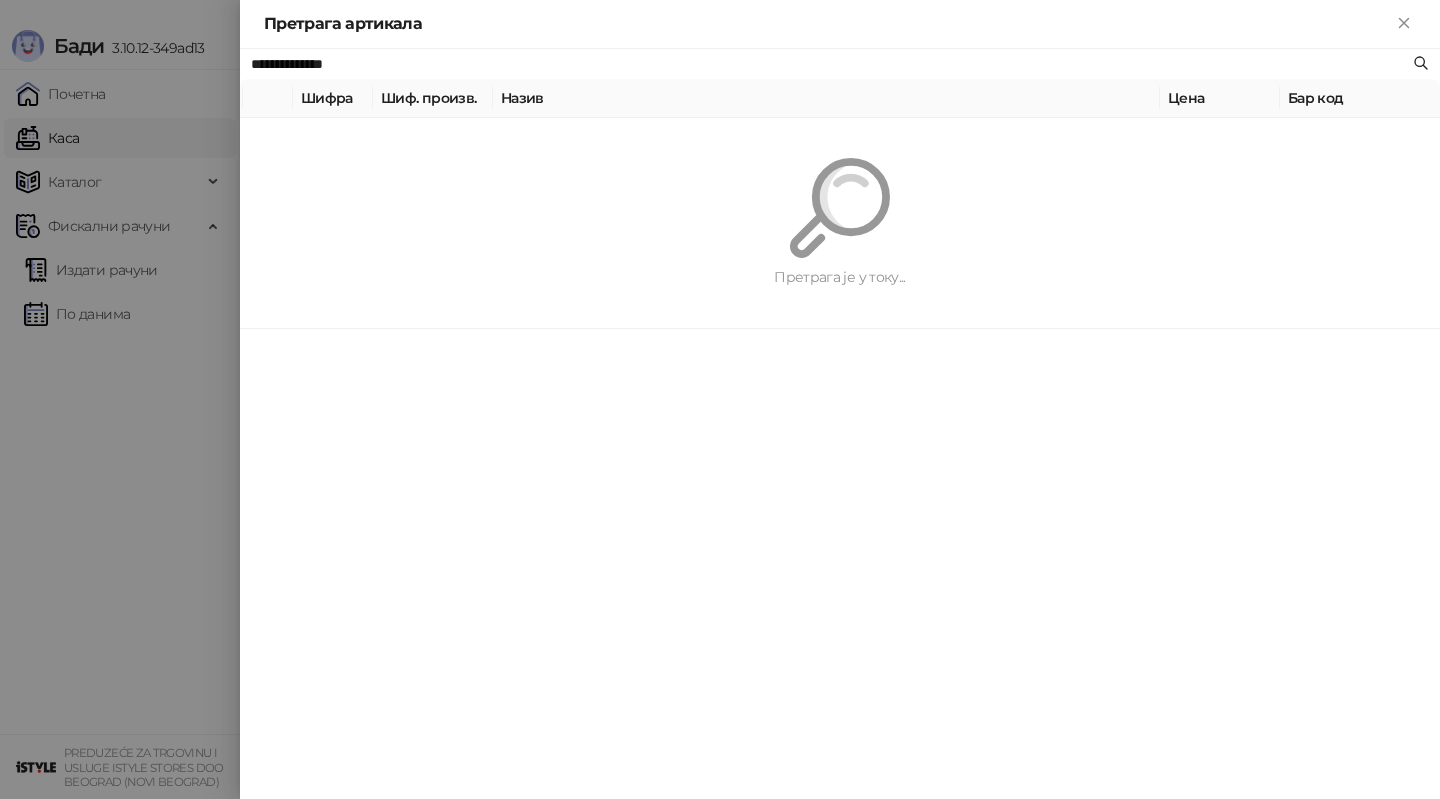 type on "**********" 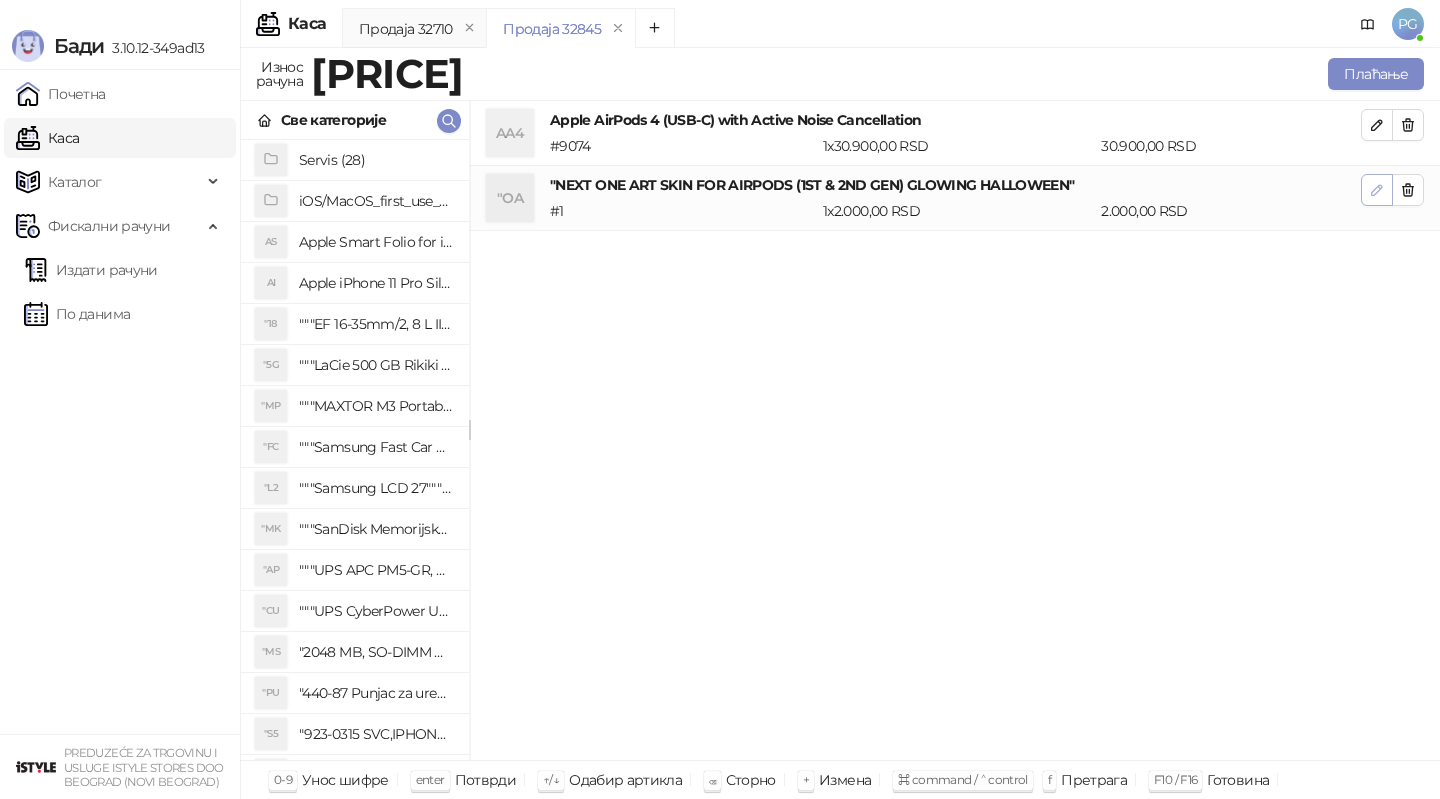 click at bounding box center (1377, 189) 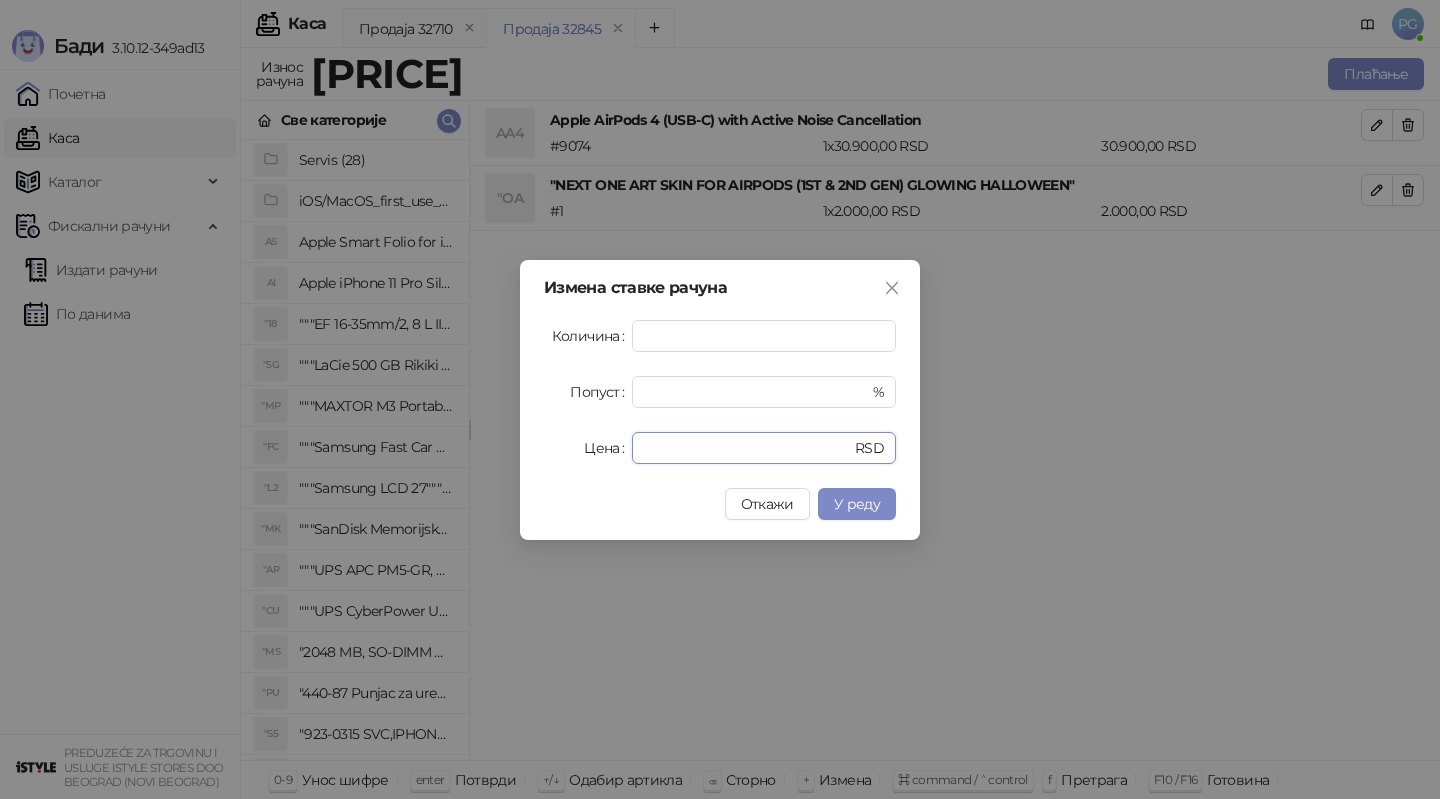 drag, startPoint x: 727, startPoint y: 444, endPoint x: 535, endPoint y: 454, distance: 192.26024 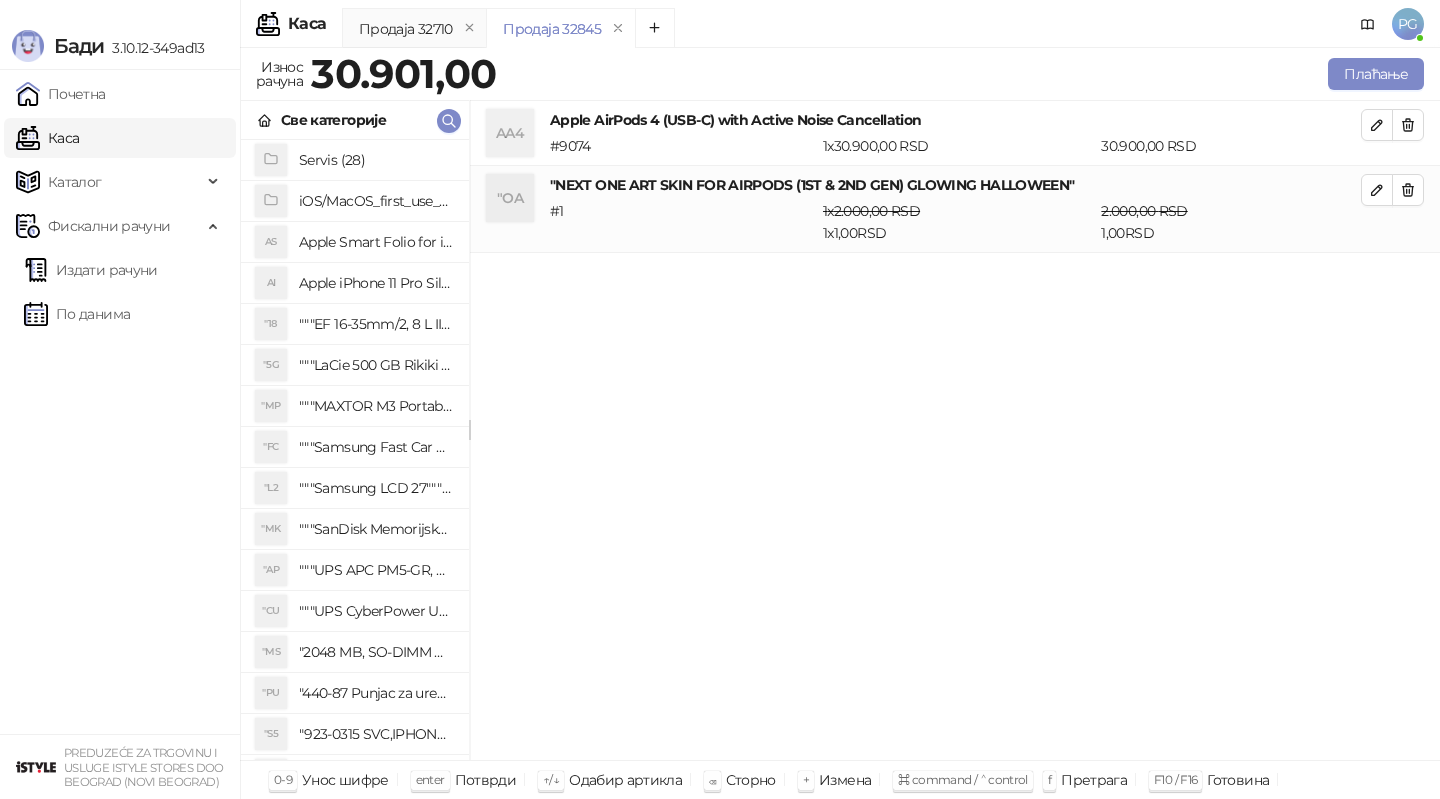 click on "AA4 Apple AirPods 4 (USB-C) with Active Noise Cancellation   # [NUMBER] 1  x  [PRICE] RSD [PRICE] RSD" at bounding box center [955, 133] 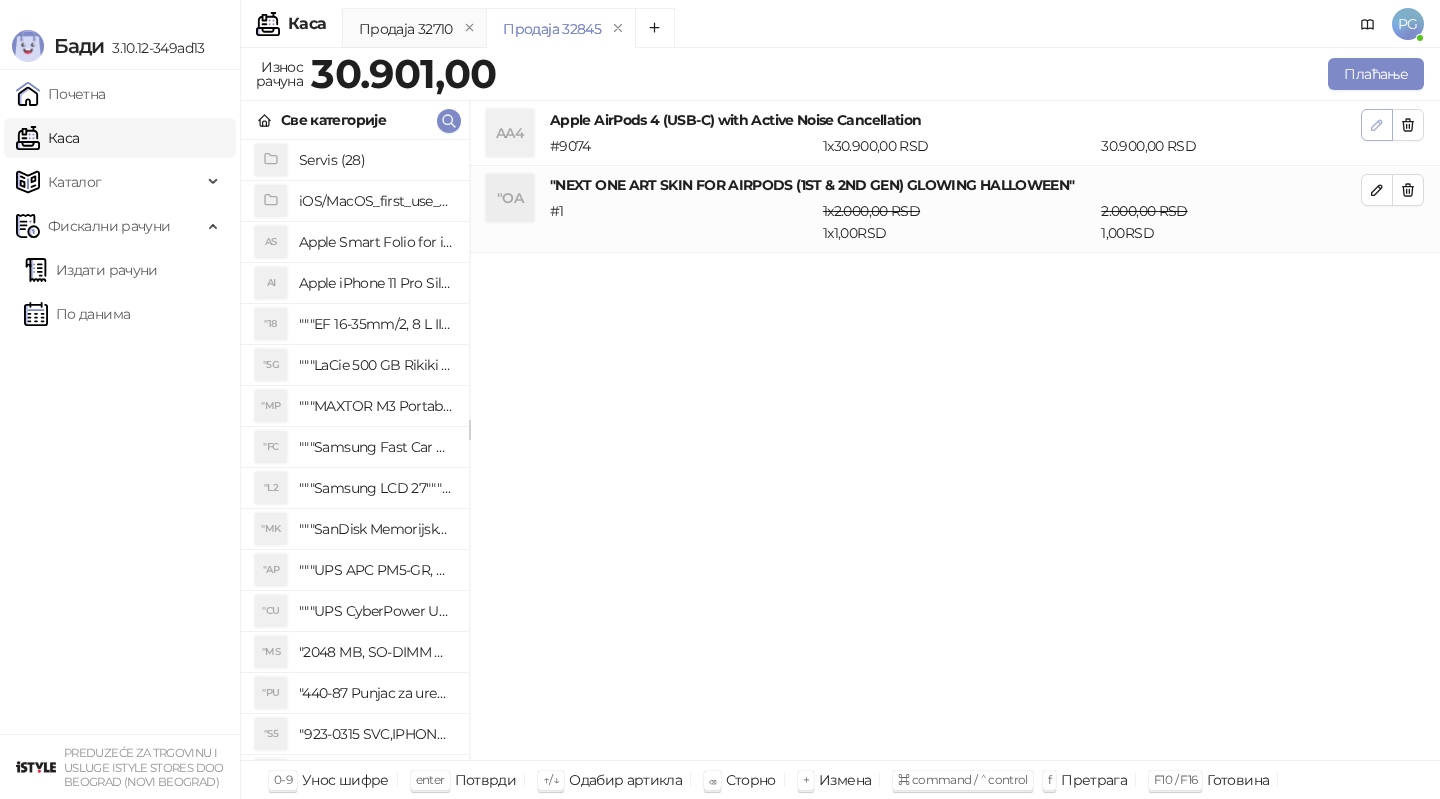 click at bounding box center [1377, 125] 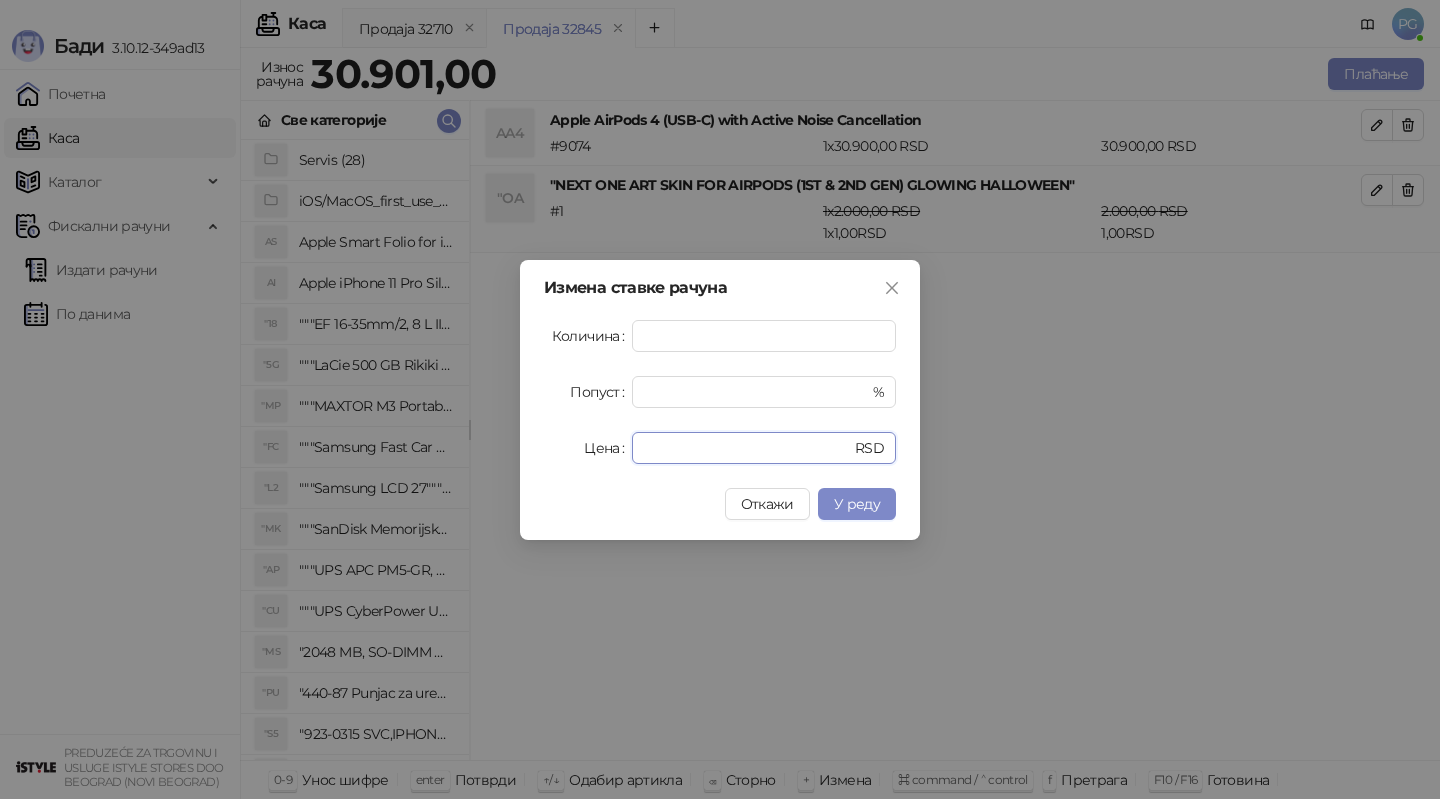 drag, startPoint x: 744, startPoint y: 455, endPoint x: 477, endPoint y: 472, distance: 267.54065 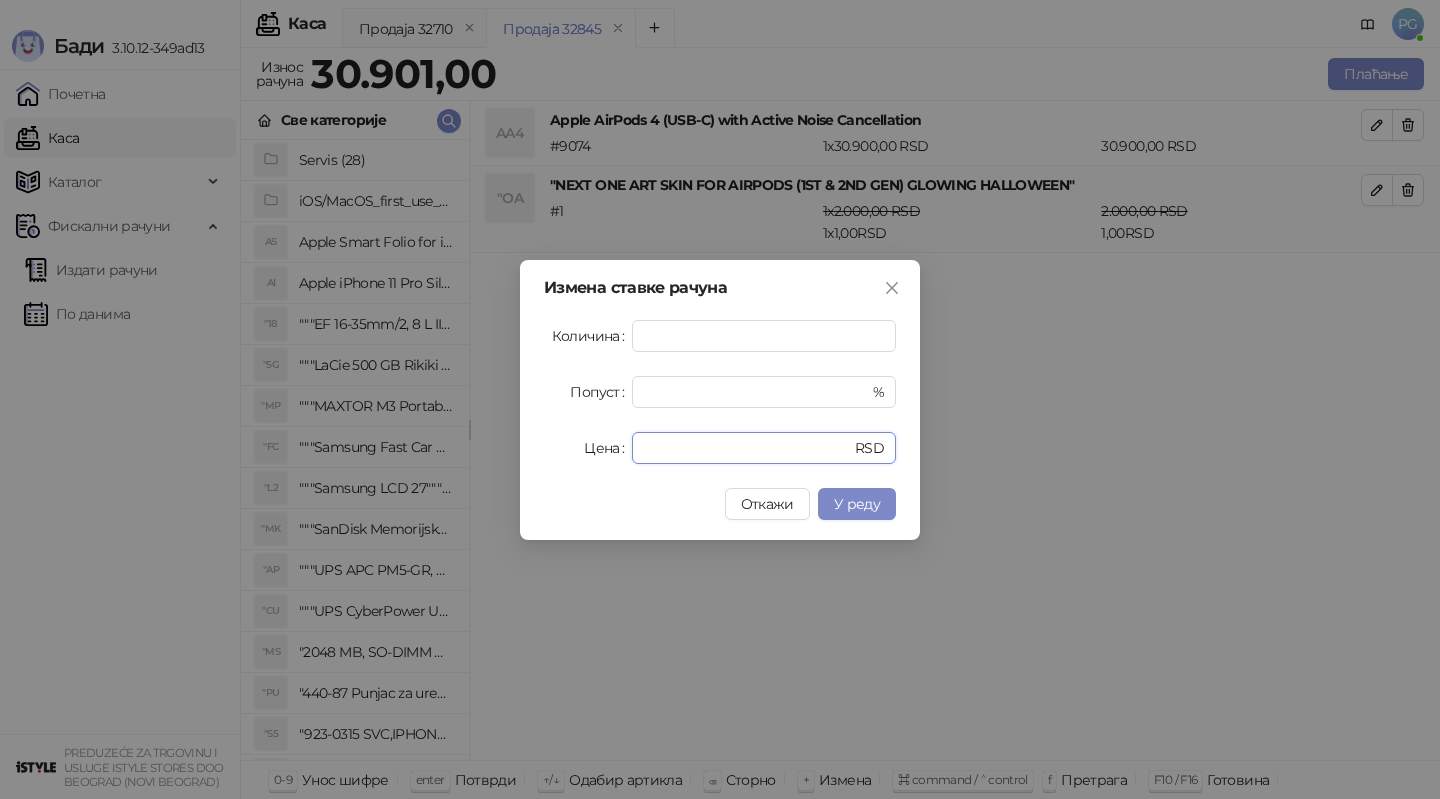 type on "*****" 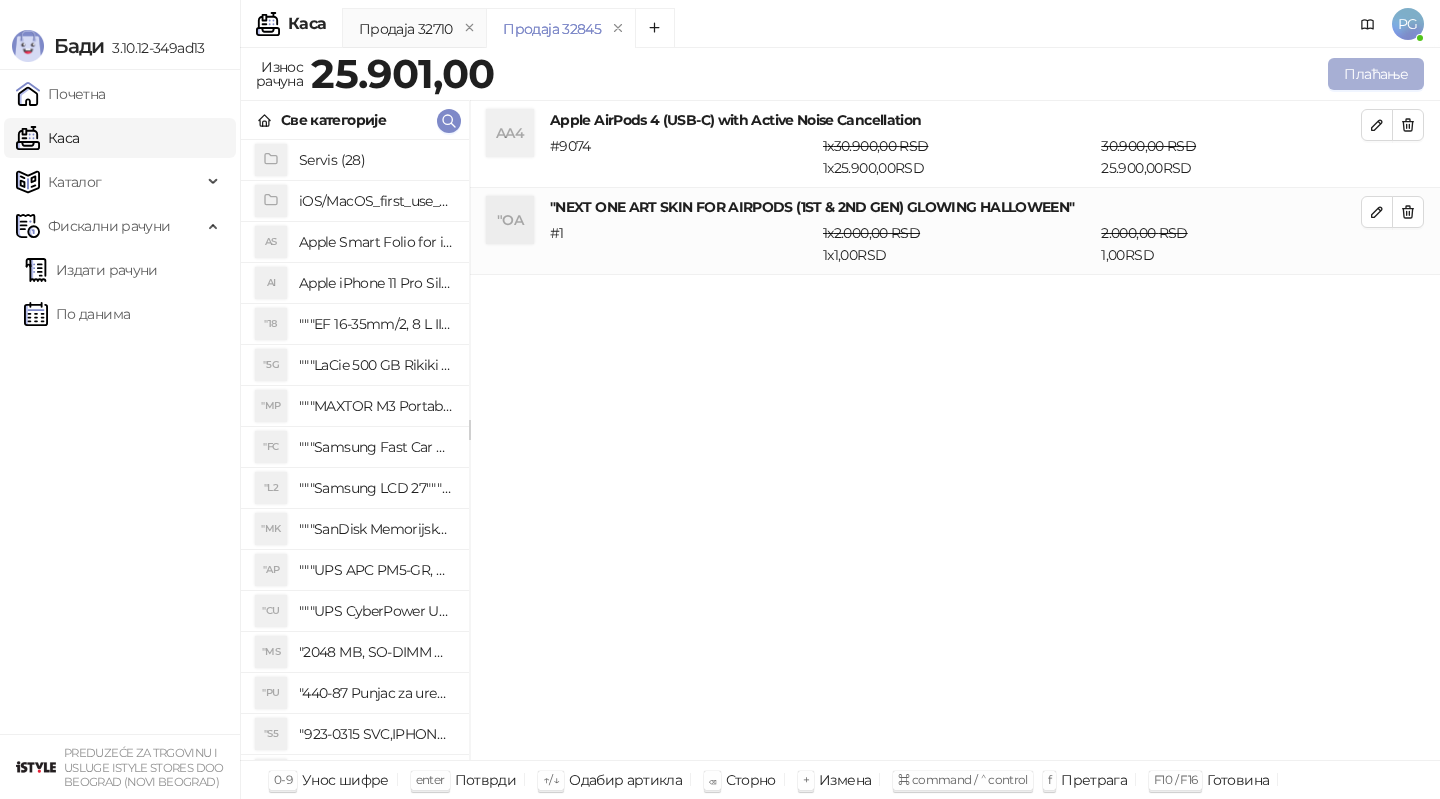 click on "Плаћање" at bounding box center [1376, 74] 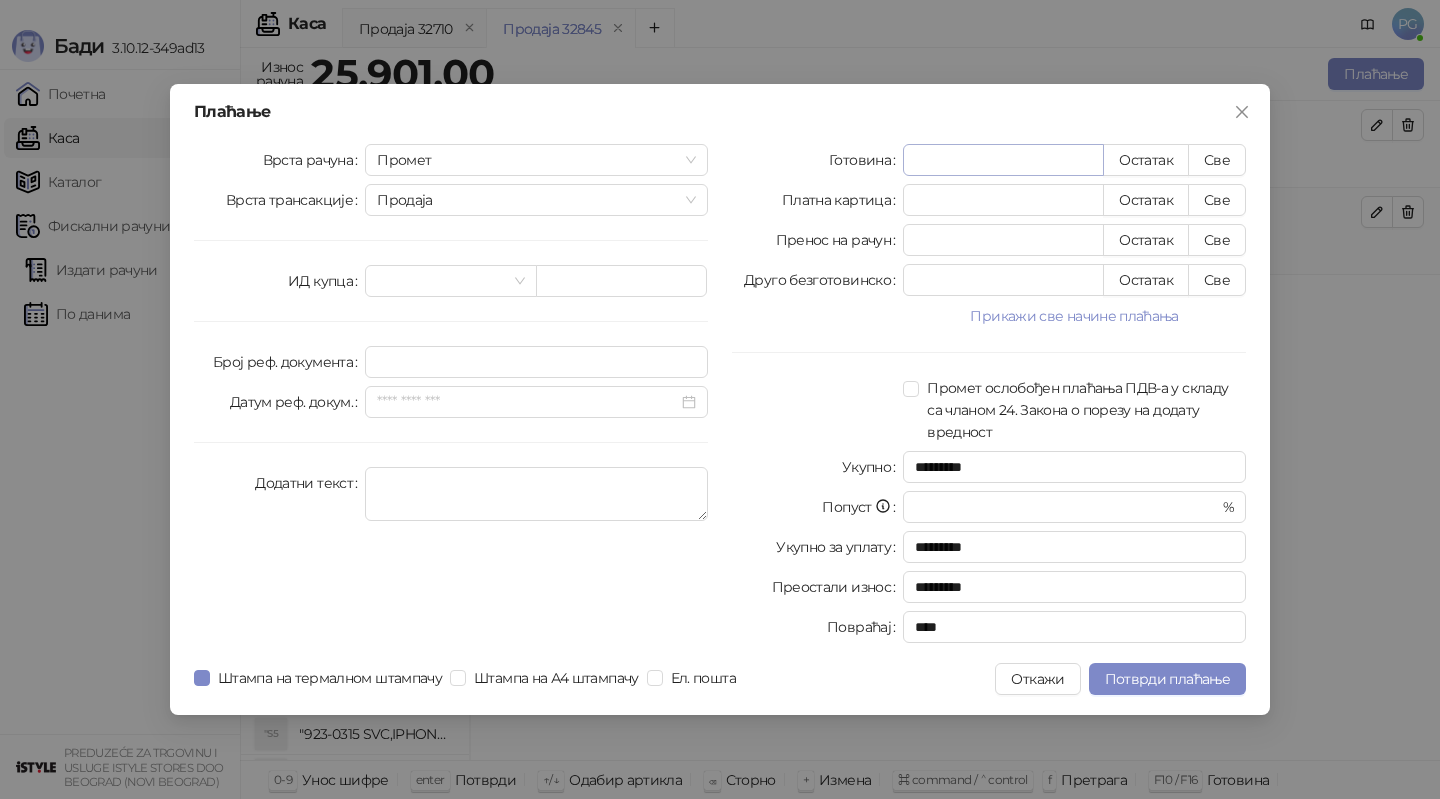 type on "*" 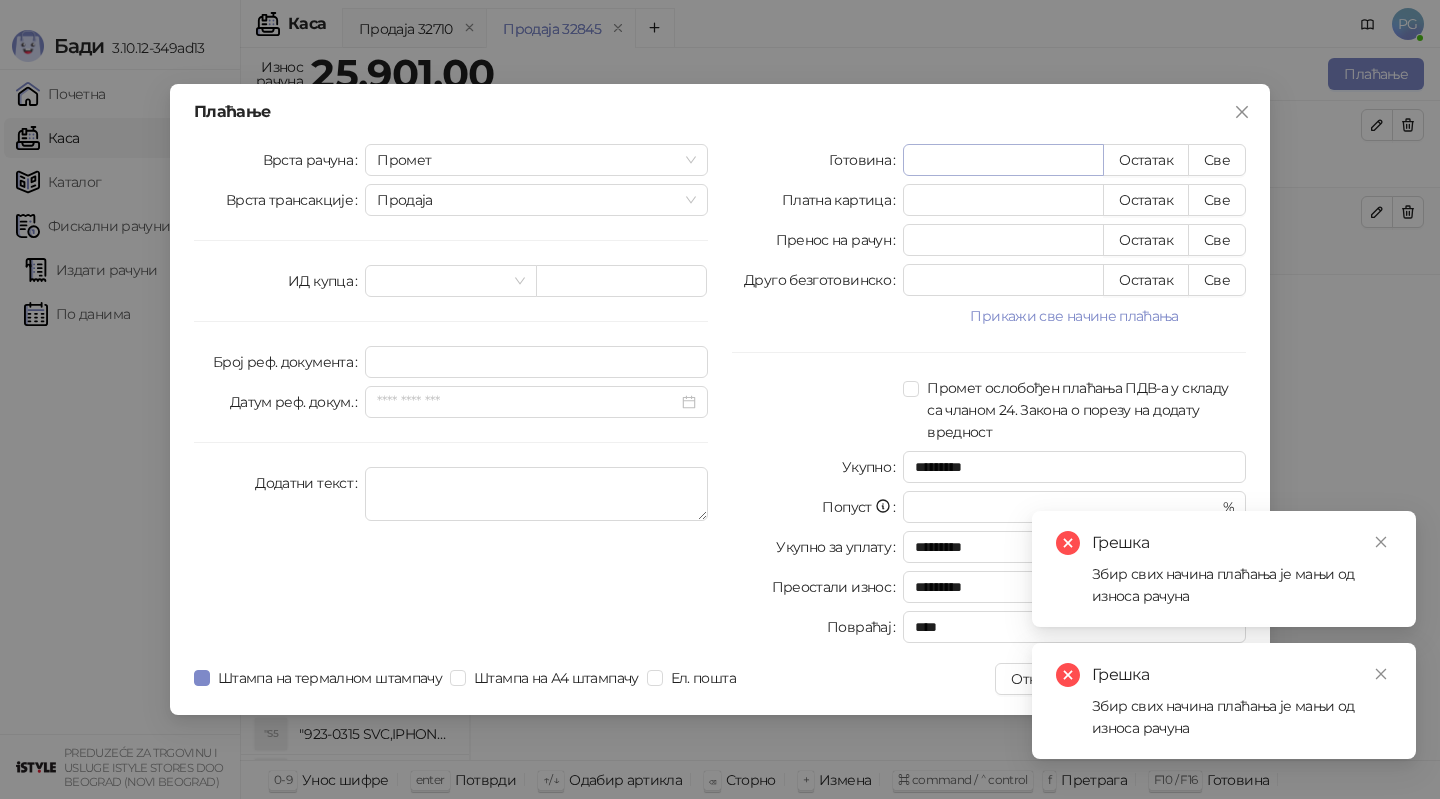 click on "**" at bounding box center (1003, 160) 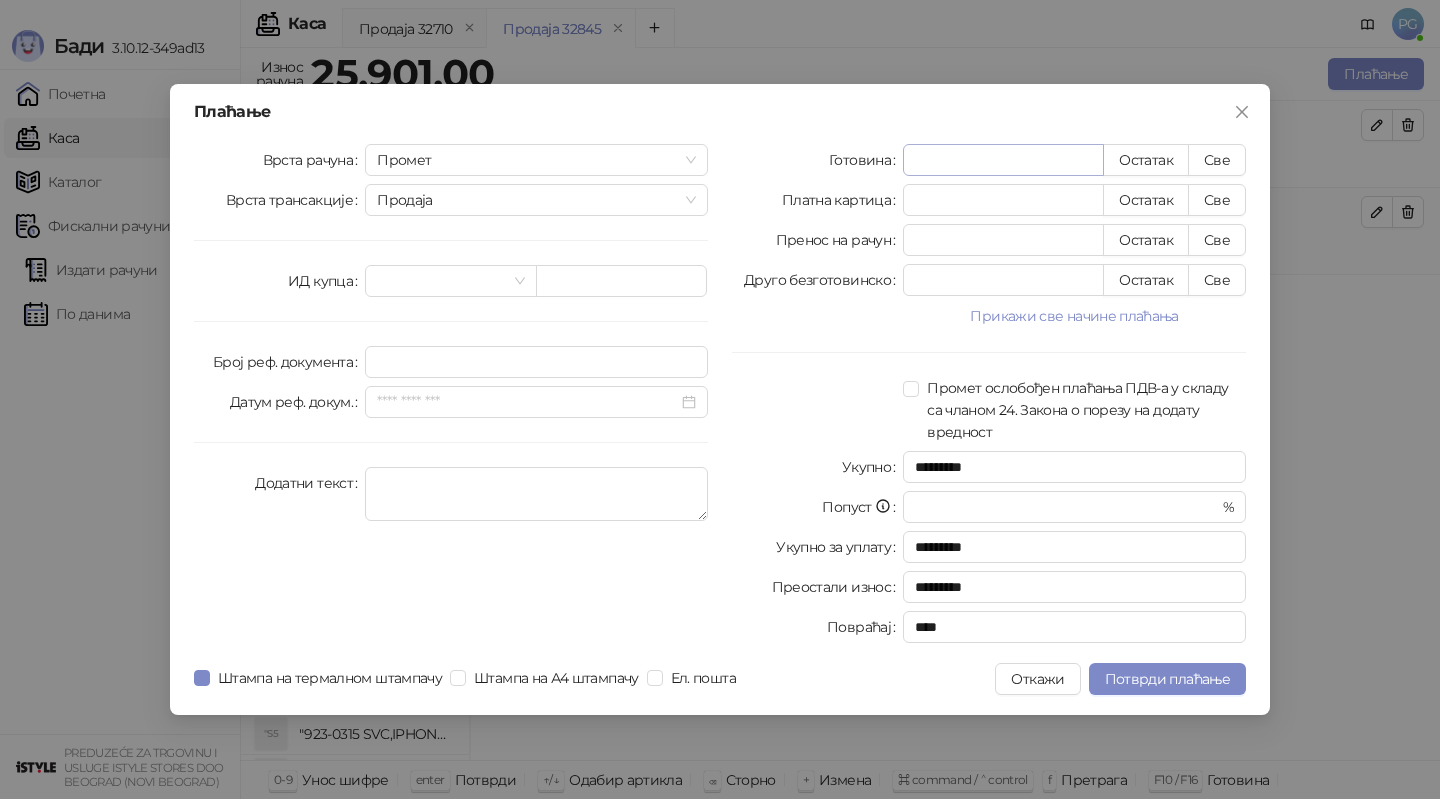 type on "***" 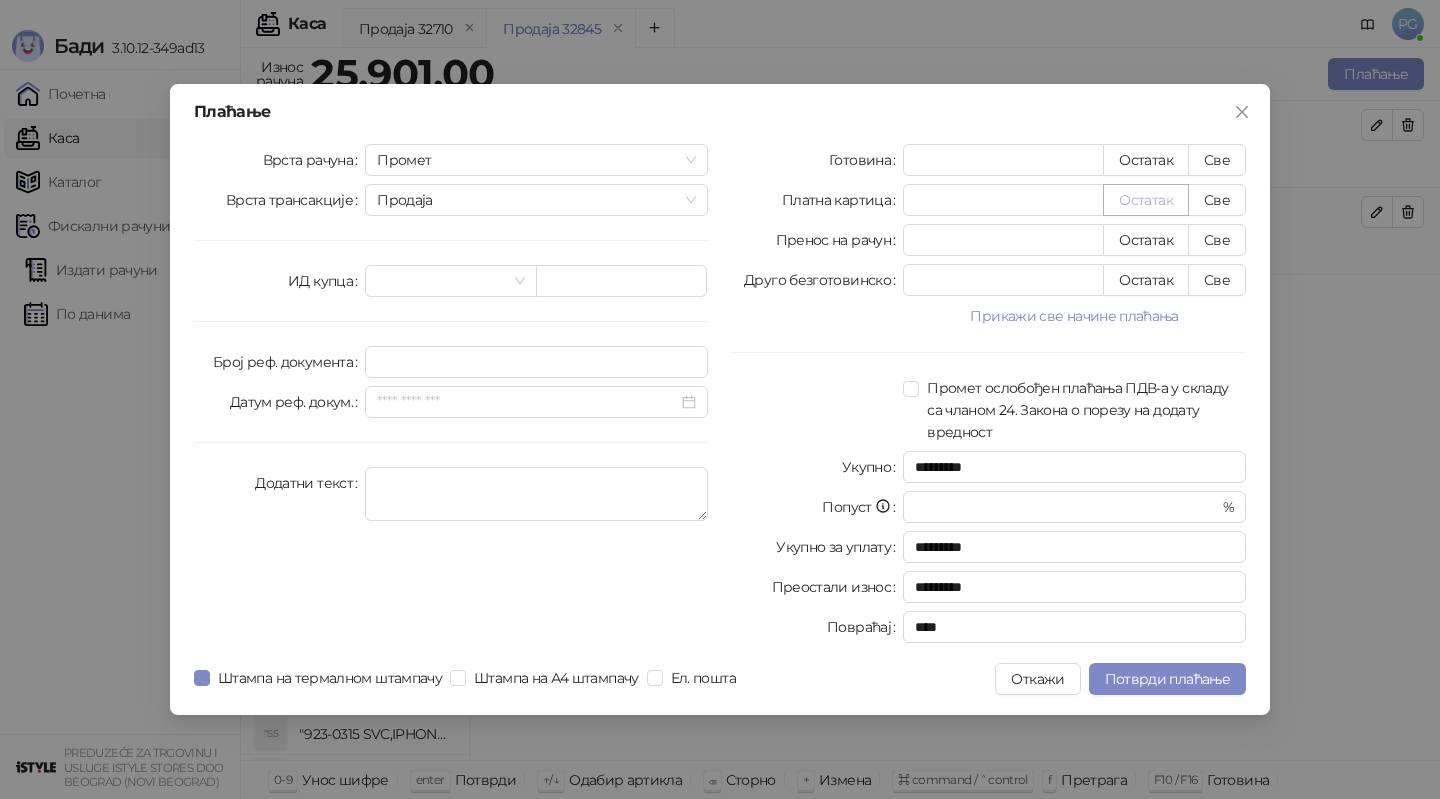 type on "*****" 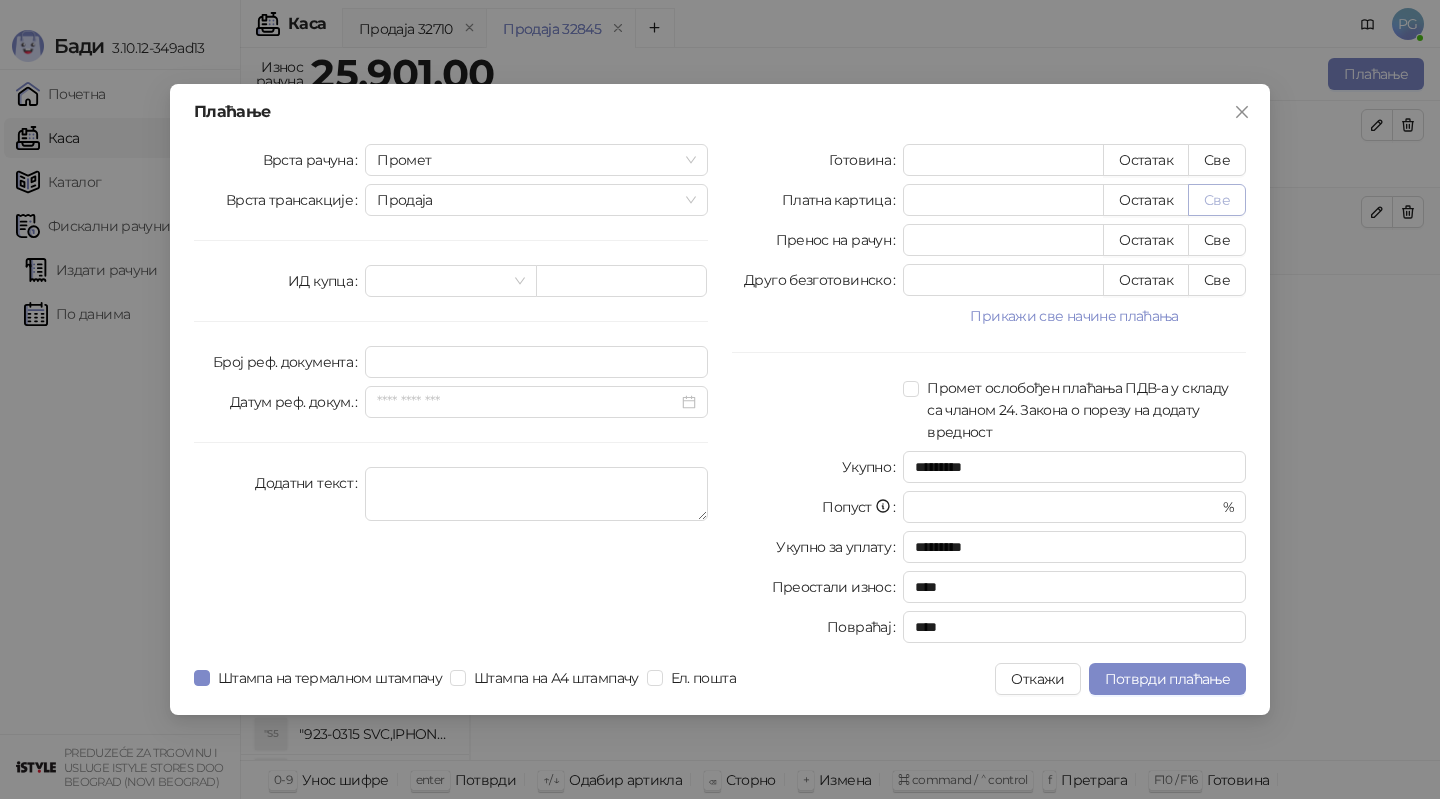 click on "Све" at bounding box center (1217, 200) 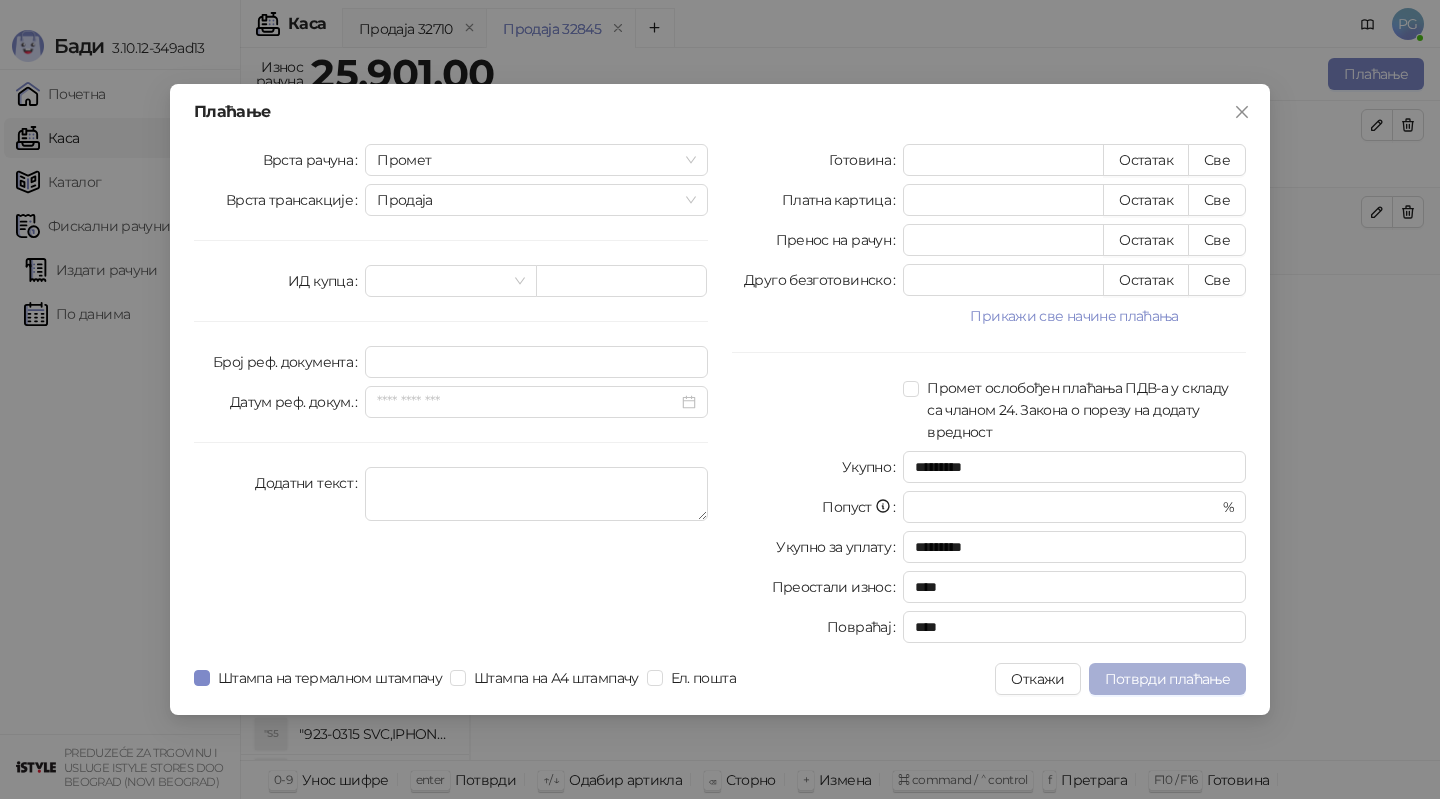 click on "Потврди плаћање" at bounding box center [1167, 679] 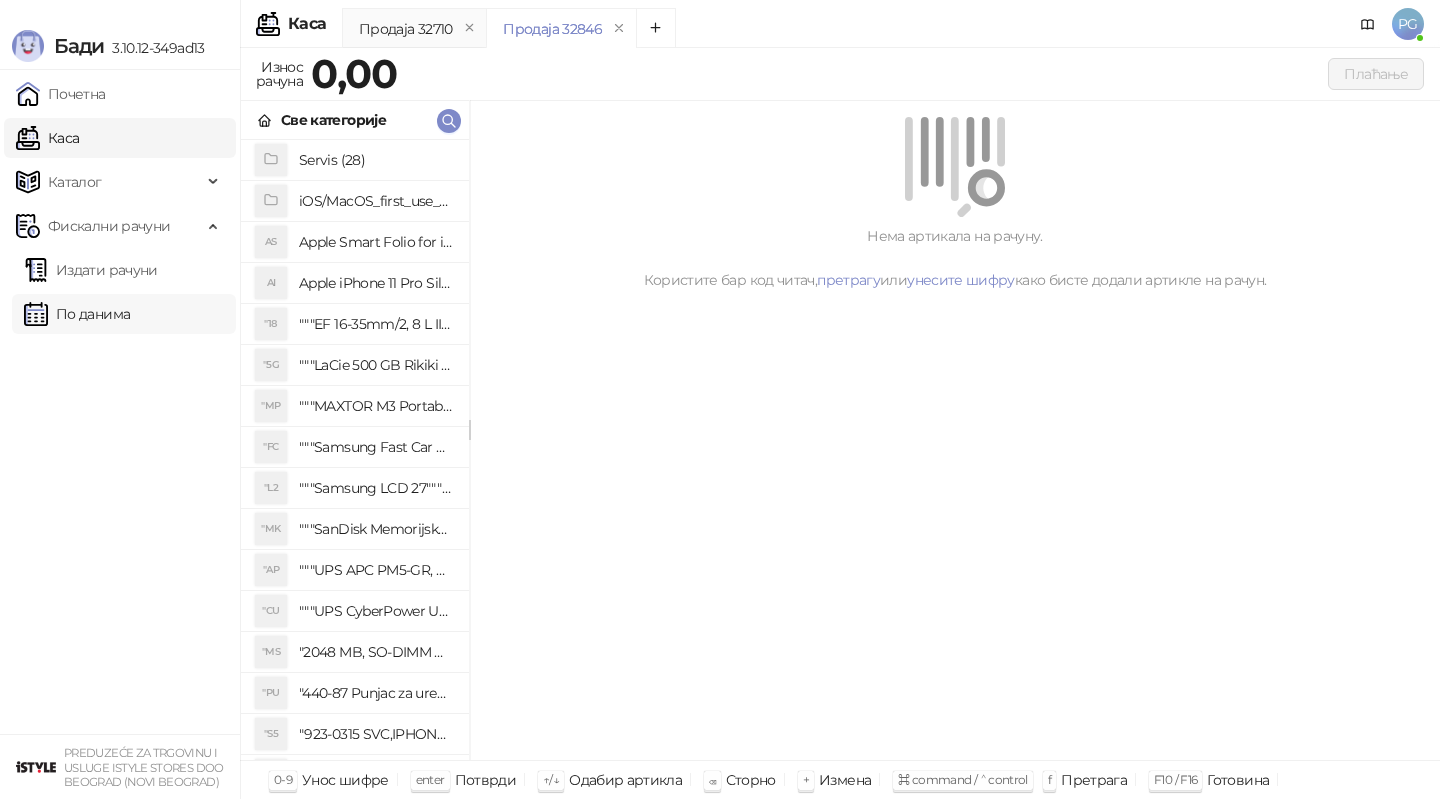 click on "По данима" at bounding box center [77, 314] 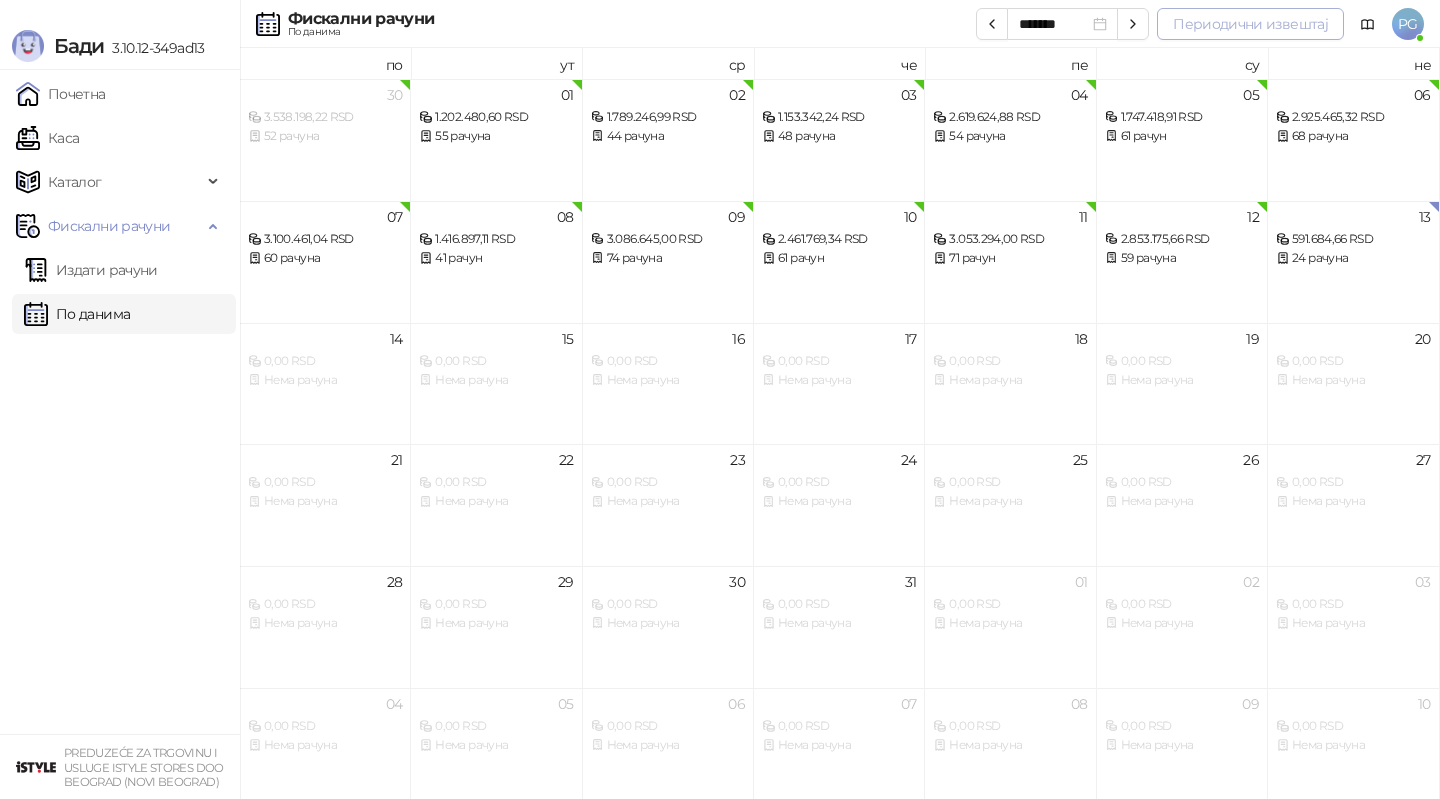 click on "Периодични извештај" at bounding box center (1250, 24) 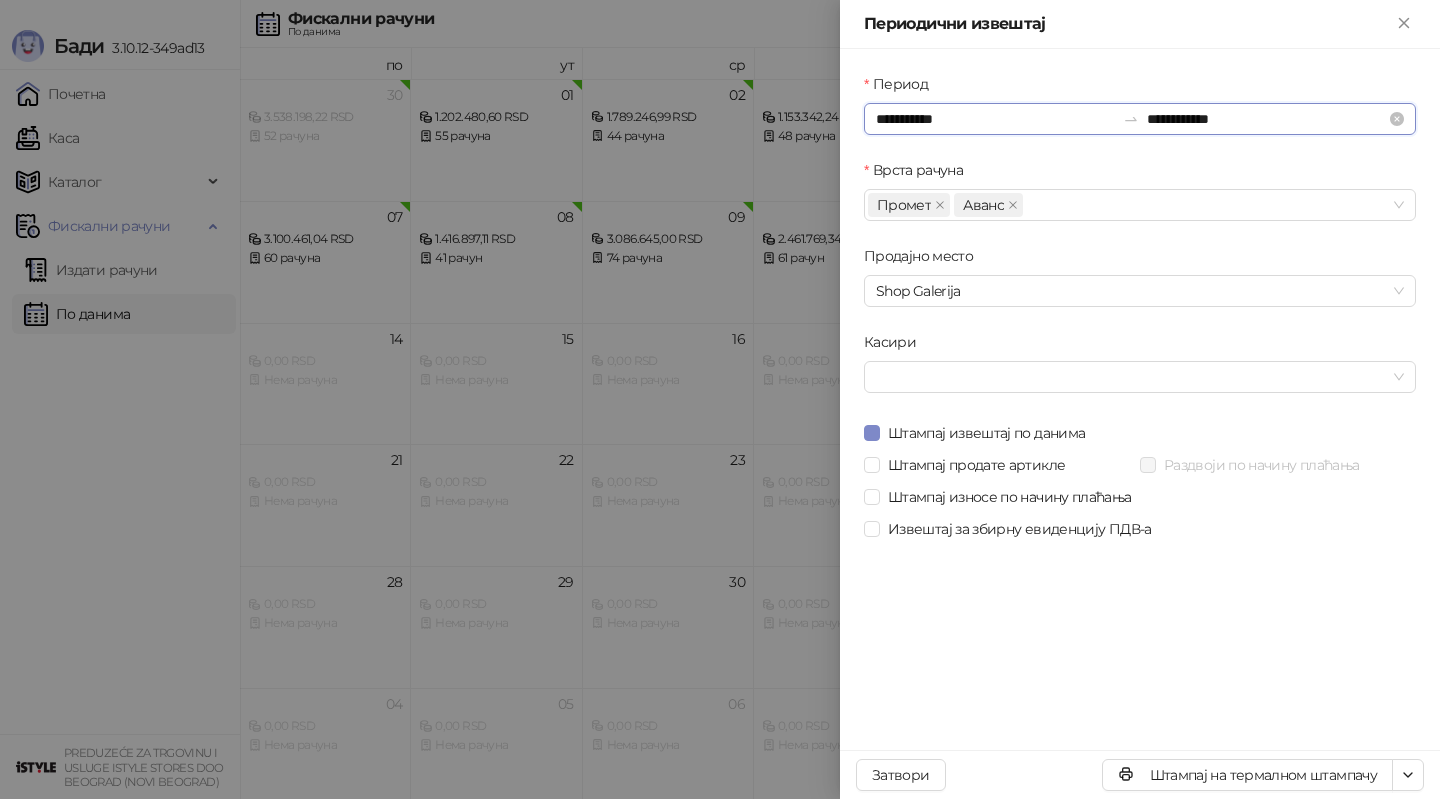 click on "**********" at bounding box center (995, 119) 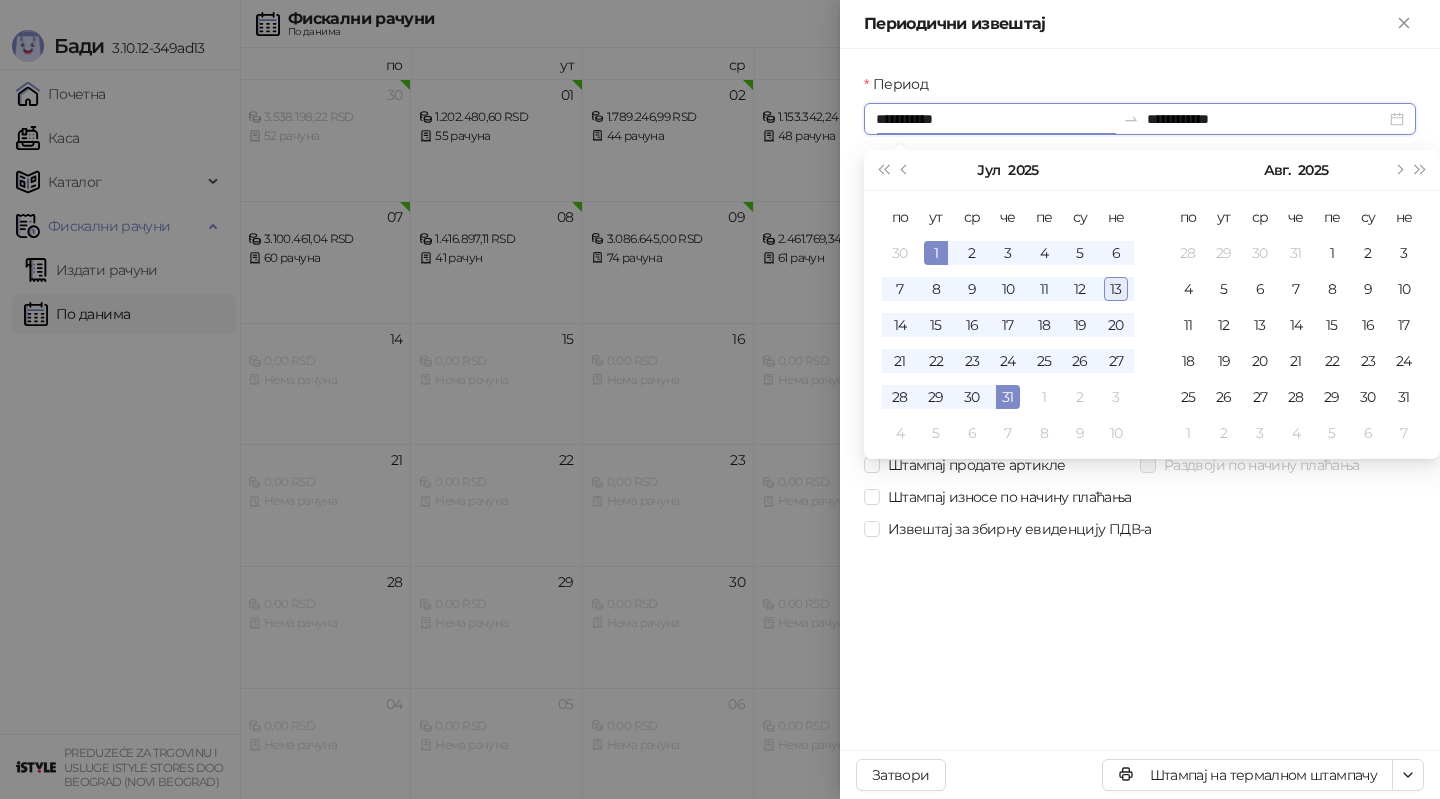 type on "**********" 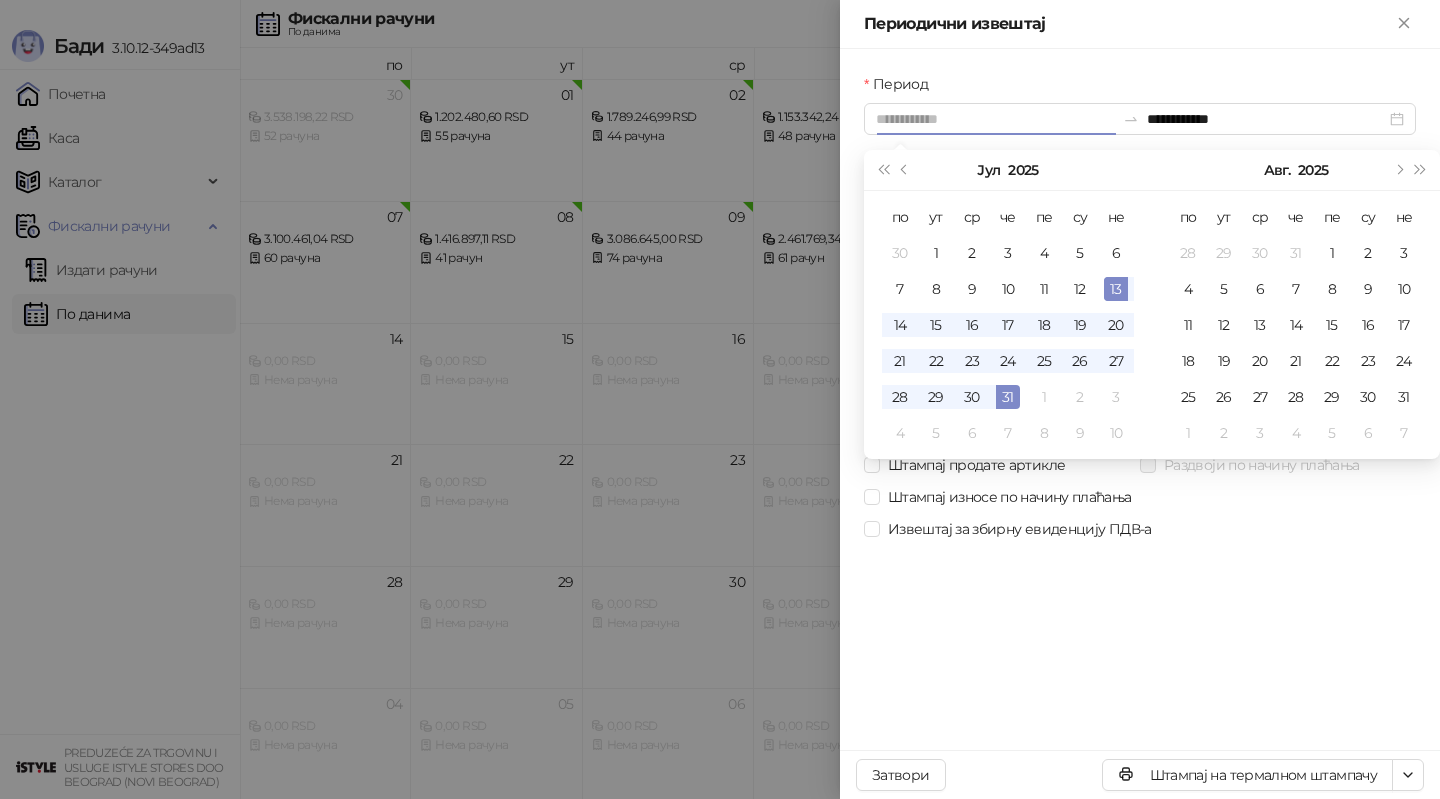 click on "13" at bounding box center [1116, 289] 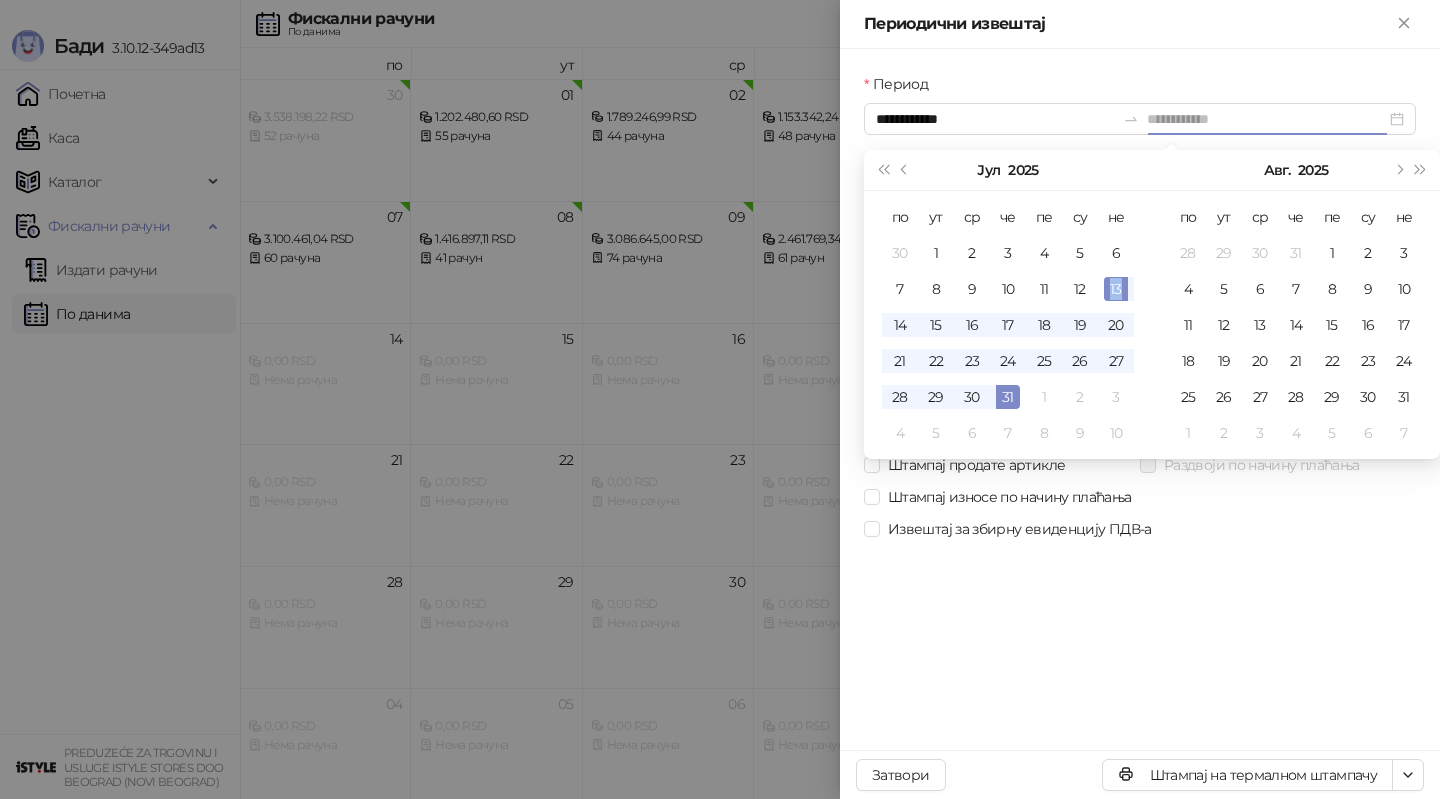 click on "13" at bounding box center [1116, 289] 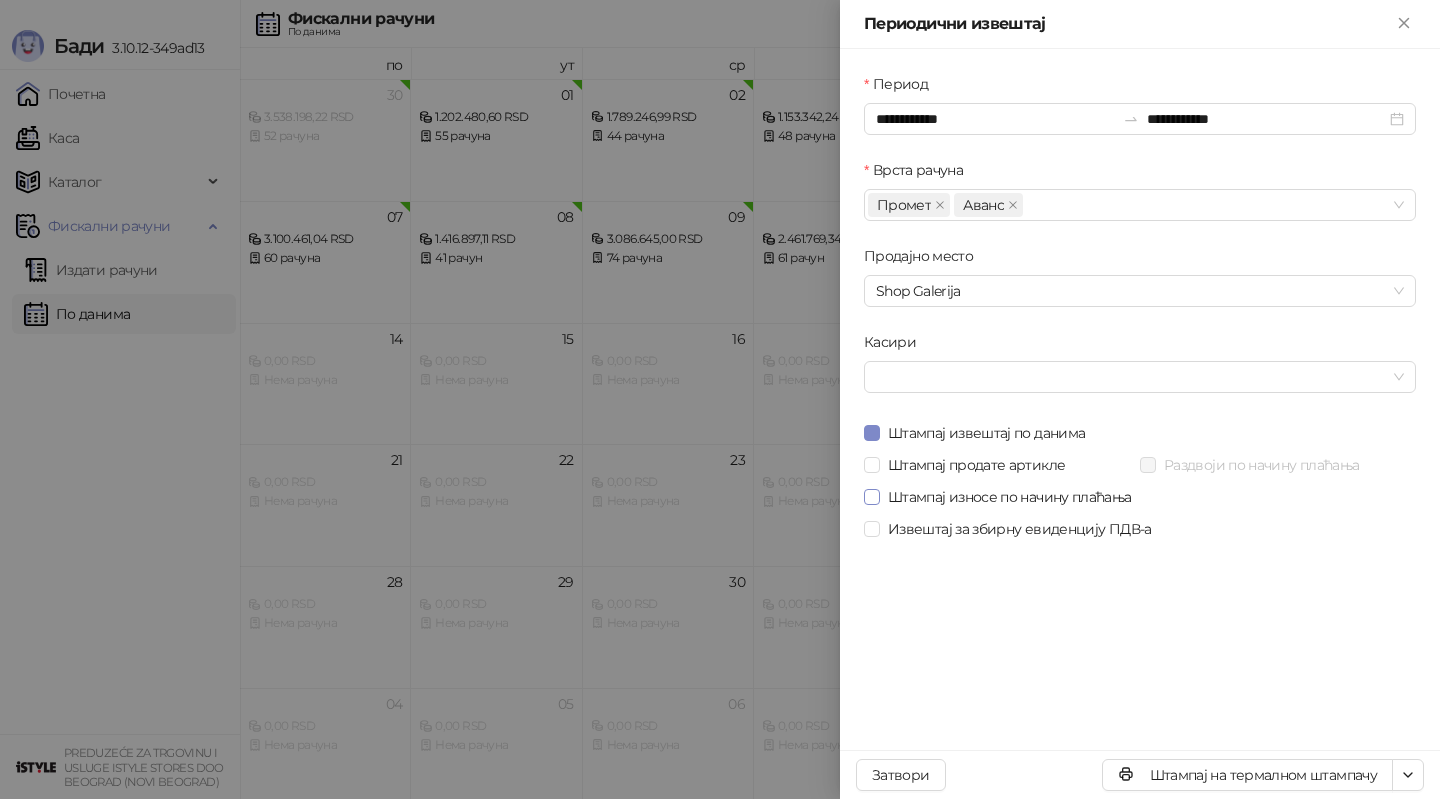 click on "Штампај износе по начину плаћања" at bounding box center [1010, 497] 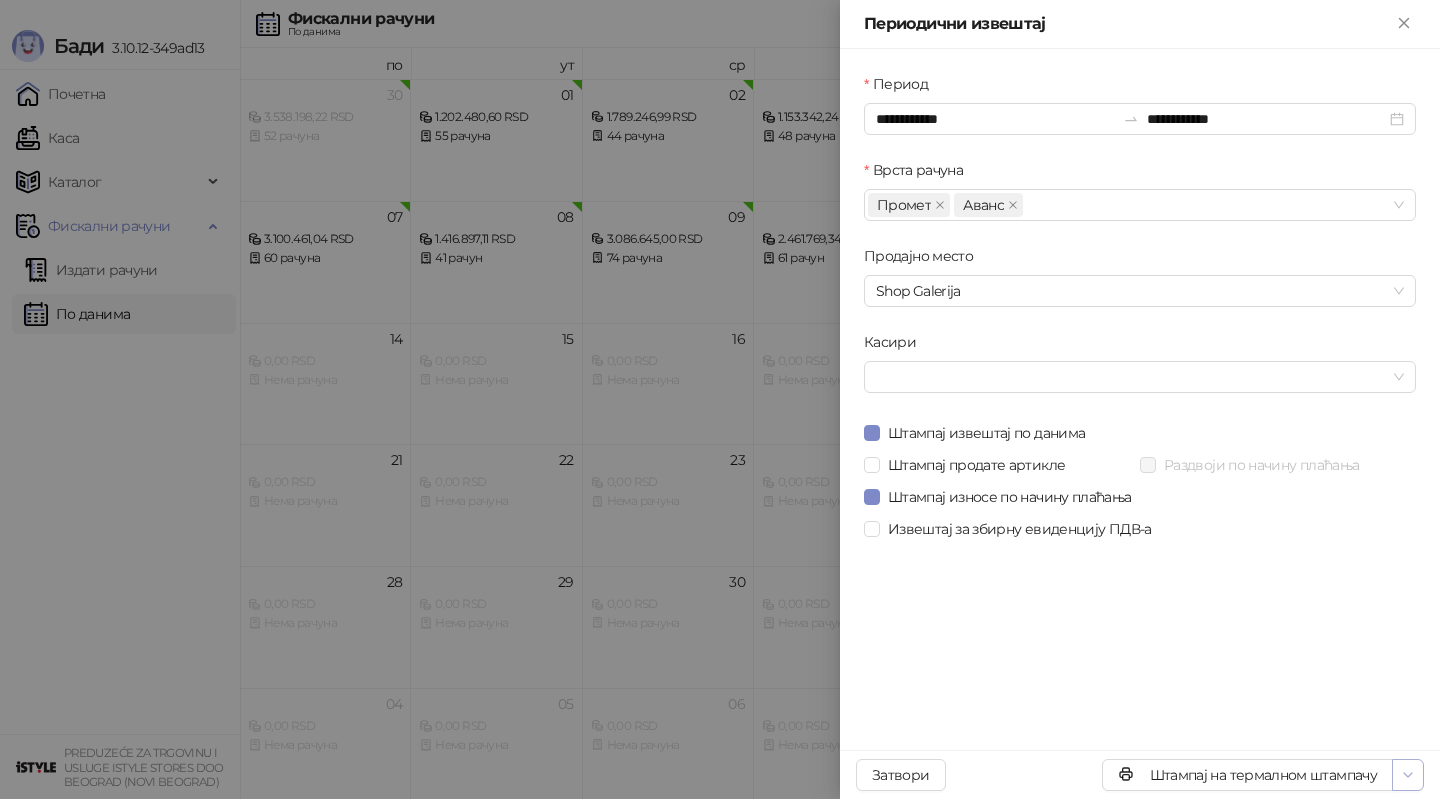click at bounding box center [1408, 775] 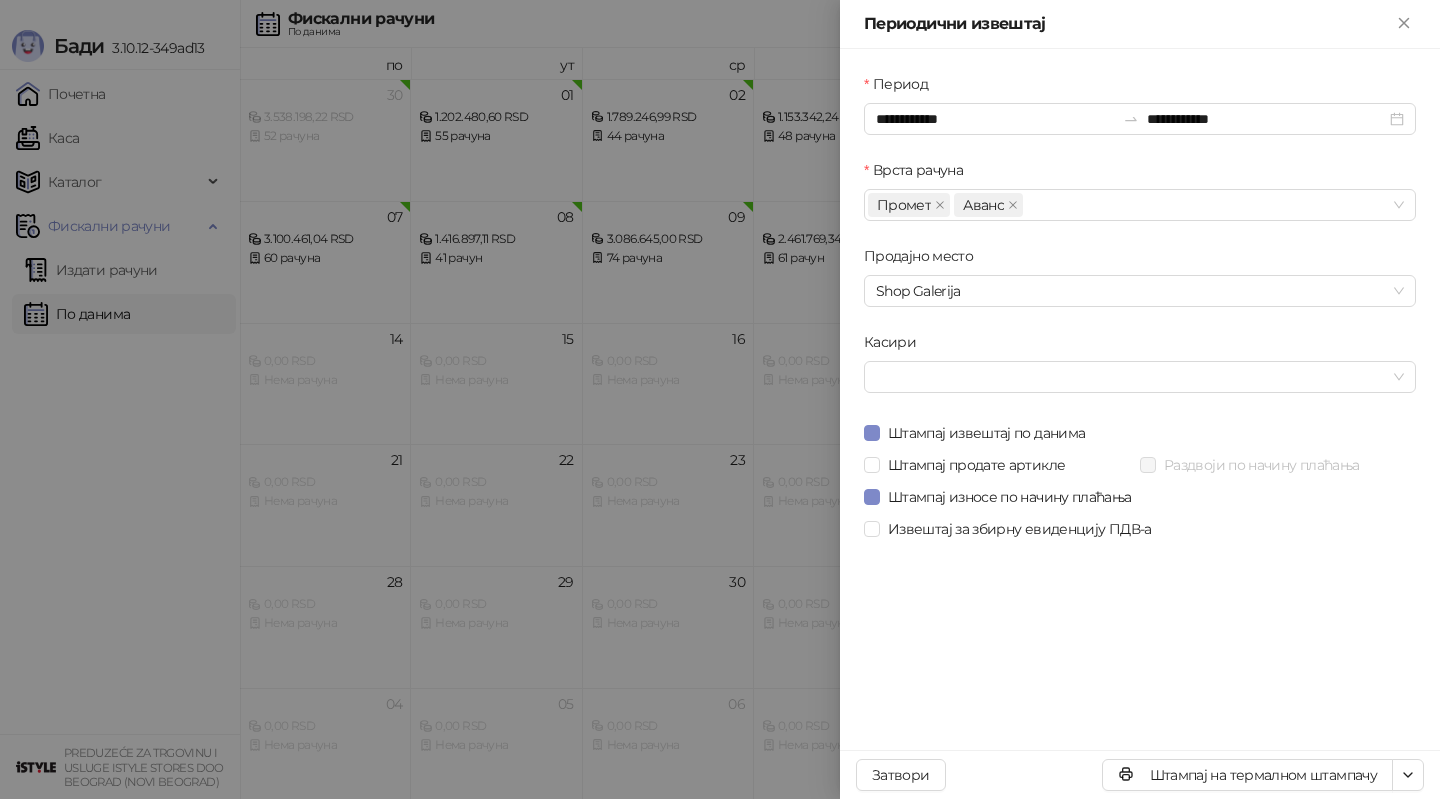 click on "**********" at bounding box center (1140, 399) 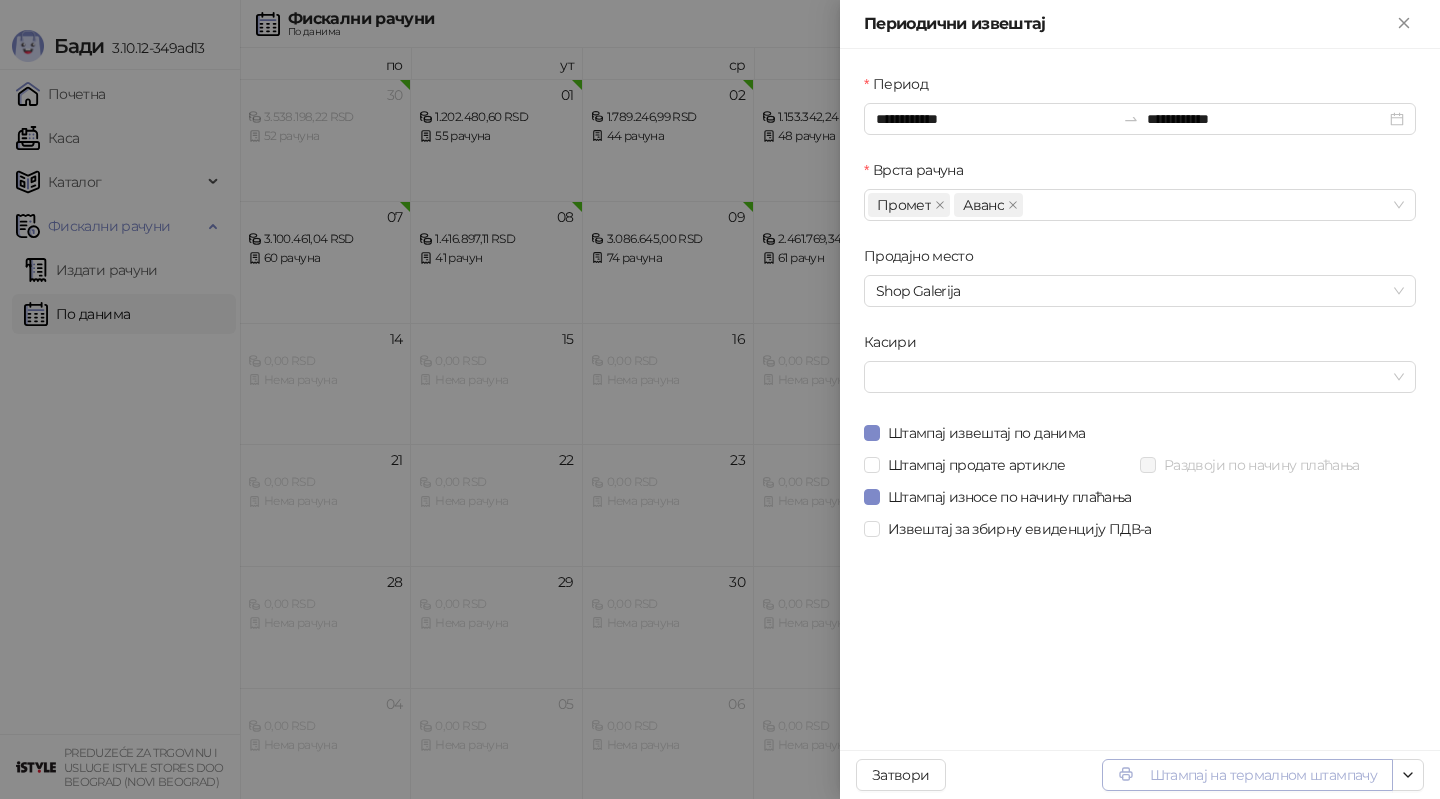 click on "Штампај на термалном штампачу" at bounding box center [1247, 775] 